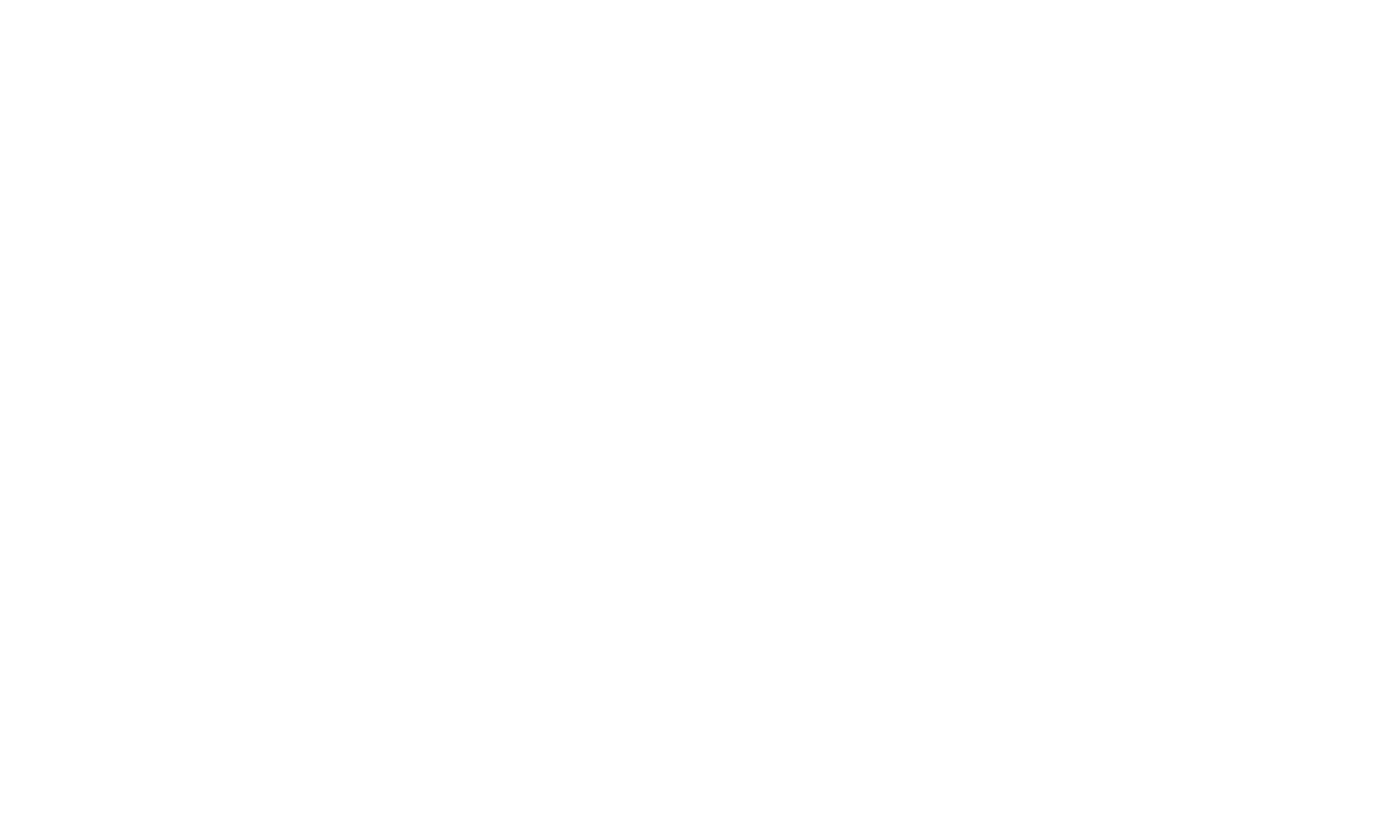 scroll, scrollTop: 0, scrollLeft: 0, axis: both 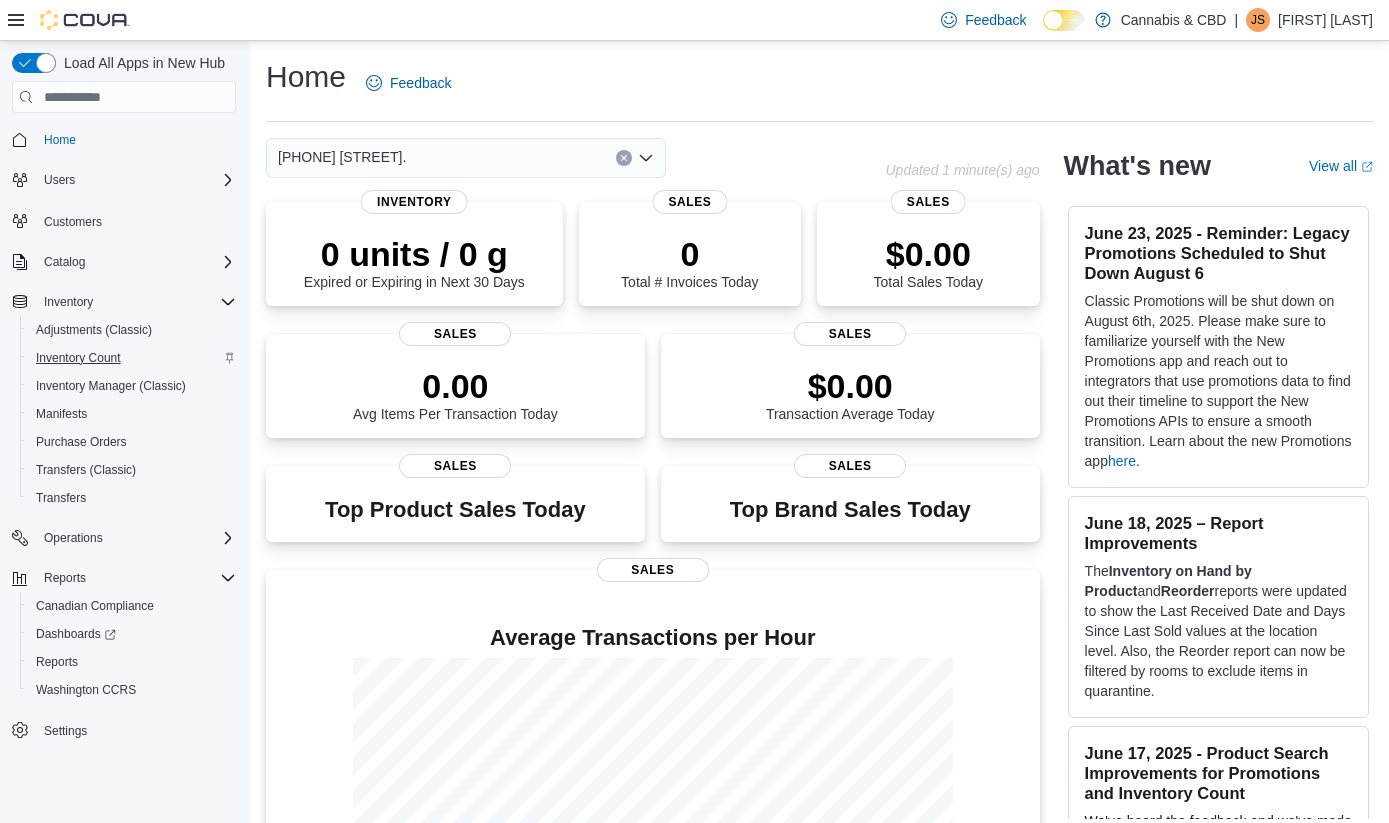 click on "Inventory Count" at bounding box center (78, 358) 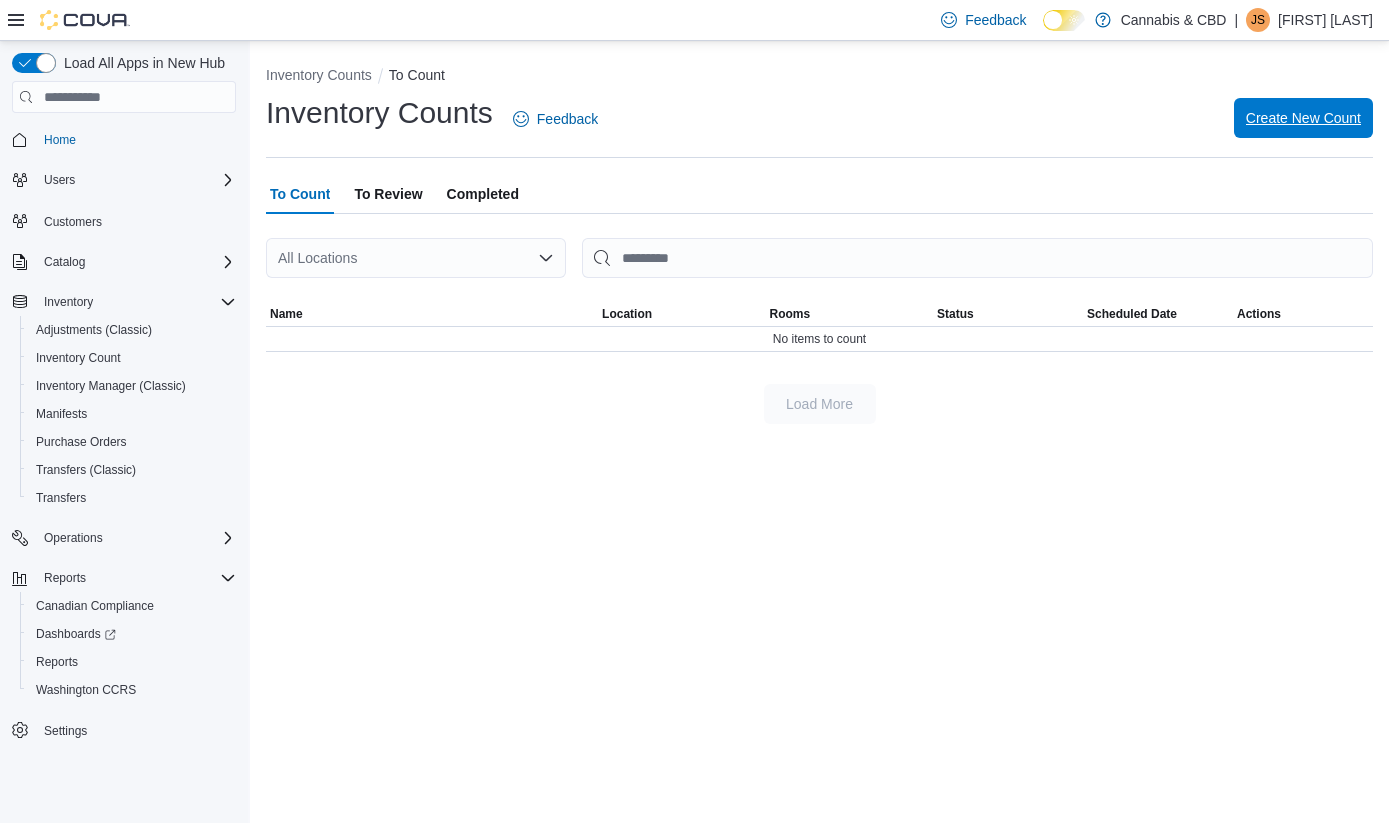 click on "Create New Count" at bounding box center (1303, 118) 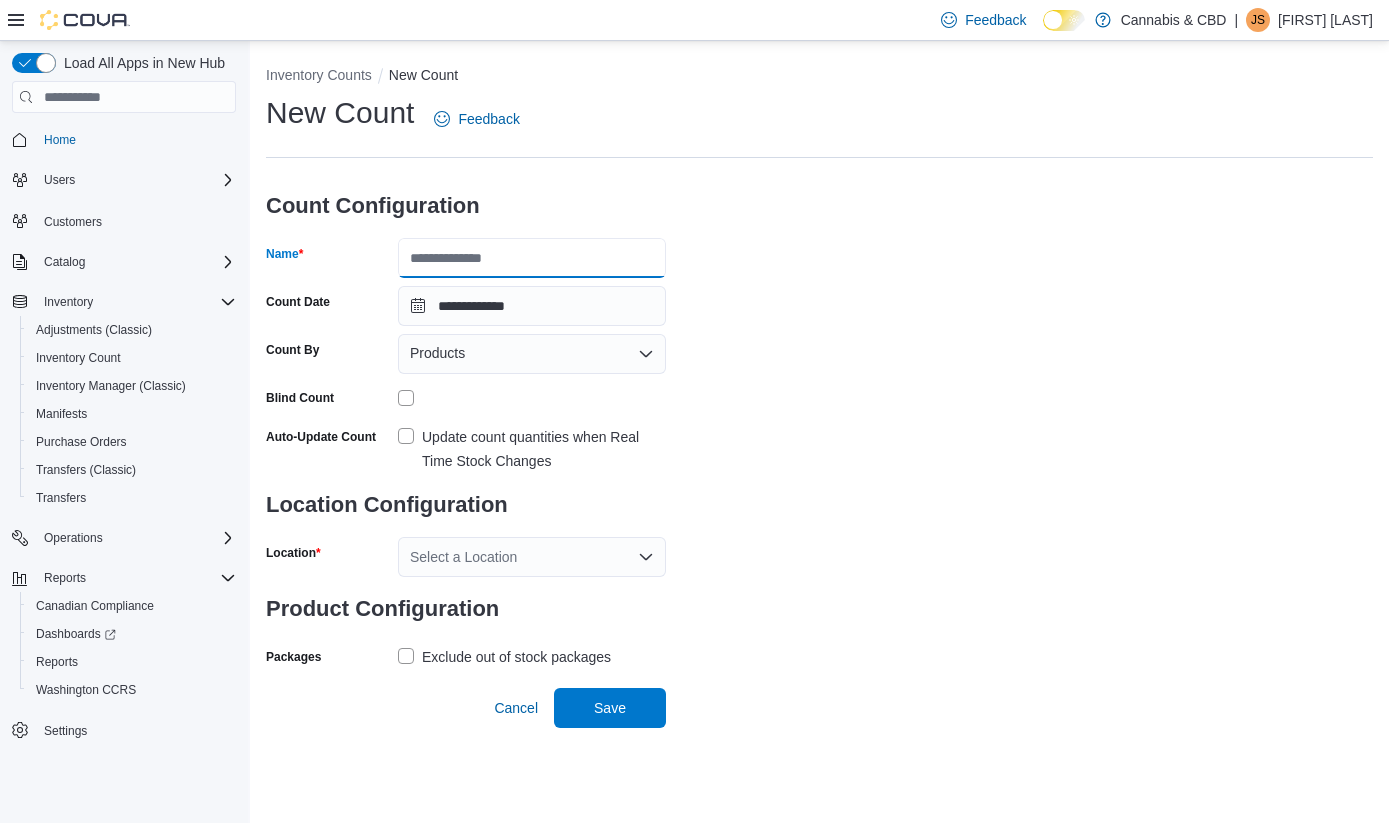 click on "Name" at bounding box center [532, 258] 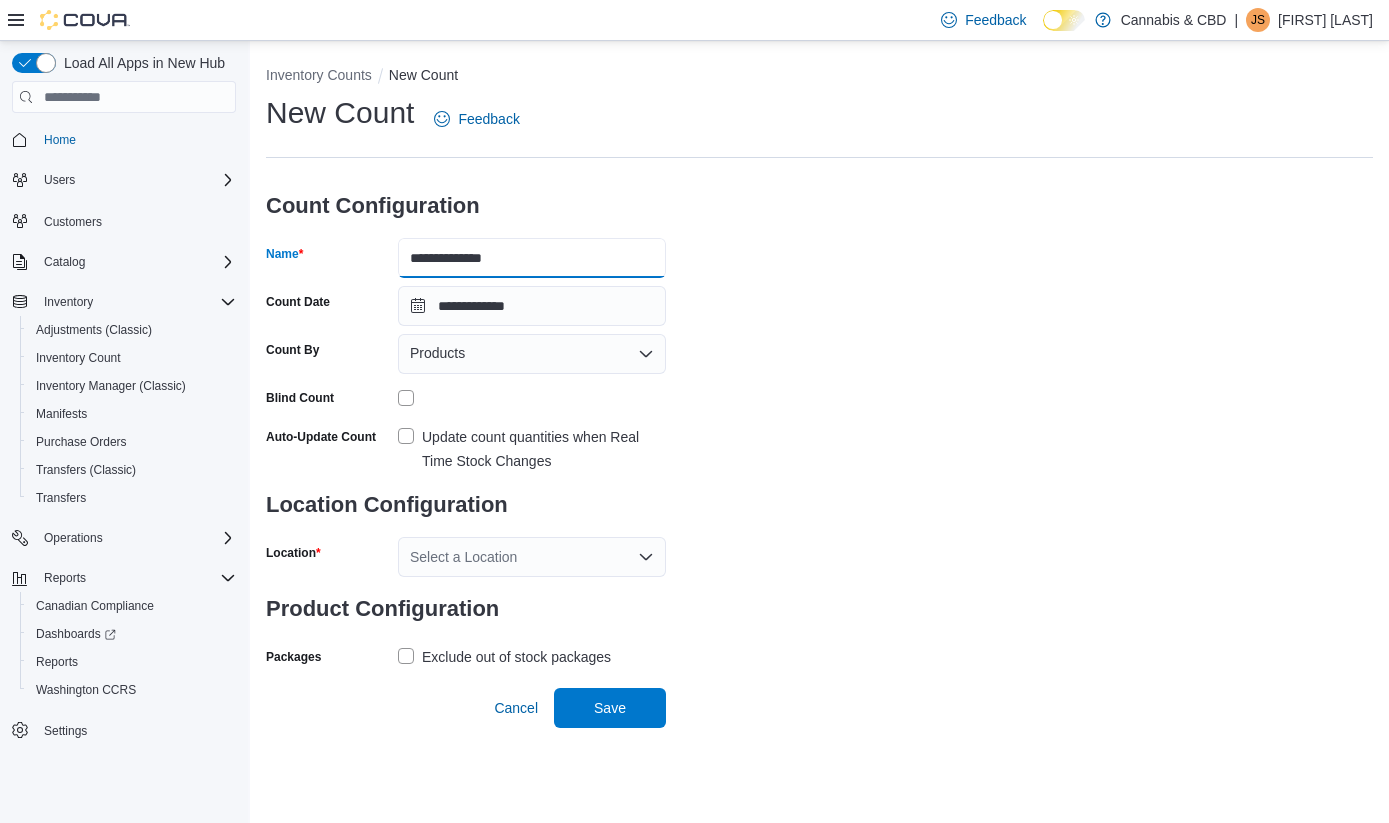 type on "**********" 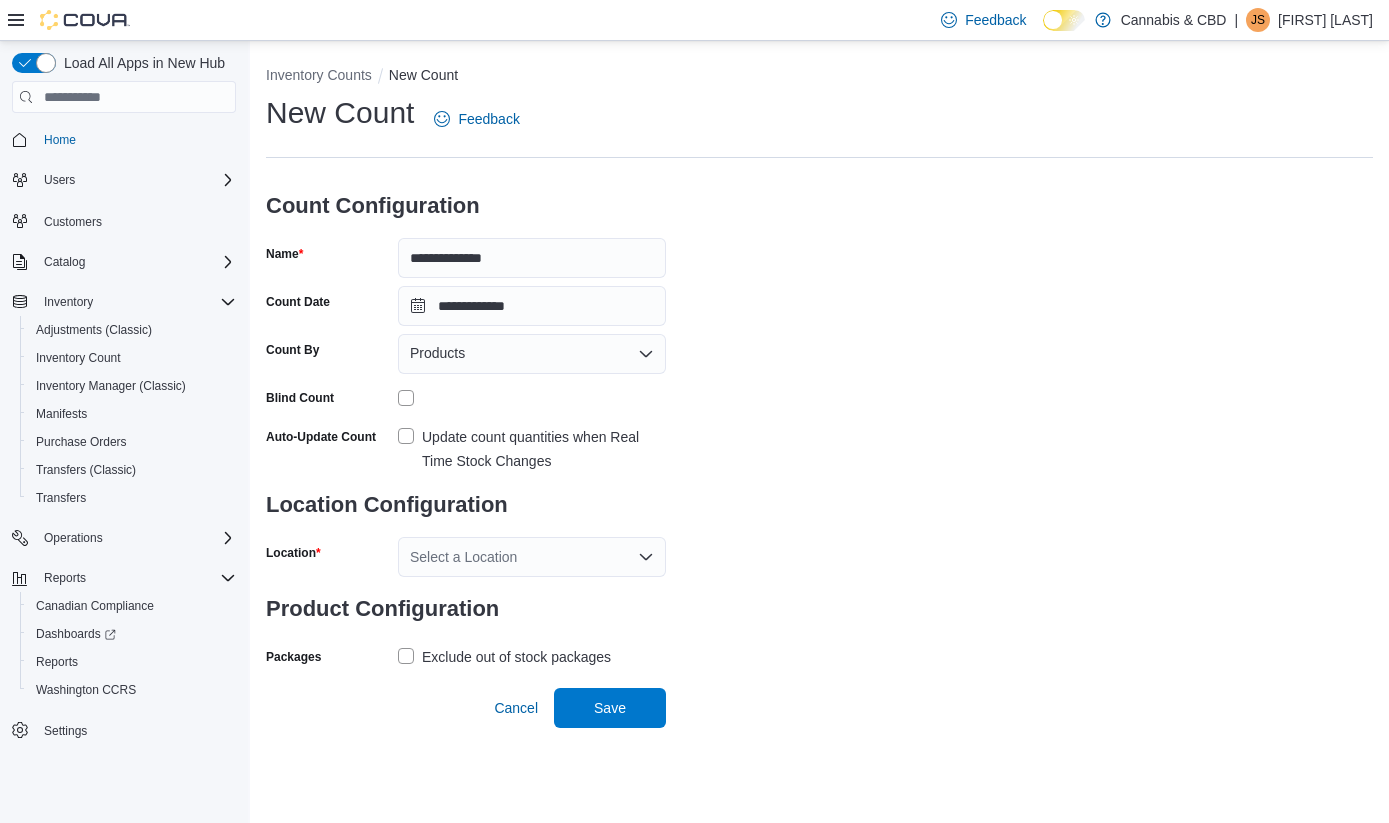 click on "Update count quantities when Real Time Stock Changes" at bounding box center [532, 449] 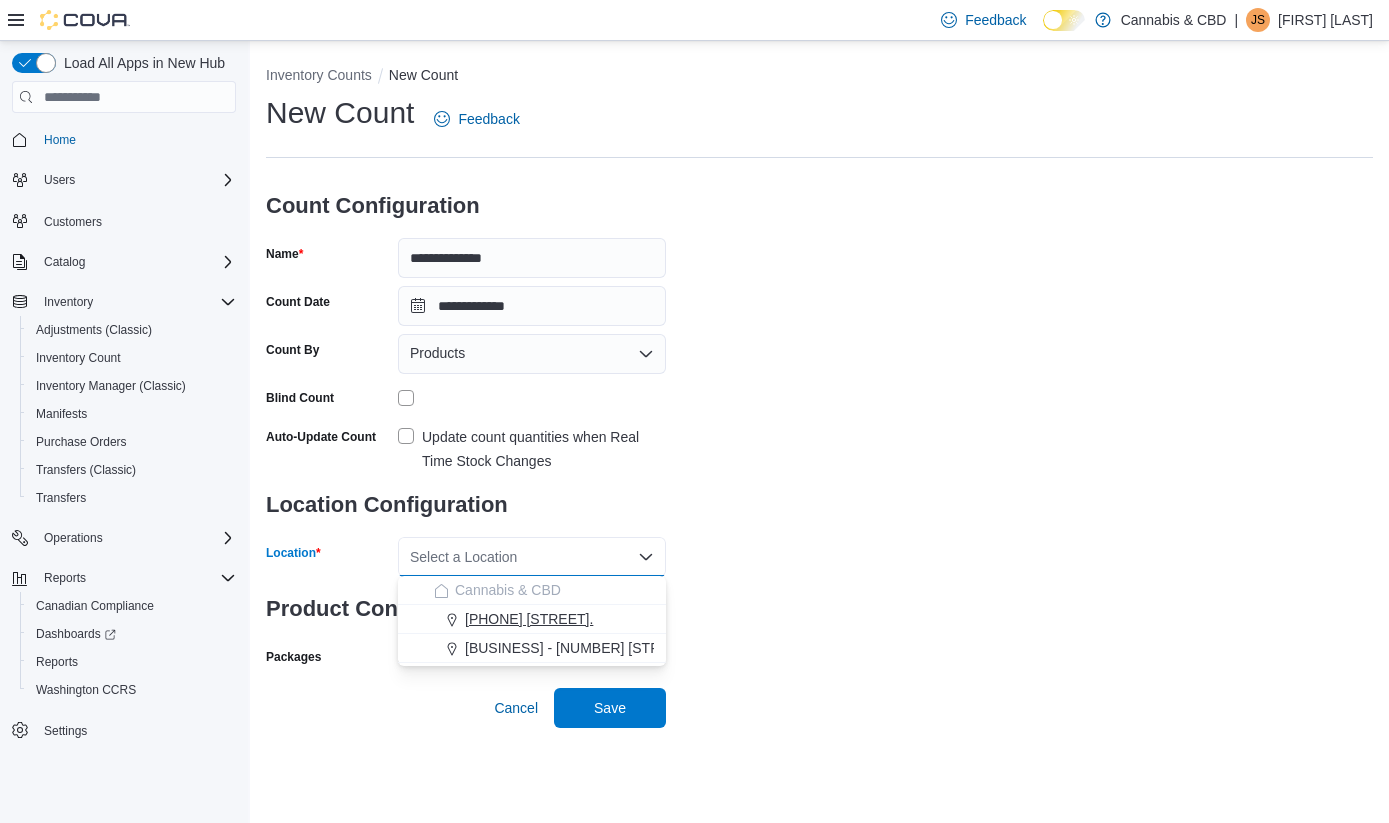 click on "4-5556 Manotick Main St." at bounding box center [529, 619] 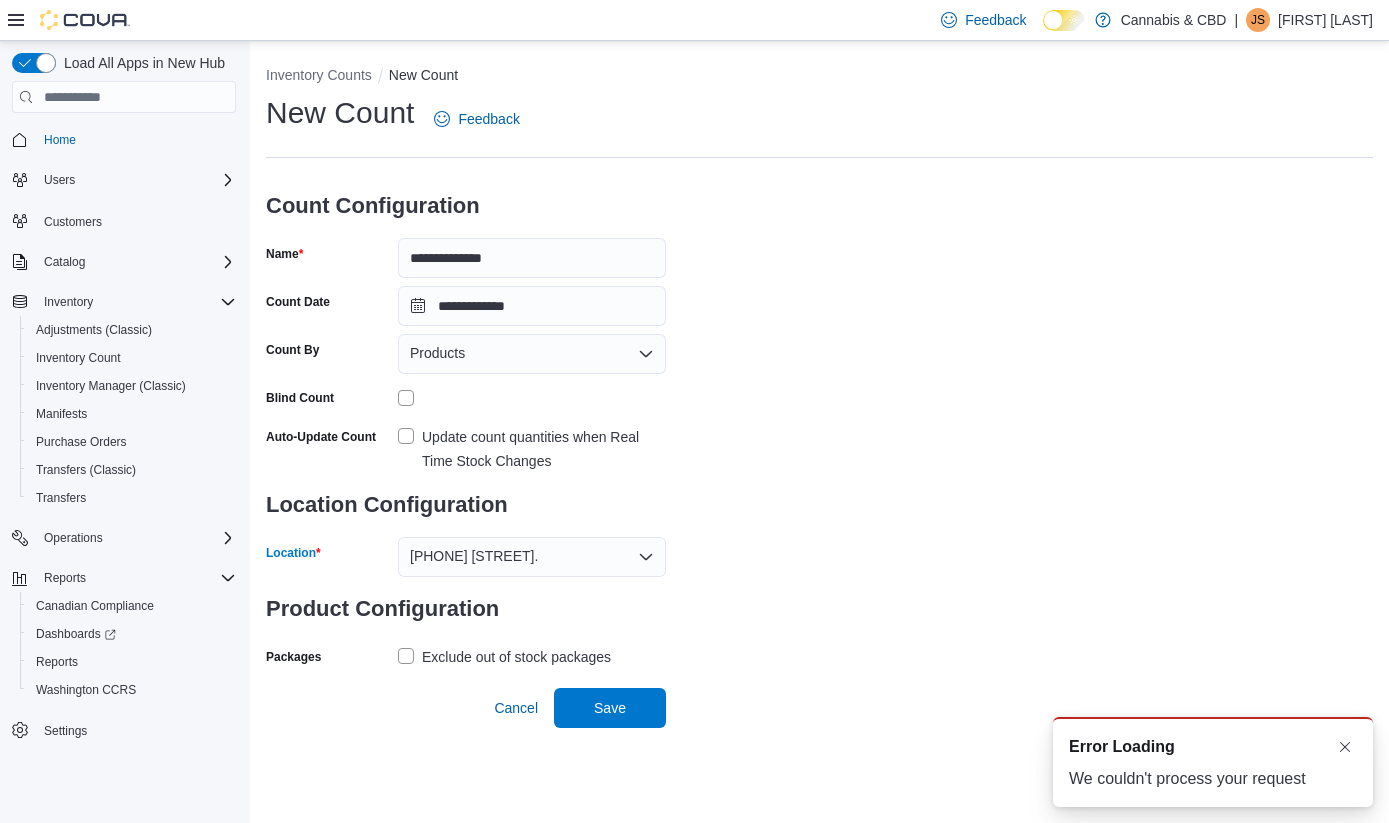 scroll, scrollTop: 0, scrollLeft: 0, axis: both 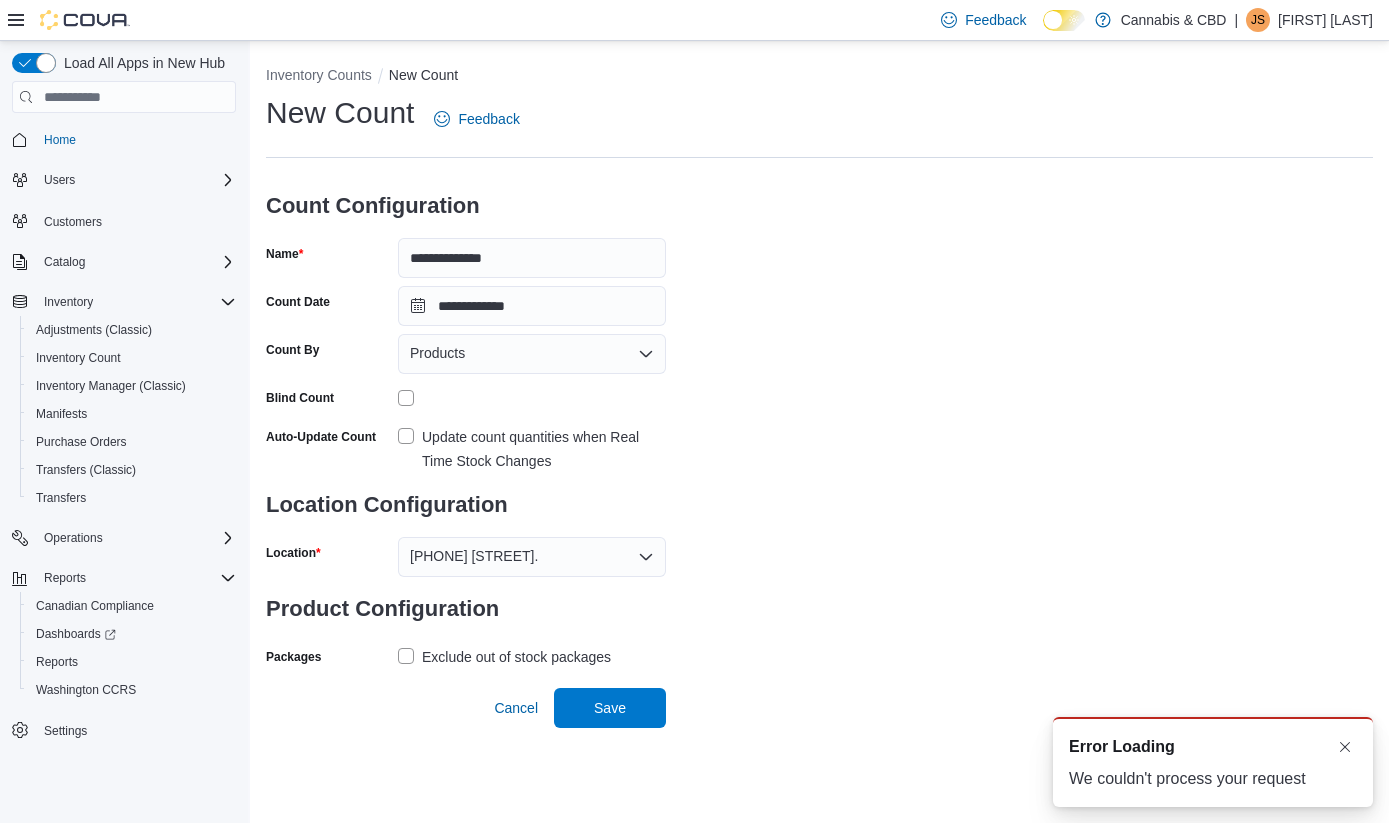 click on "Exclude out of stock packages" at bounding box center [504, 657] 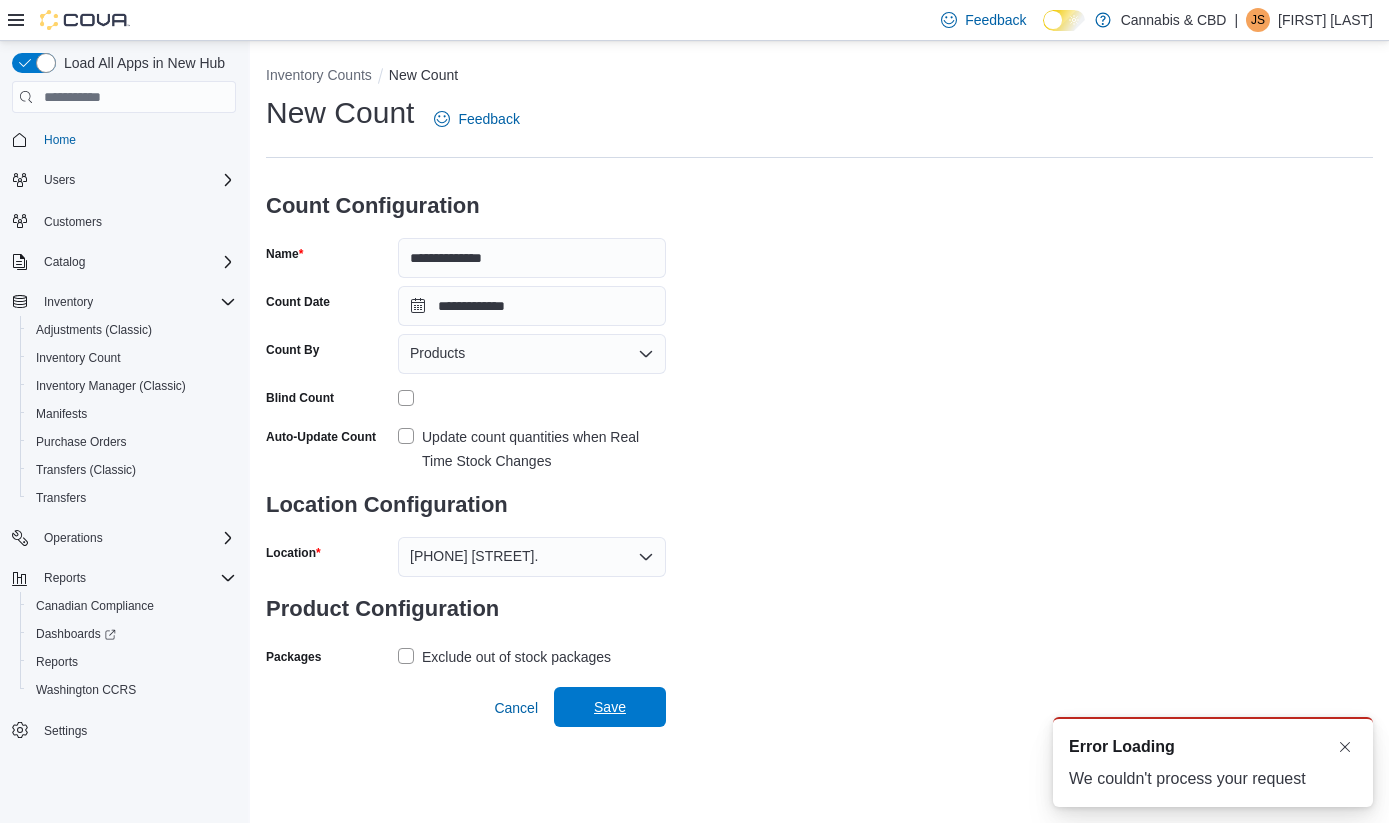 click on "Save" at bounding box center (610, 707) 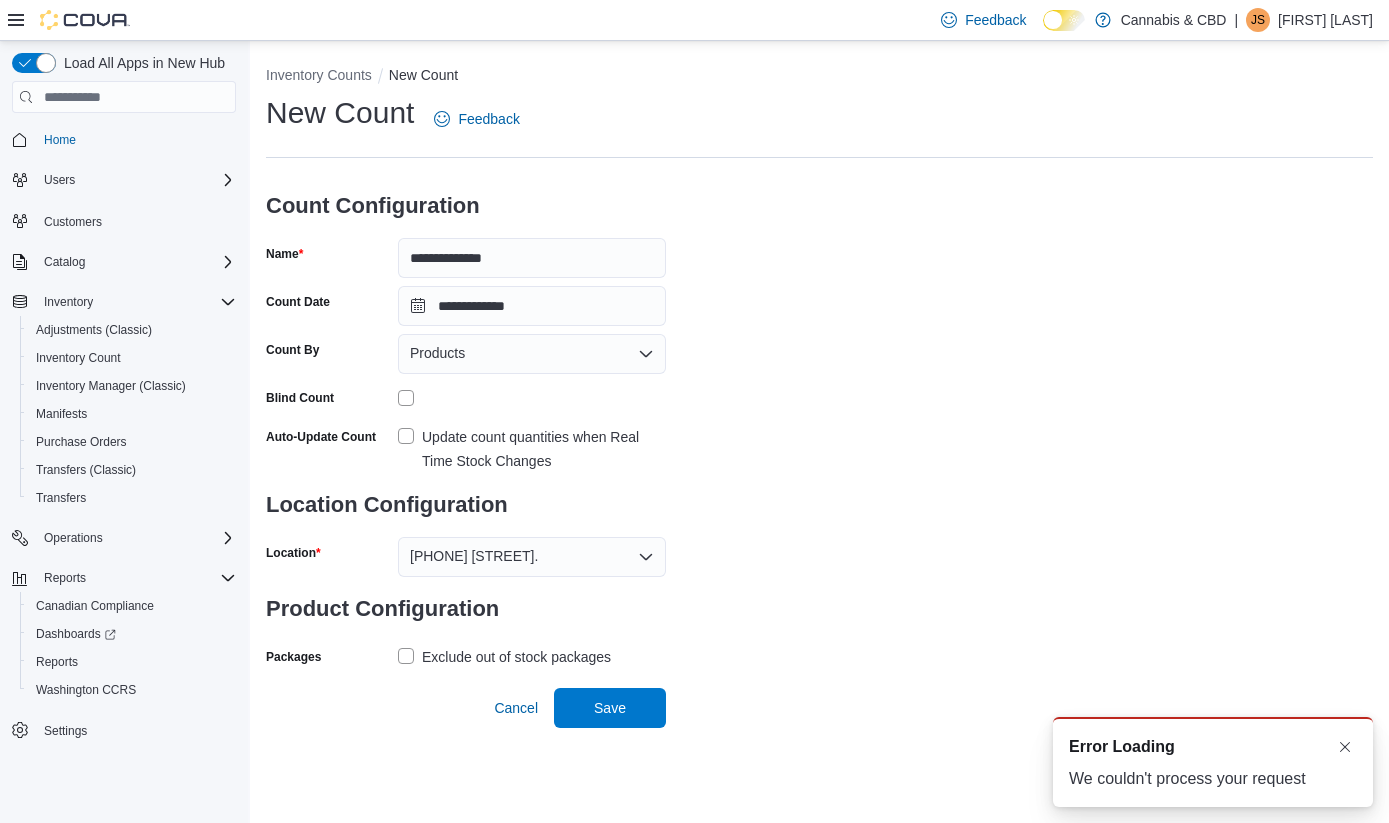 click at bounding box center (532, 398) 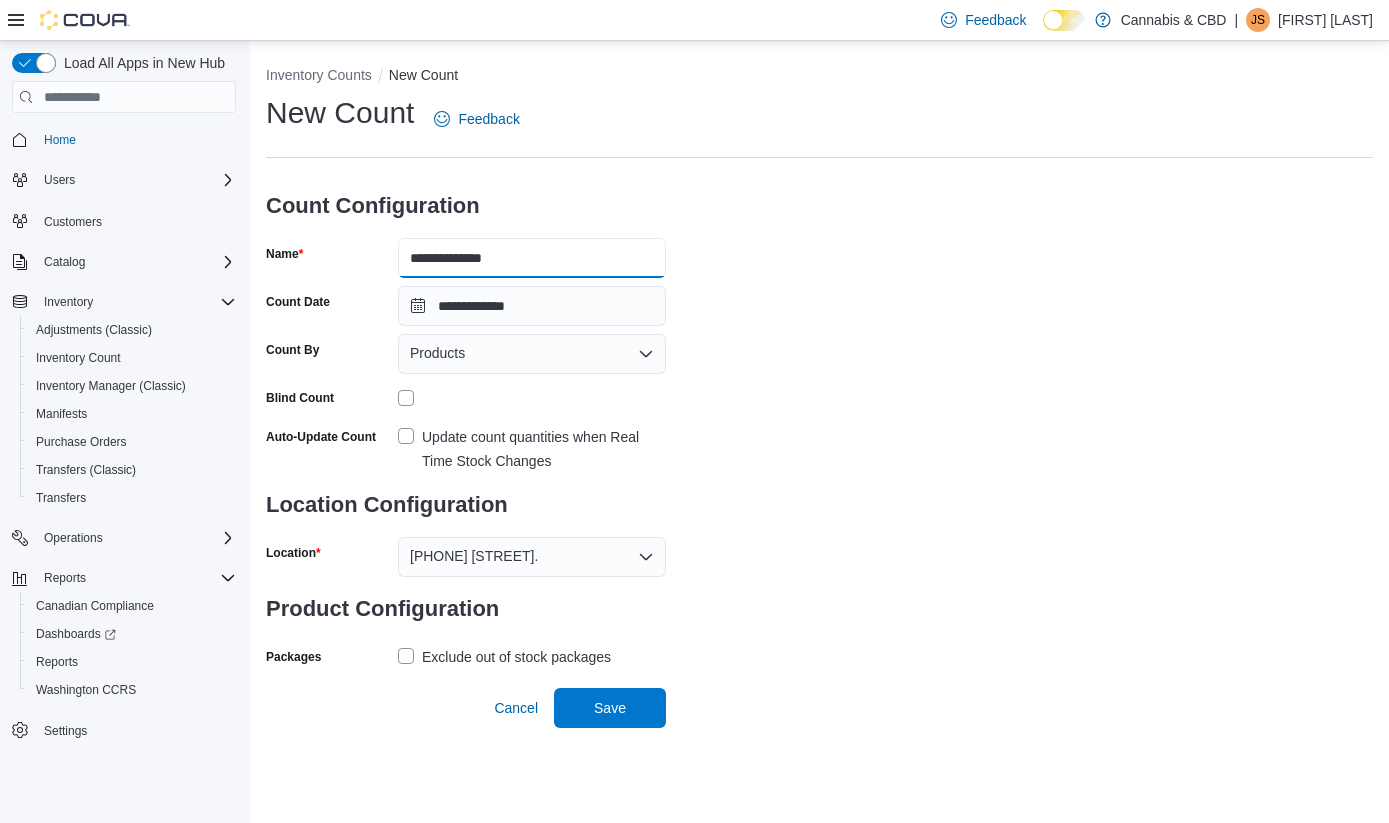 click on "**********" at bounding box center [532, 258] 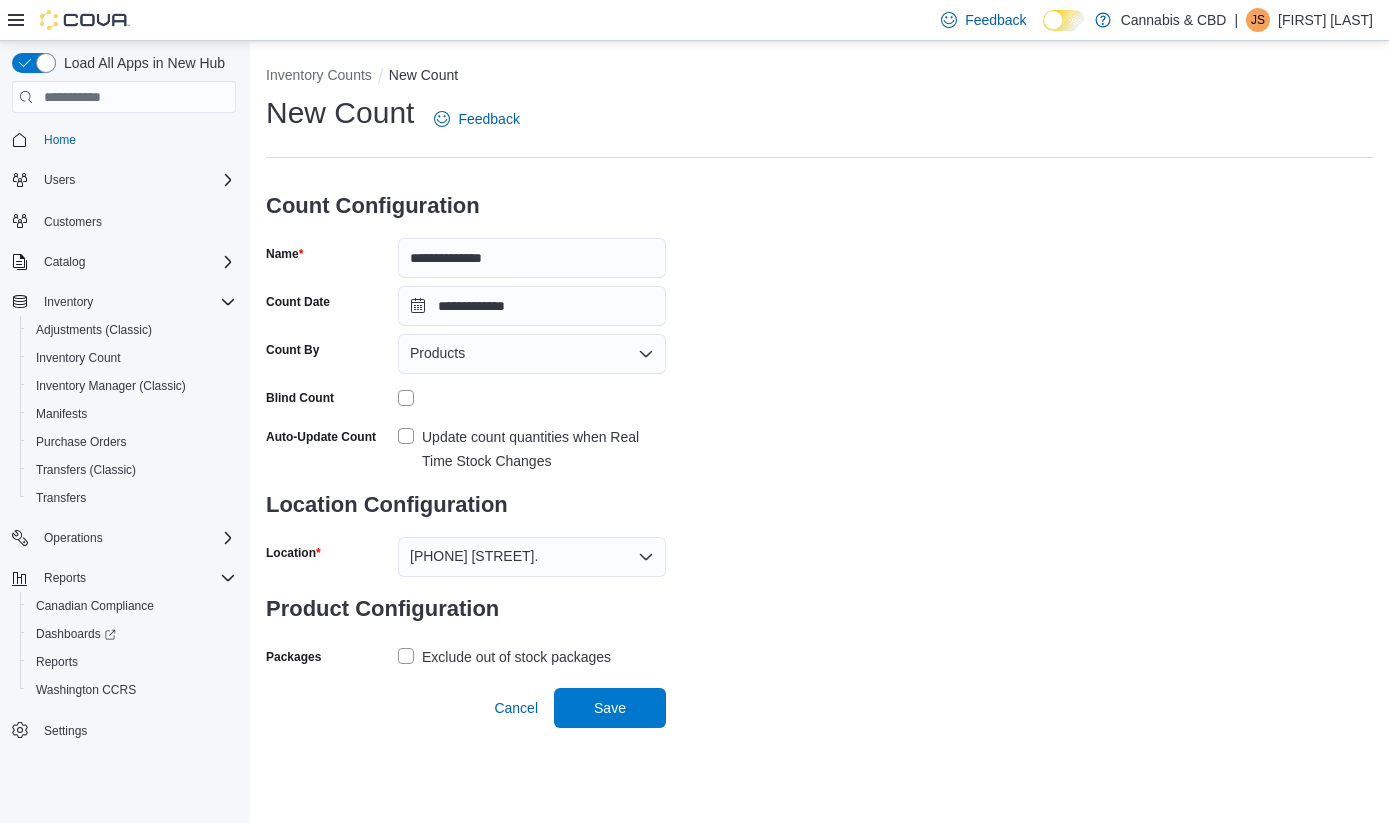 click on "Update count quantities when Real Time Stock Changes" at bounding box center [532, 449] 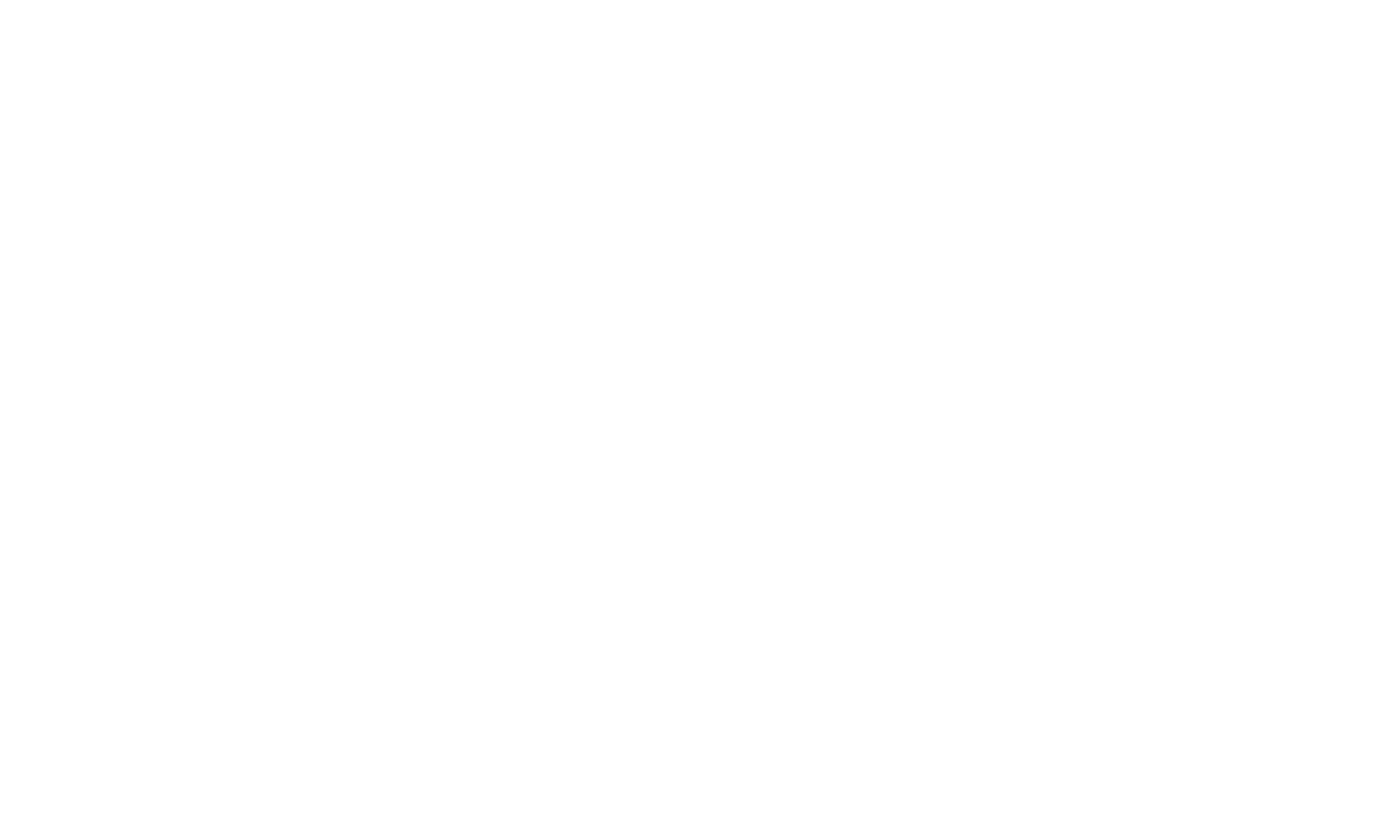 scroll, scrollTop: 0, scrollLeft: 0, axis: both 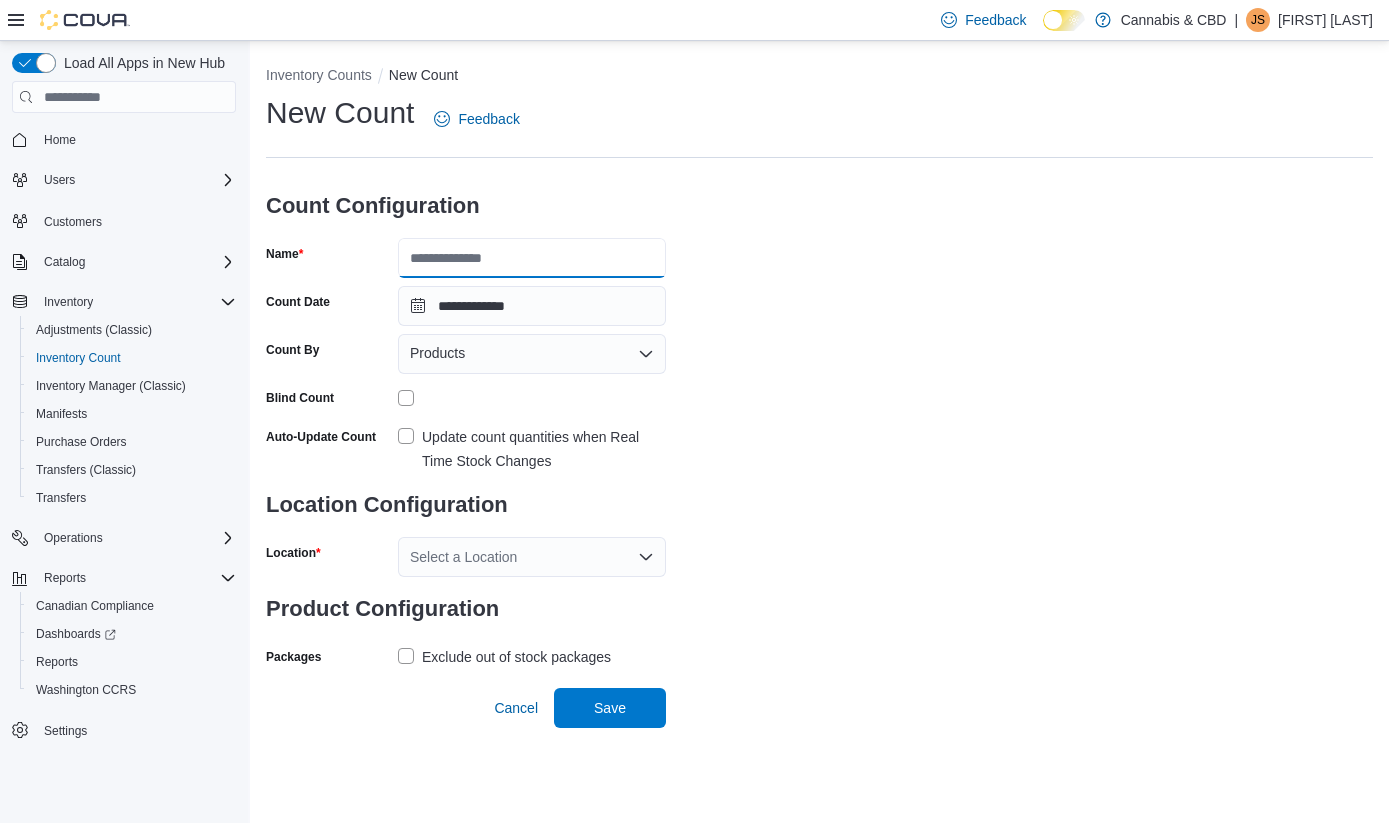click on "Name" at bounding box center [532, 258] 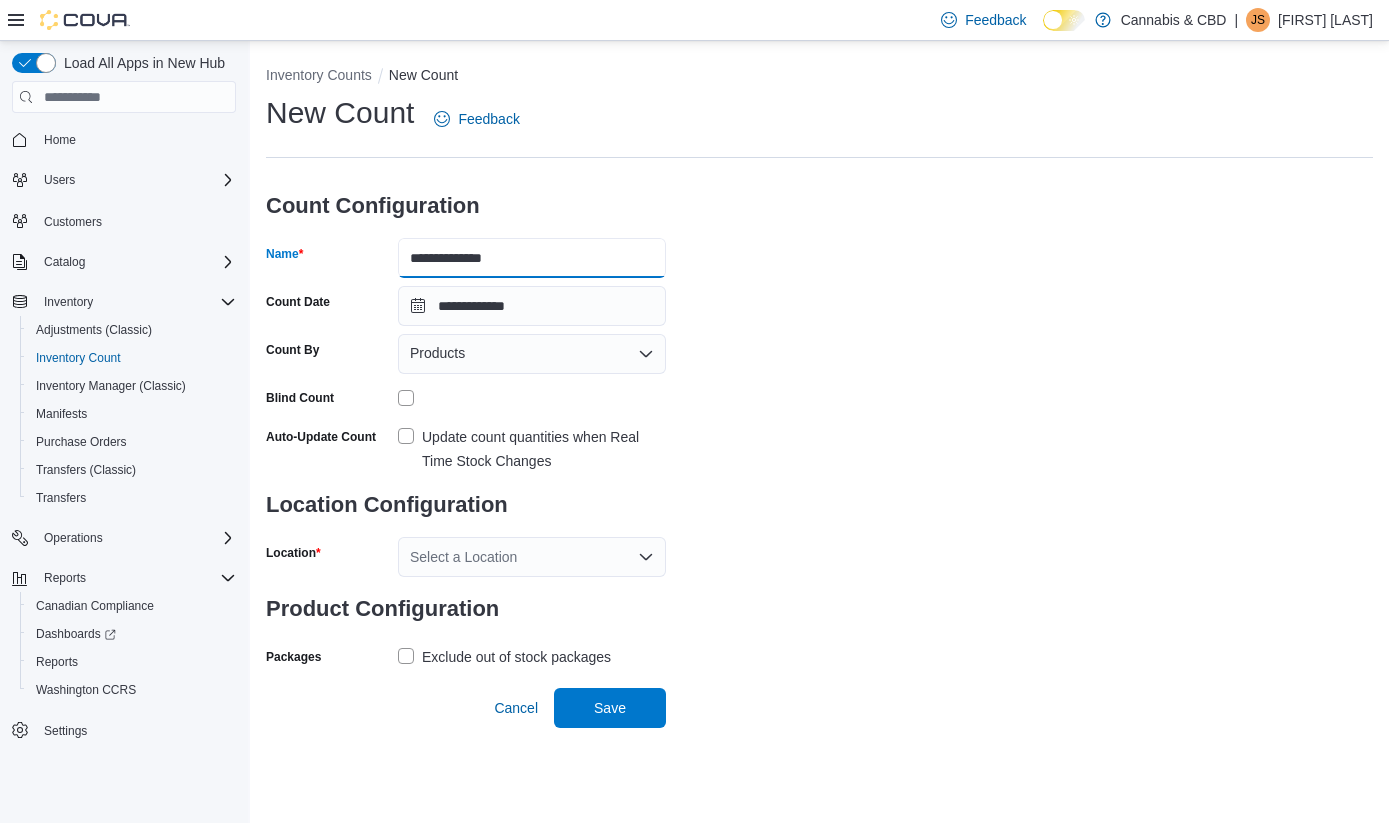 type on "**********" 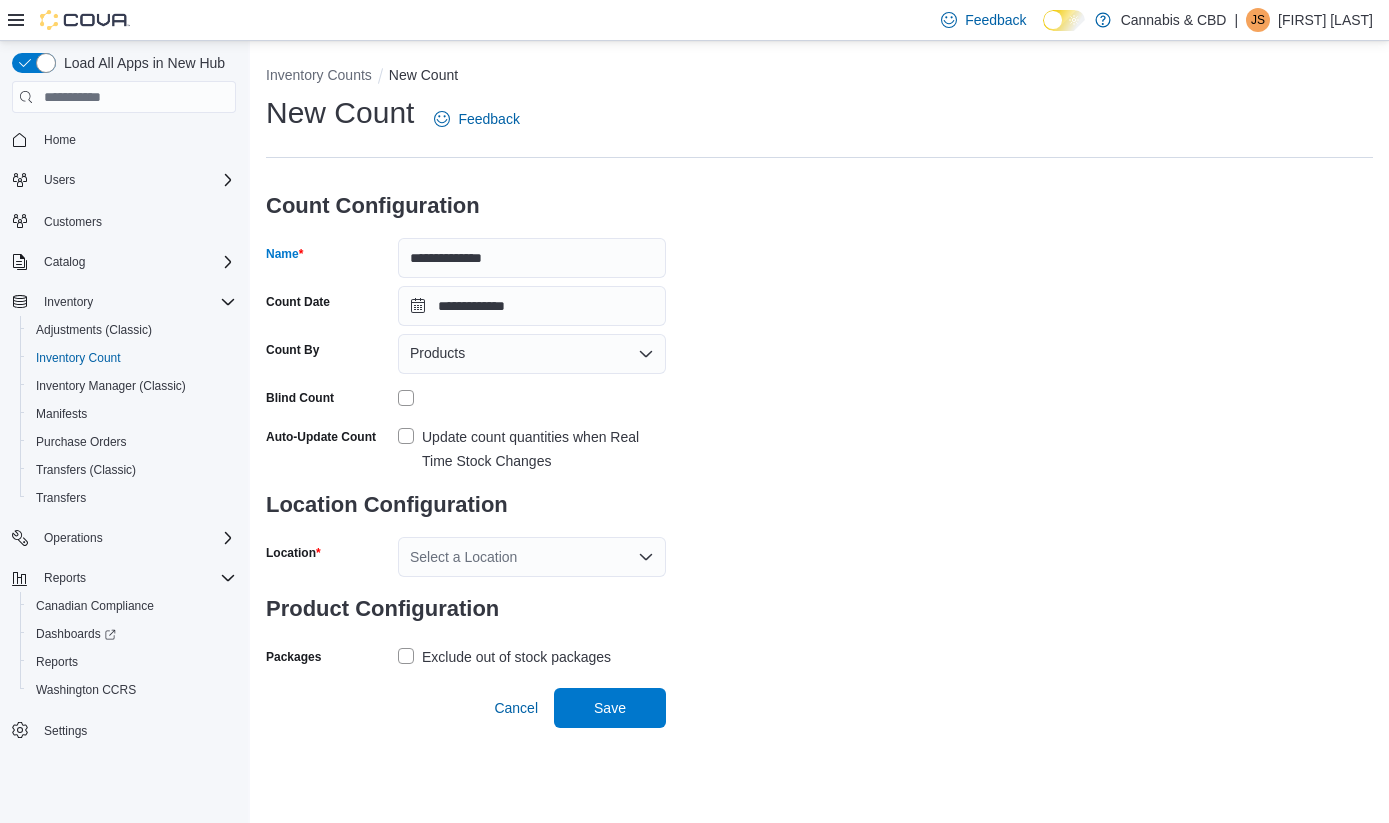 click on "Update count quantities when Real Time Stock Changes" at bounding box center (532, 449) 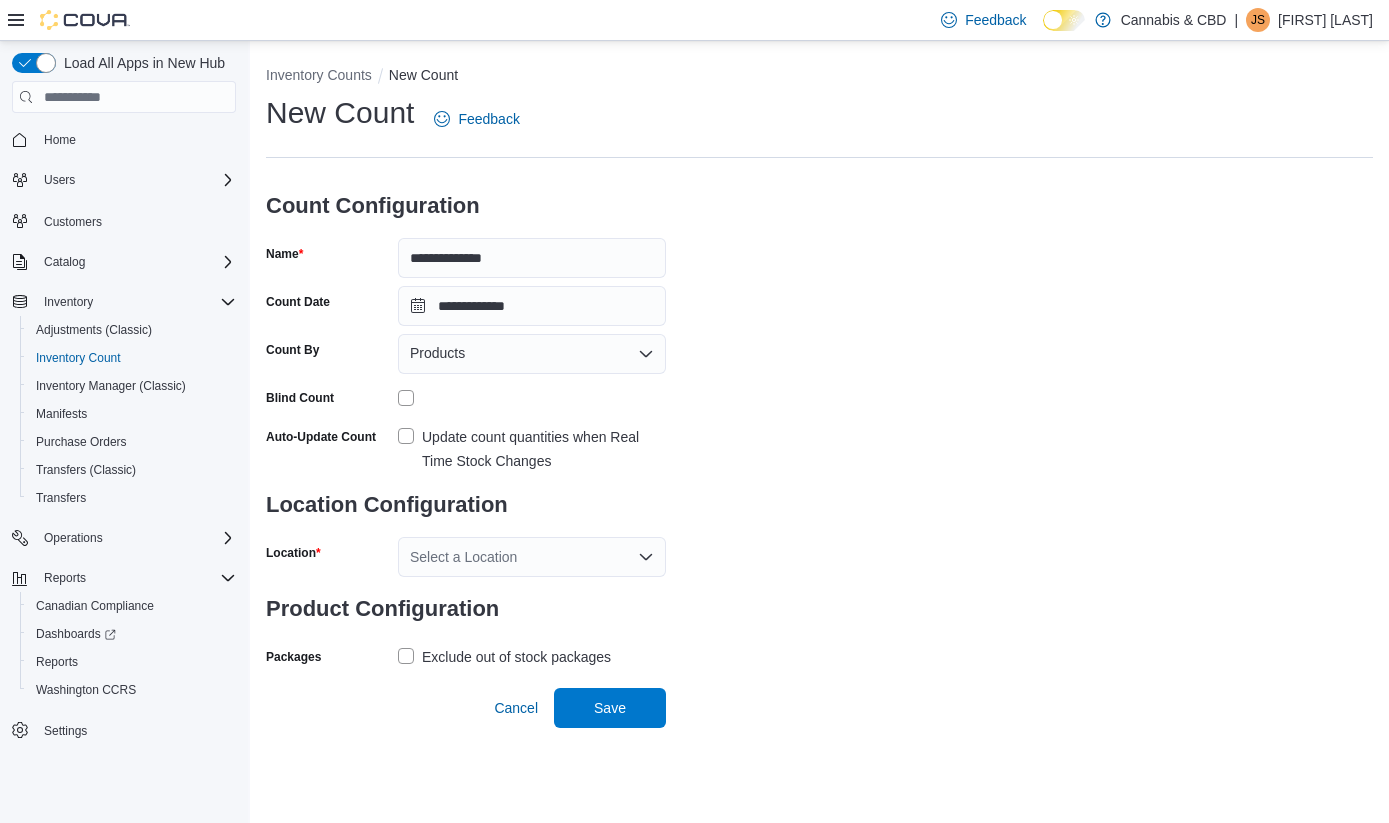 click on "Select a Location" at bounding box center [532, 557] 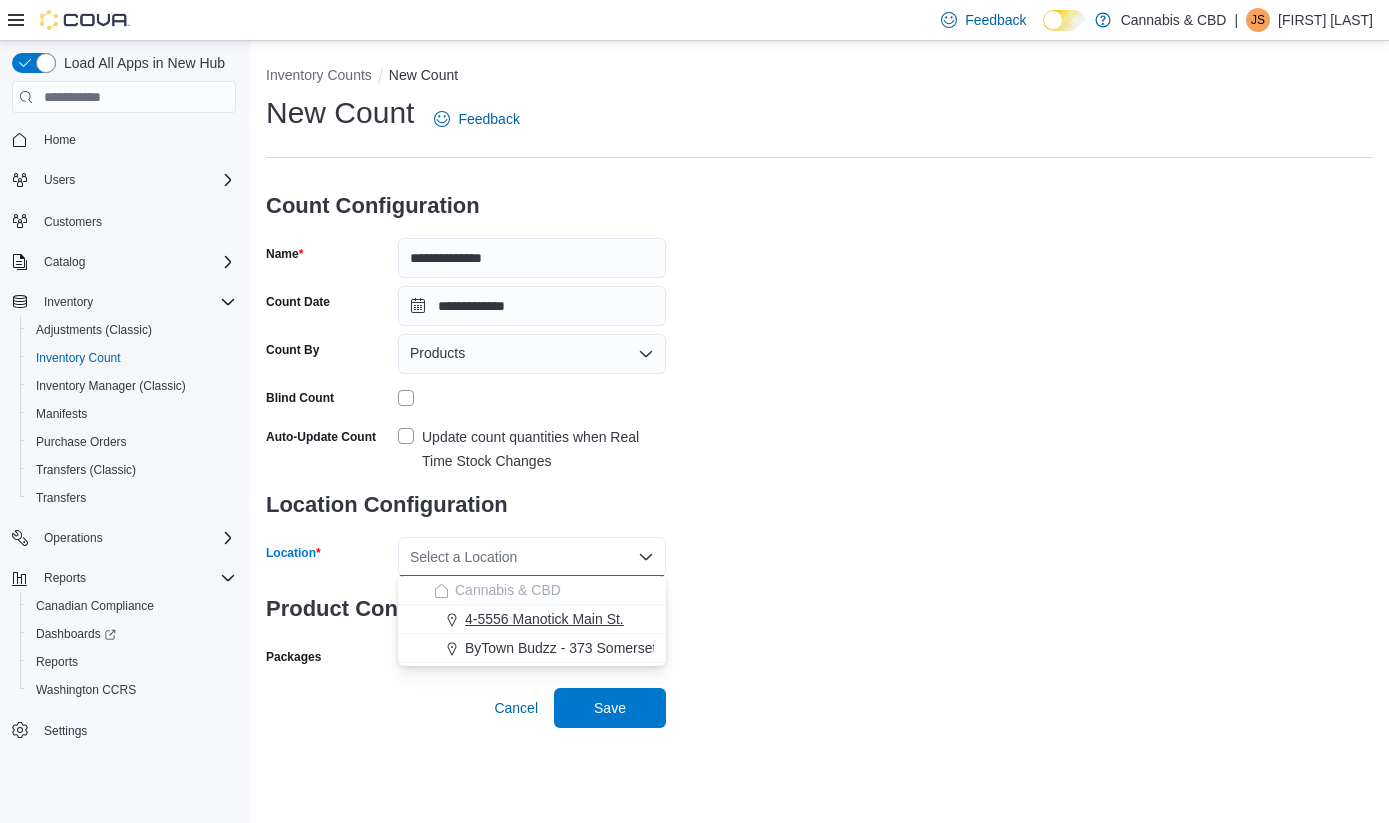 click on "4-5556 Manotick Main St." at bounding box center [544, 619] 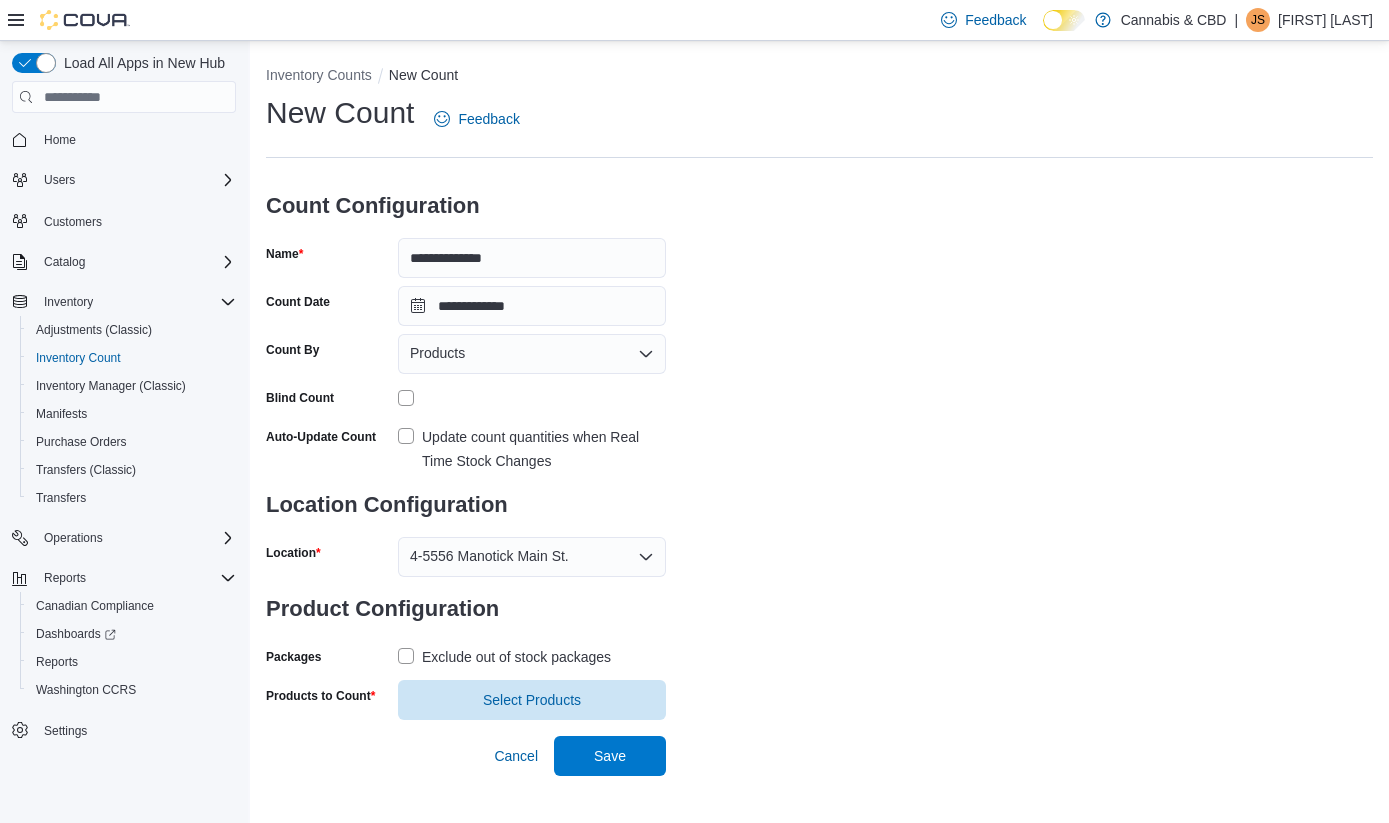 click on "Exclude out of stock packages" at bounding box center [504, 657] 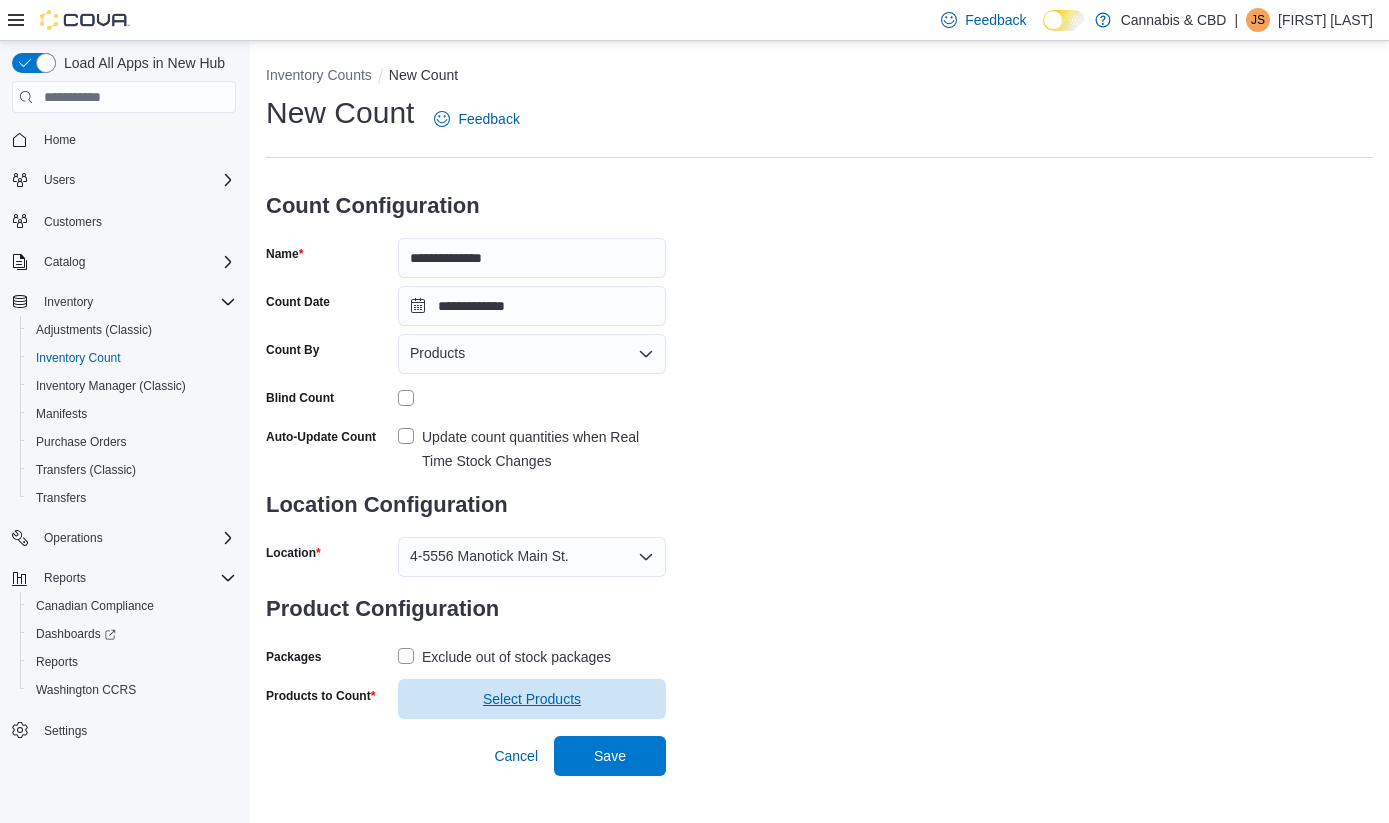 click on "Select Products" at bounding box center (532, 699) 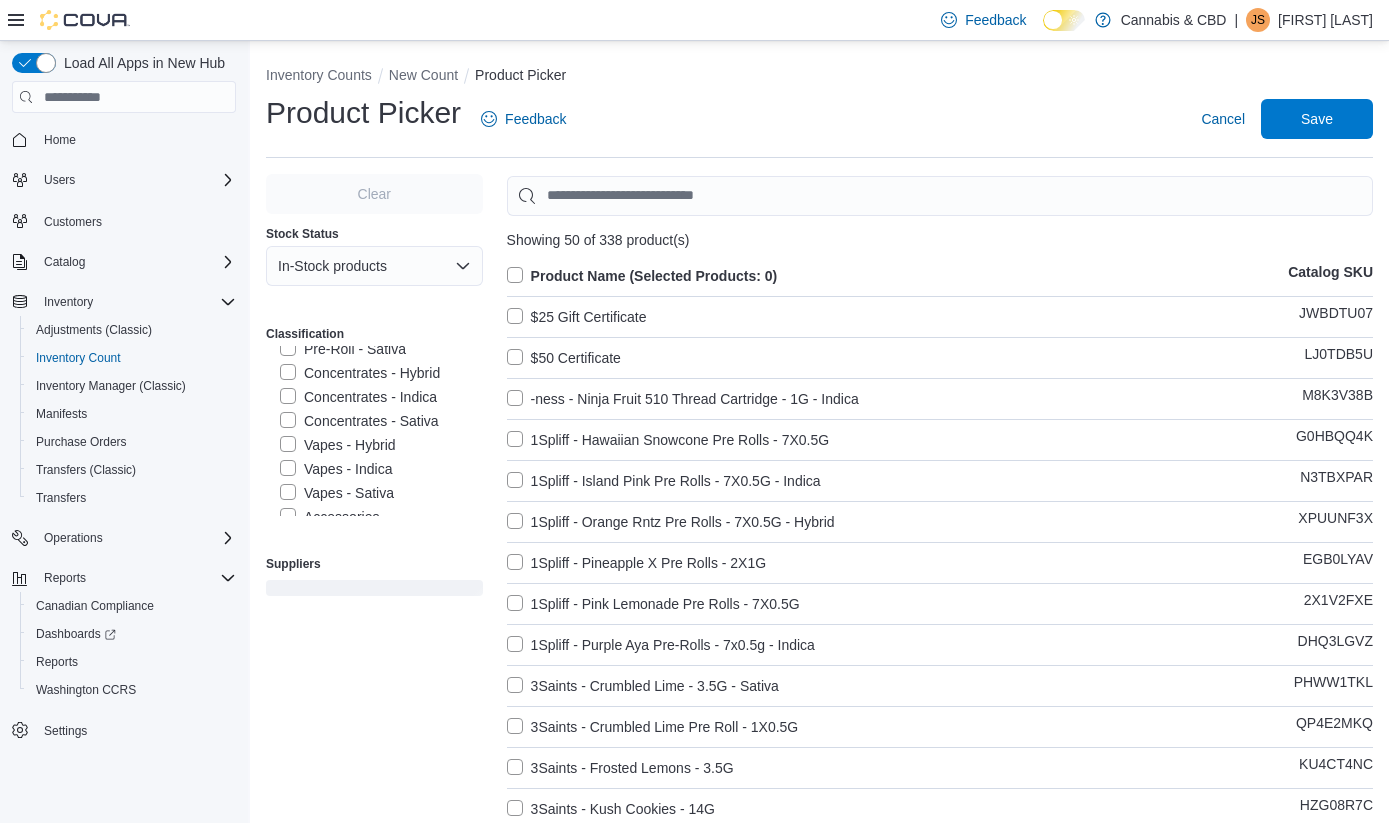scroll, scrollTop: 488, scrollLeft: 0, axis: vertical 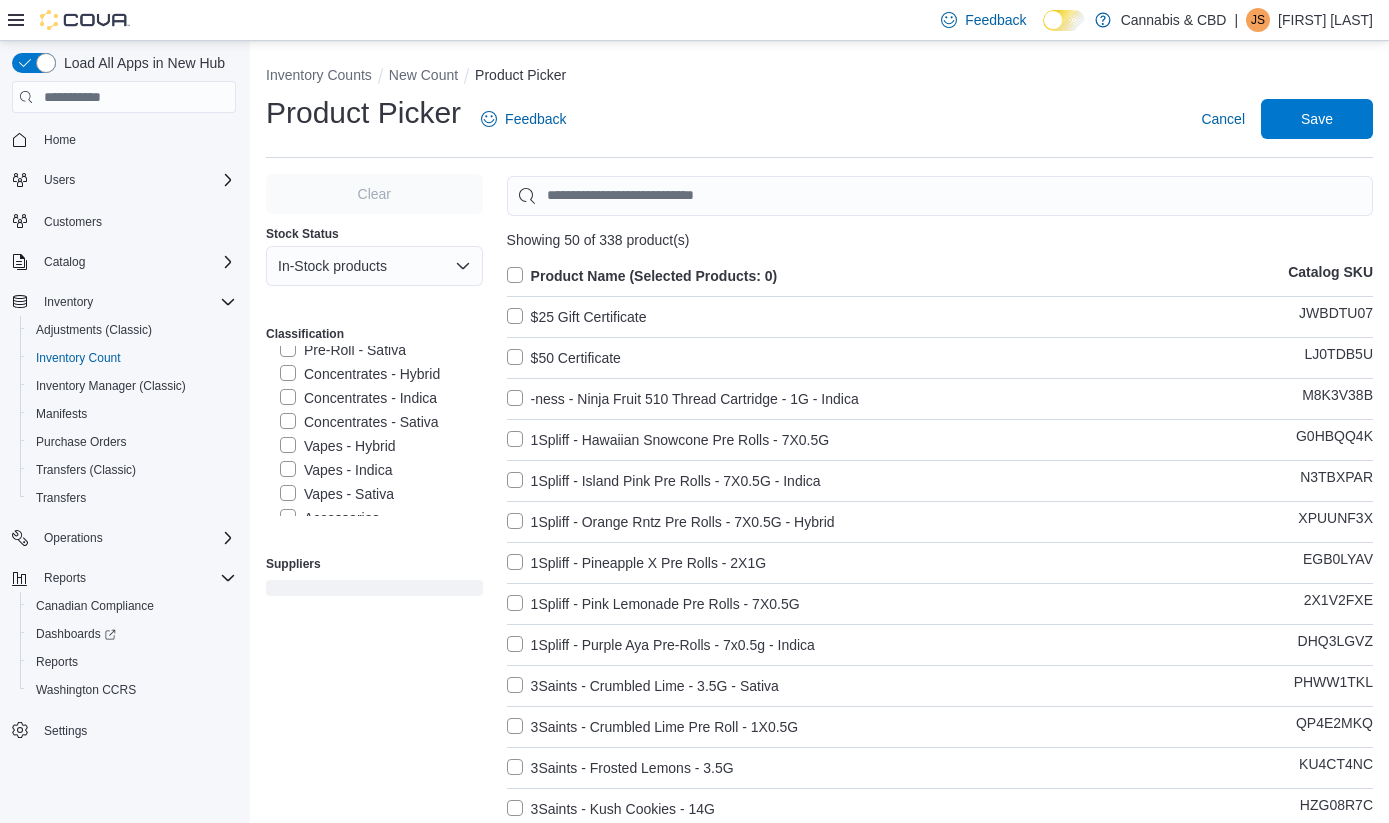 click on "Vapes - Hybrid" at bounding box center [338, 446] 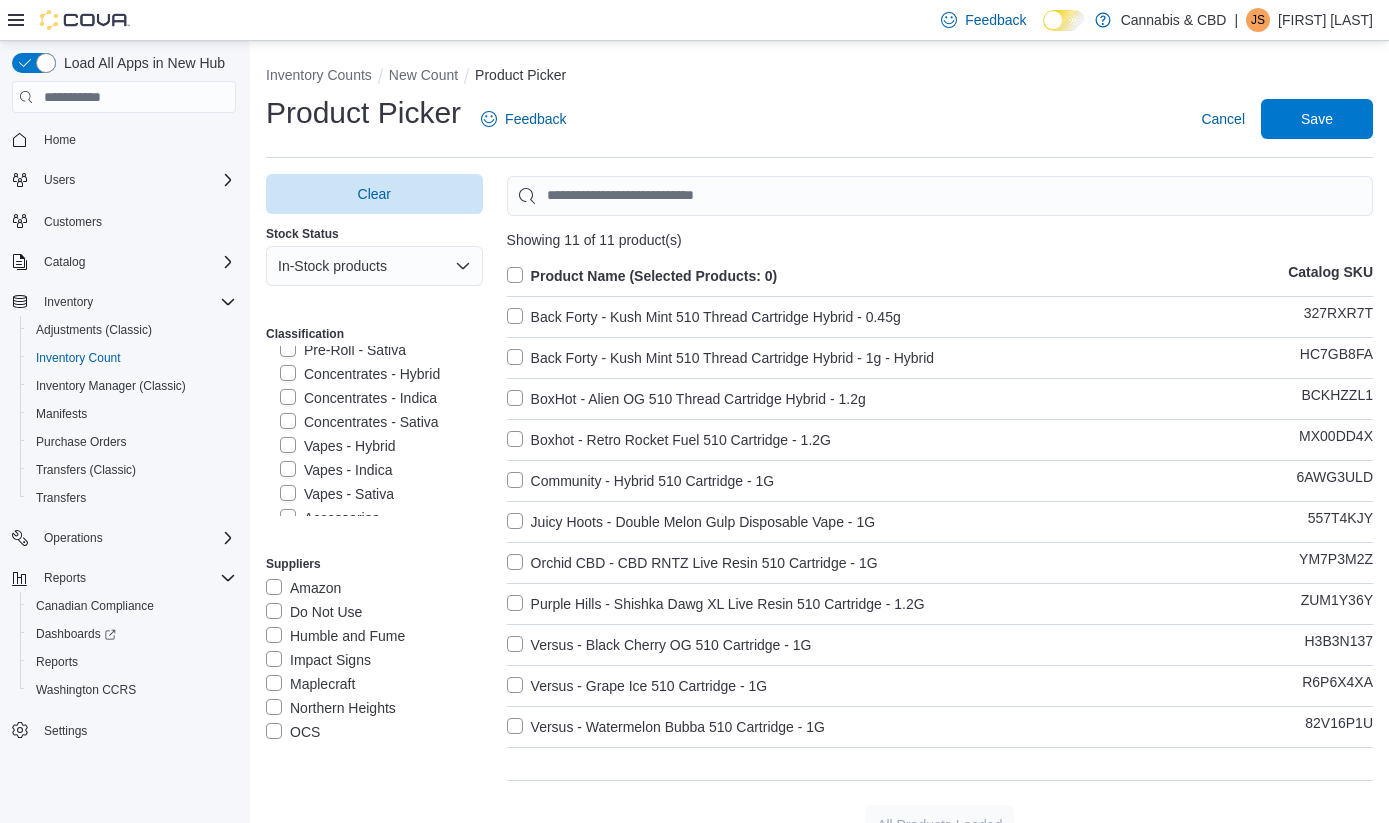 click on "Vapes - Indica" at bounding box center [336, 470] 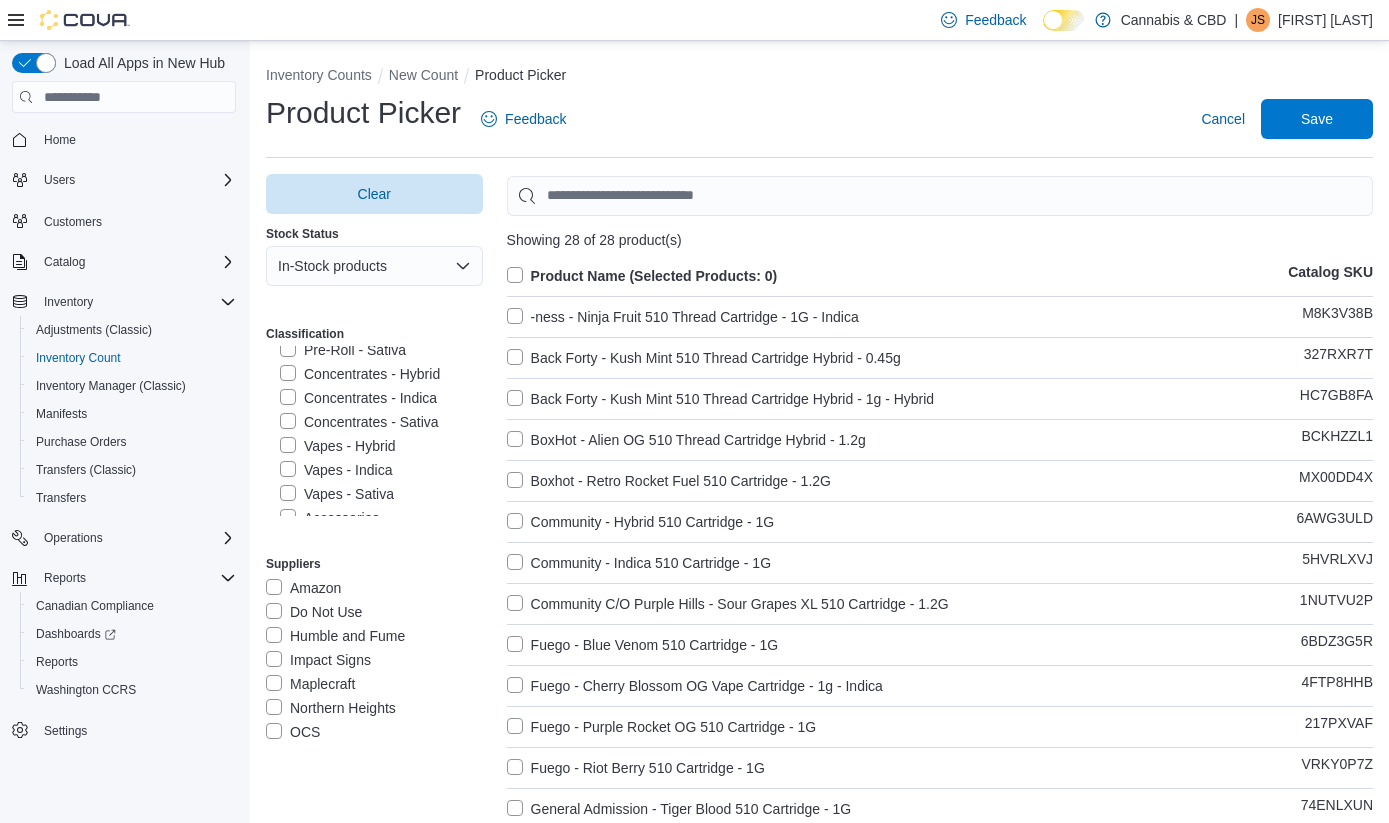 click on "Vapes - Sativa" at bounding box center [337, 494] 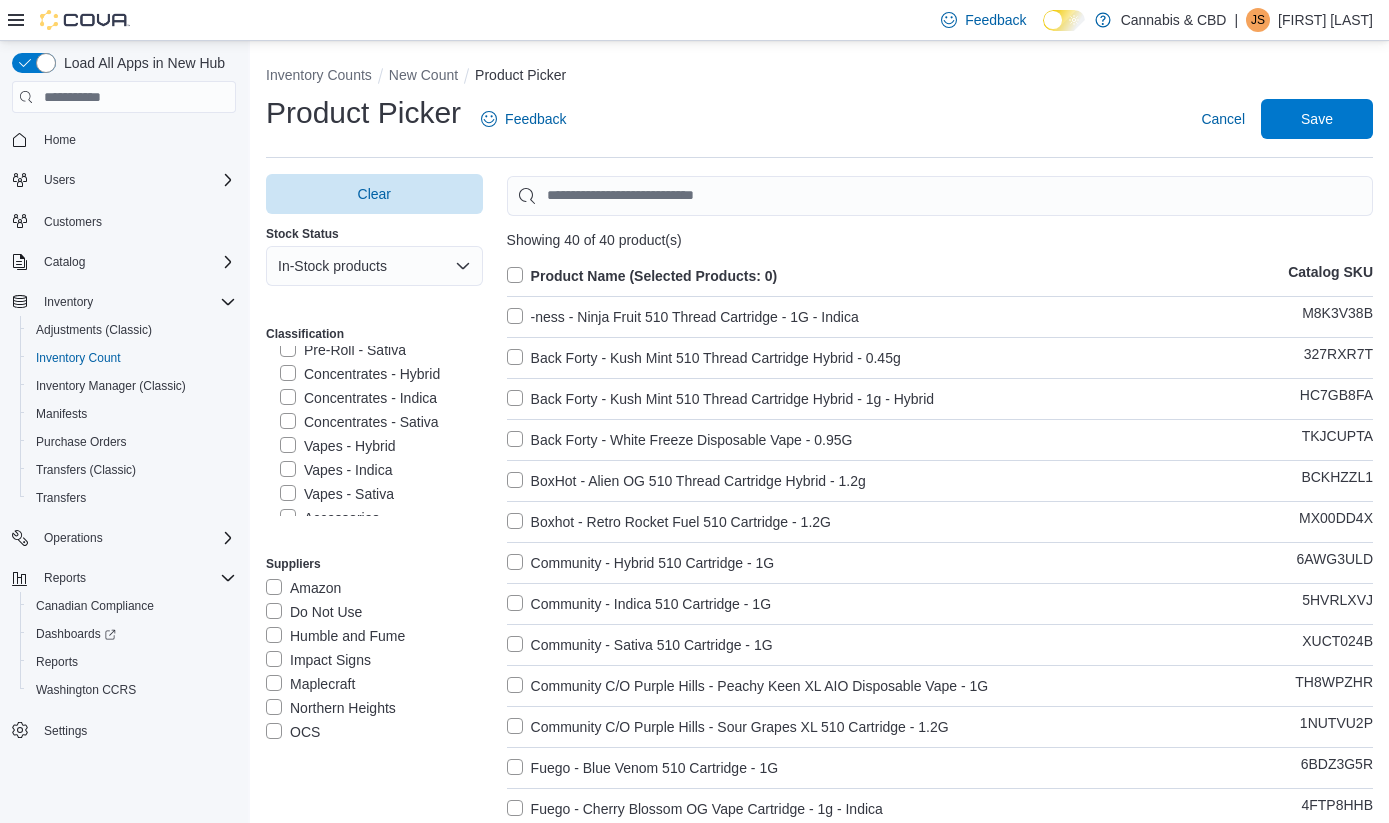 click on "Product Name (Selected Products: 0)" at bounding box center (642, 276) 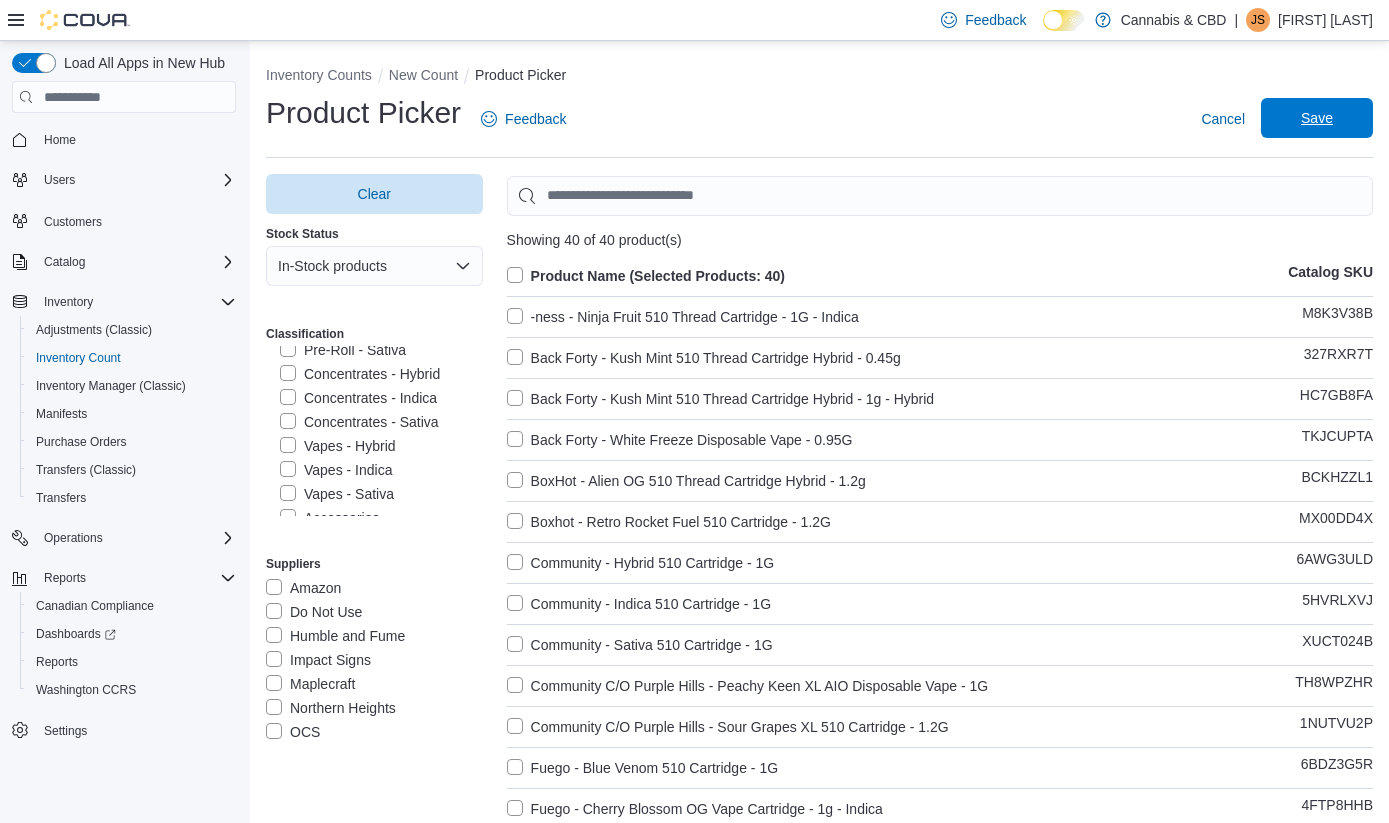 click on "Save" at bounding box center (1317, 118) 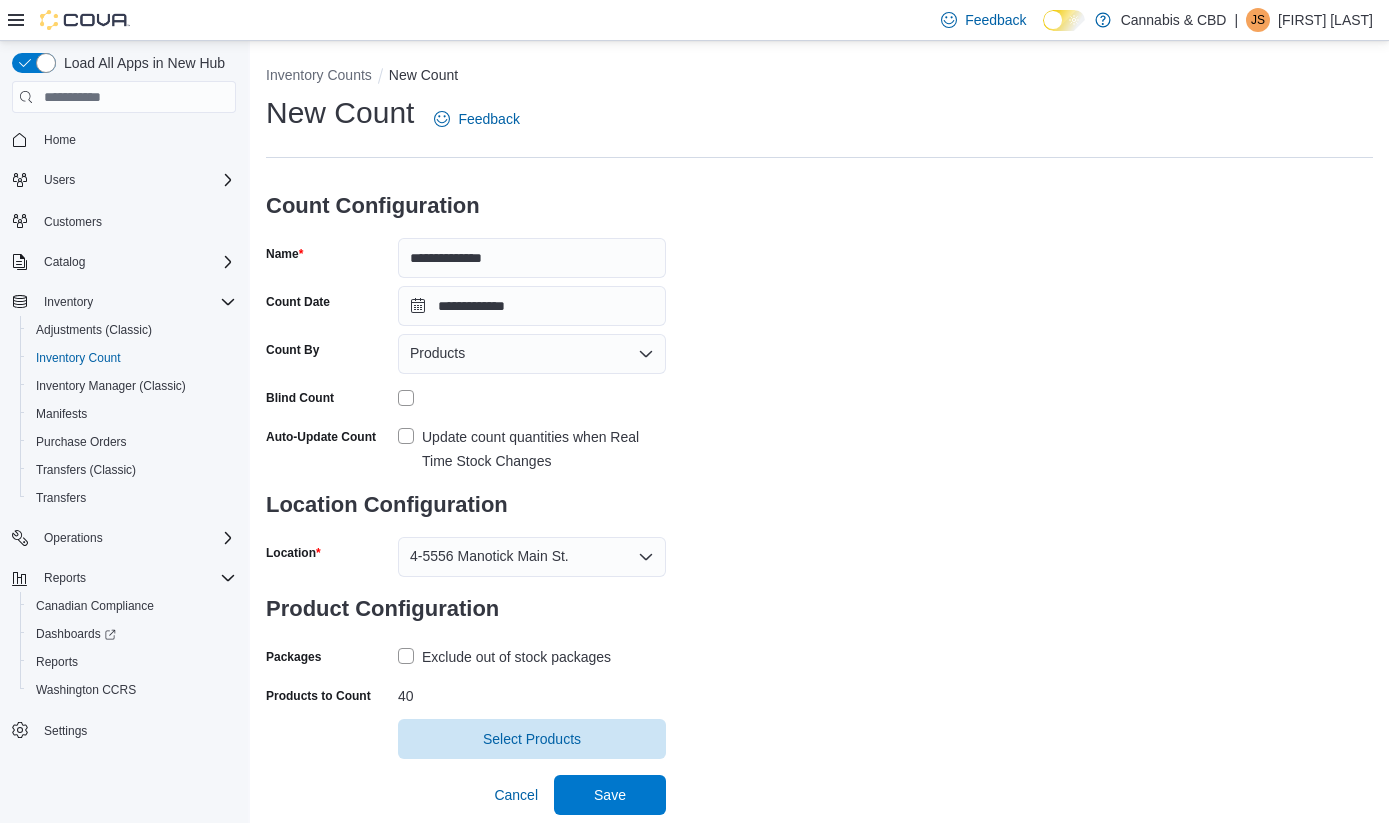 scroll, scrollTop: 0, scrollLeft: 0, axis: both 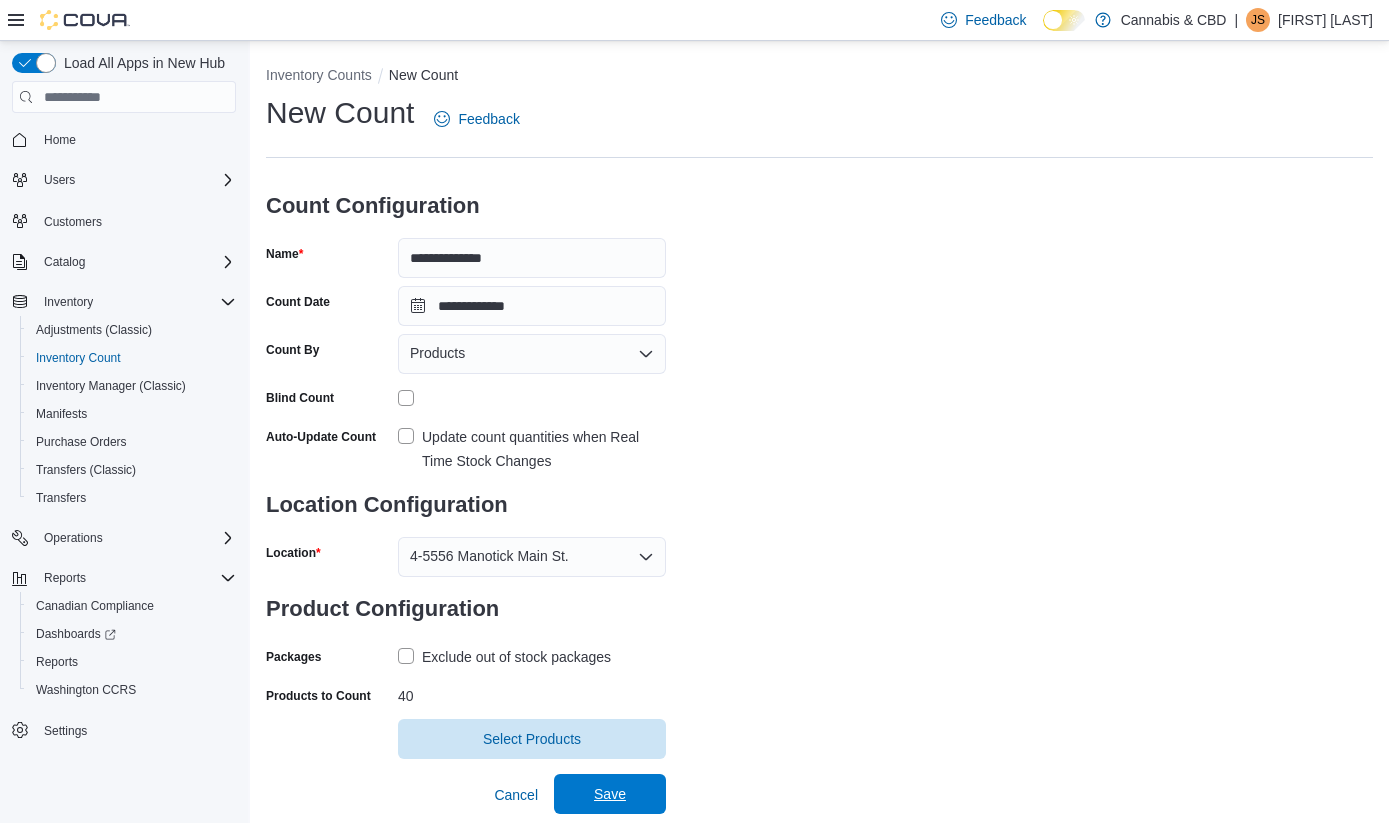 click on "Save" at bounding box center [610, 794] 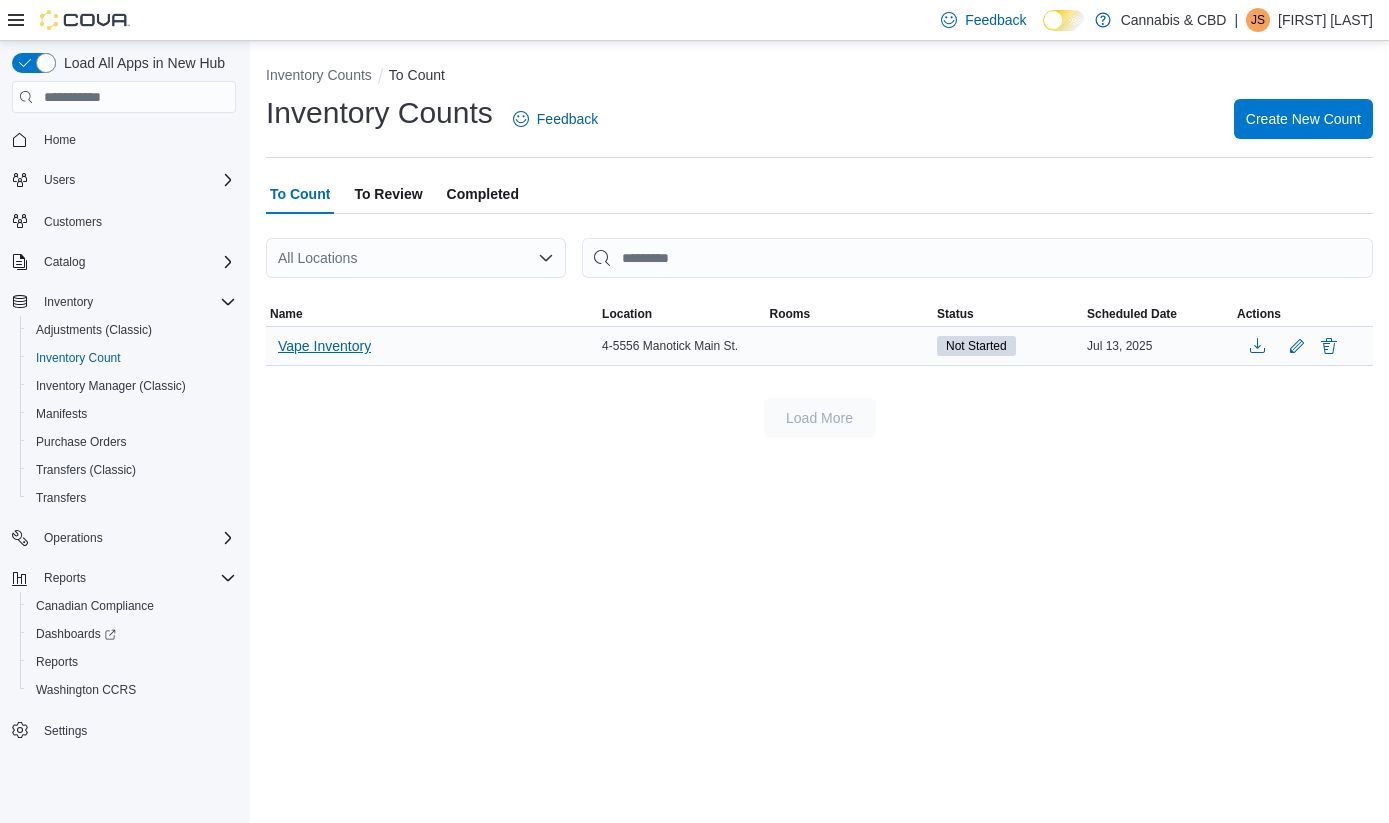 click on "Vape Inventory" at bounding box center [324, 346] 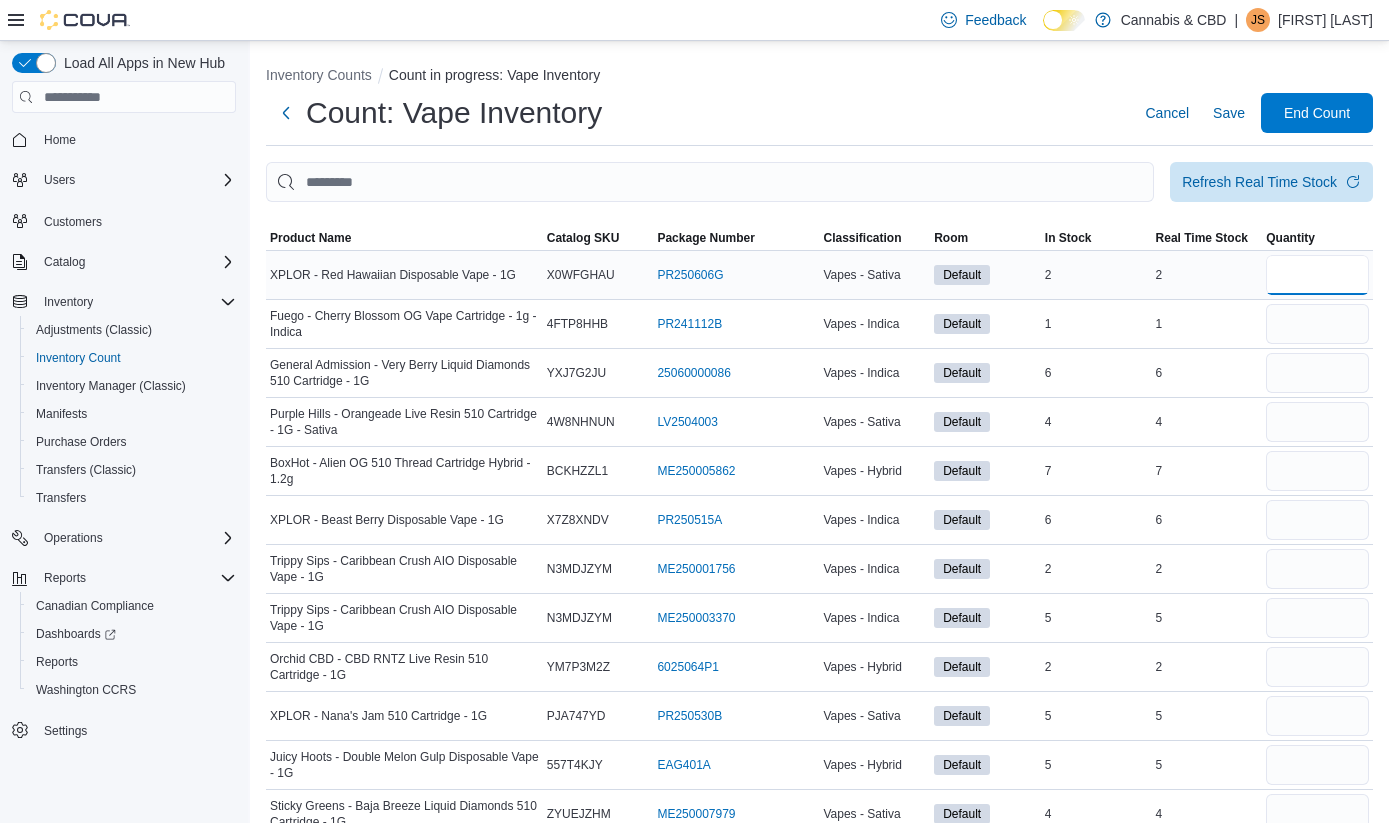 click at bounding box center [1317, 275] 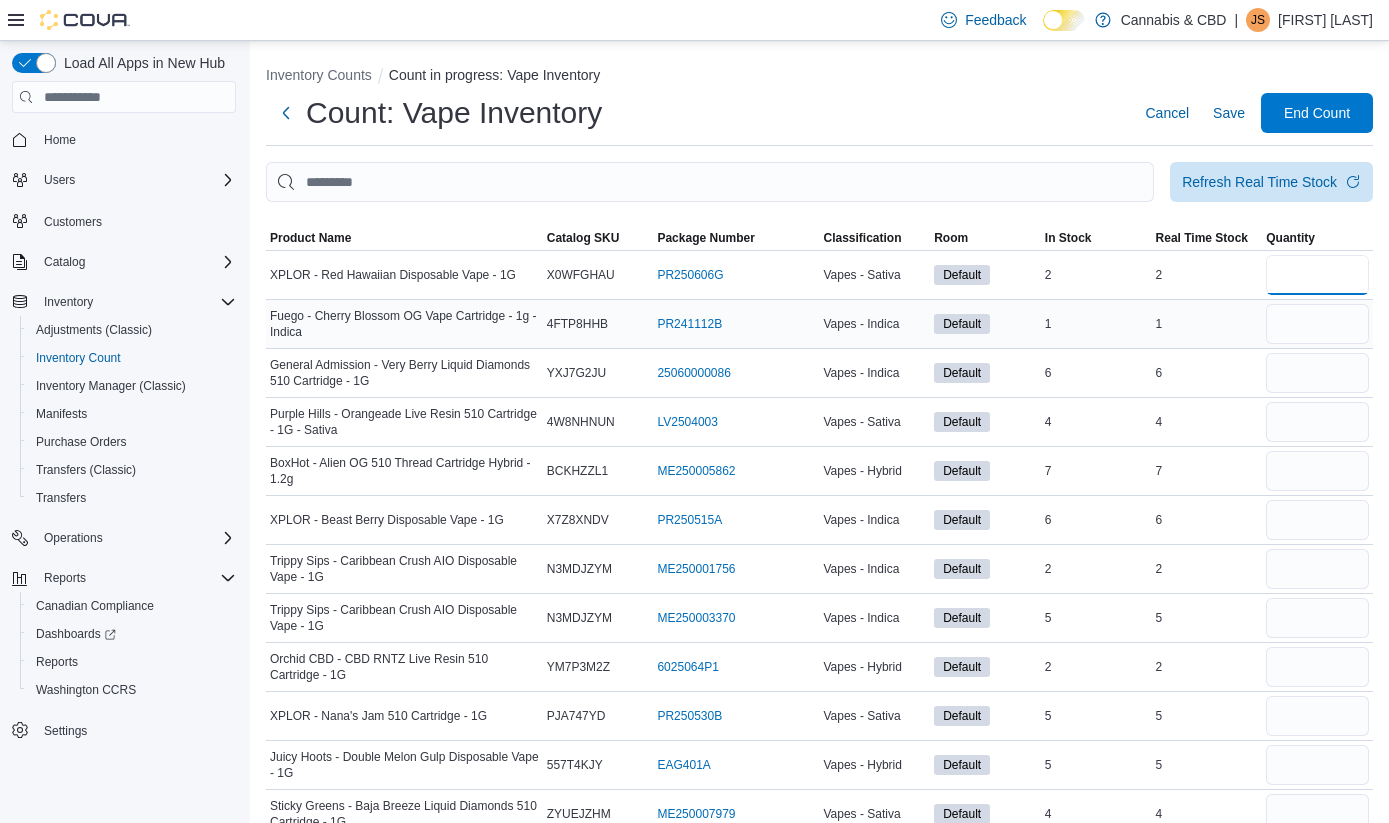 type on "*" 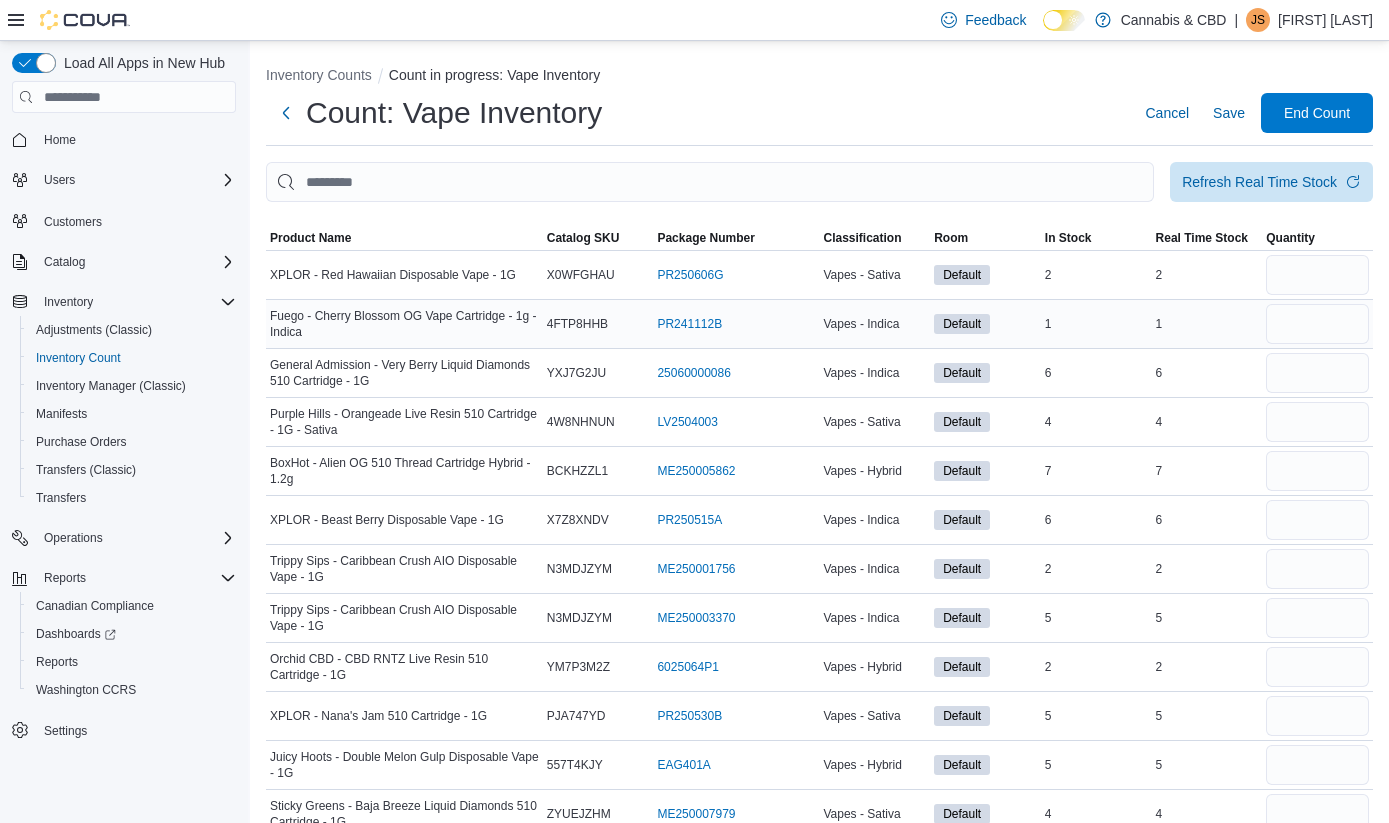 type 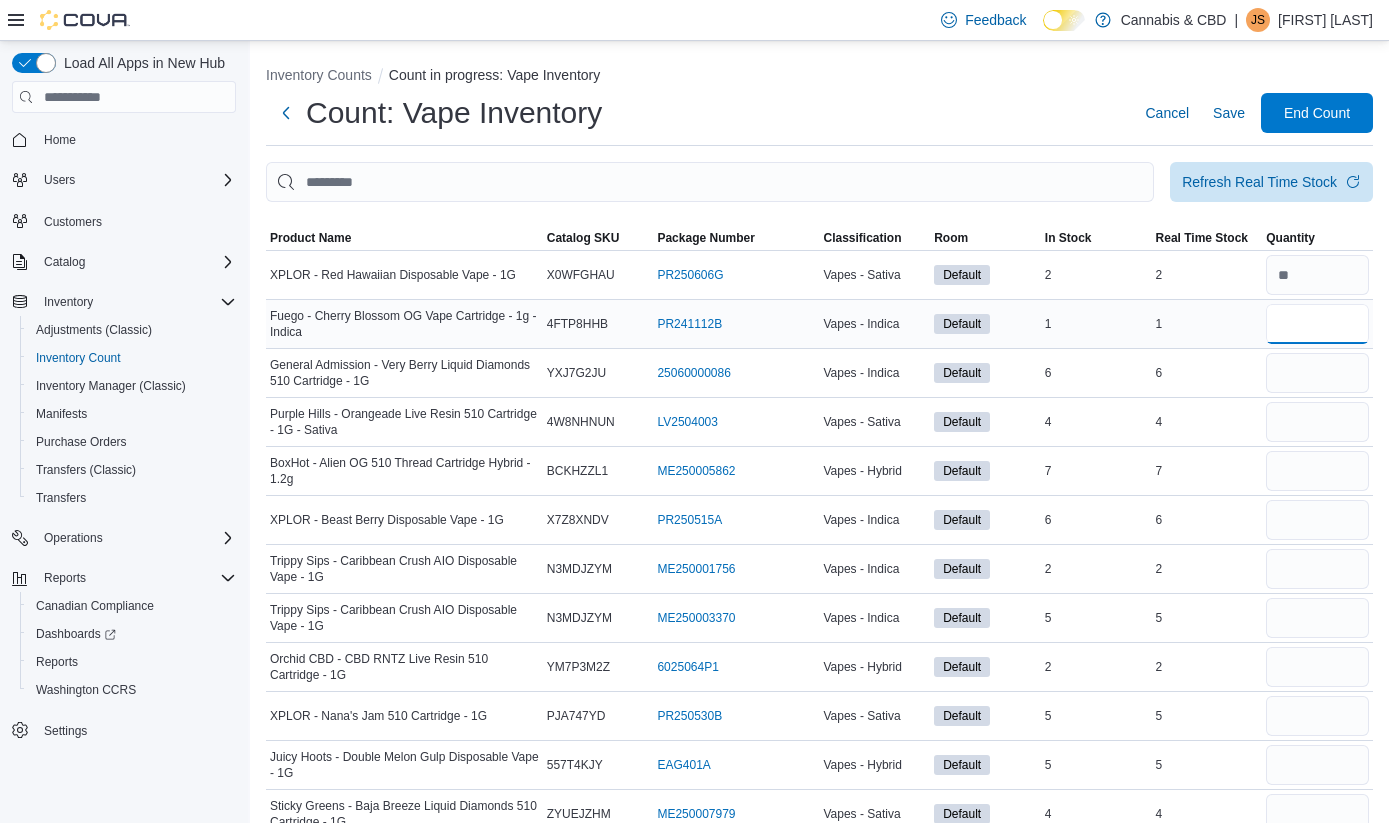 click at bounding box center (1317, 324) 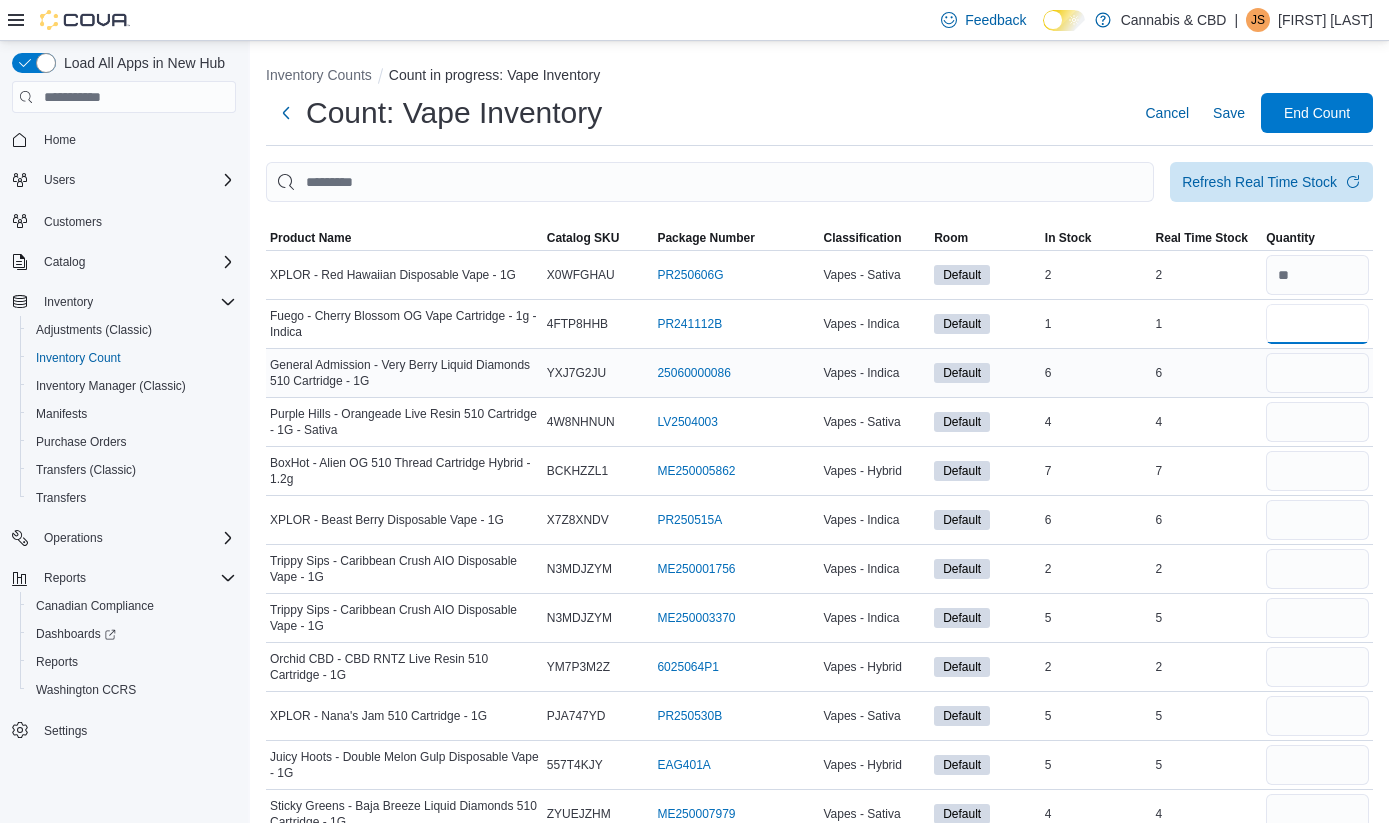 type on "*" 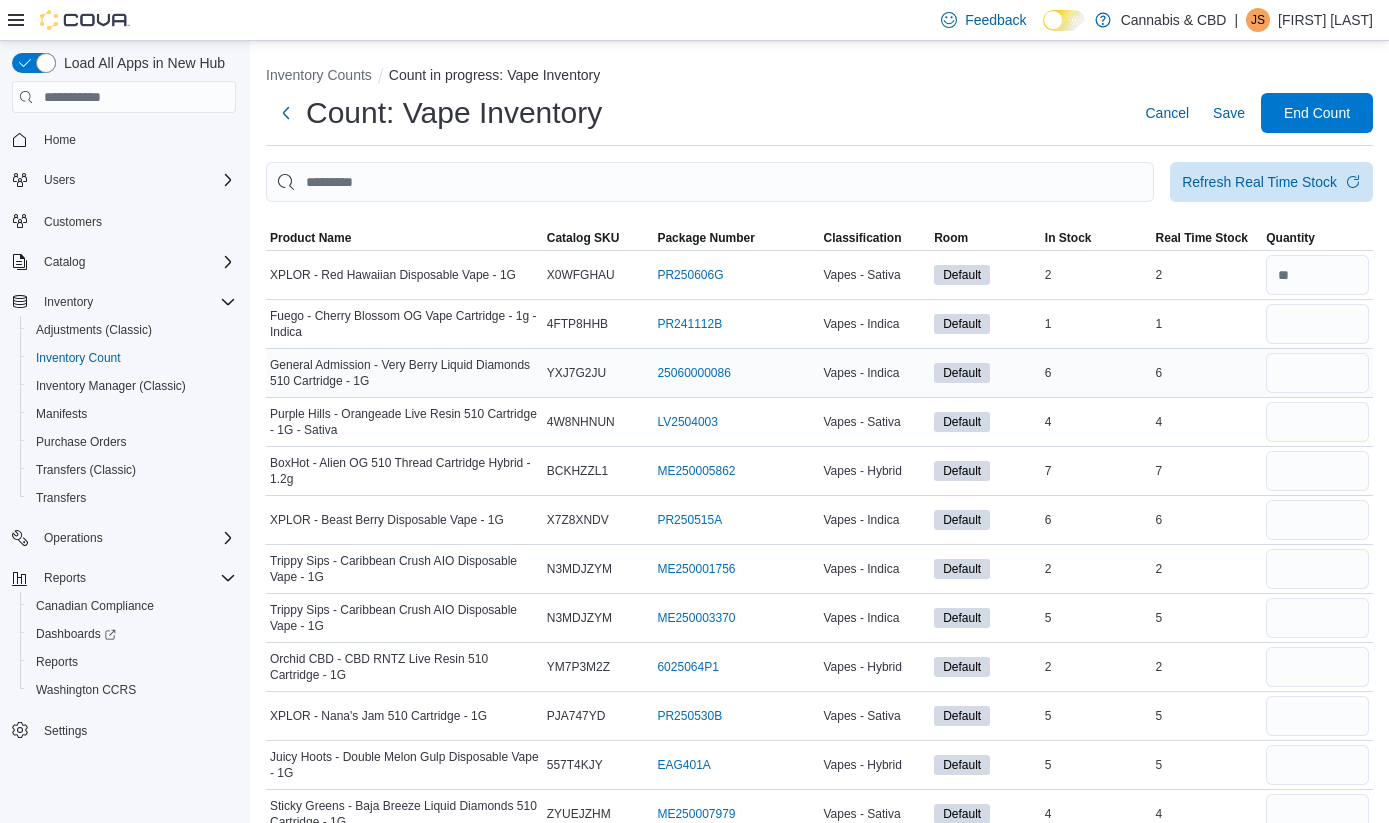 type 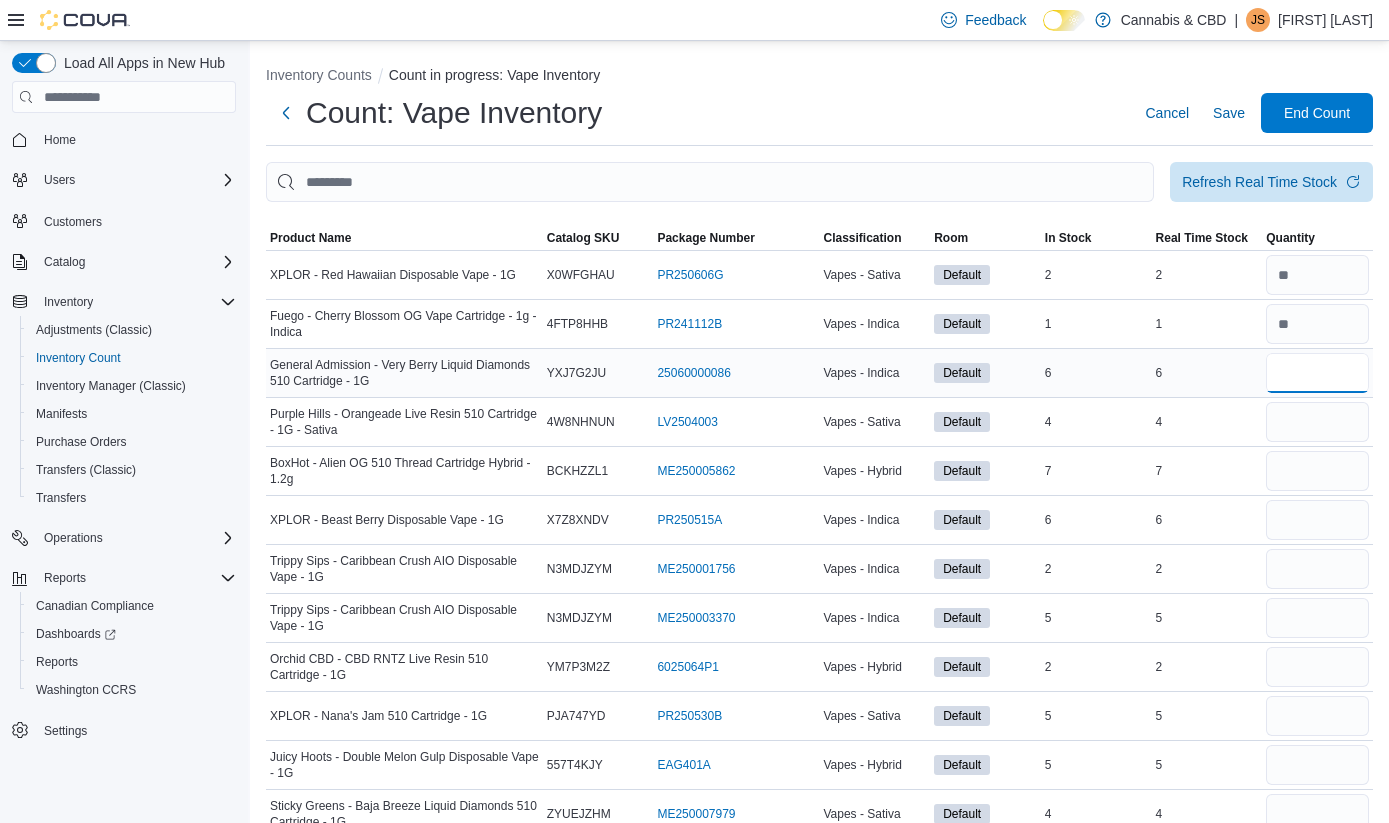 click at bounding box center (1317, 373) 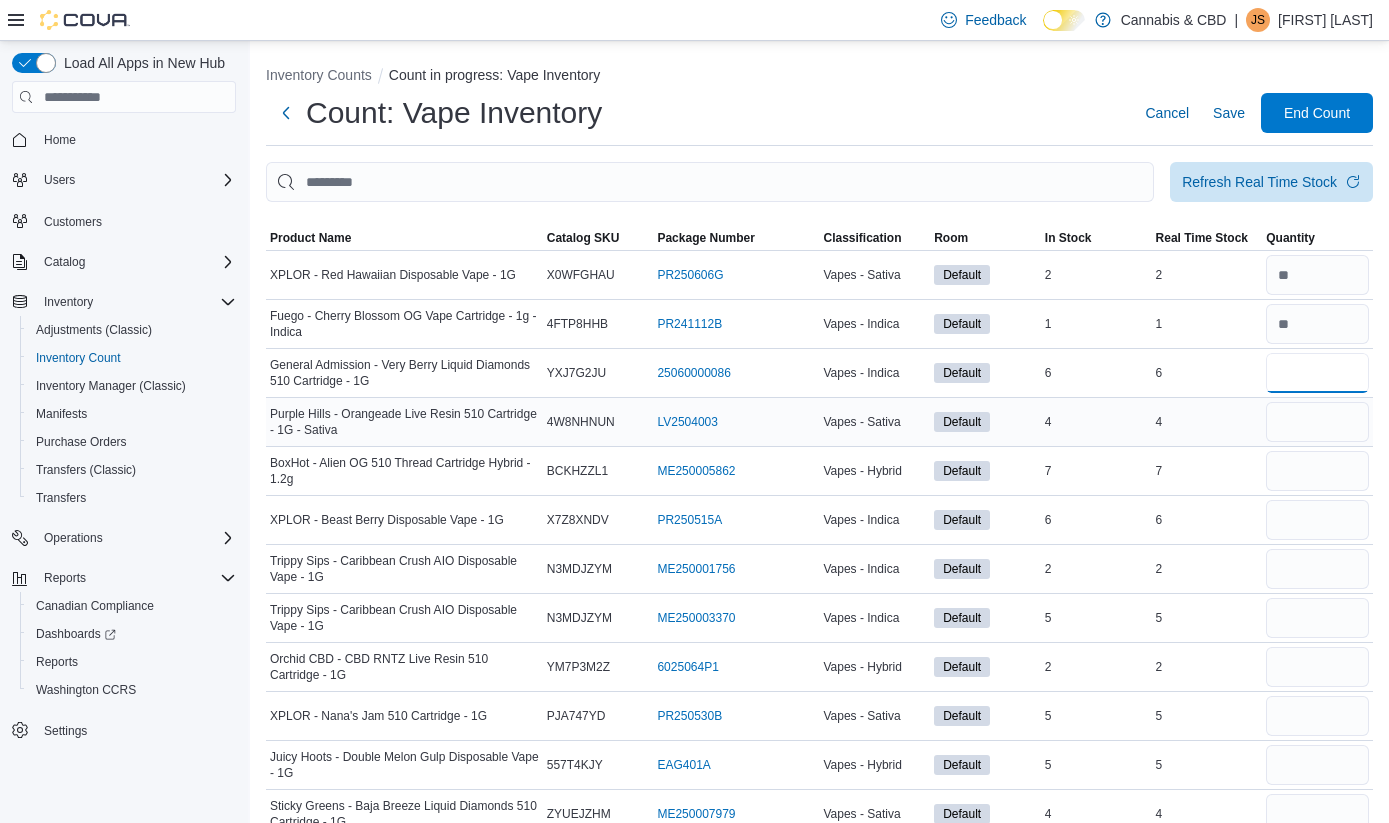 type on "*" 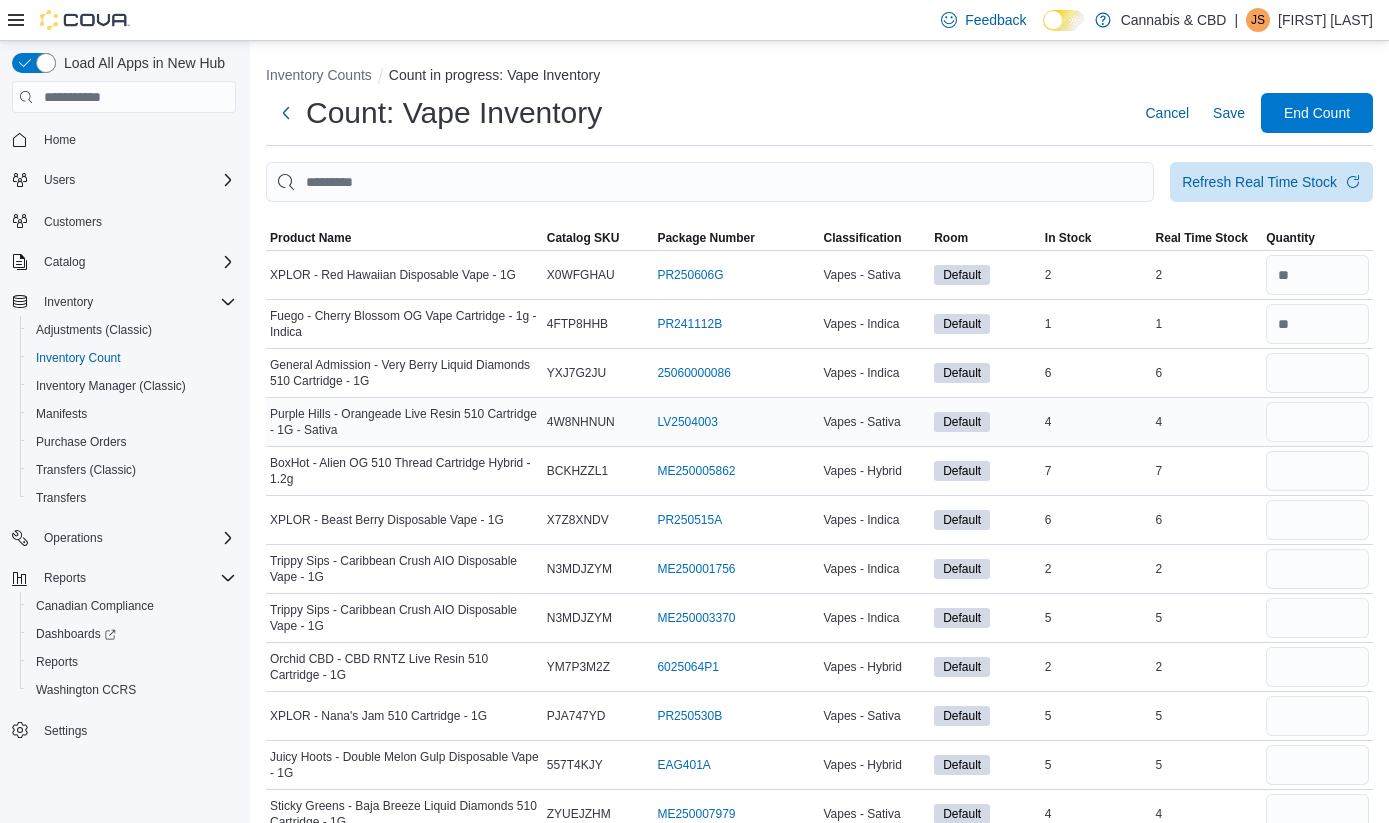 type 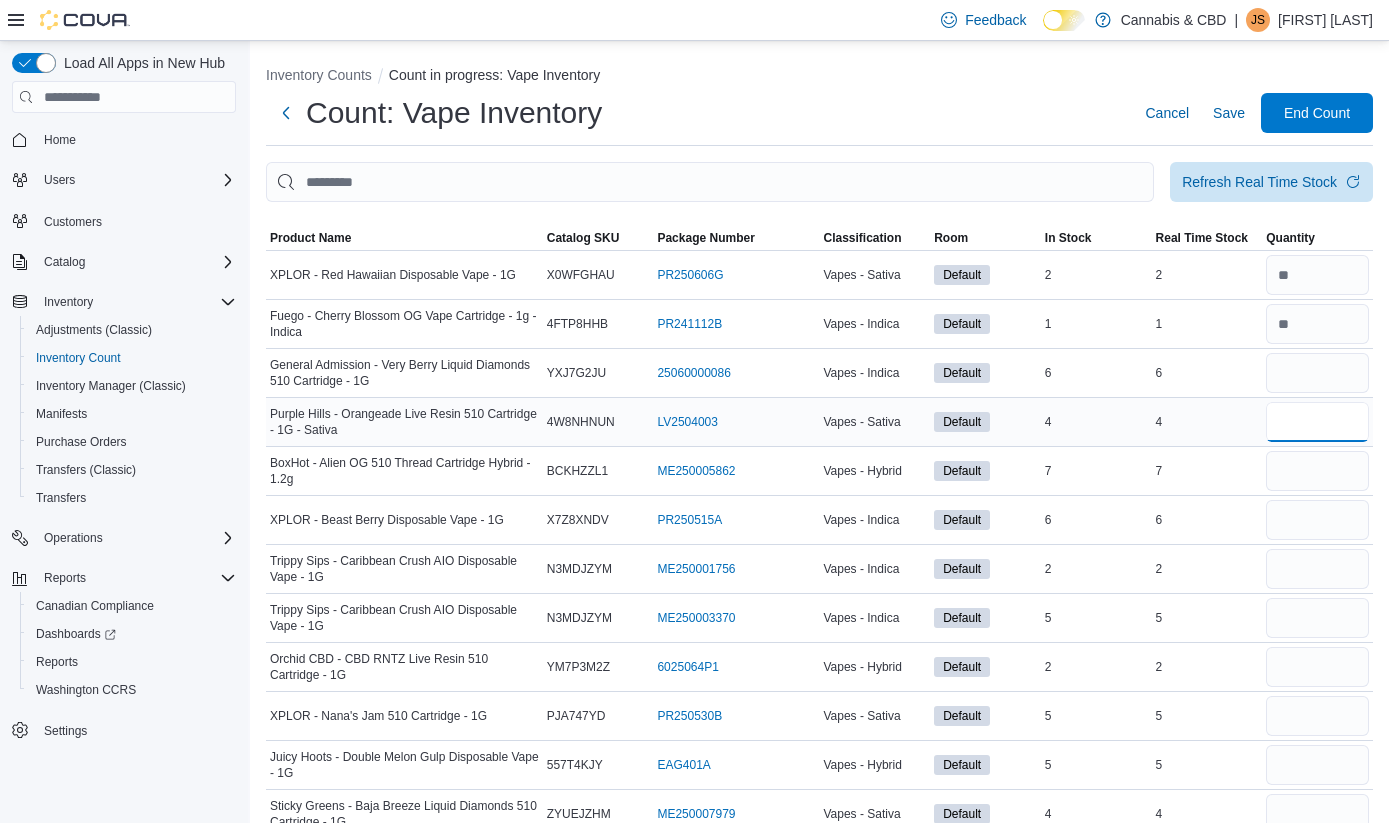 click at bounding box center (1317, 422) 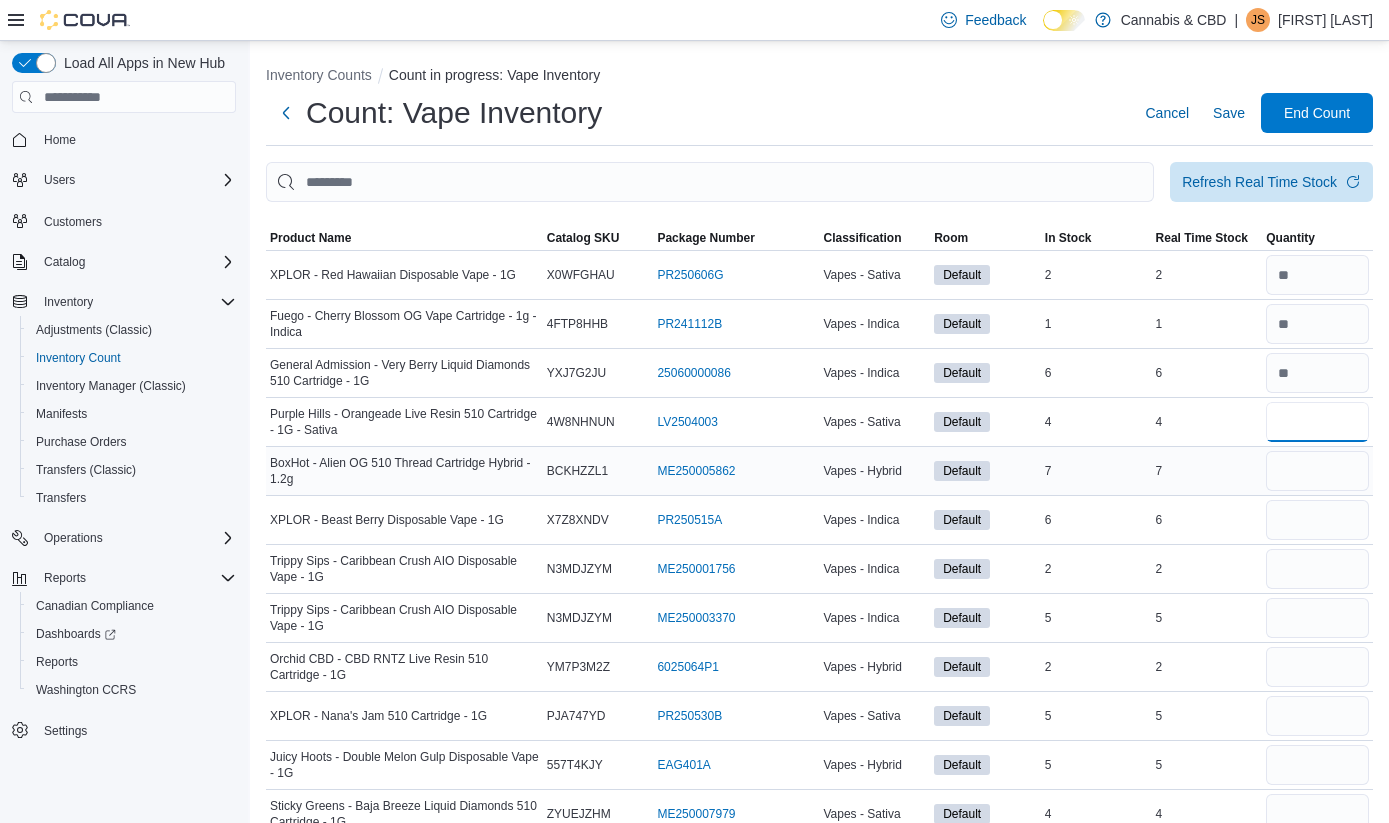 type on "*" 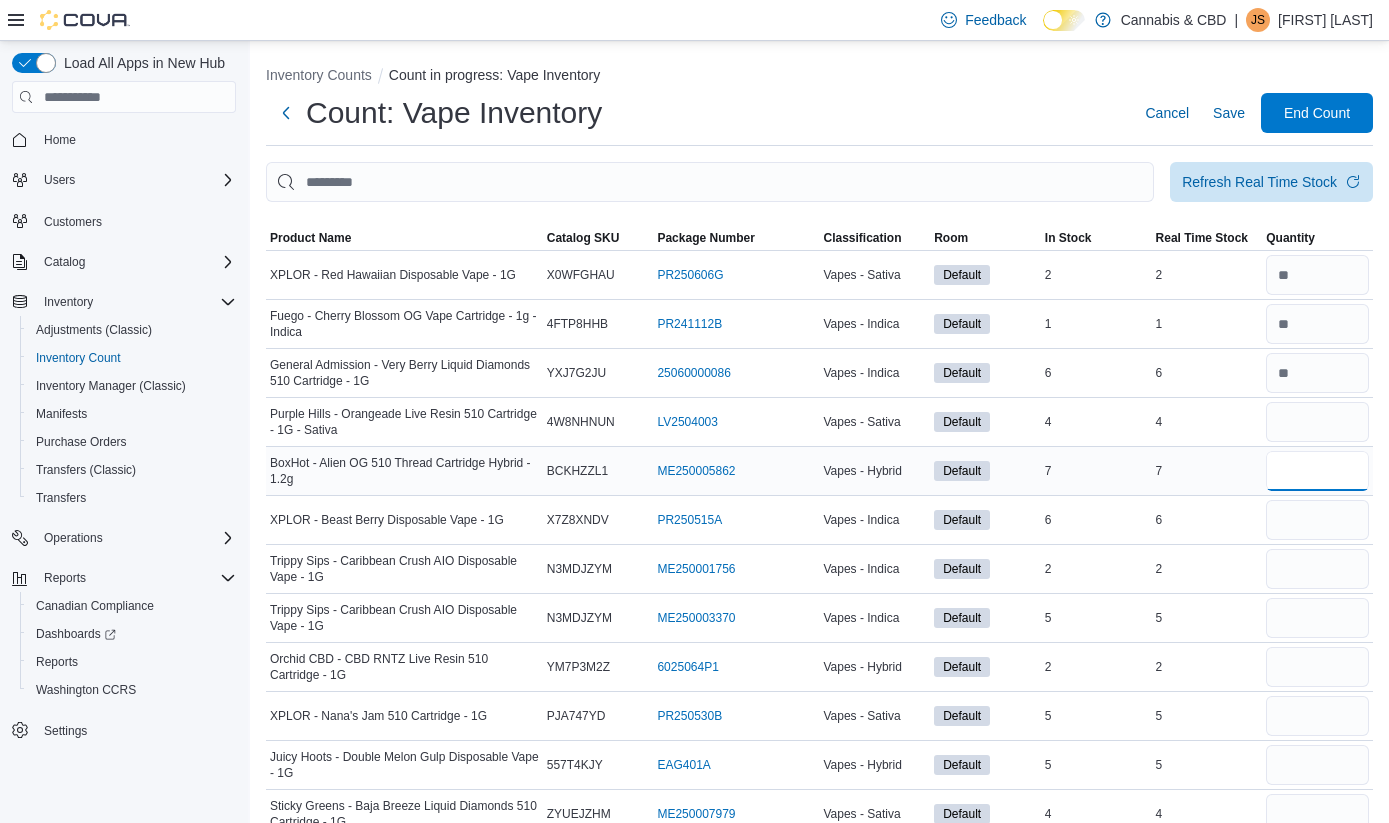 type 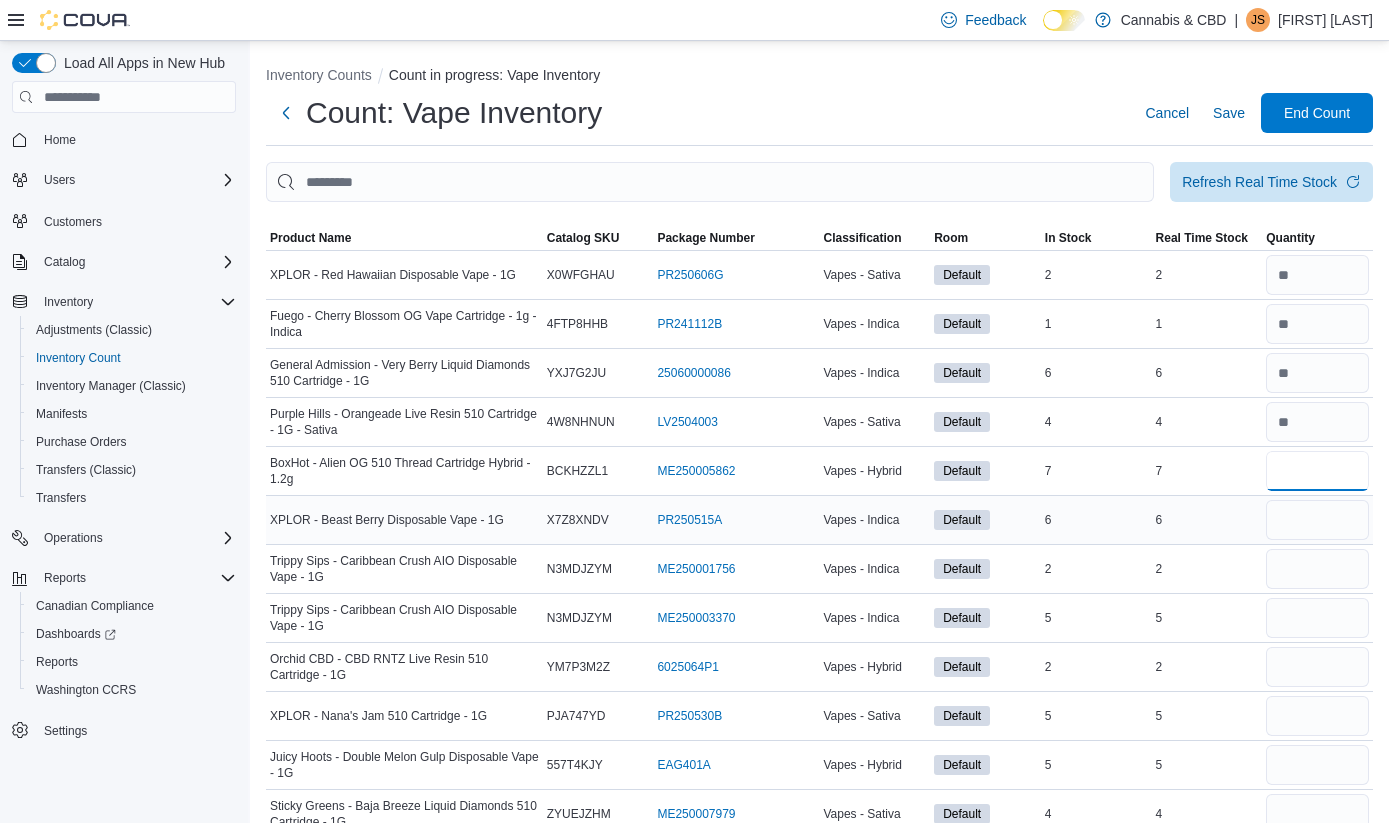 type on "*" 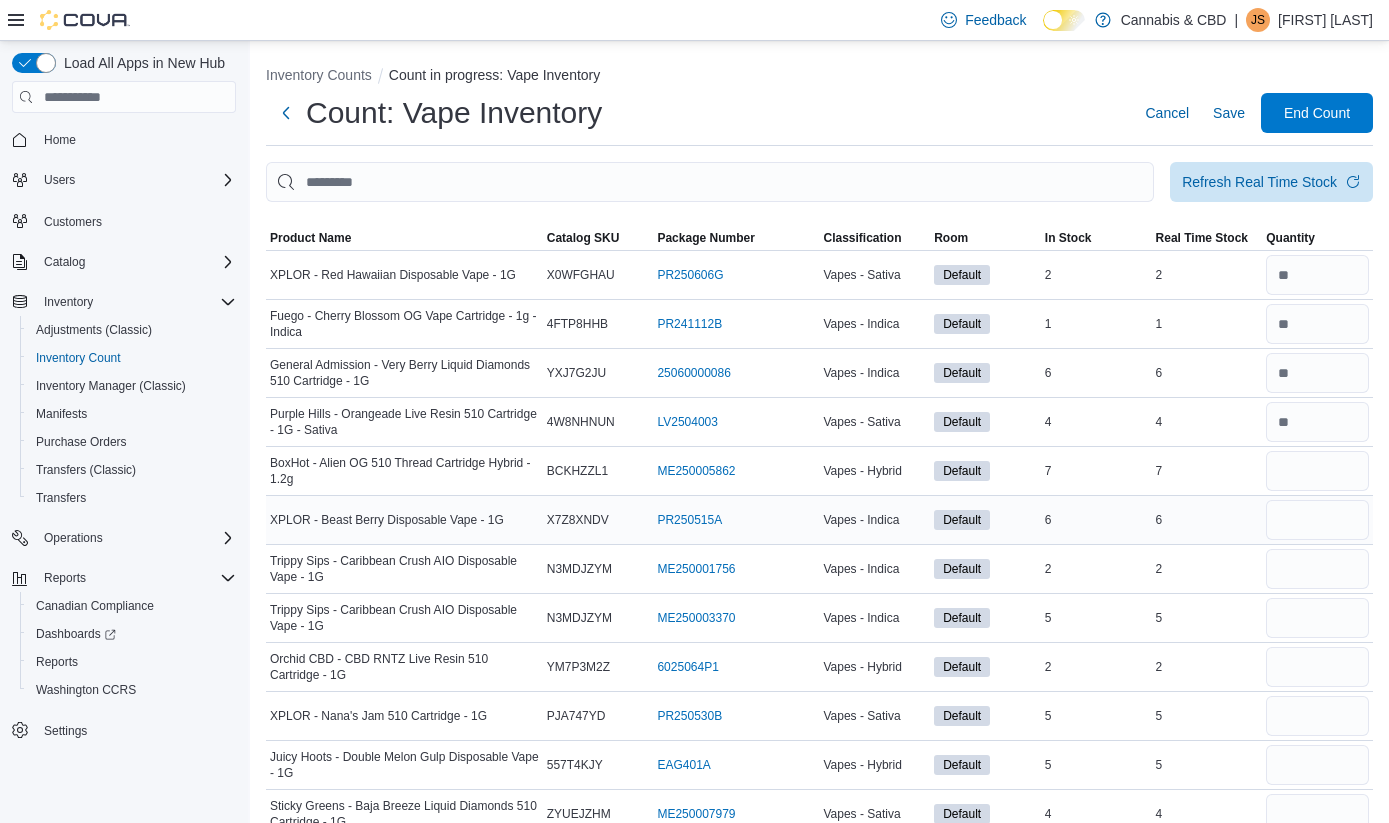 type 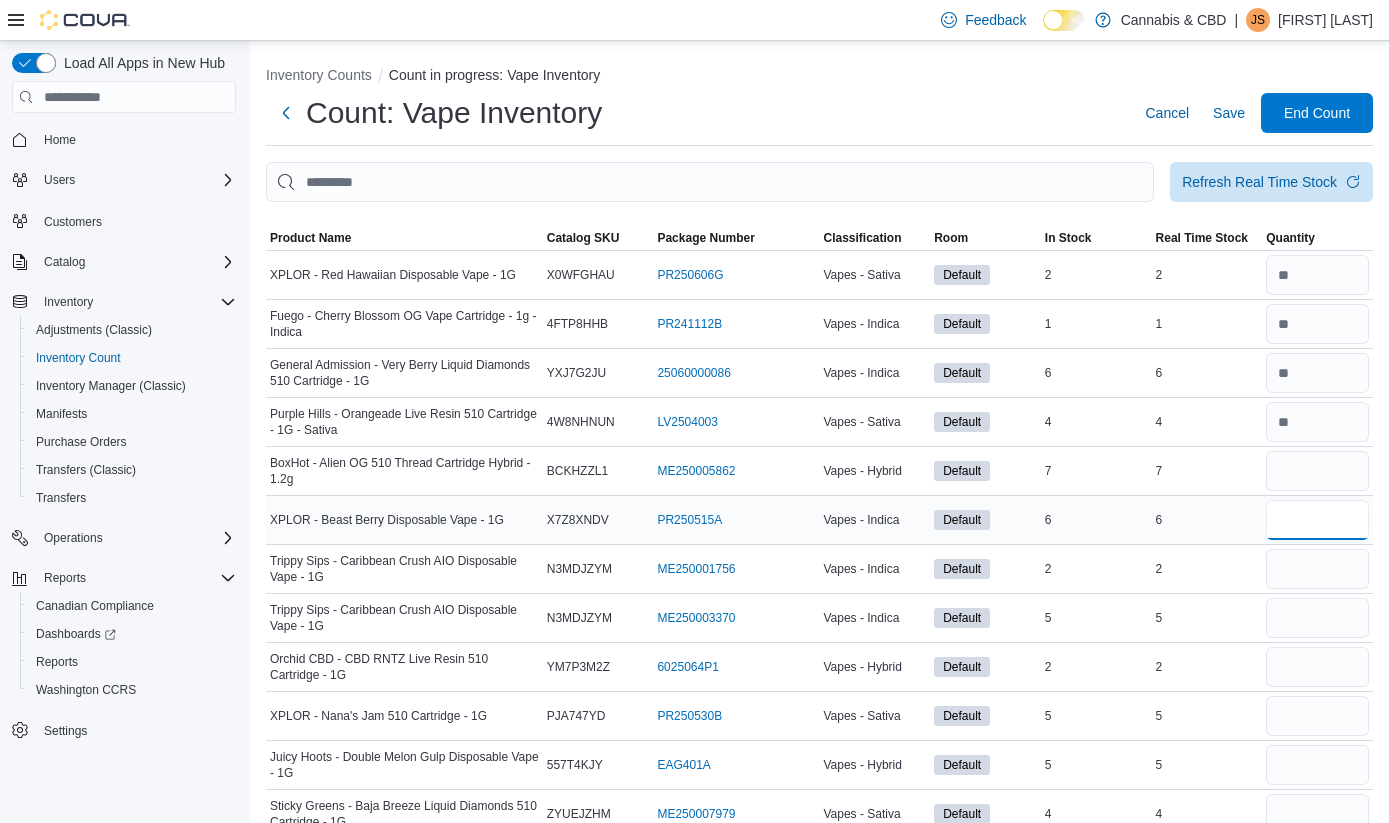 click at bounding box center (1317, 520) 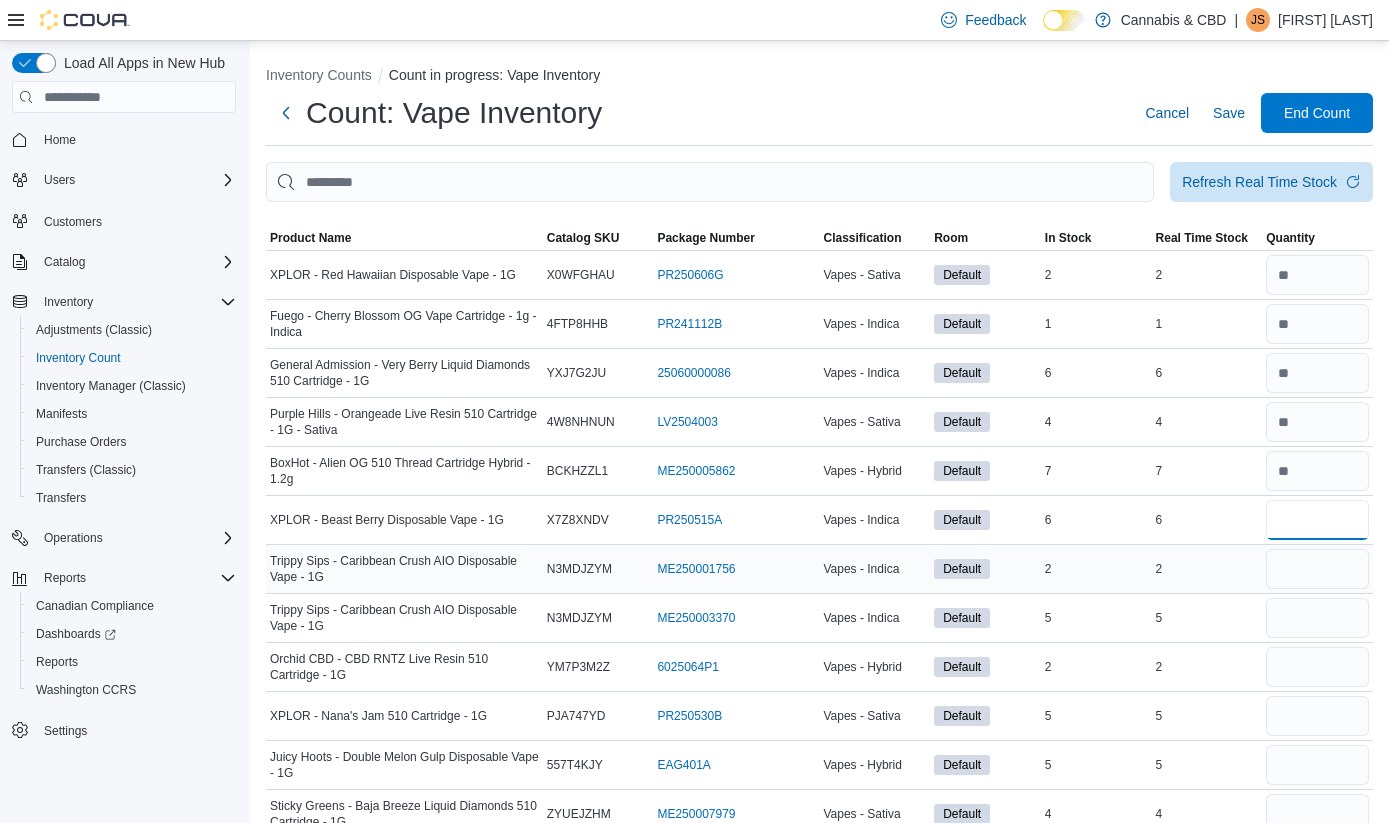 type on "*" 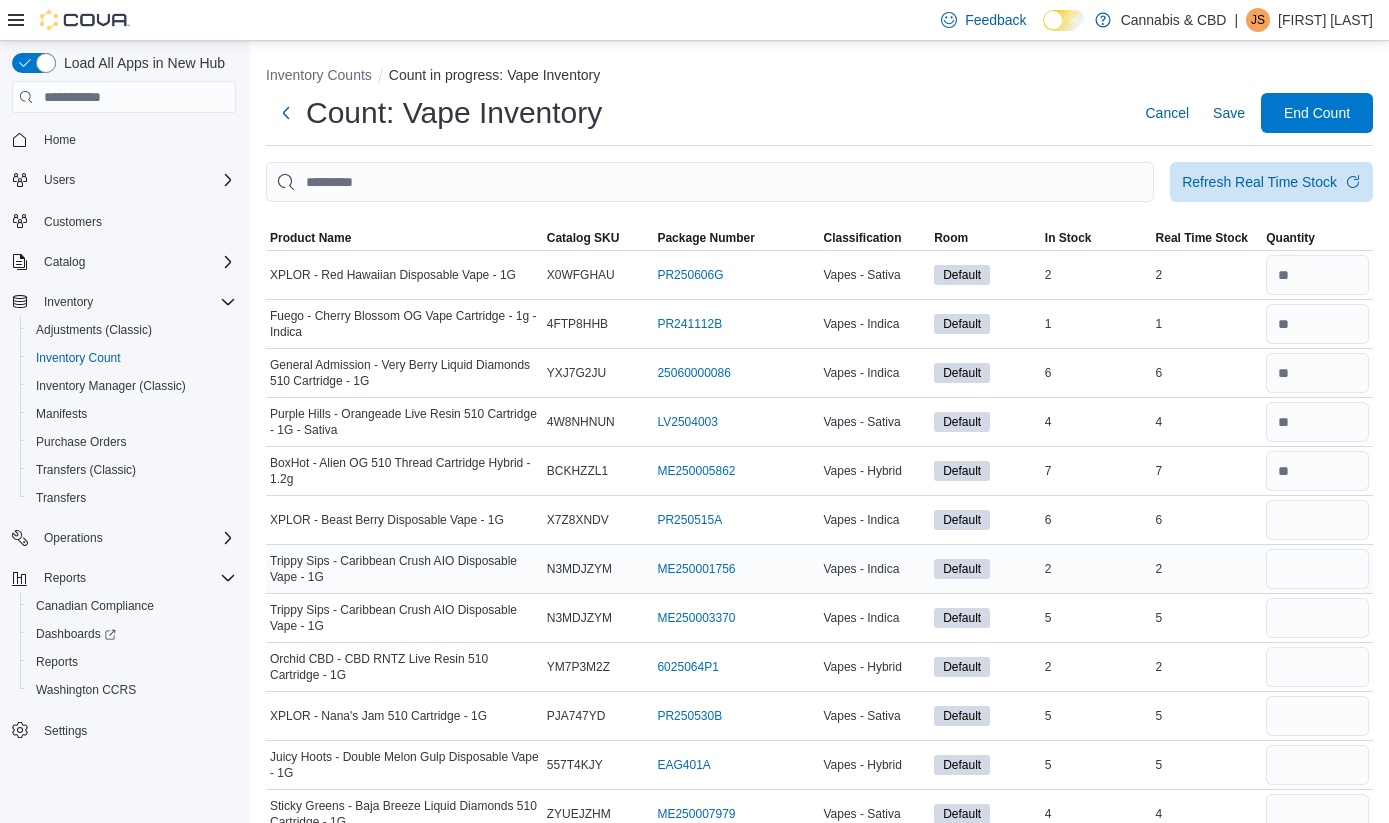 type 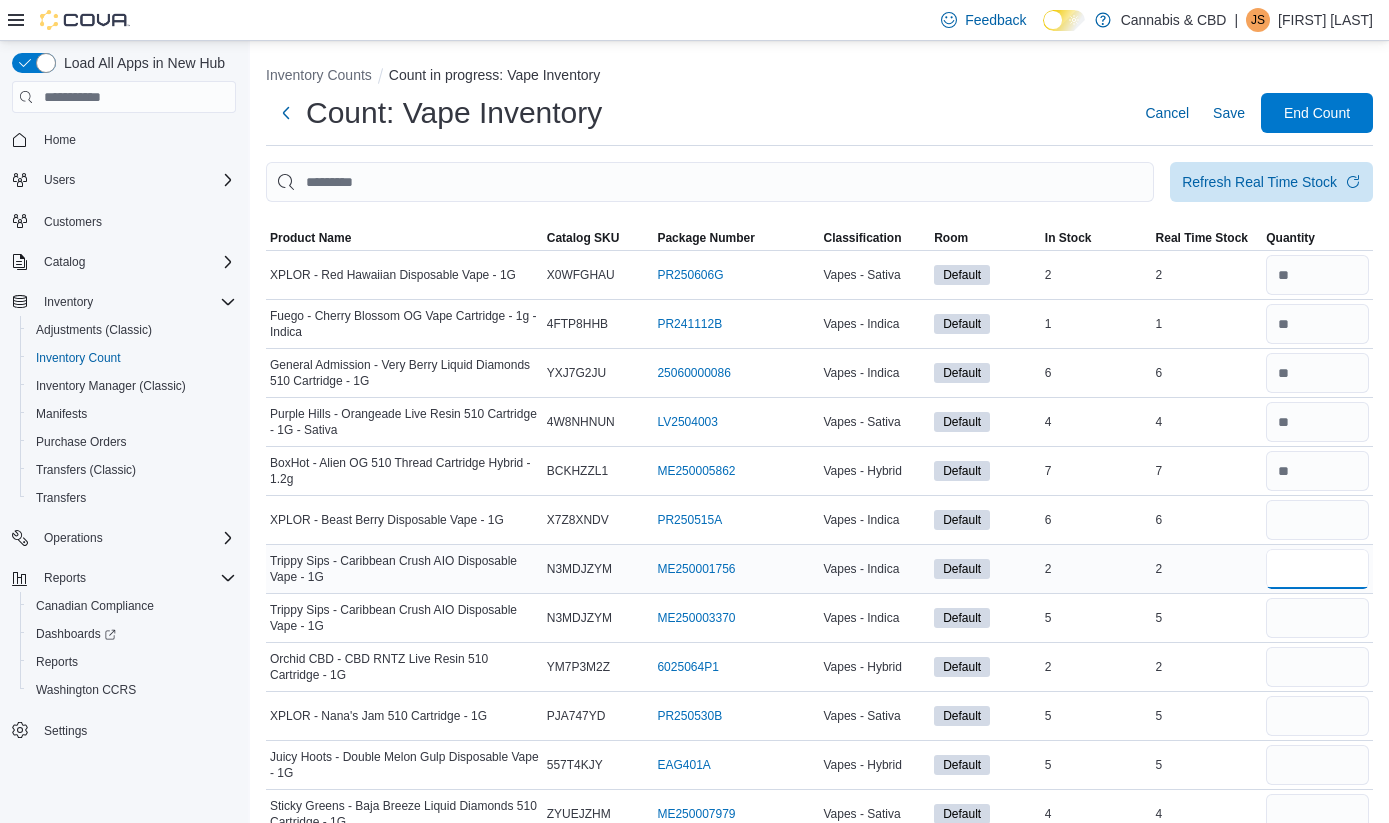 click at bounding box center (1317, 569) 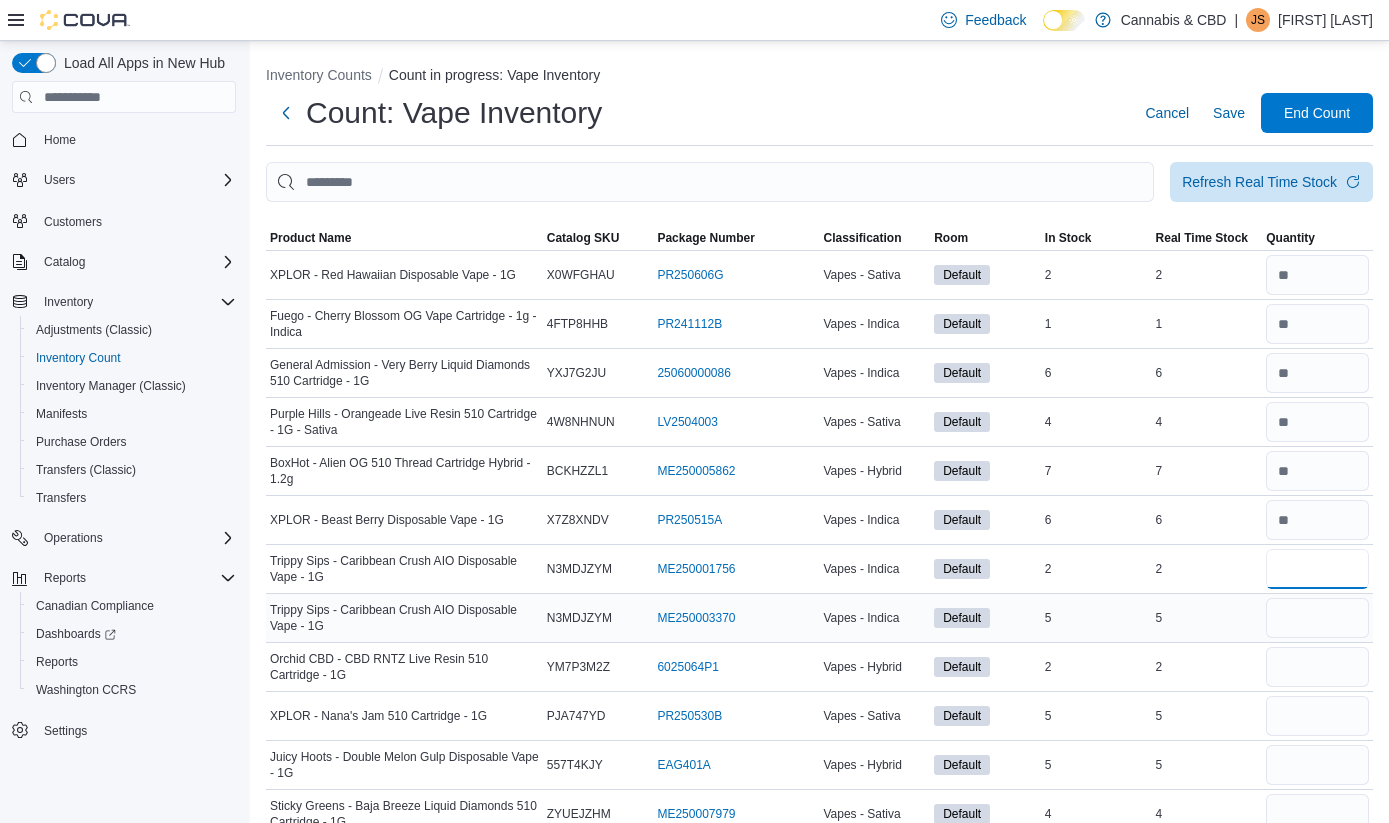 type on "*" 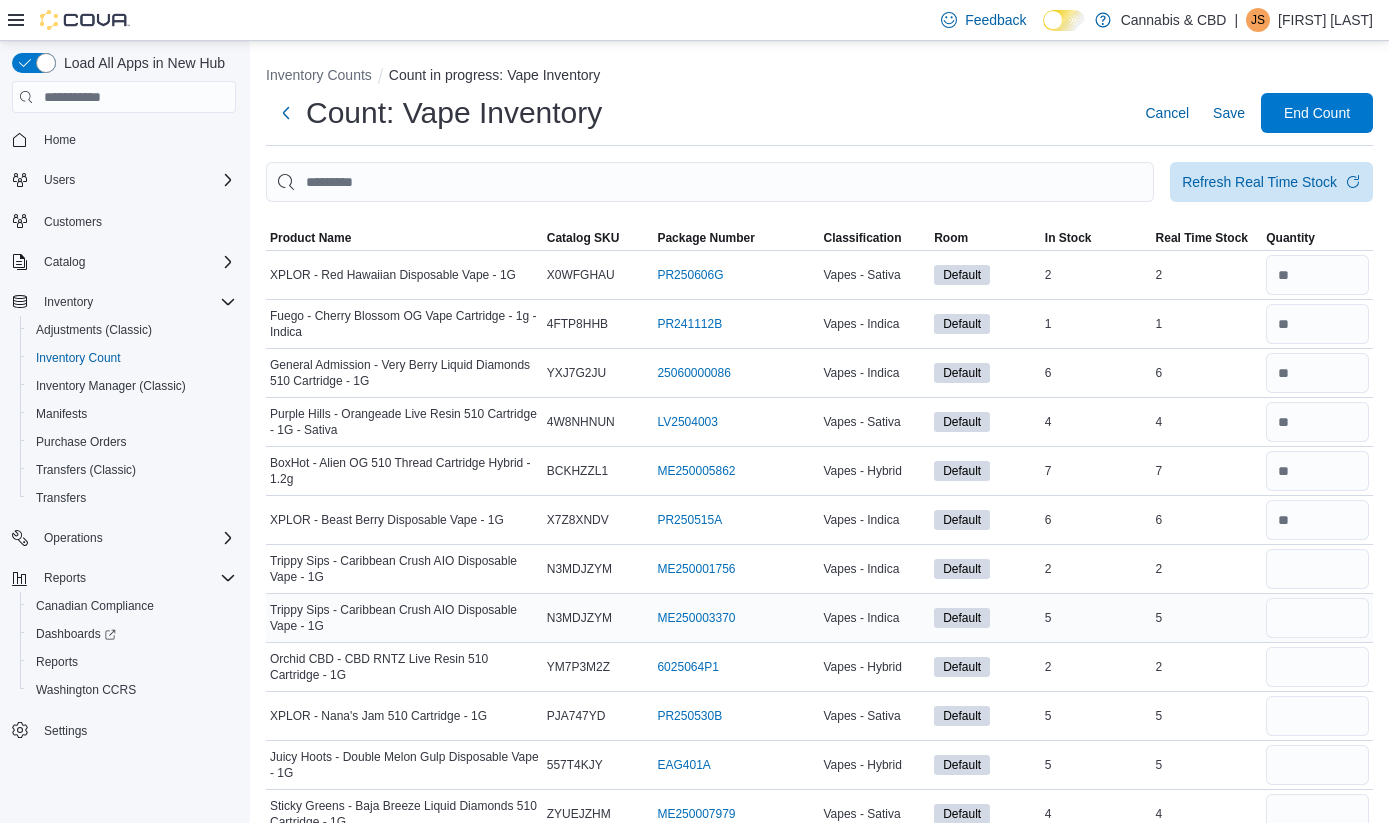 type 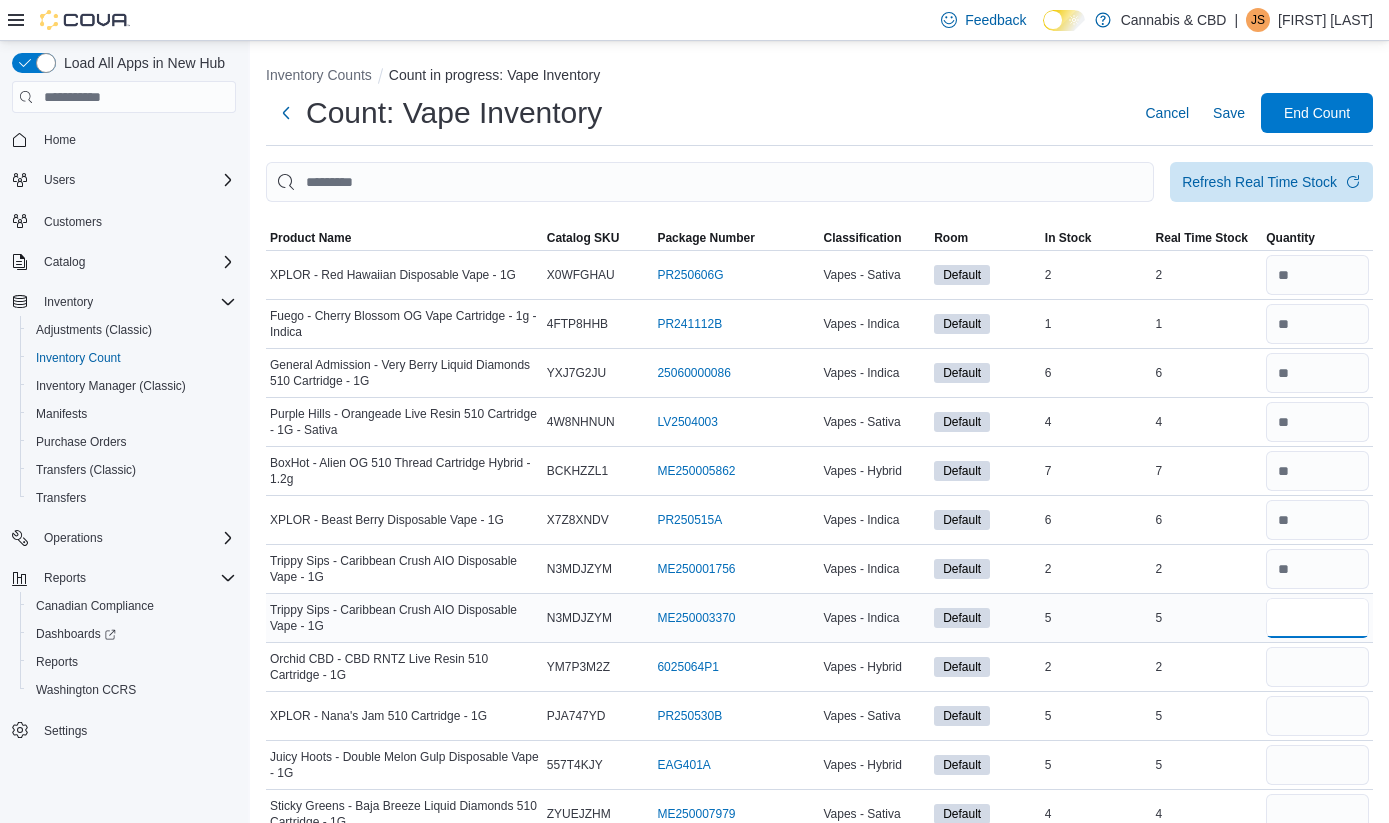 click at bounding box center (1317, 618) 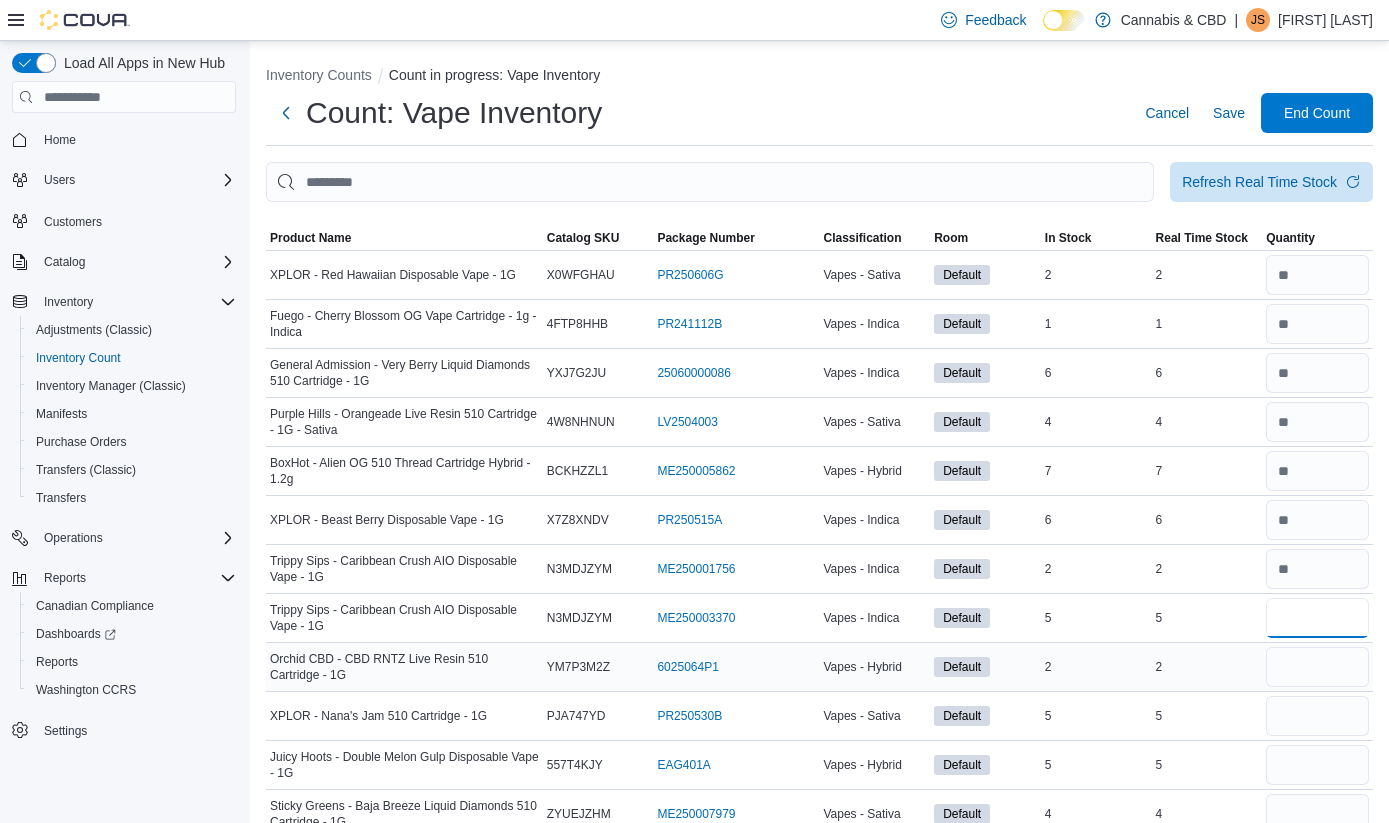 type on "*" 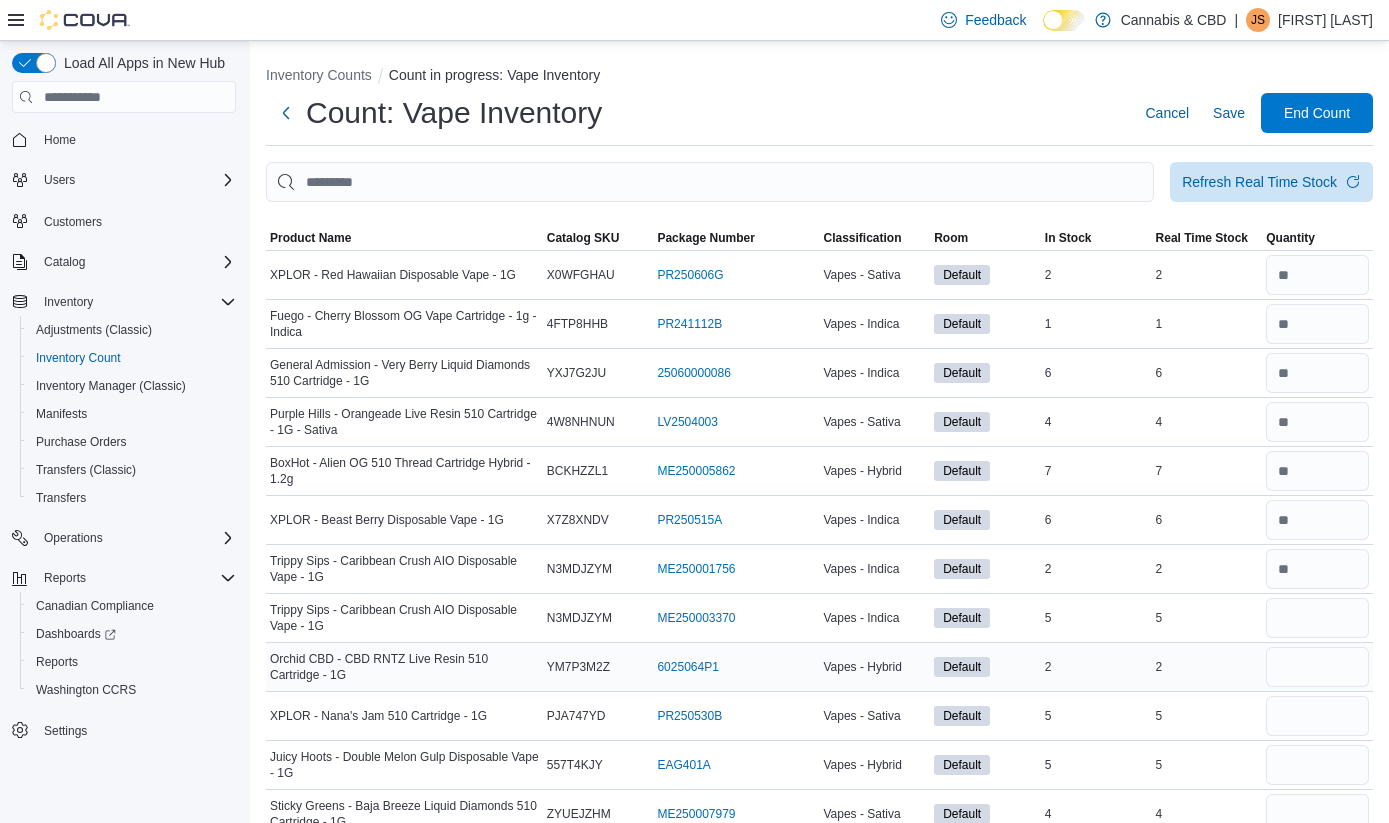 type 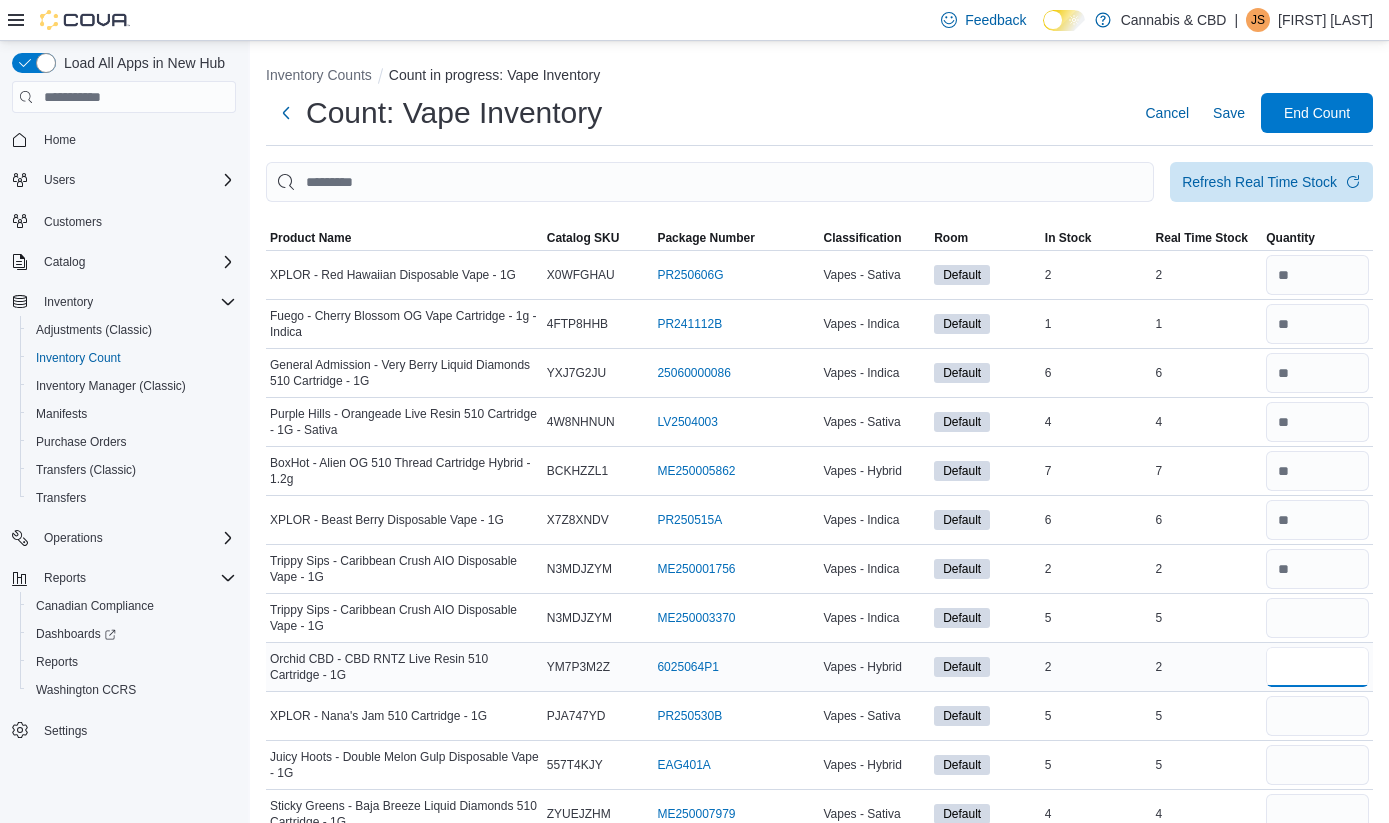 click at bounding box center [1317, 667] 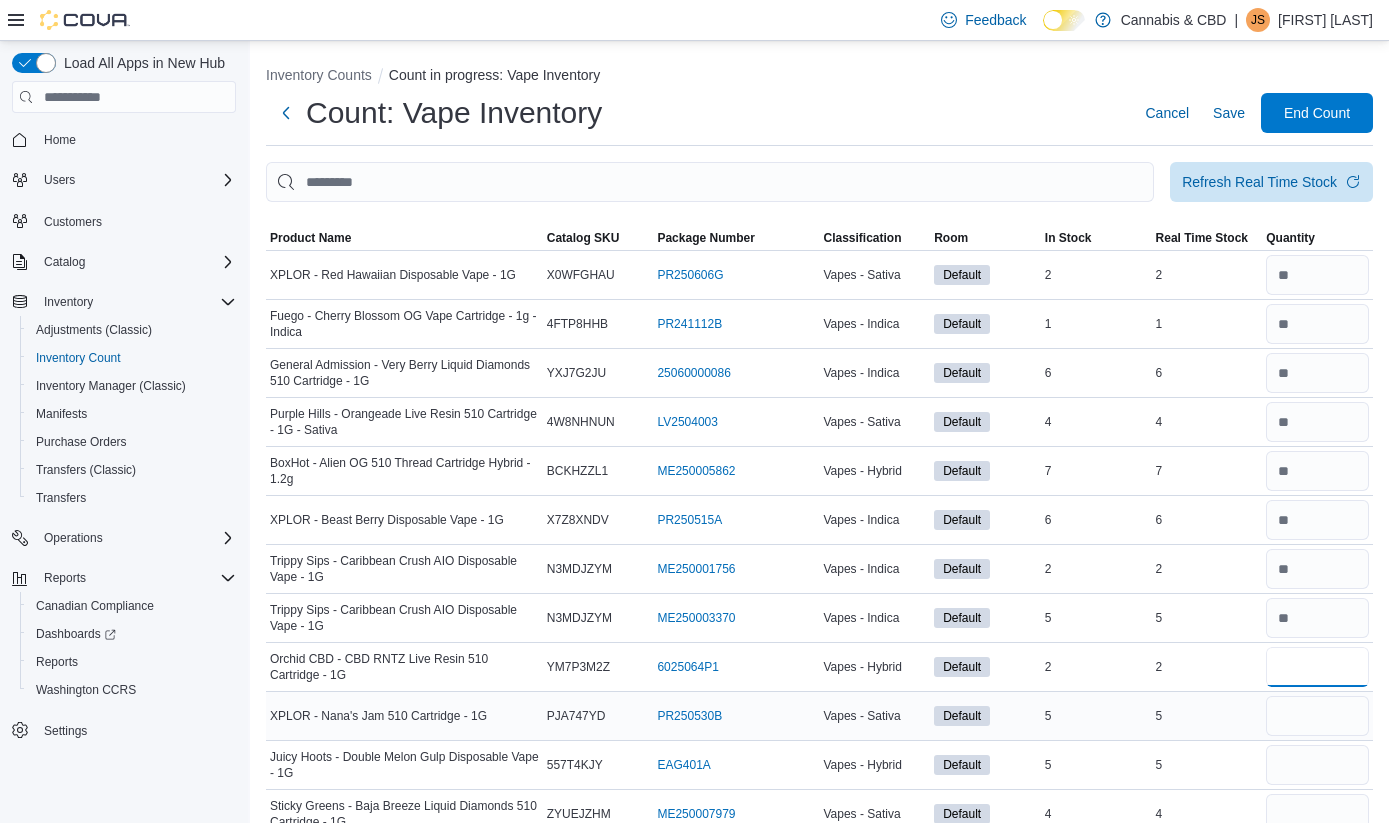type on "*" 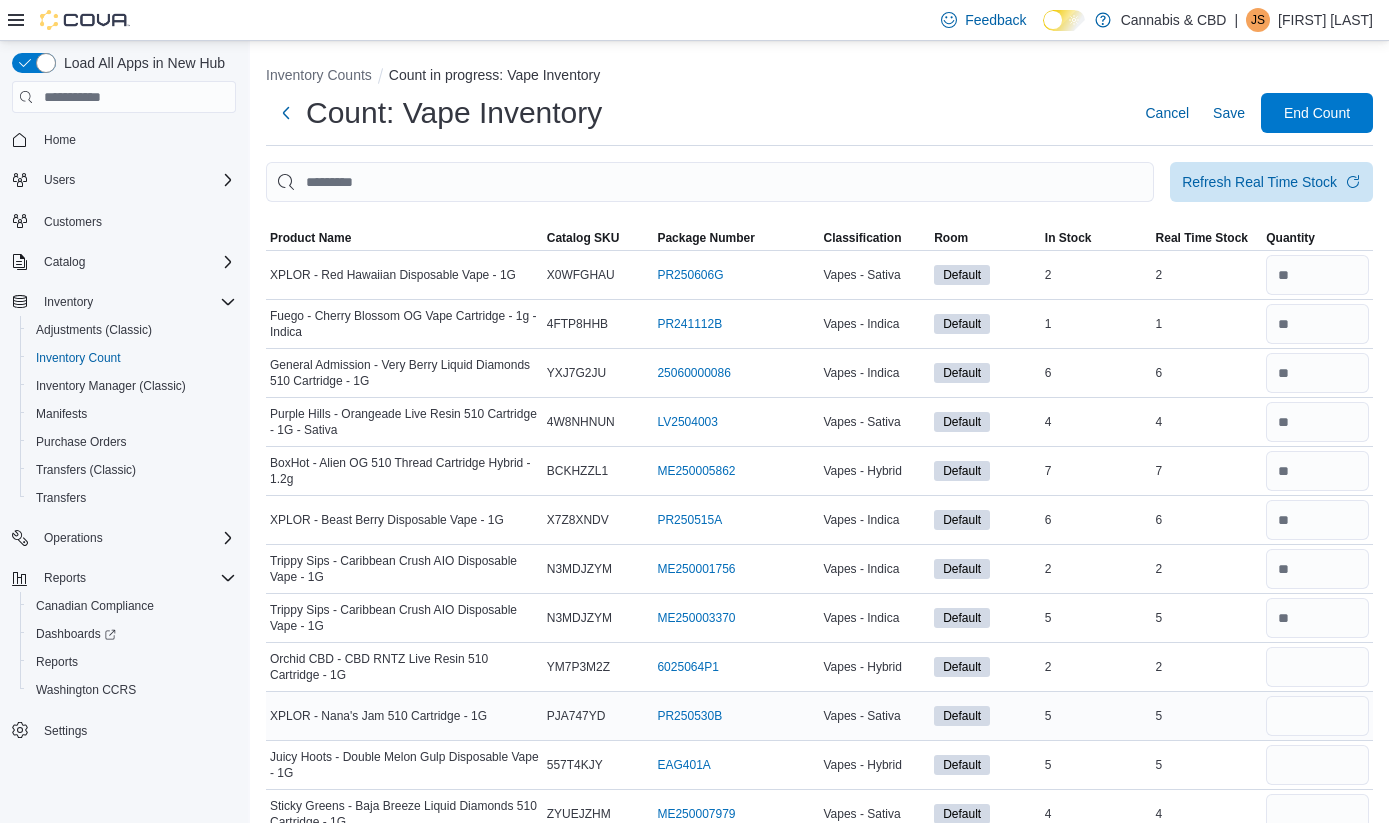 type 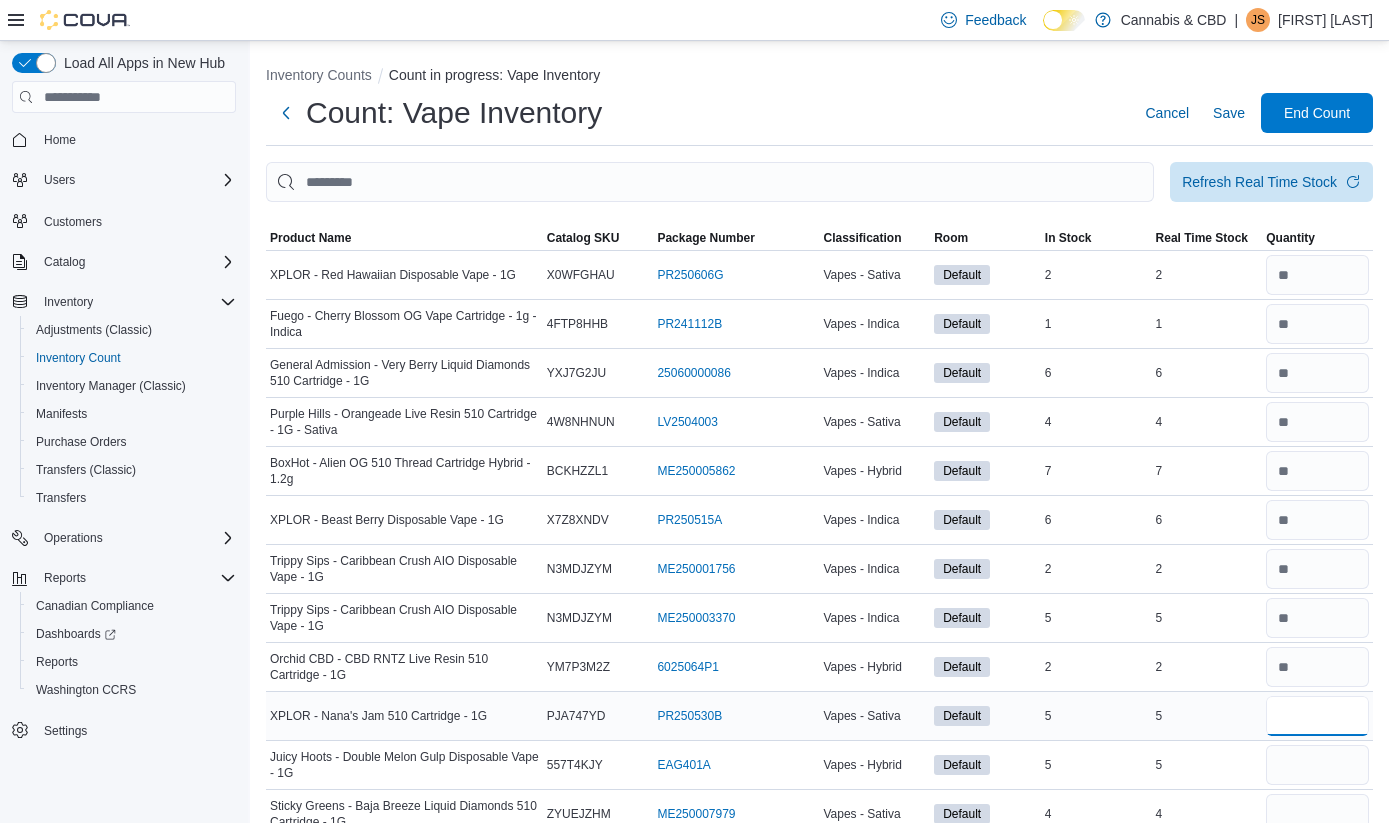 click at bounding box center (1317, 716) 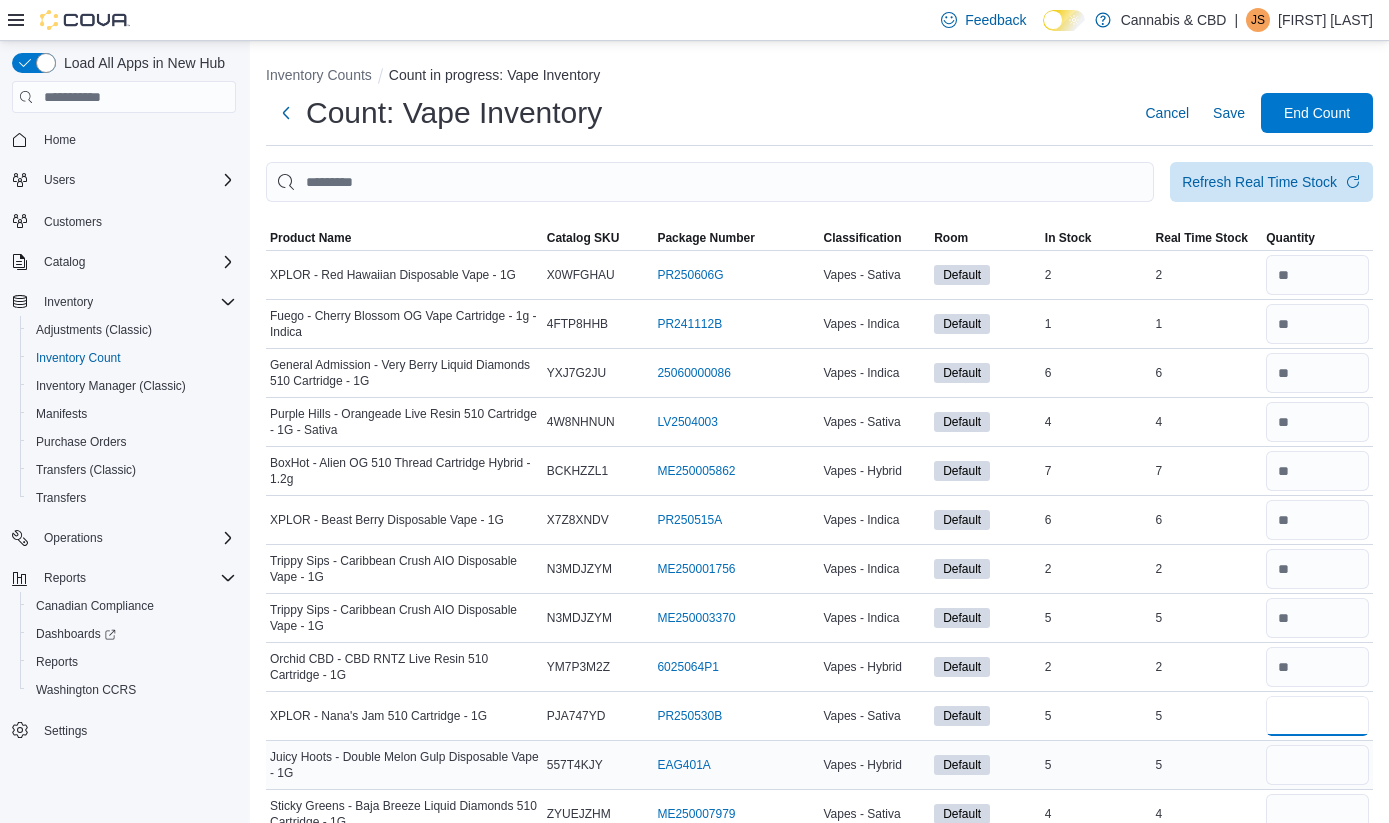 type on "*" 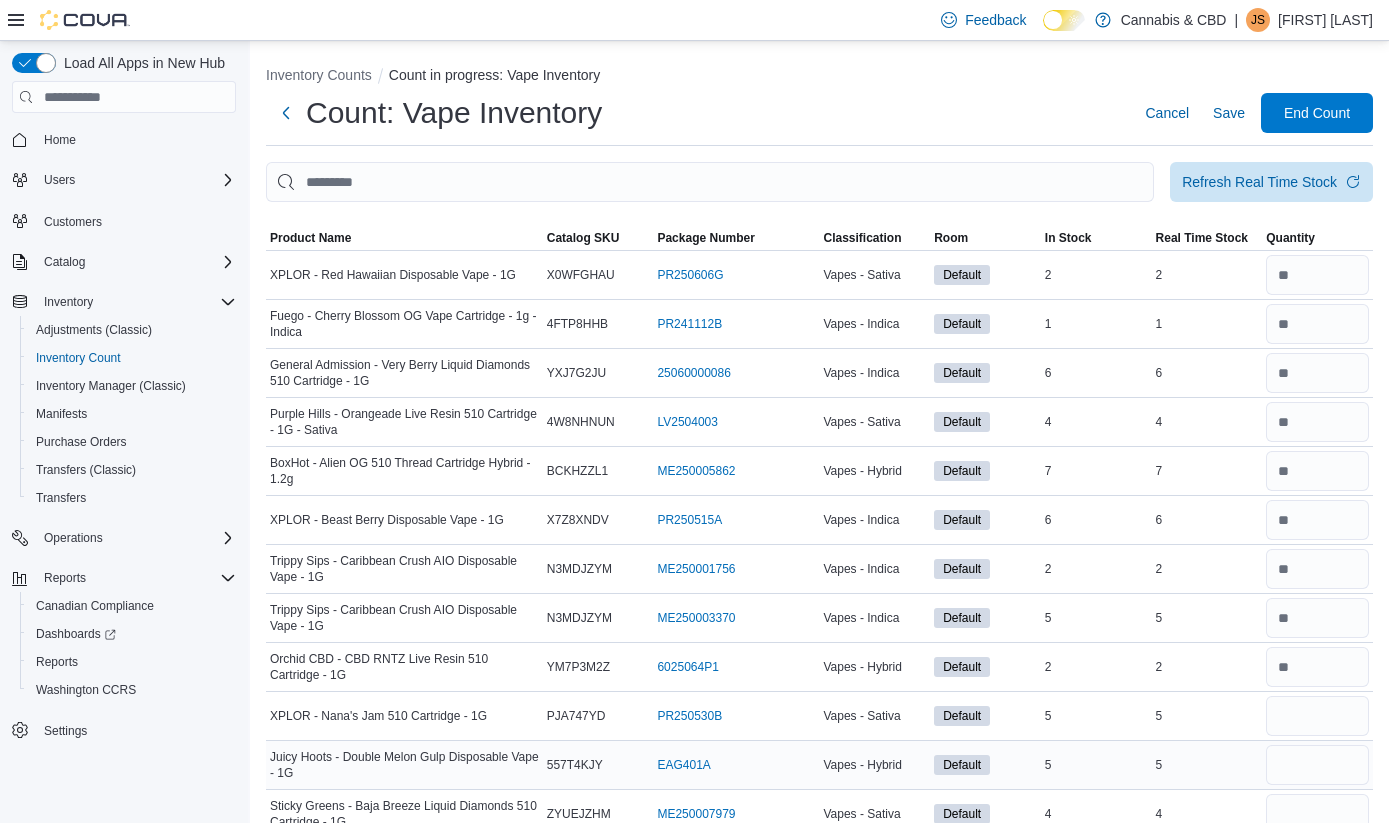 type 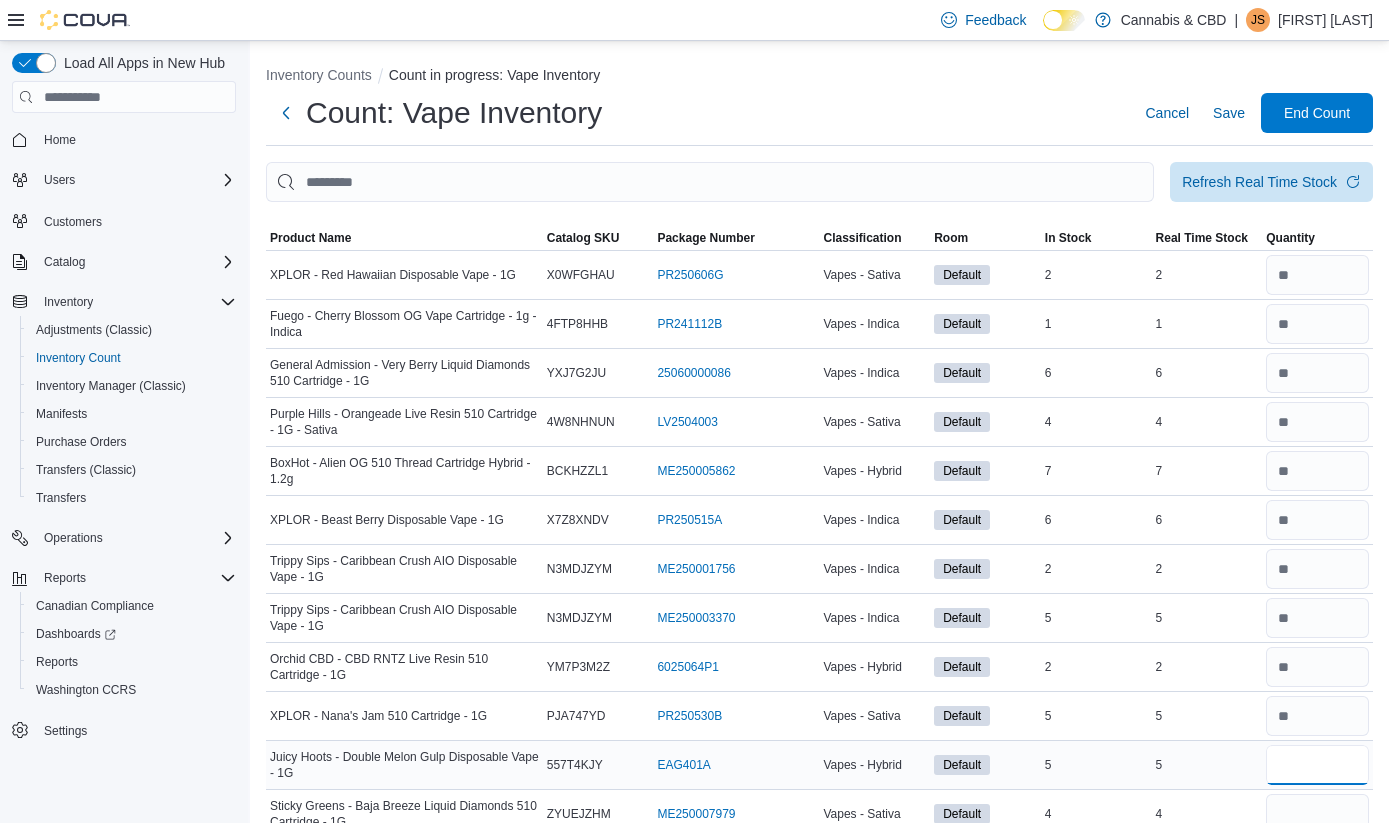 click at bounding box center (1317, 765) 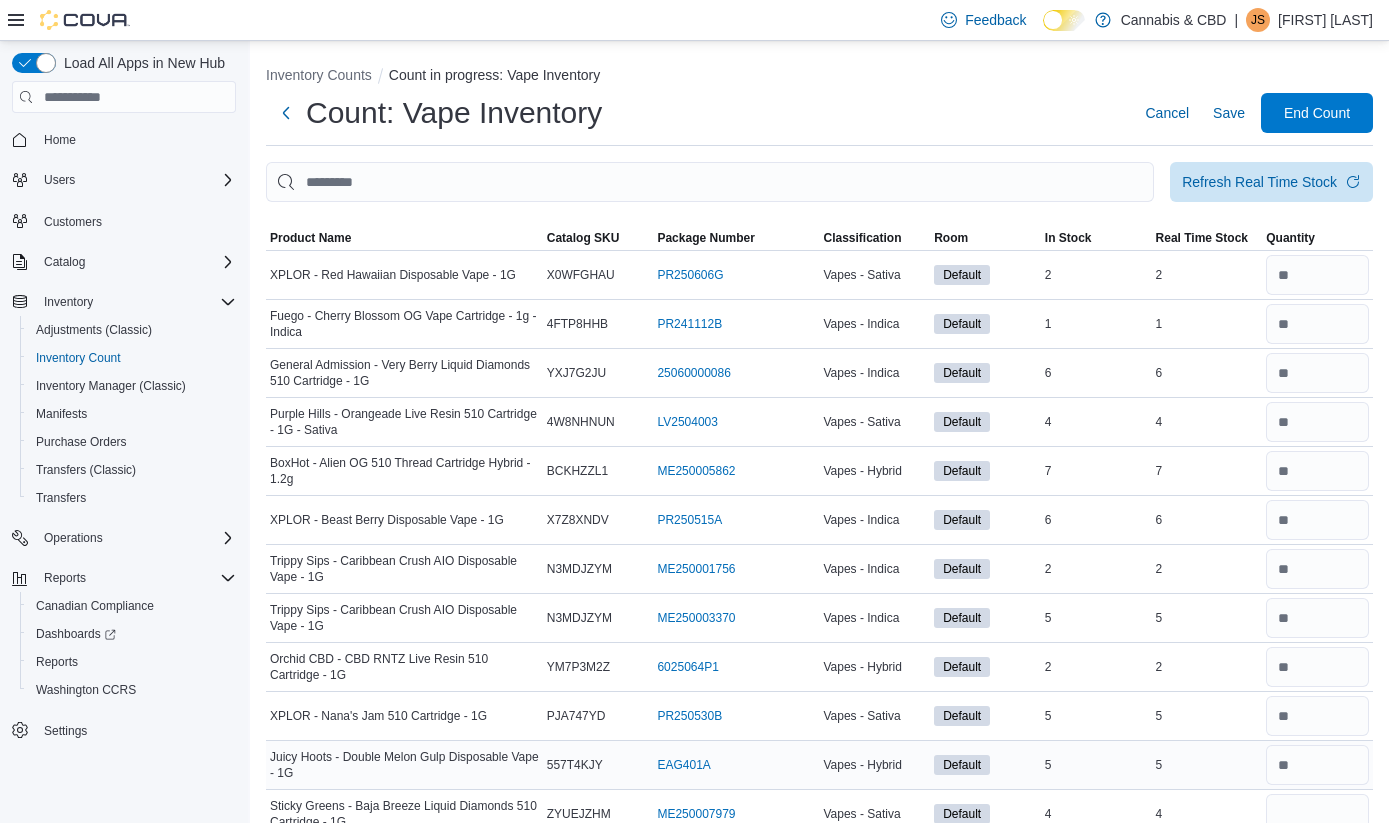 type 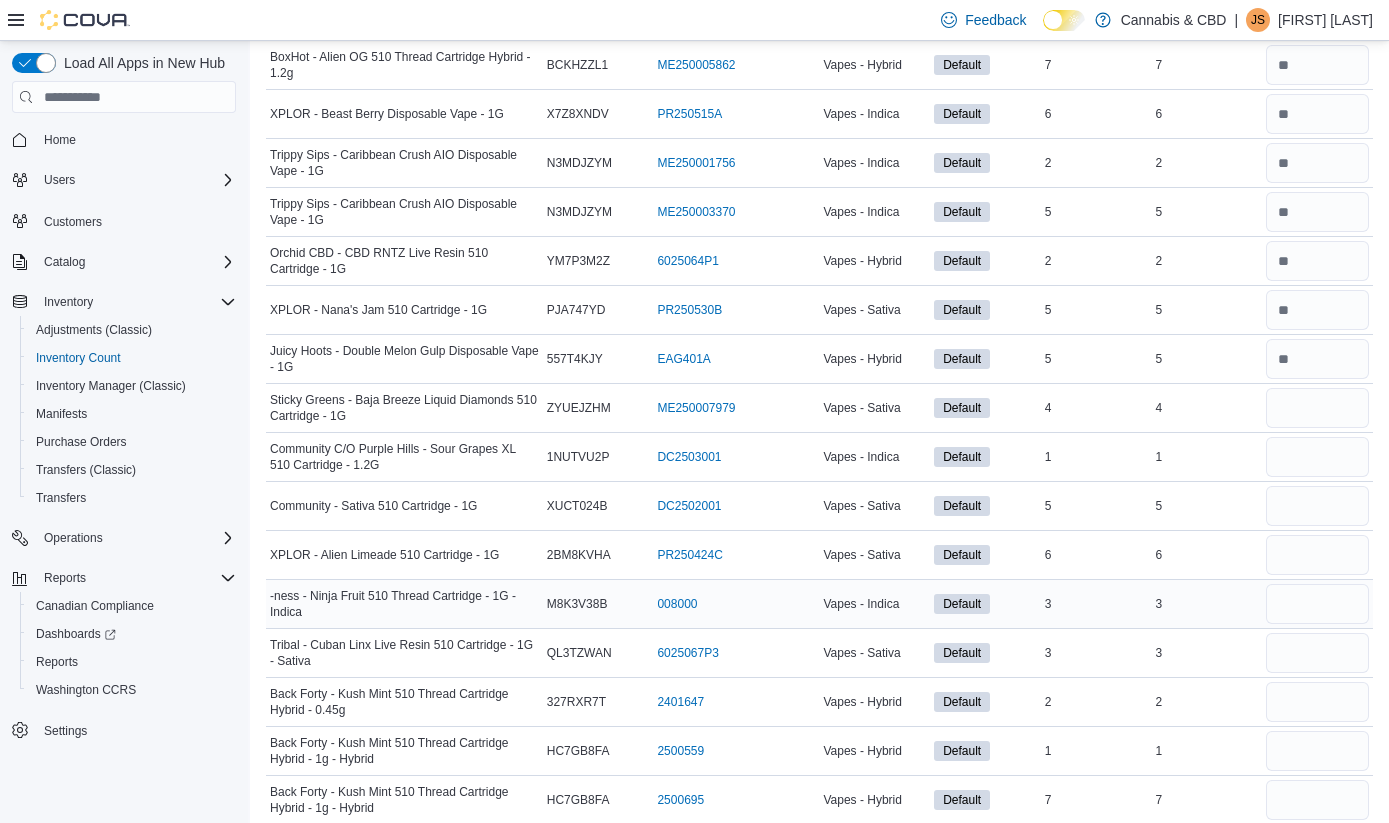scroll, scrollTop: 440, scrollLeft: 0, axis: vertical 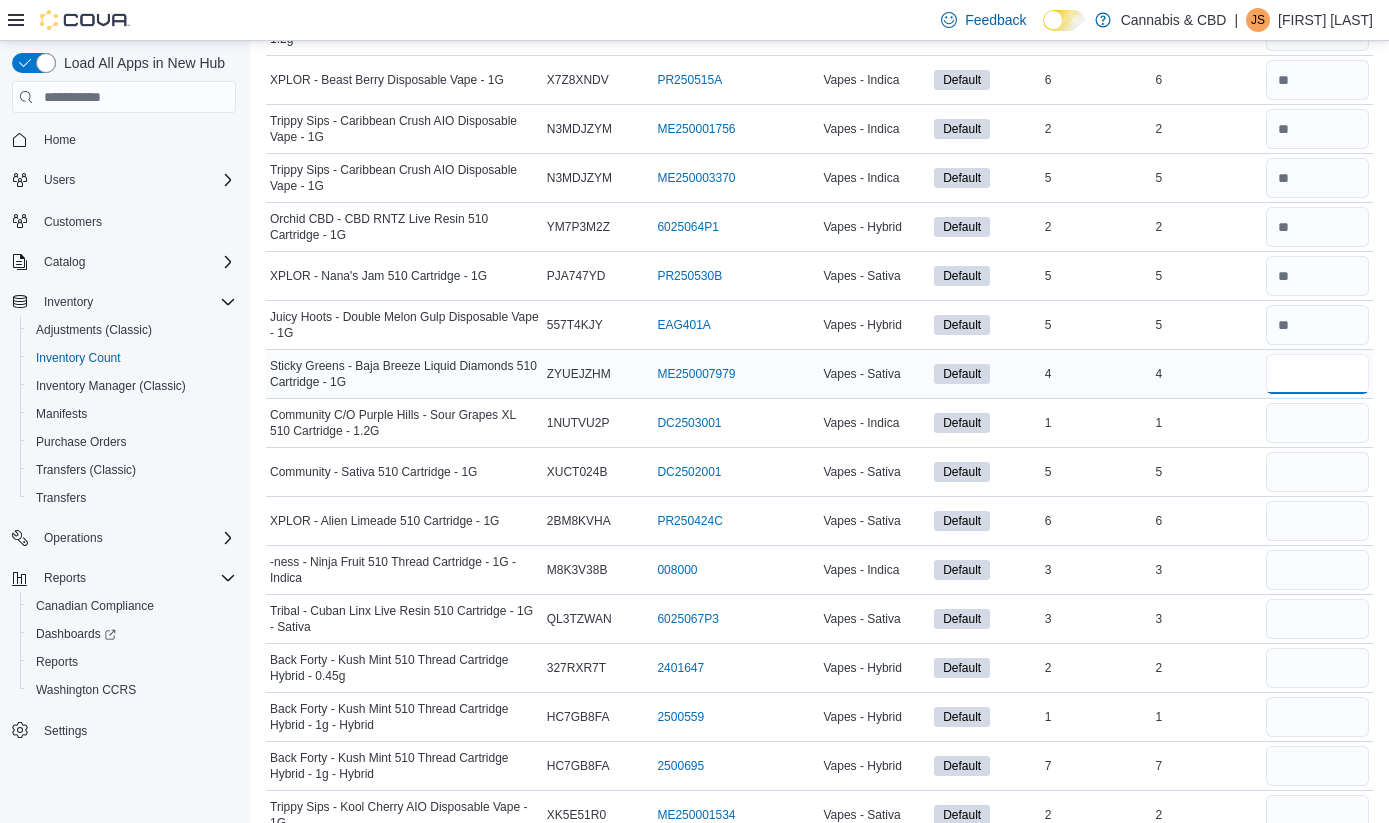 click at bounding box center (1317, 374) 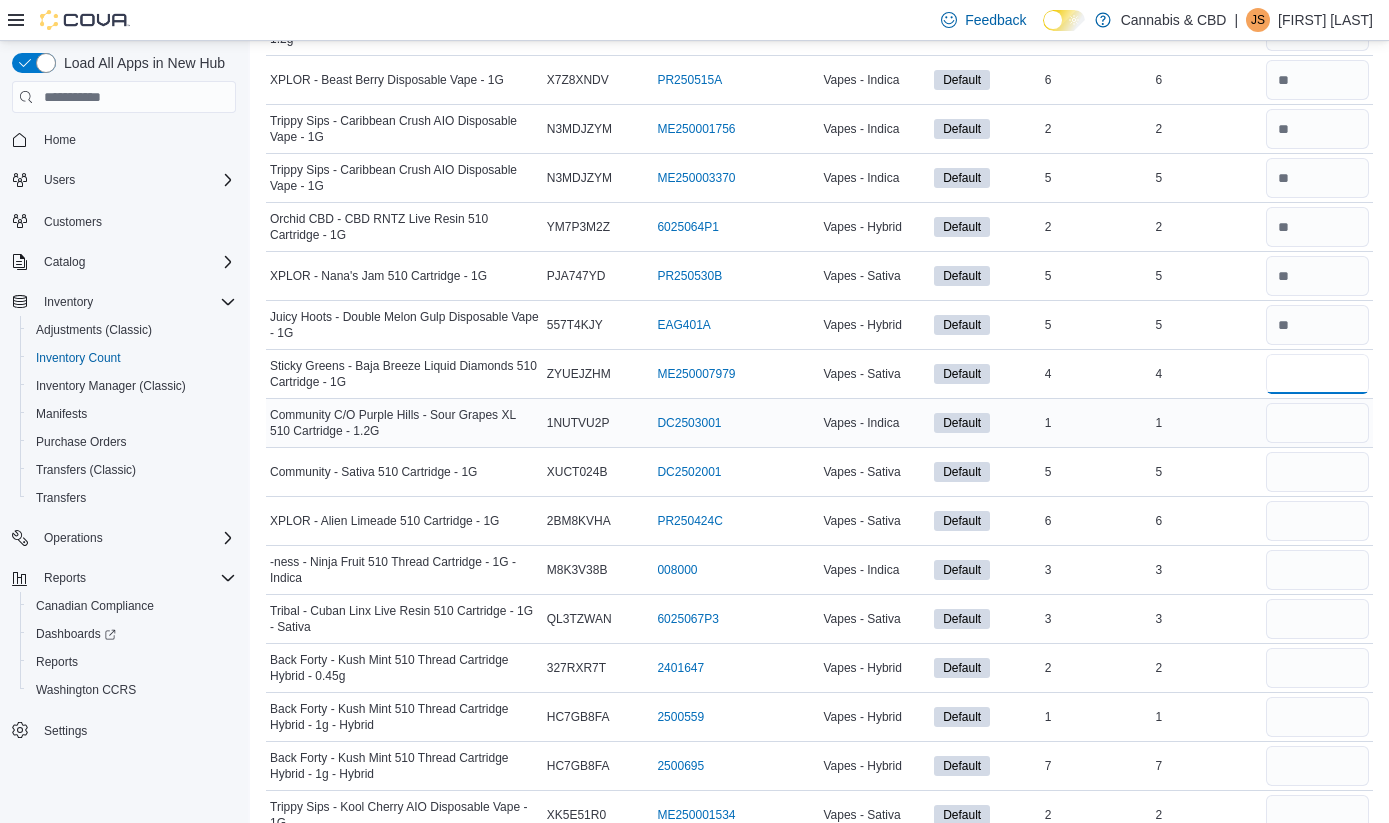type on "*" 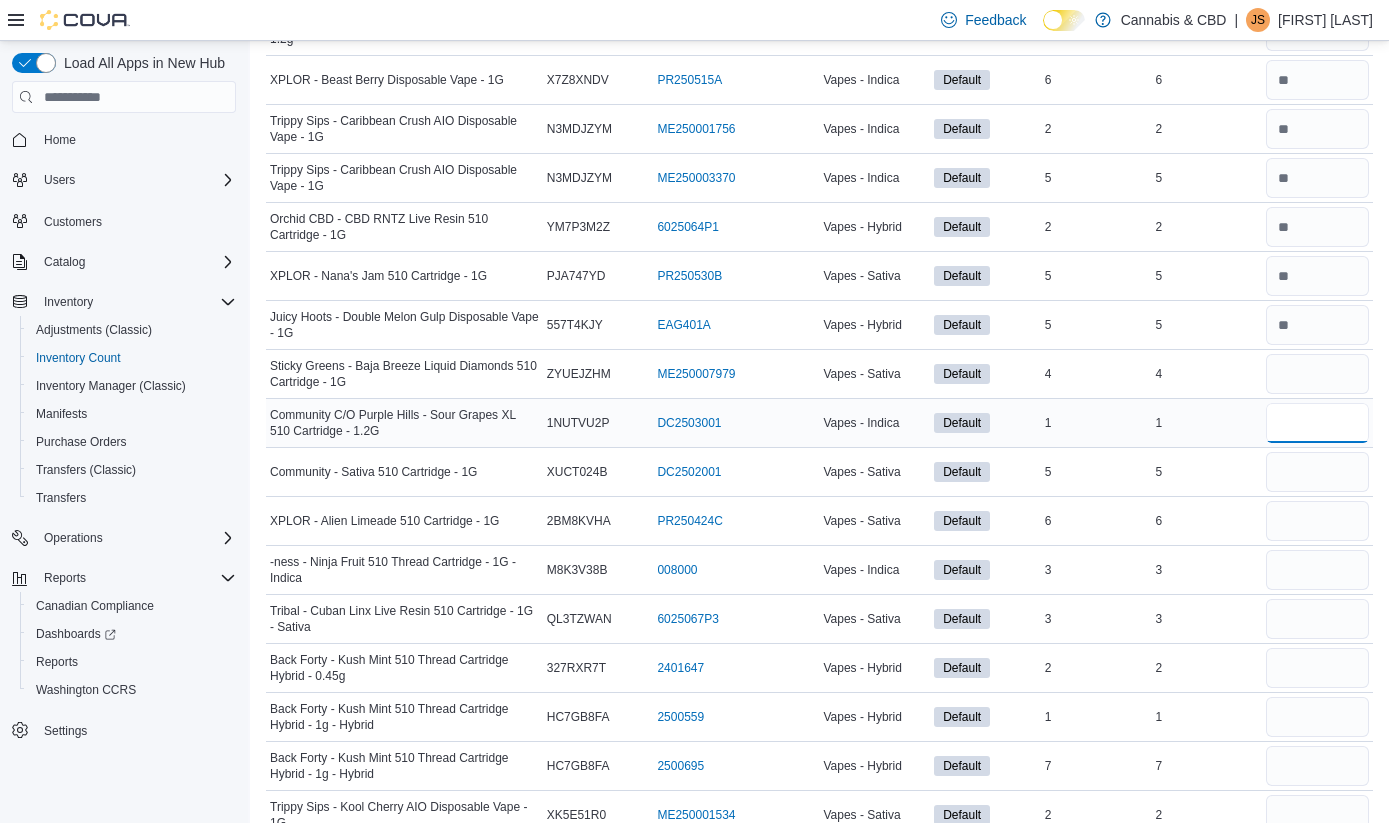 type 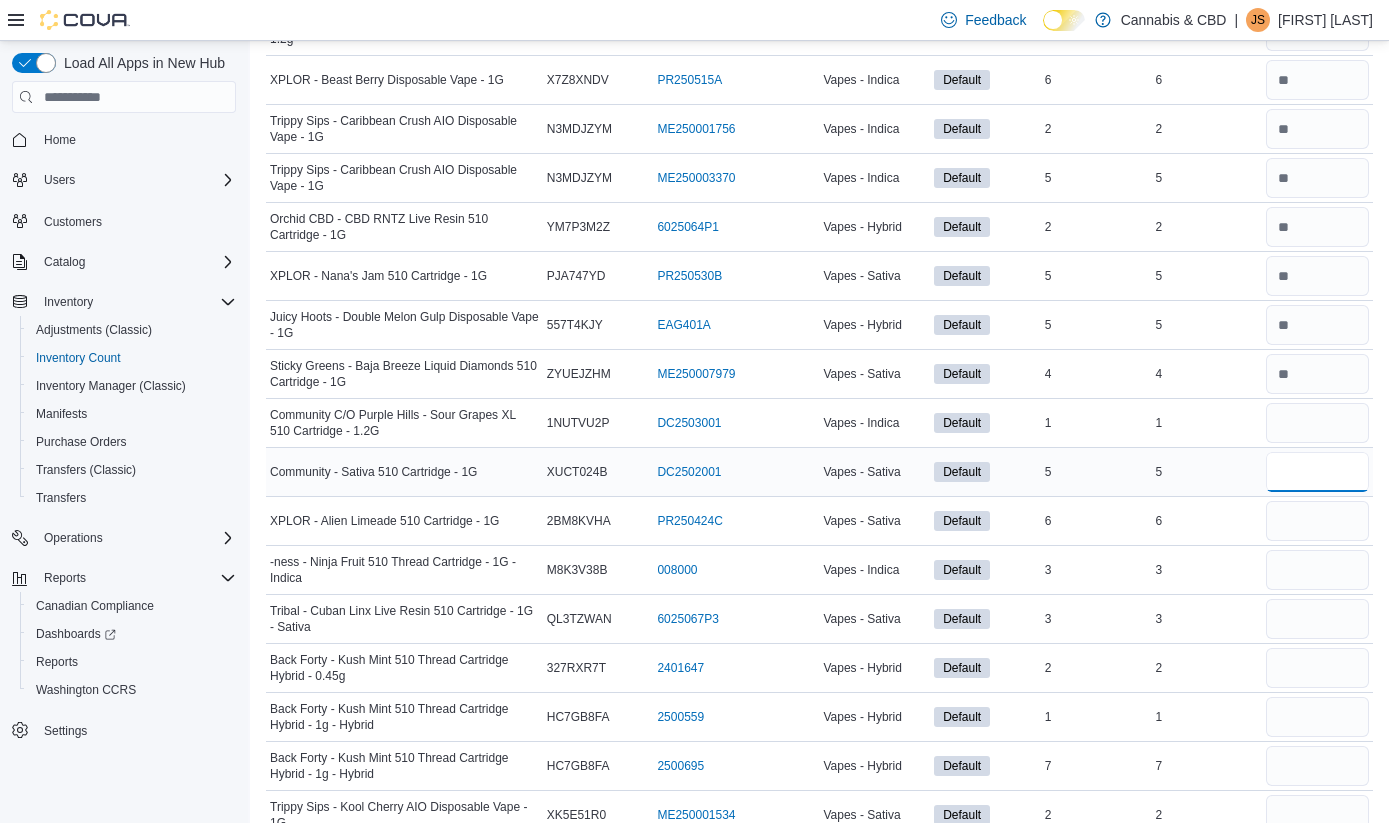click at bounding box center [1317, 472] 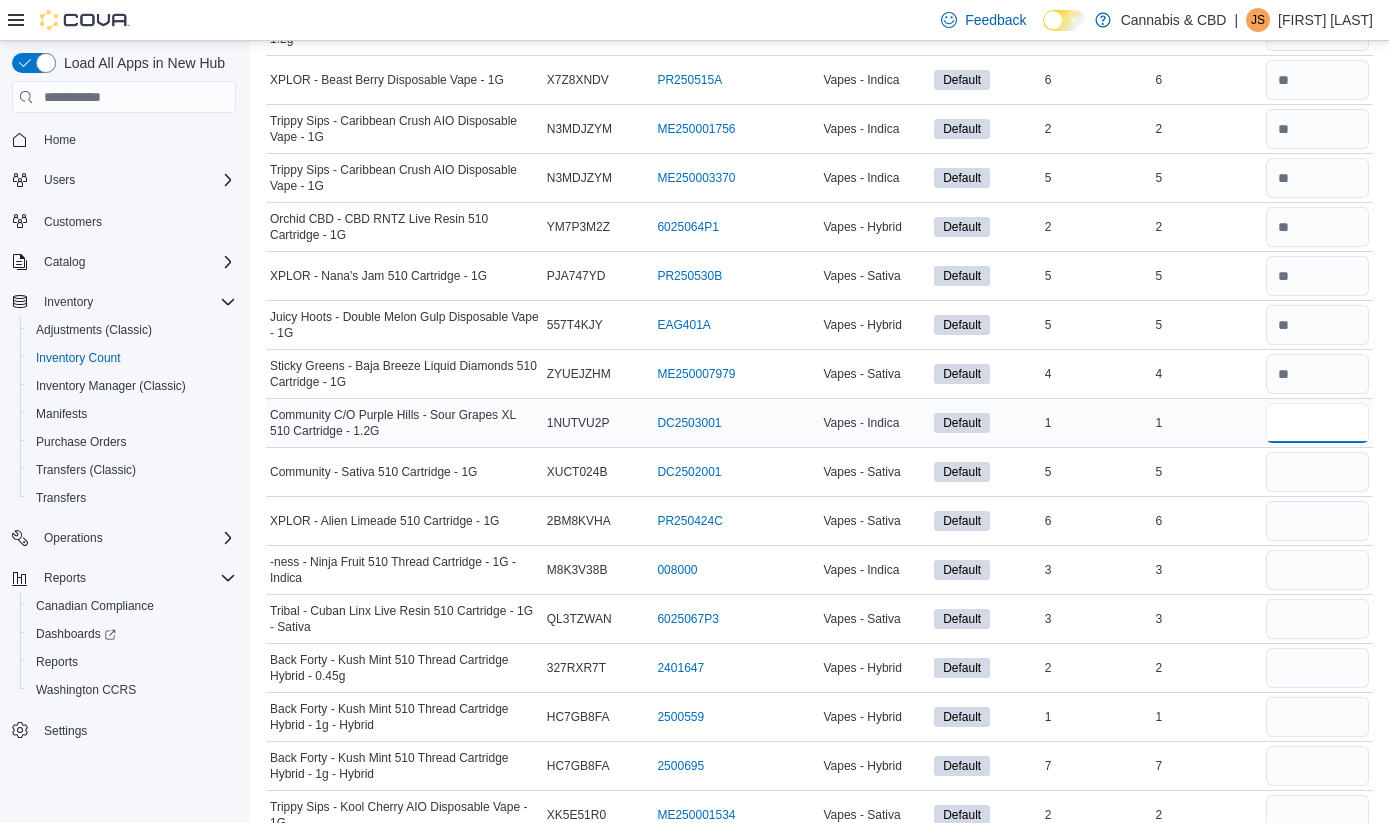 click at bounding box center [1317, 423] 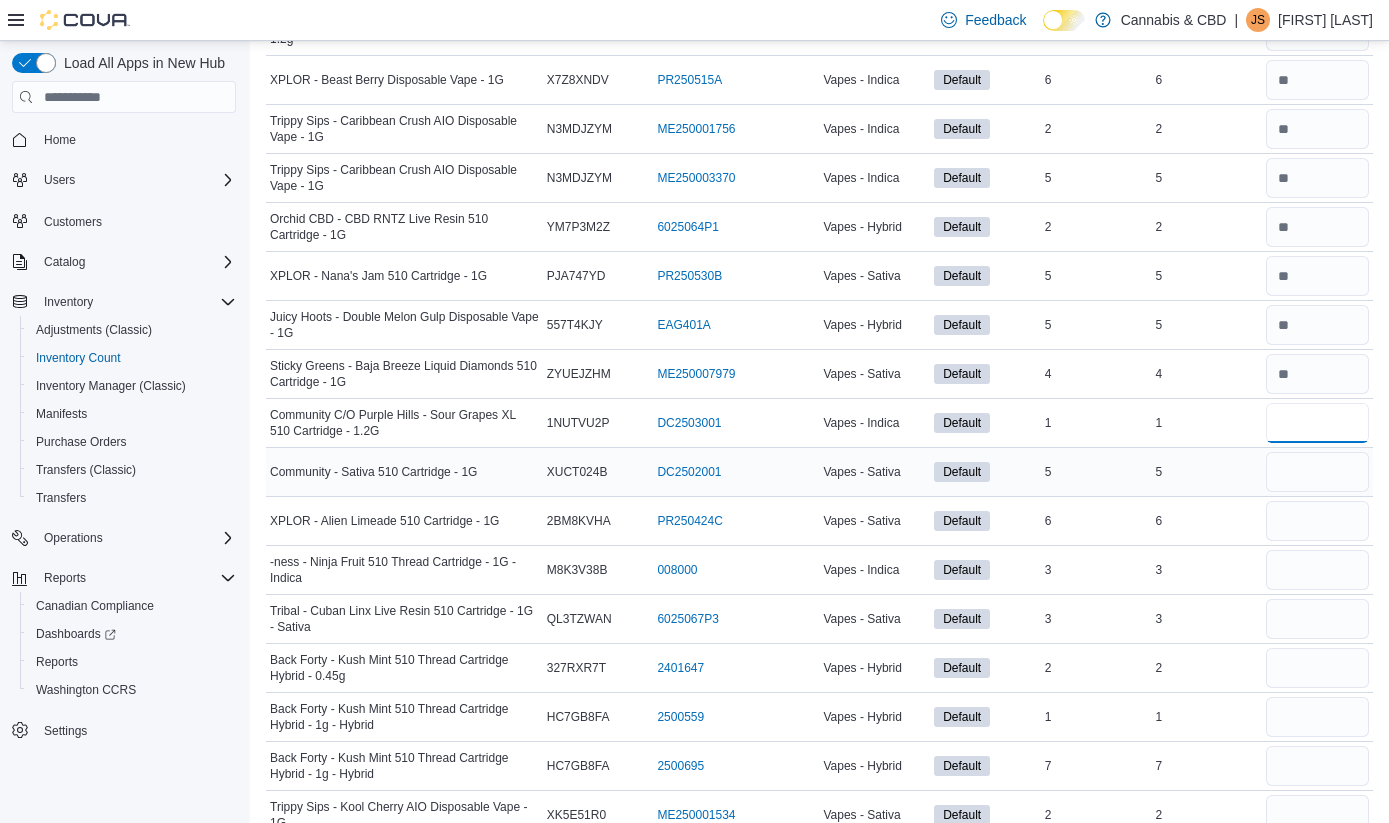 type on "*" 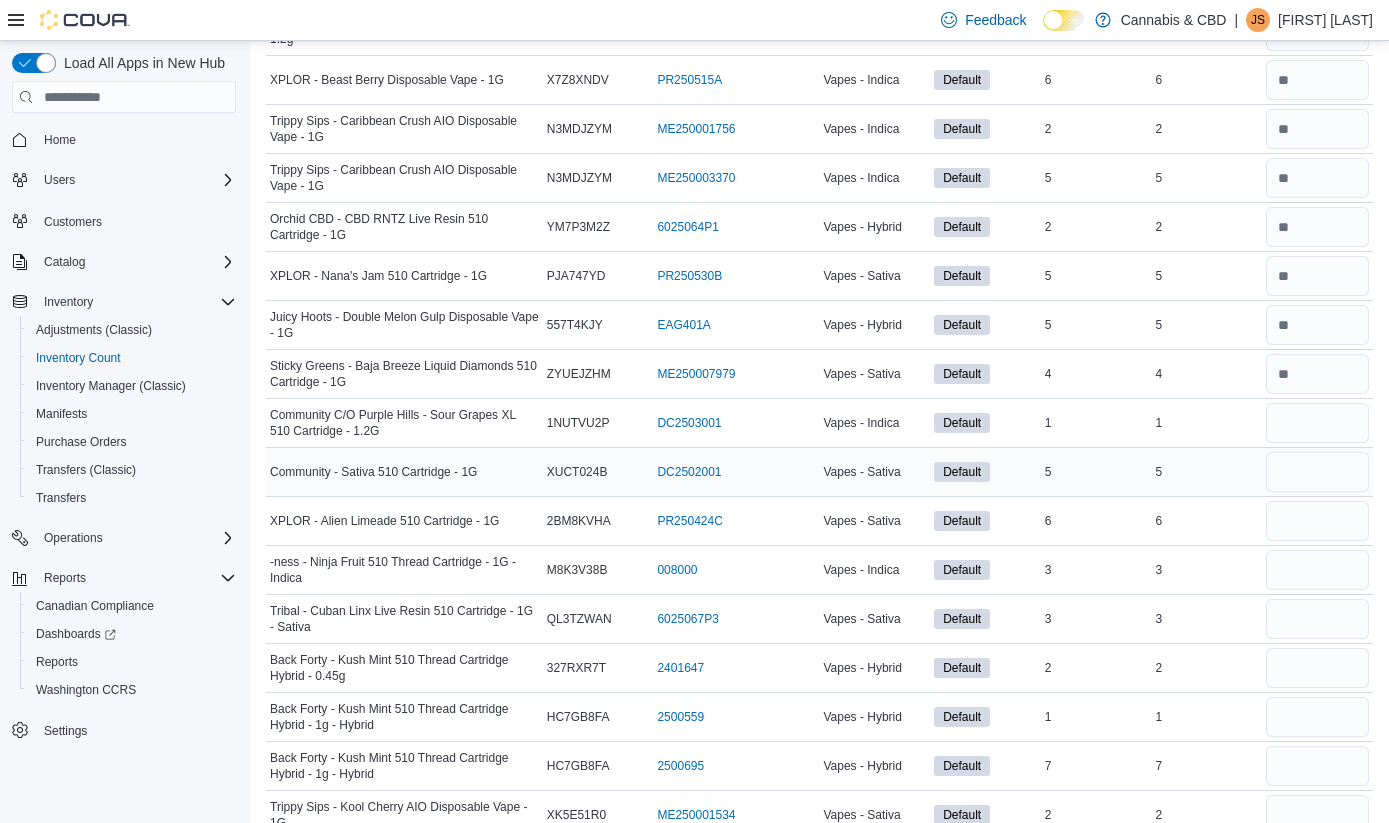 type 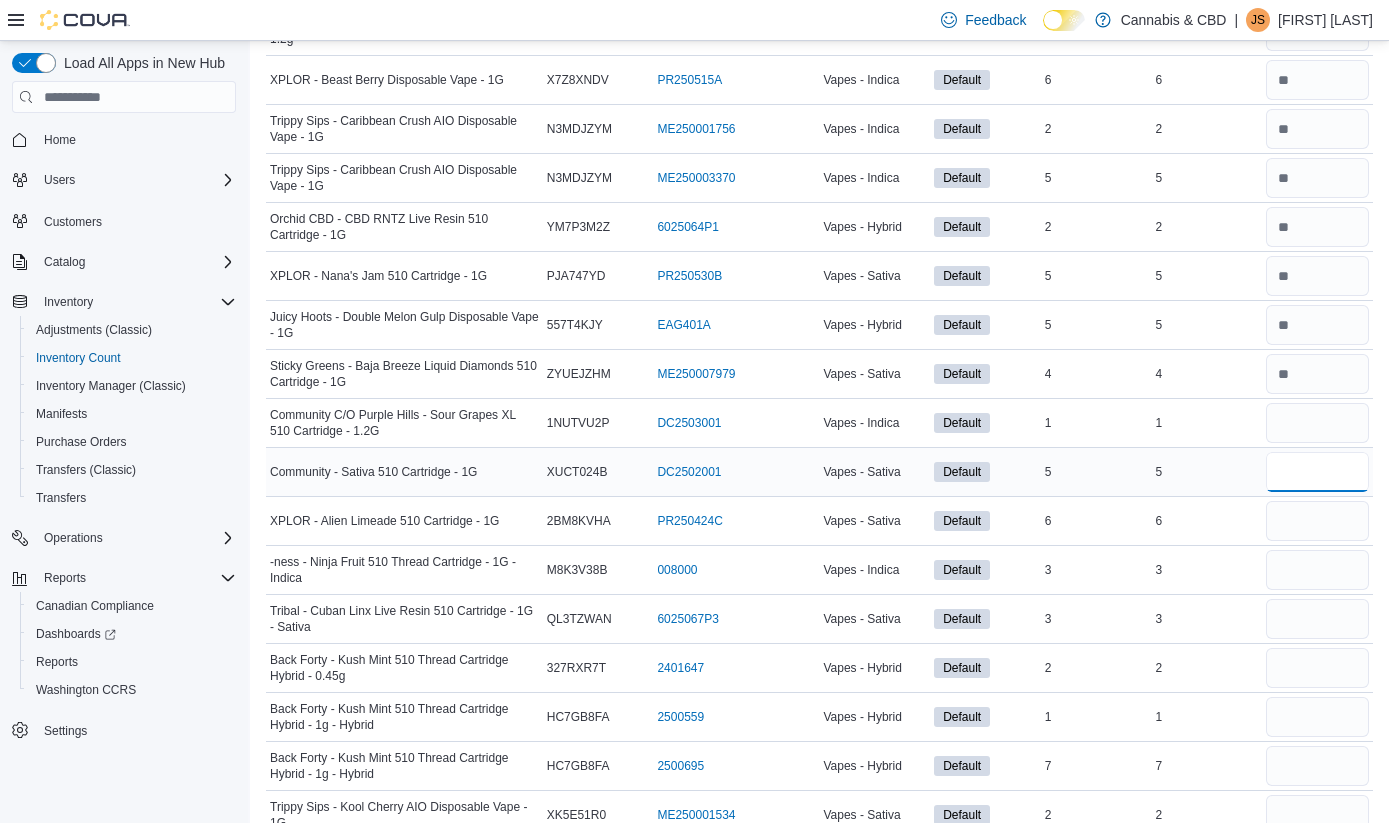 click at bounding box center (1317, 472) 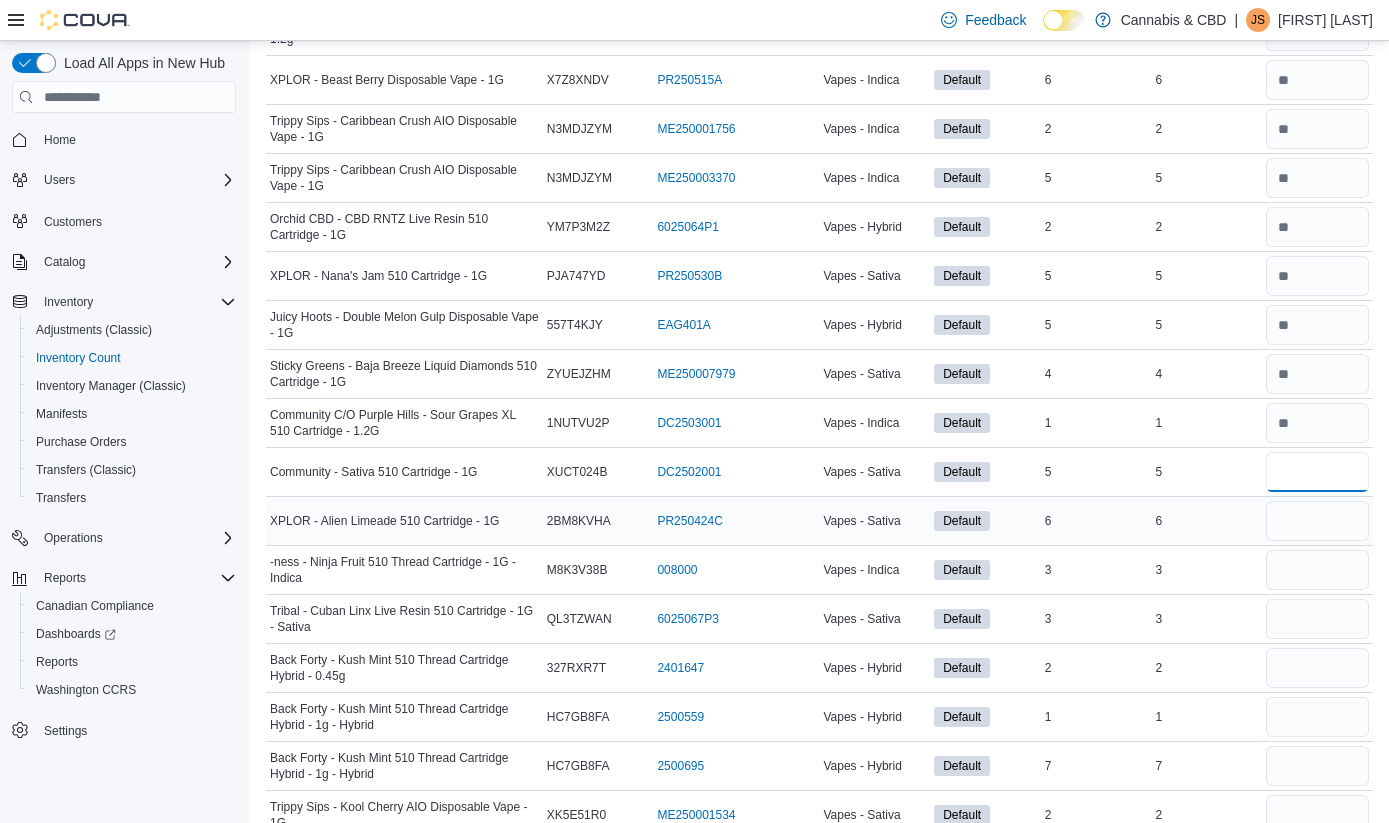 type on "*" 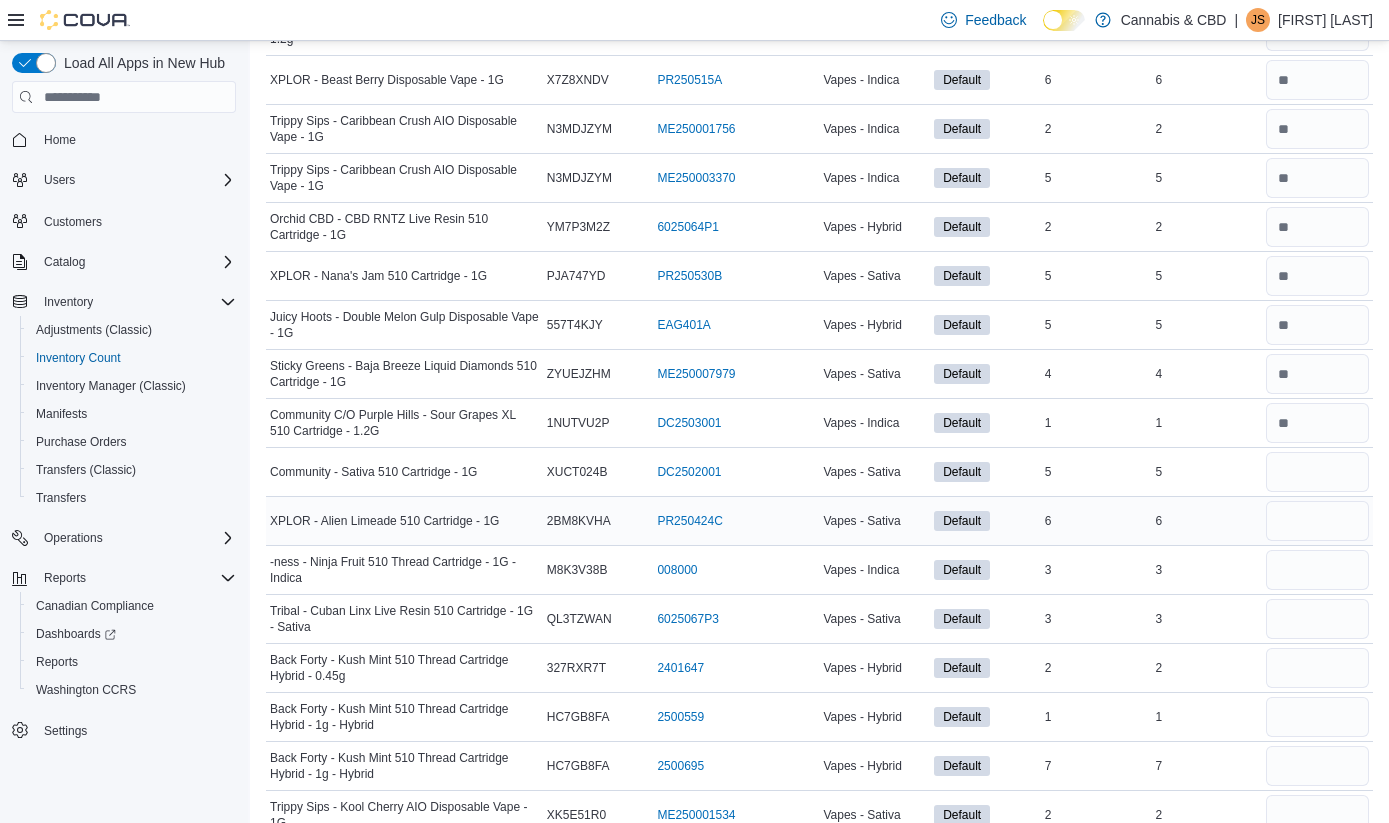 type 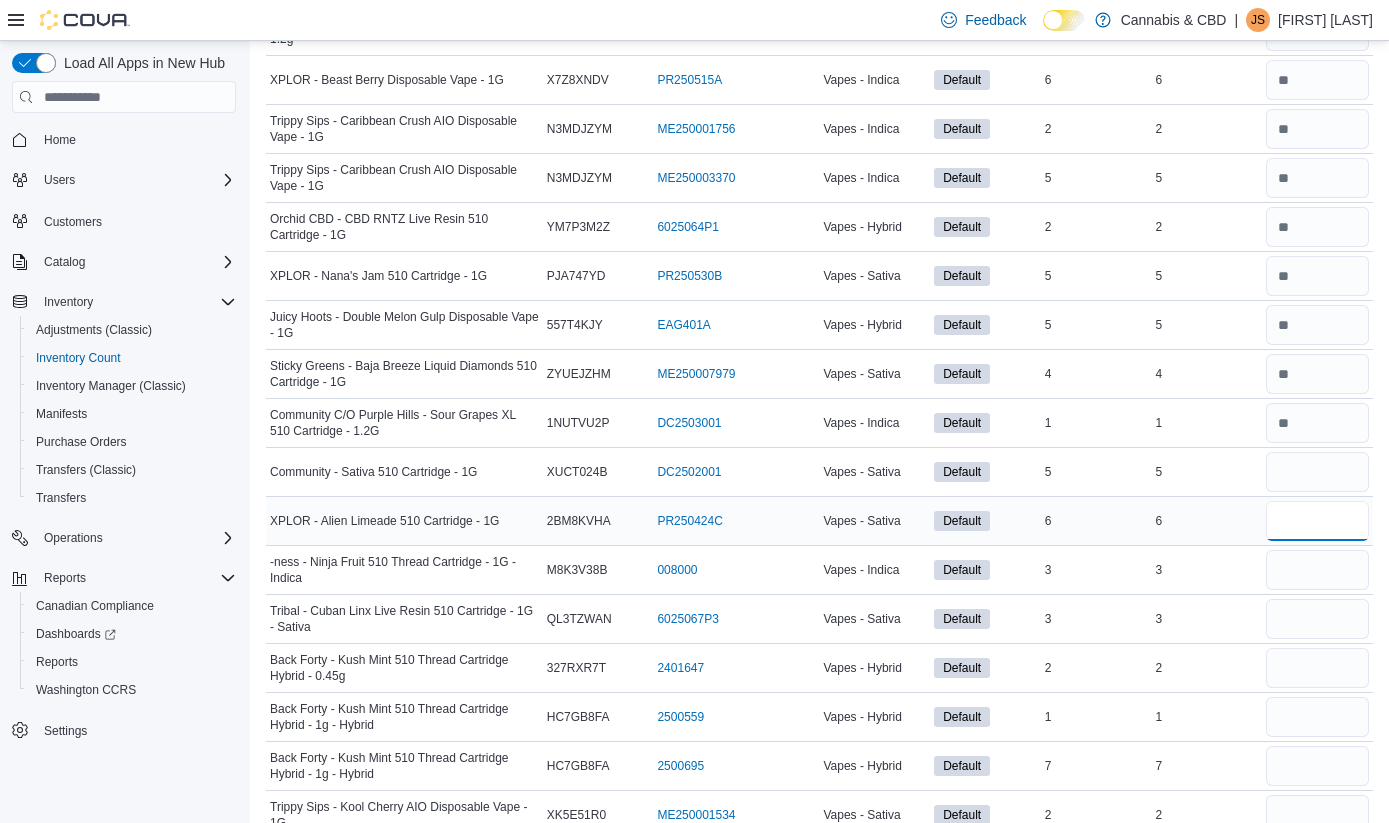 click at bounding box center [1317, 521] 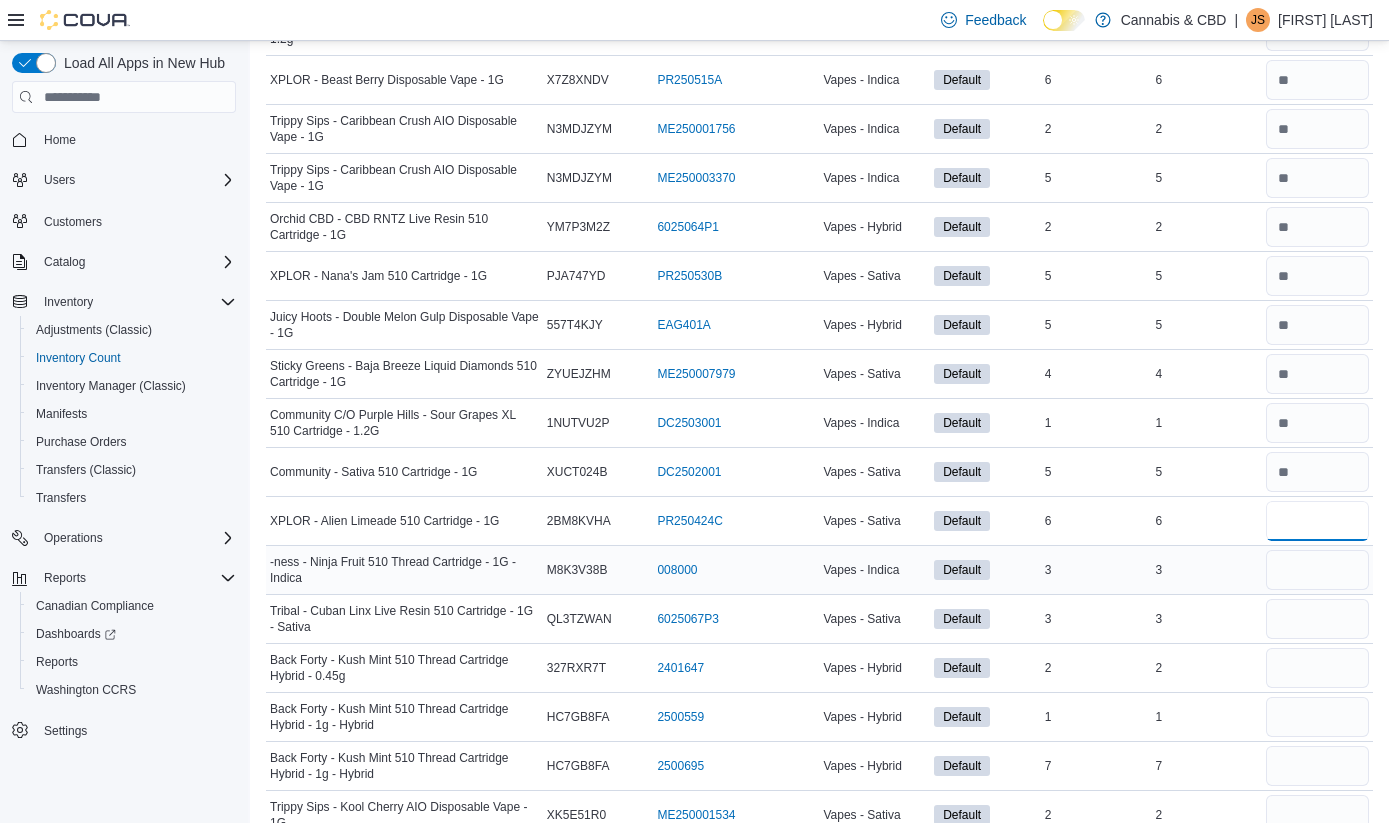 type on "*" 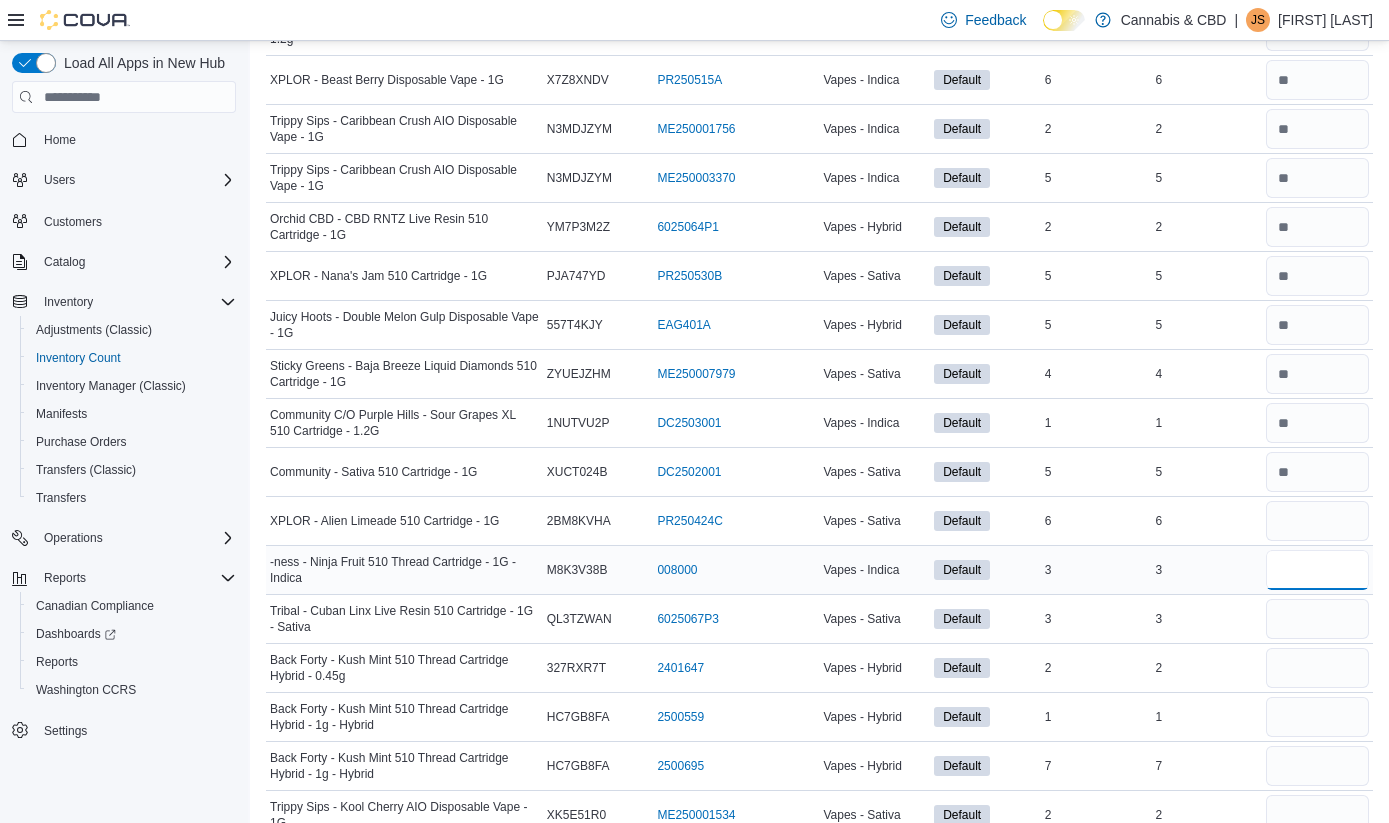 type 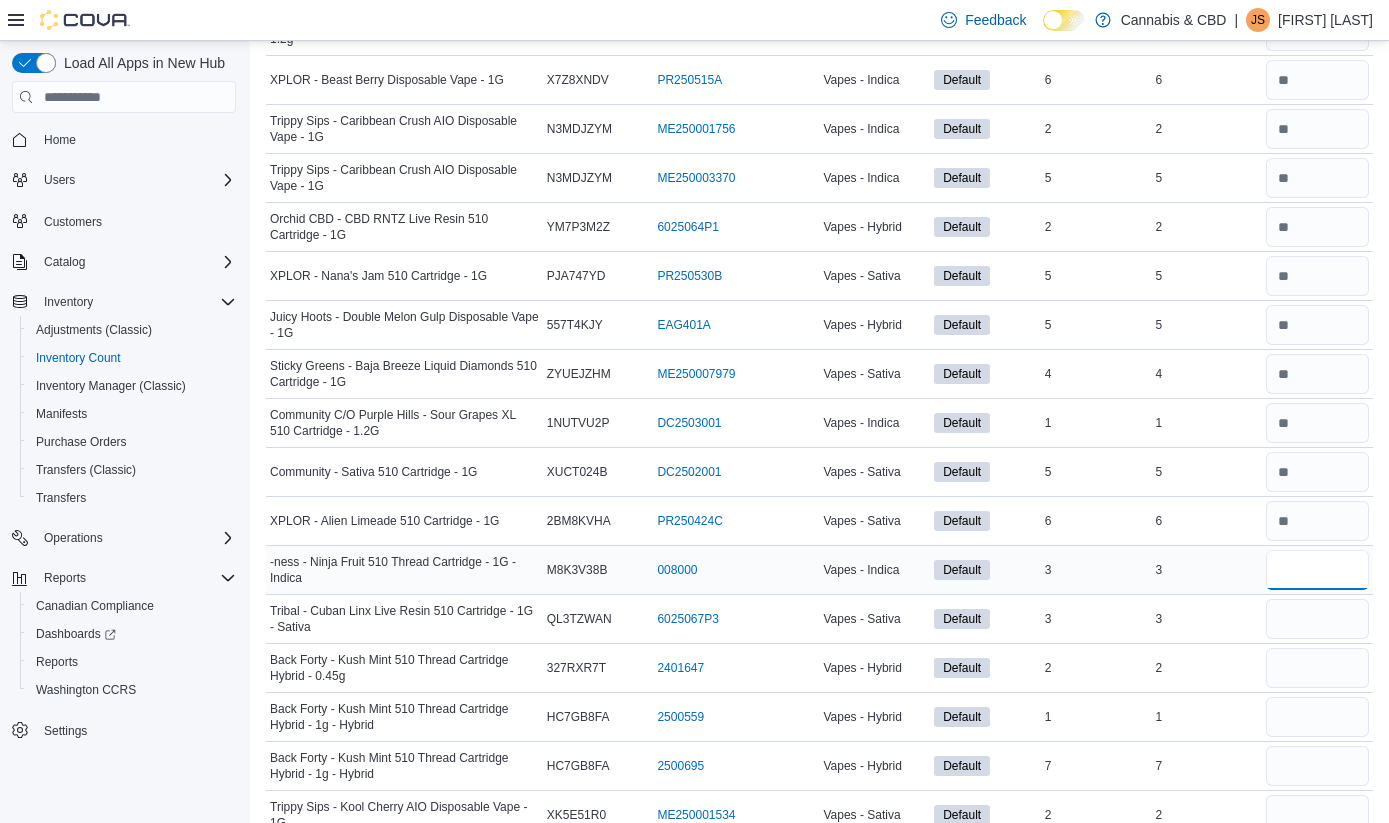 click at bounding box center (1317, 570) 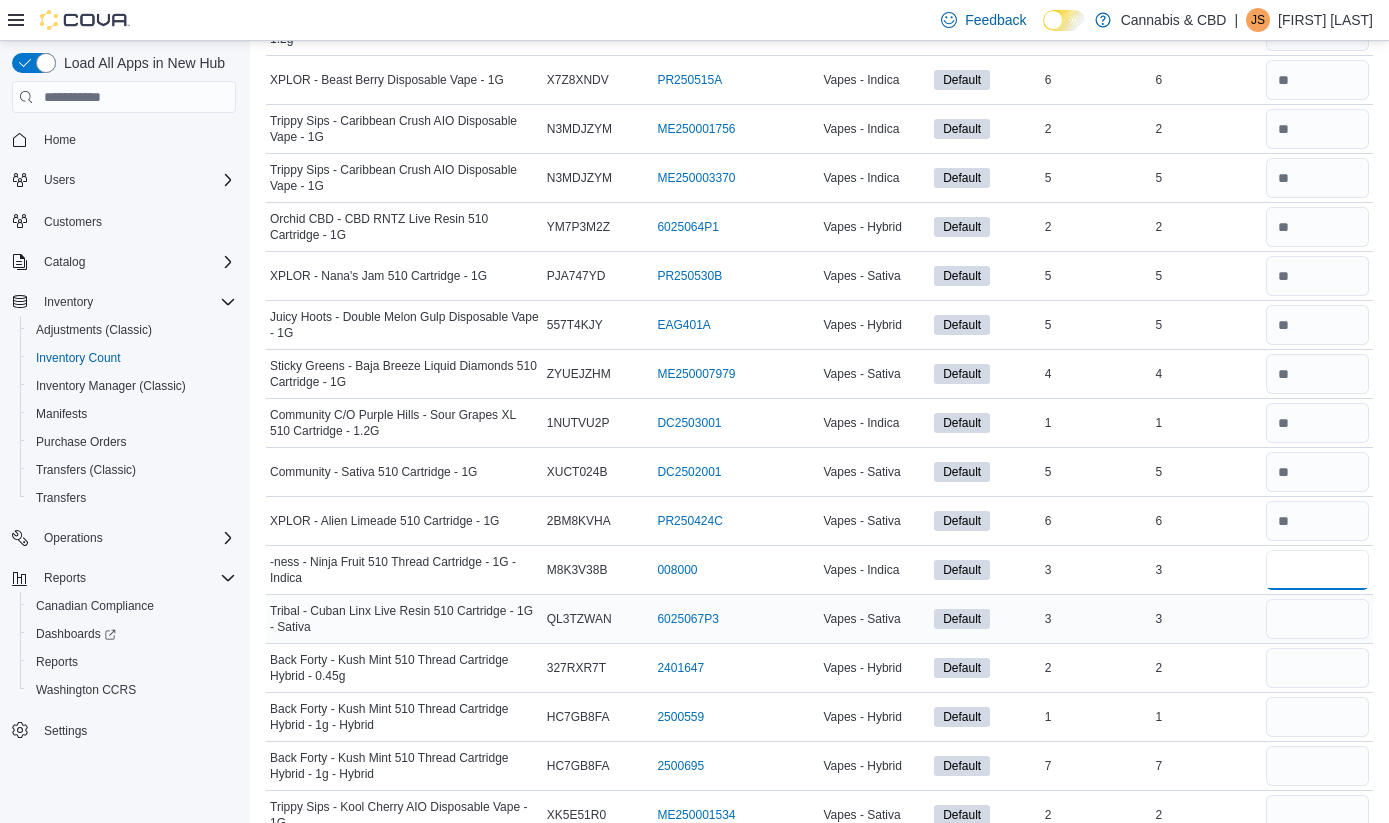 type on "*" 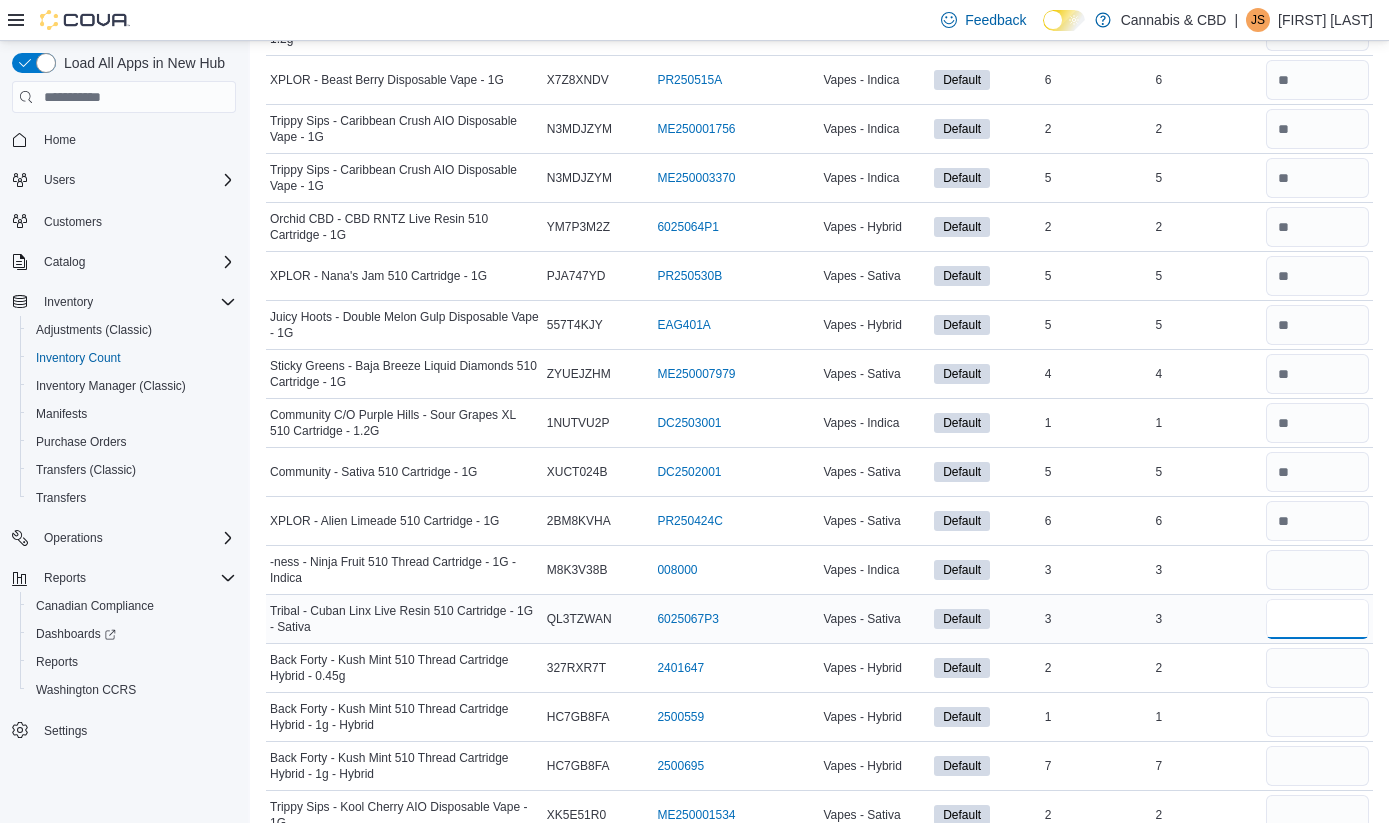 type 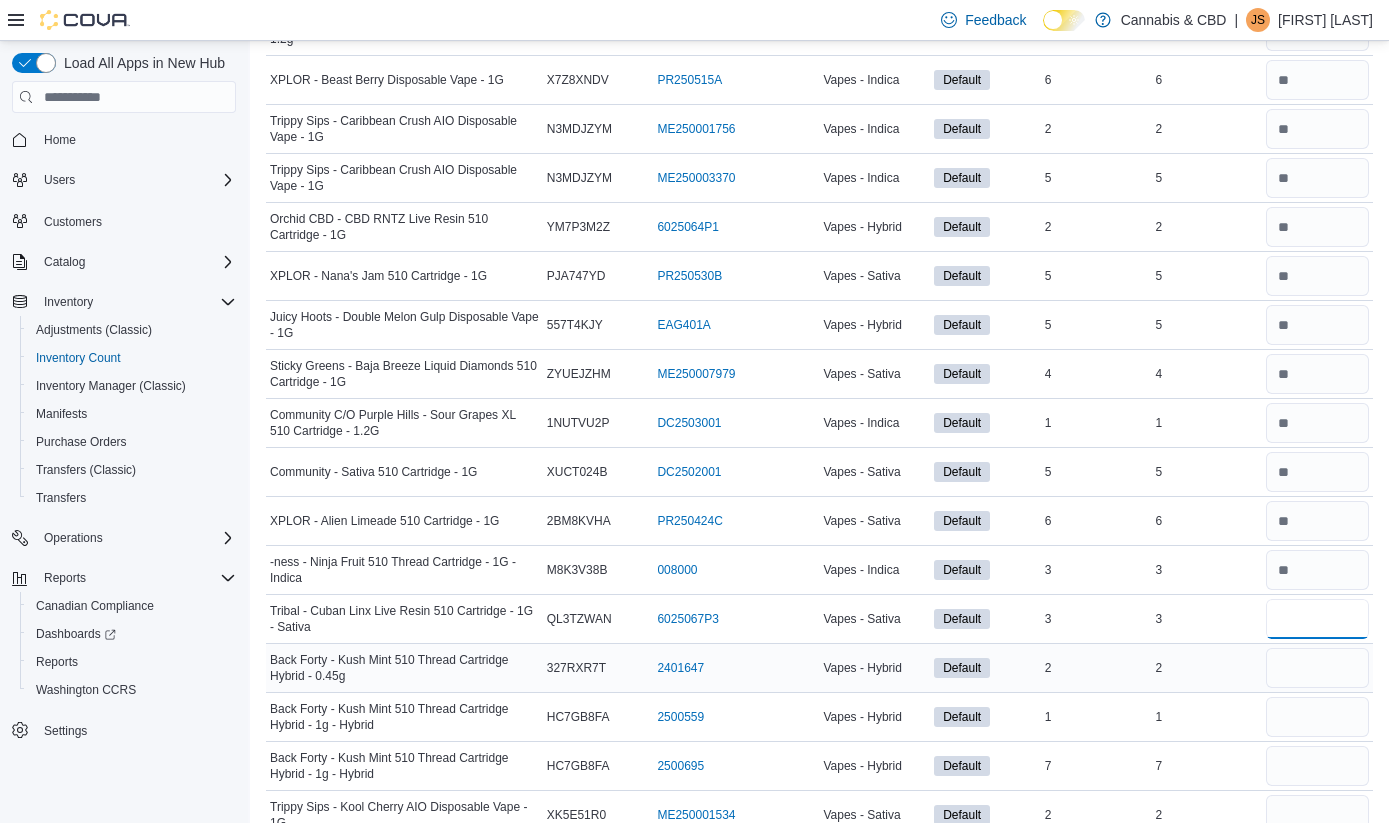 type on "*" 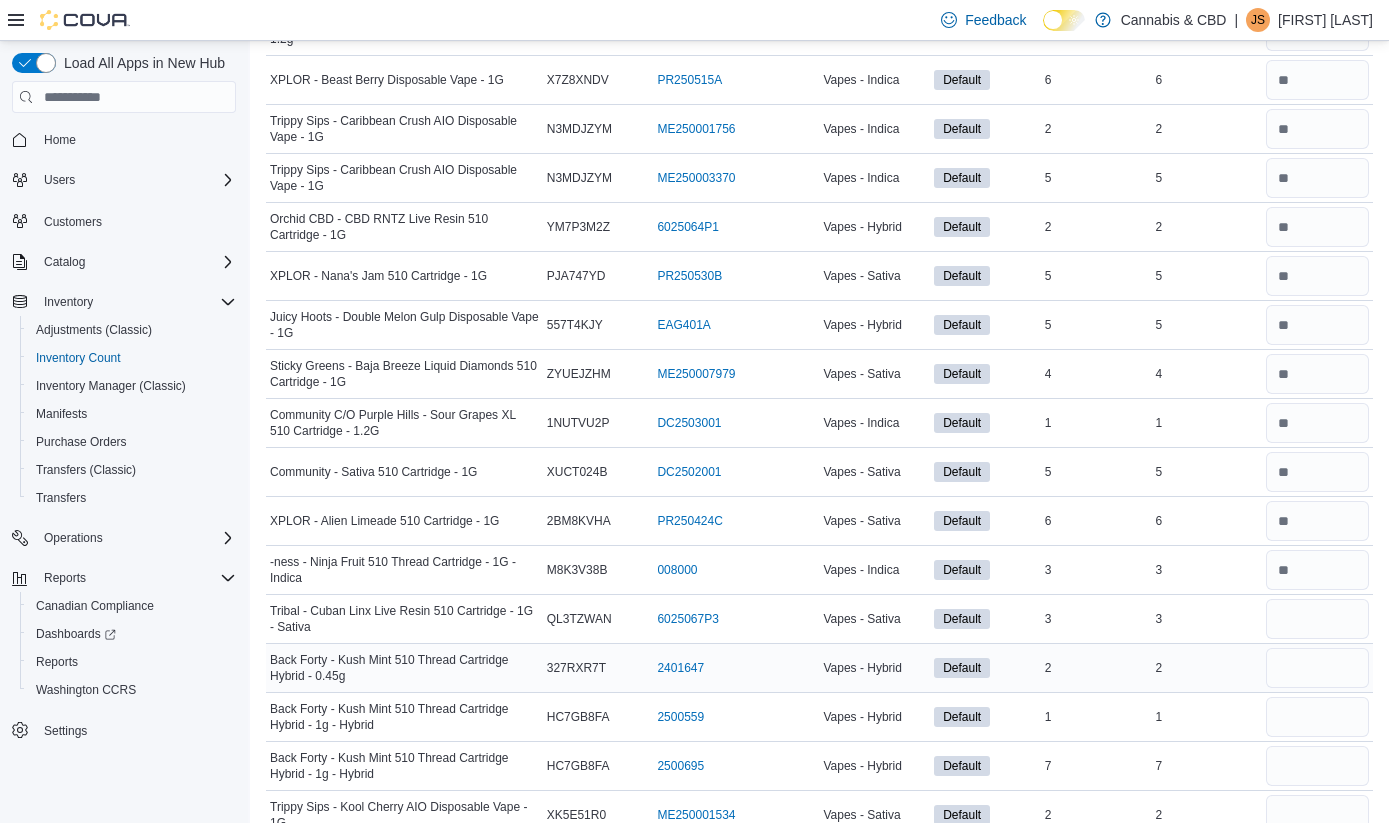 type 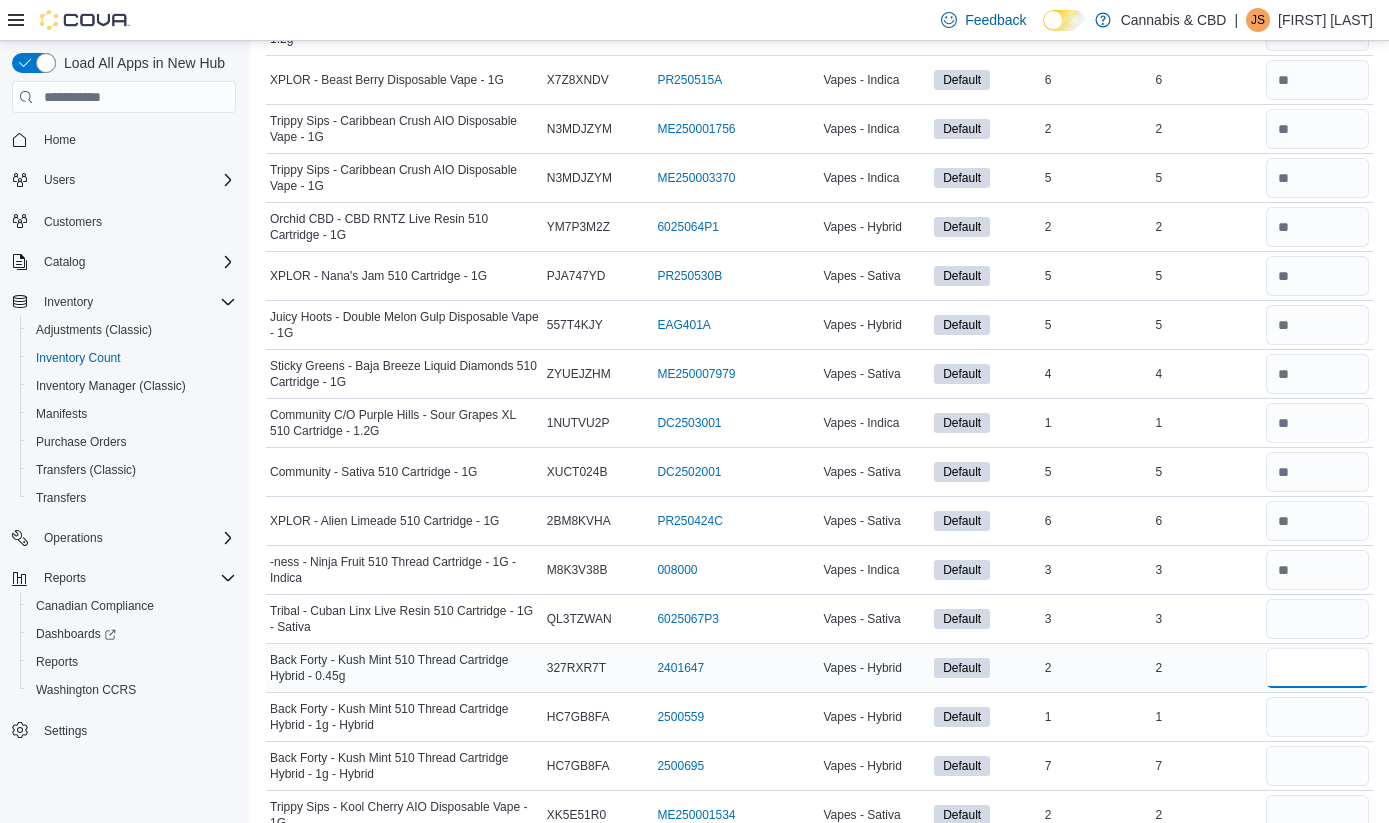 click at bounding box center [1317, 668] 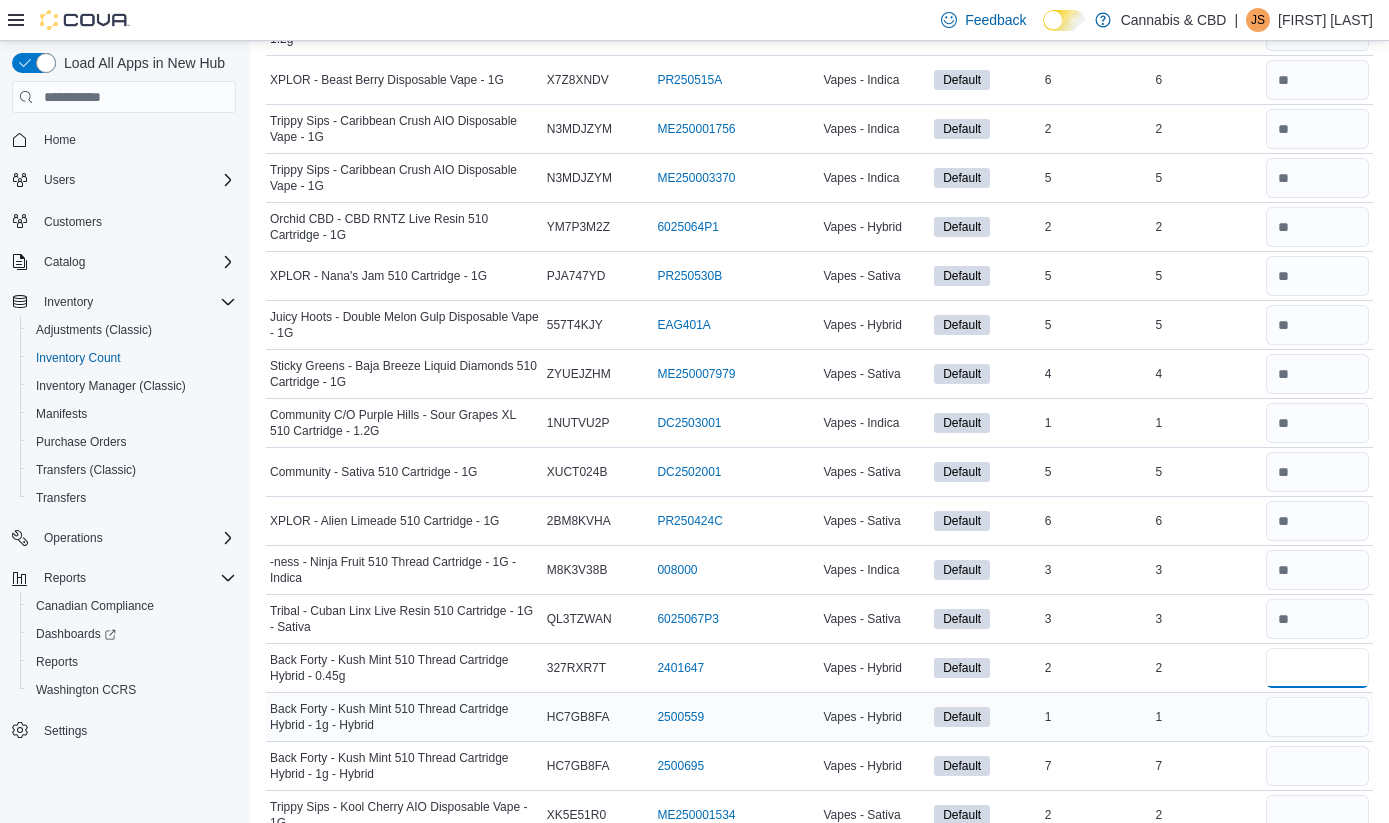 type on "*" 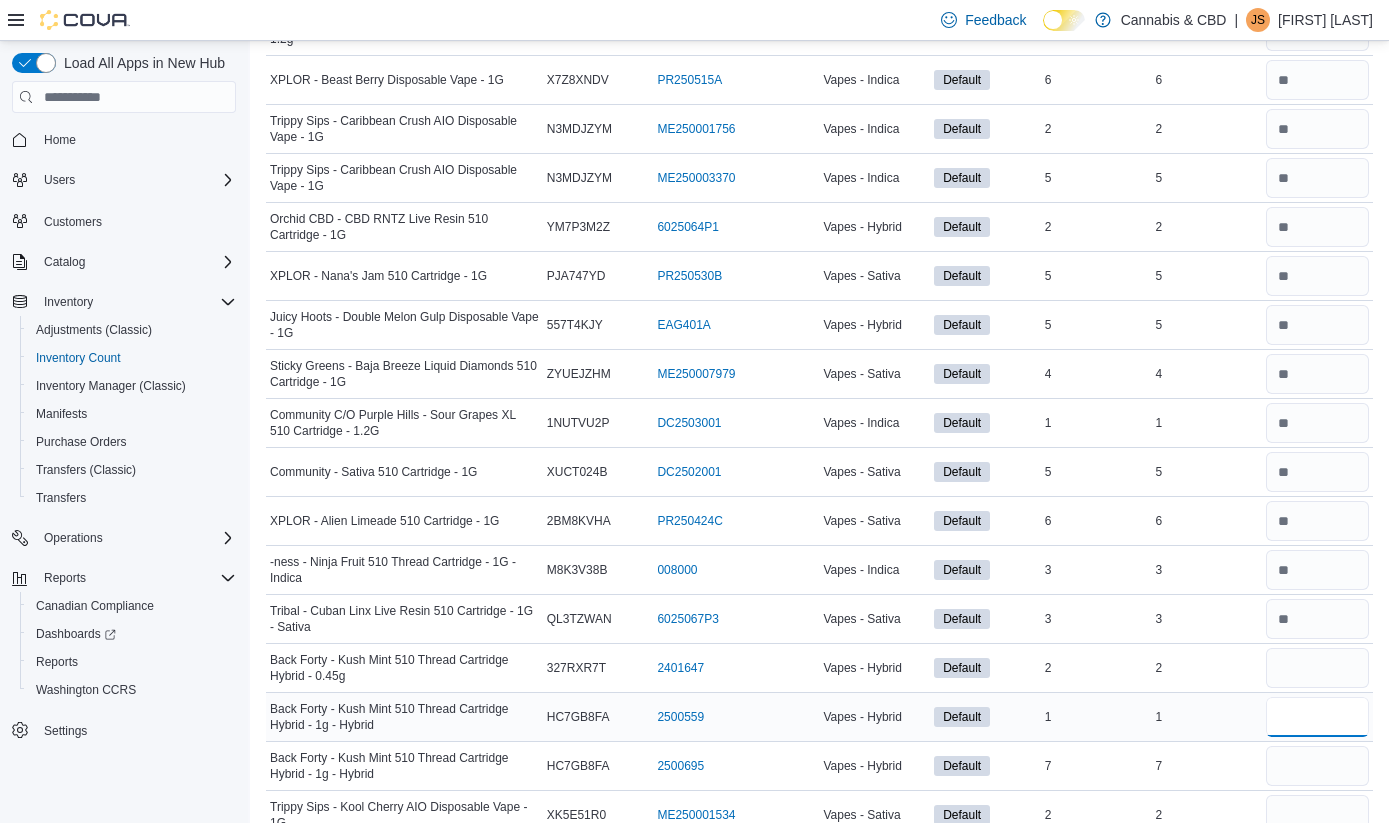 type 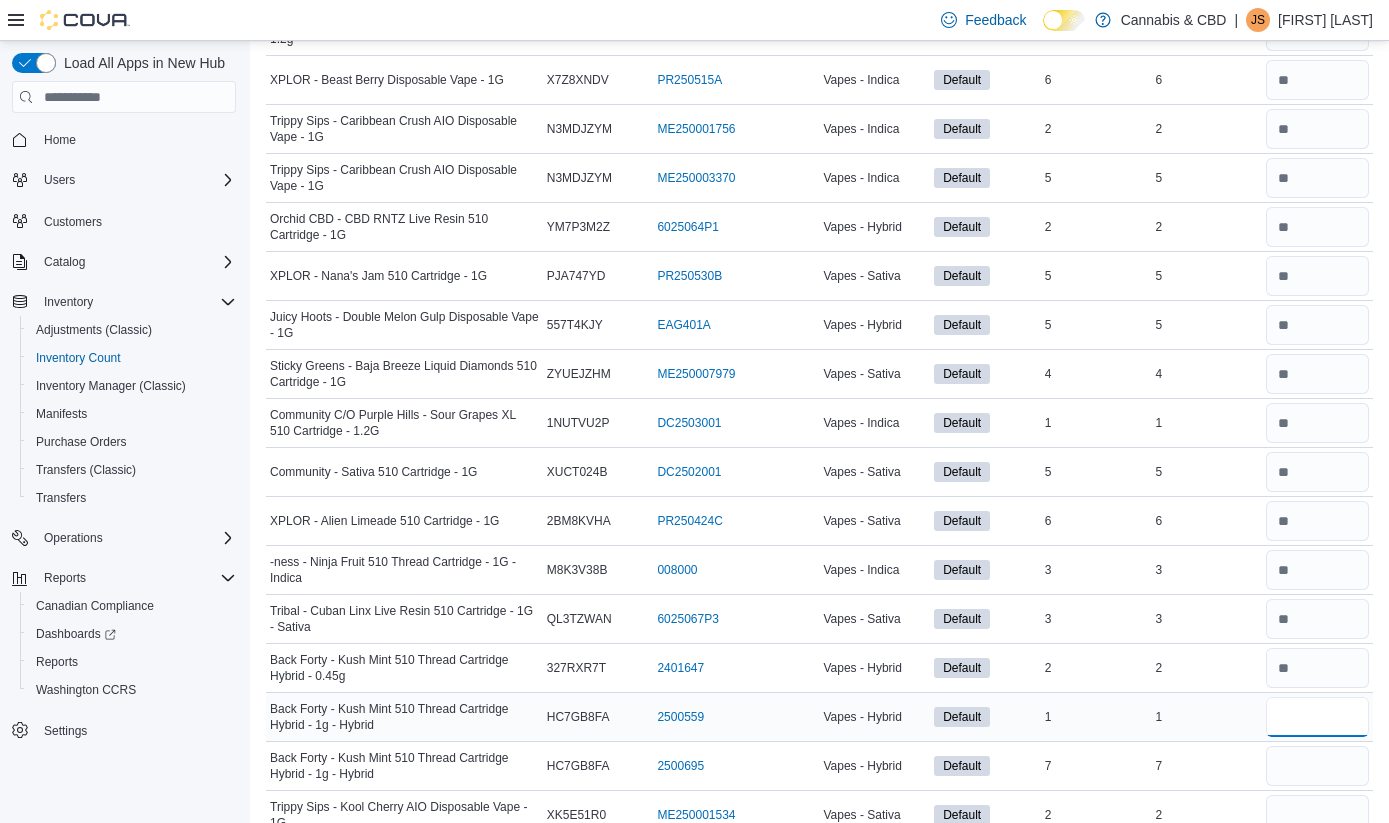 click at bounding box center [1317, 717] 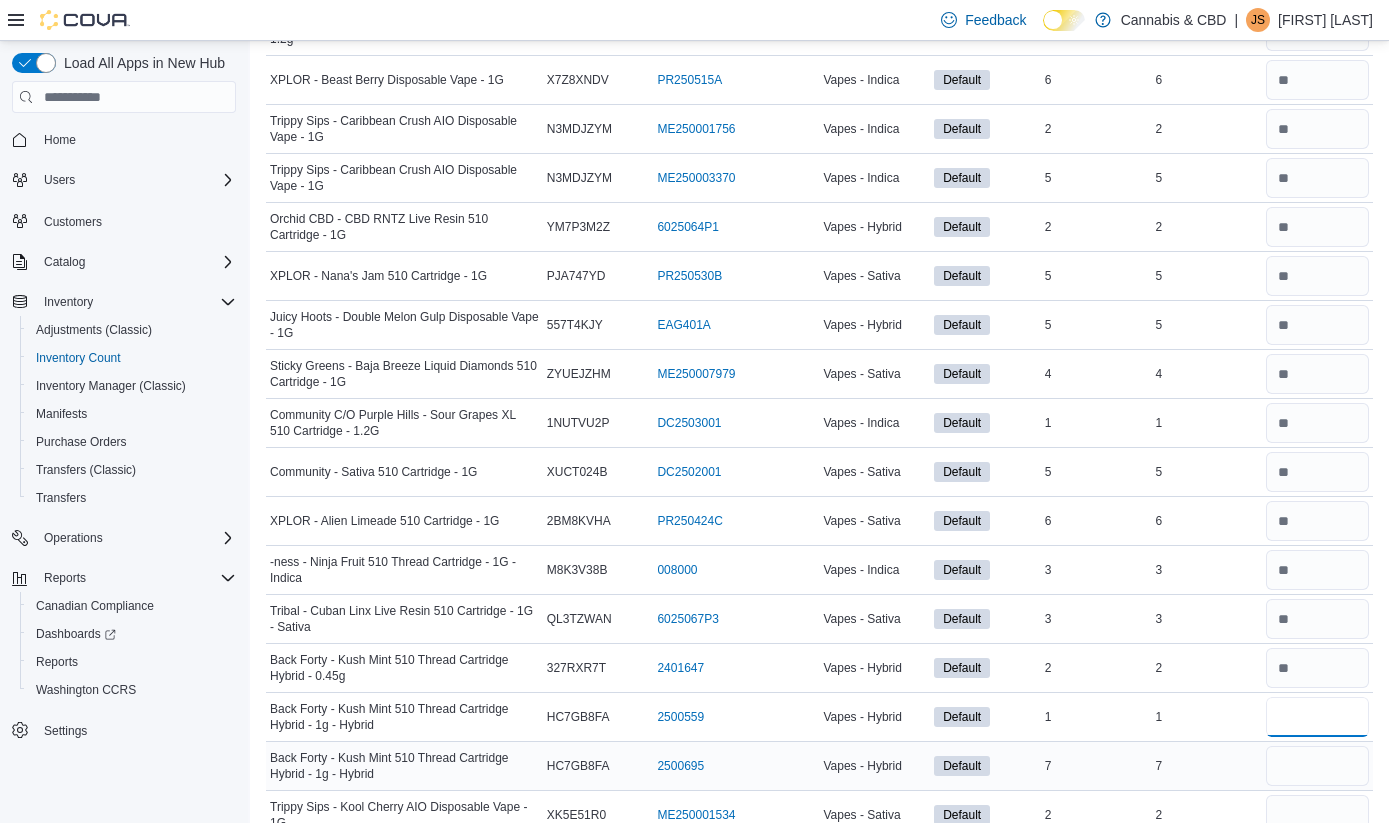 type on "*" 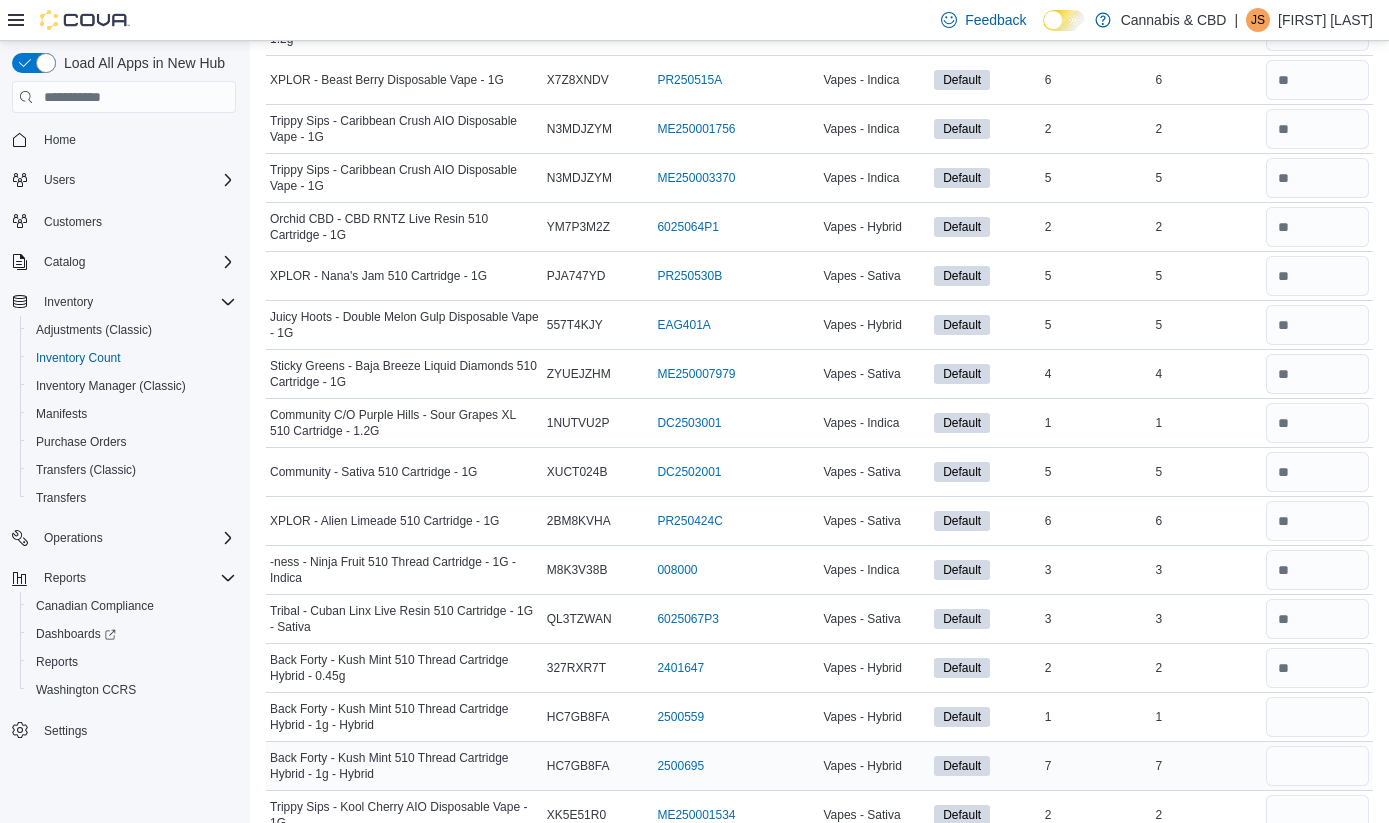 type 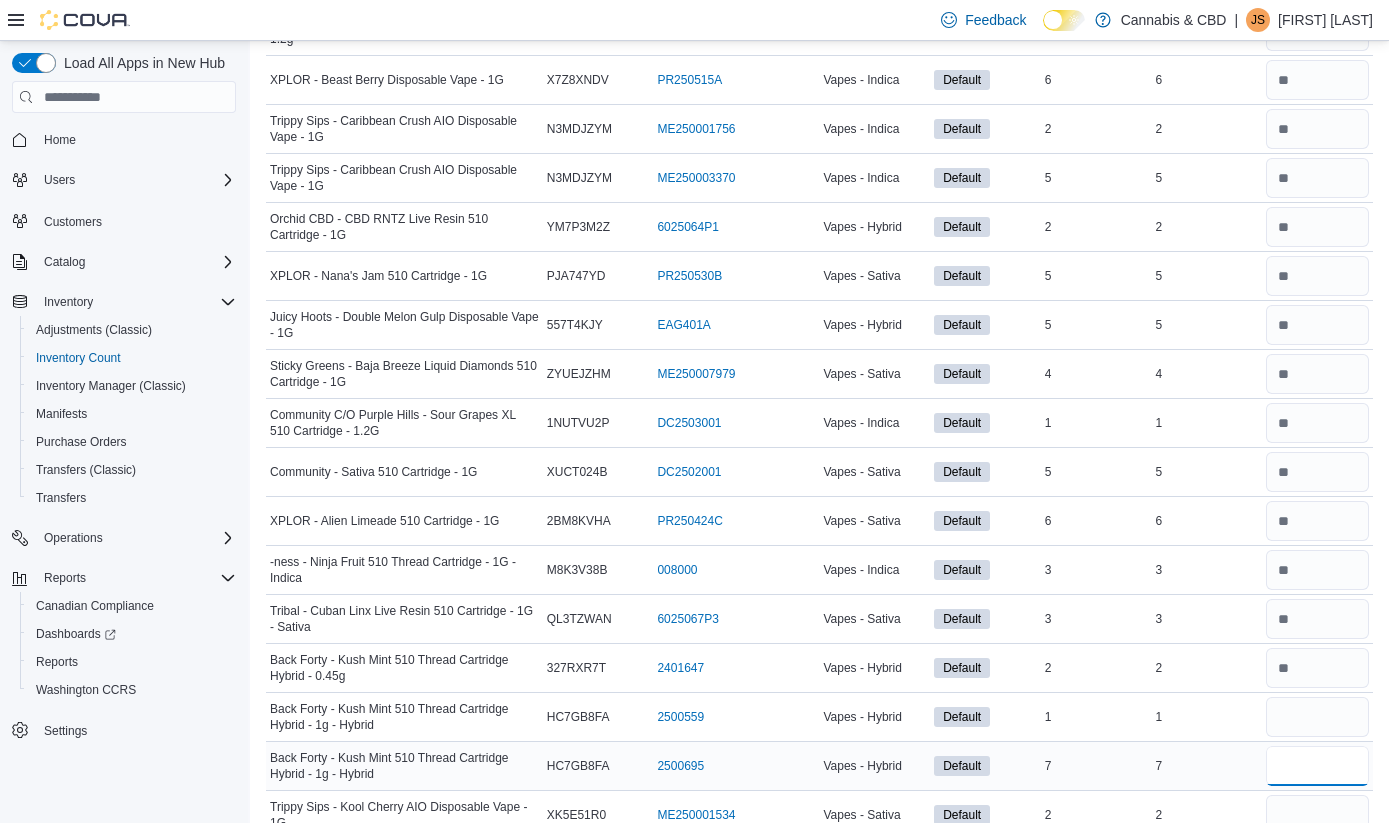 click at bounding box center (1317, 766) 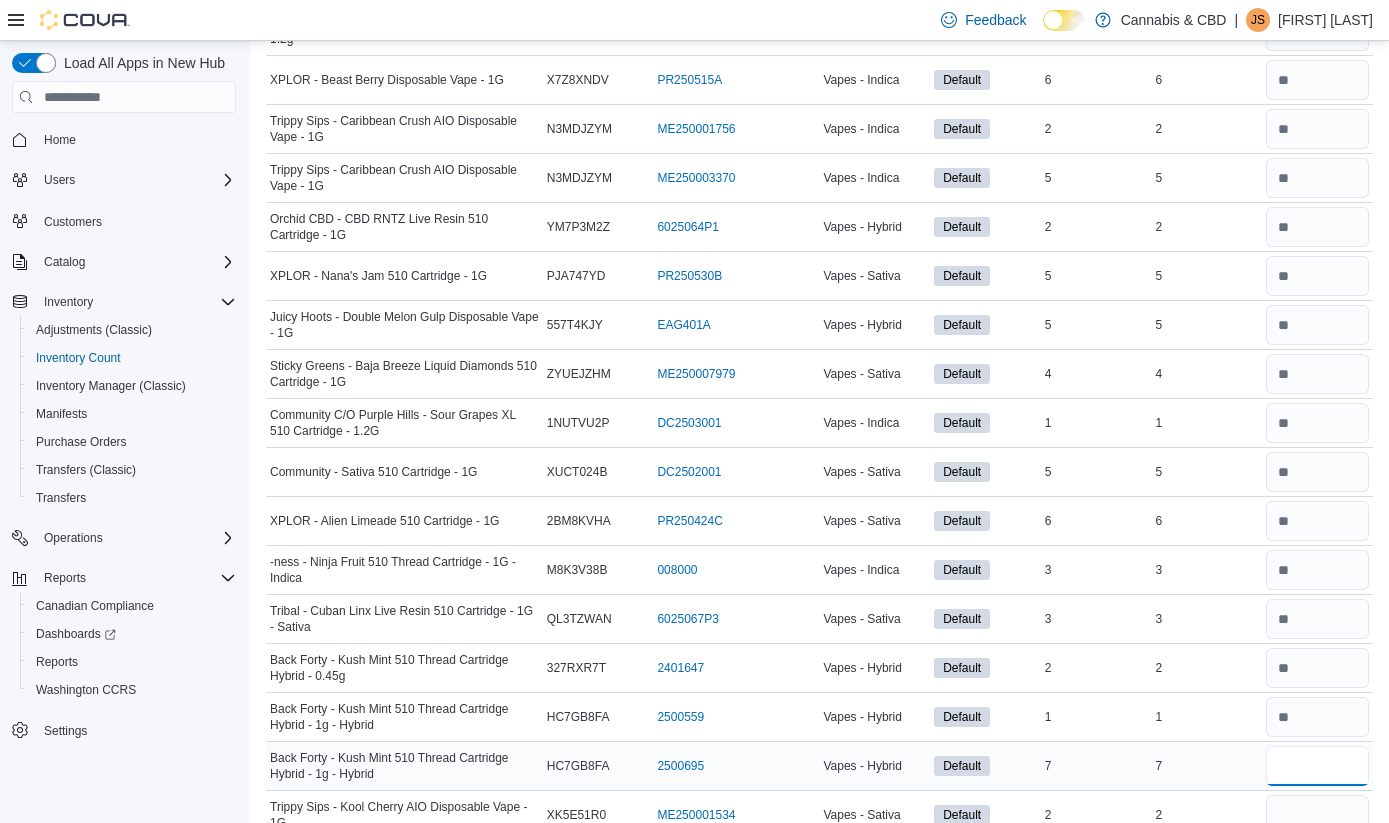 type on "*" 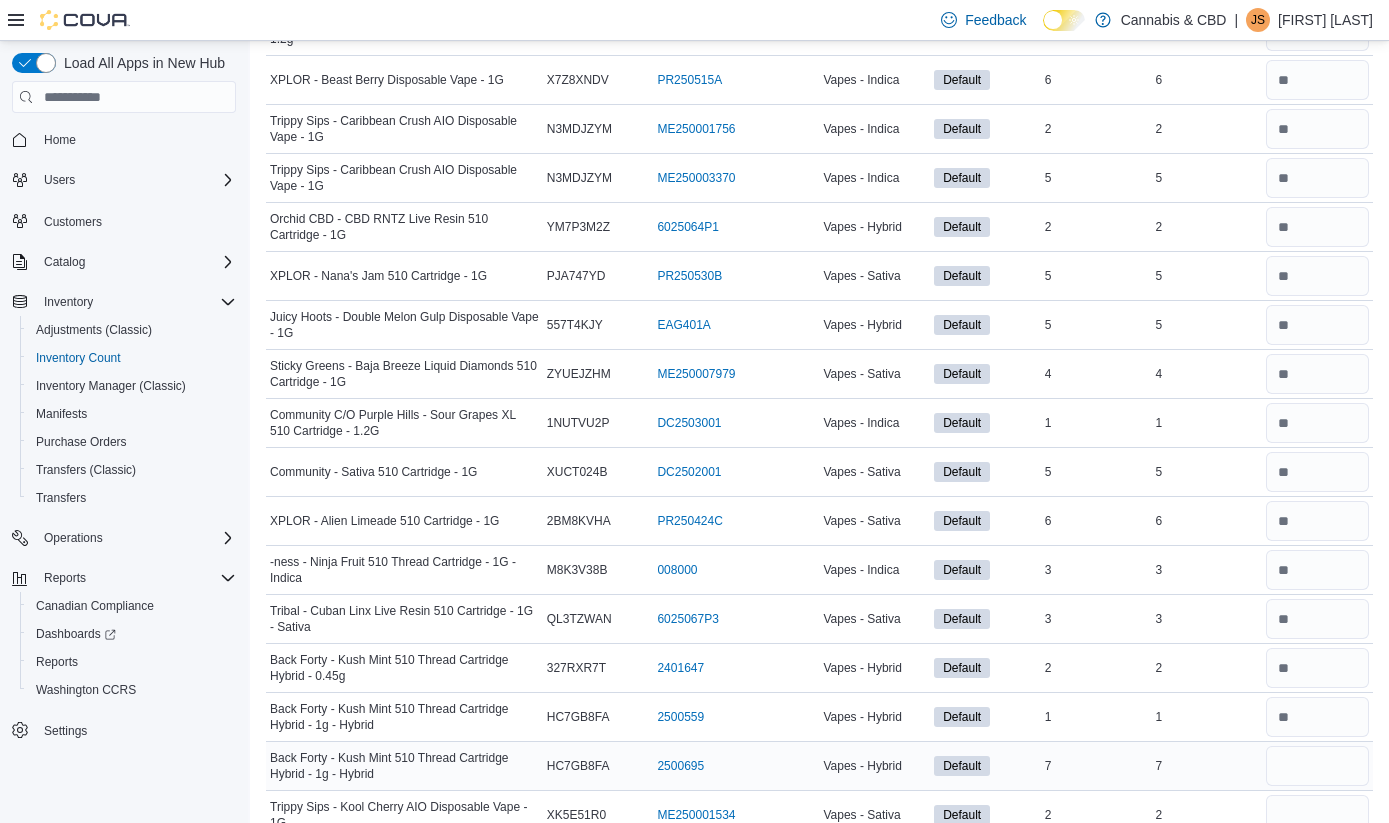 type 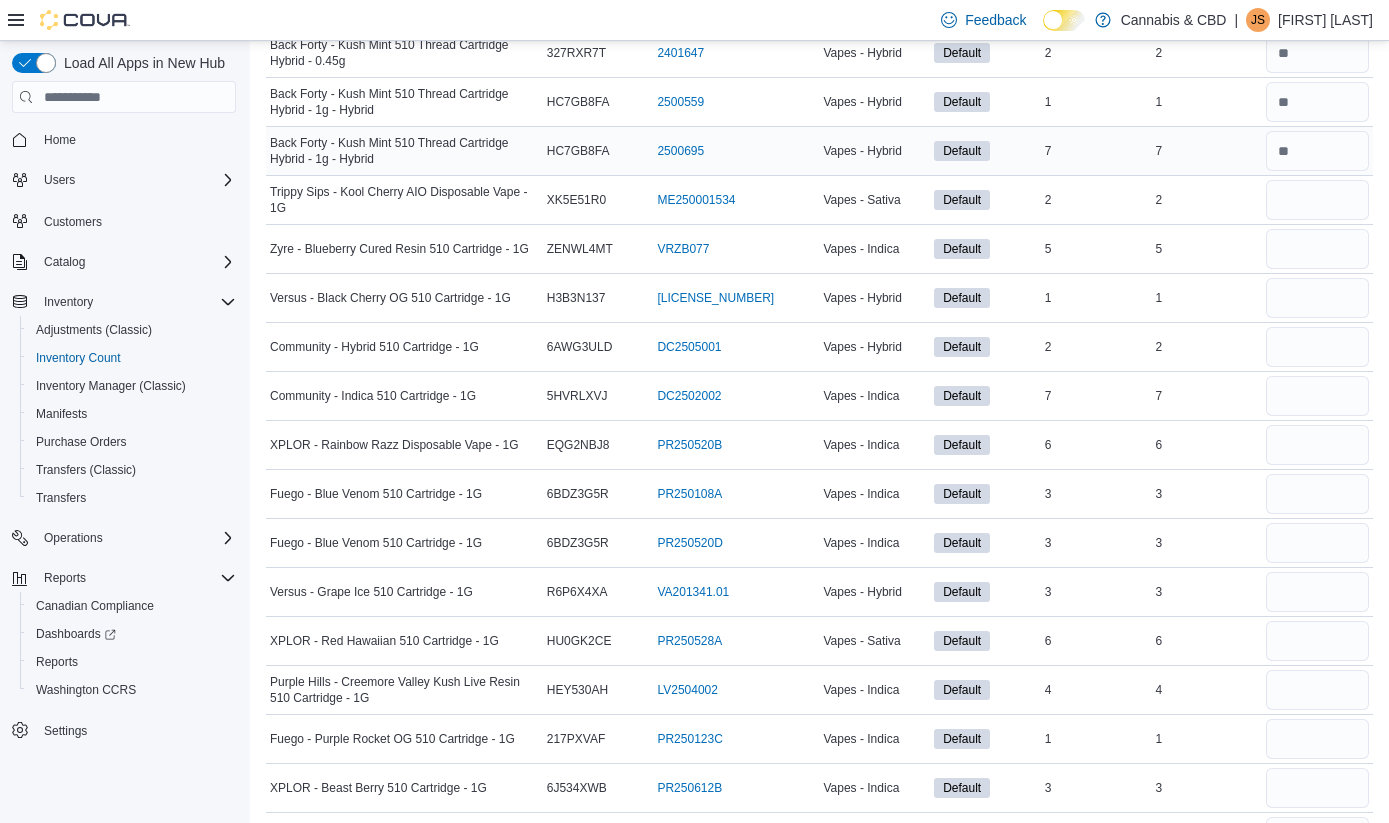 scroll, scrollTop: 1011, scrollLeft: 0, axis: vertical 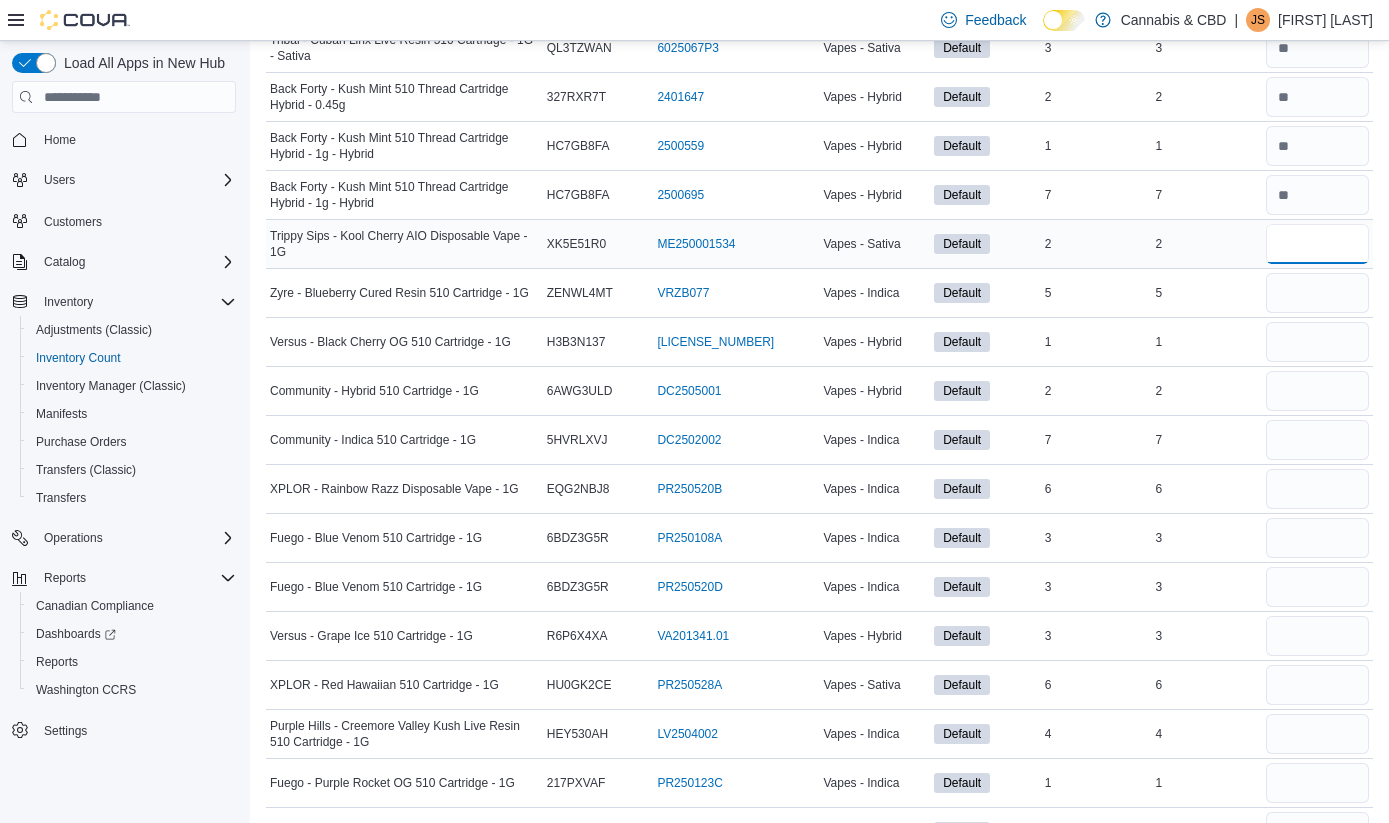 click at bounding box center [1317, 244] 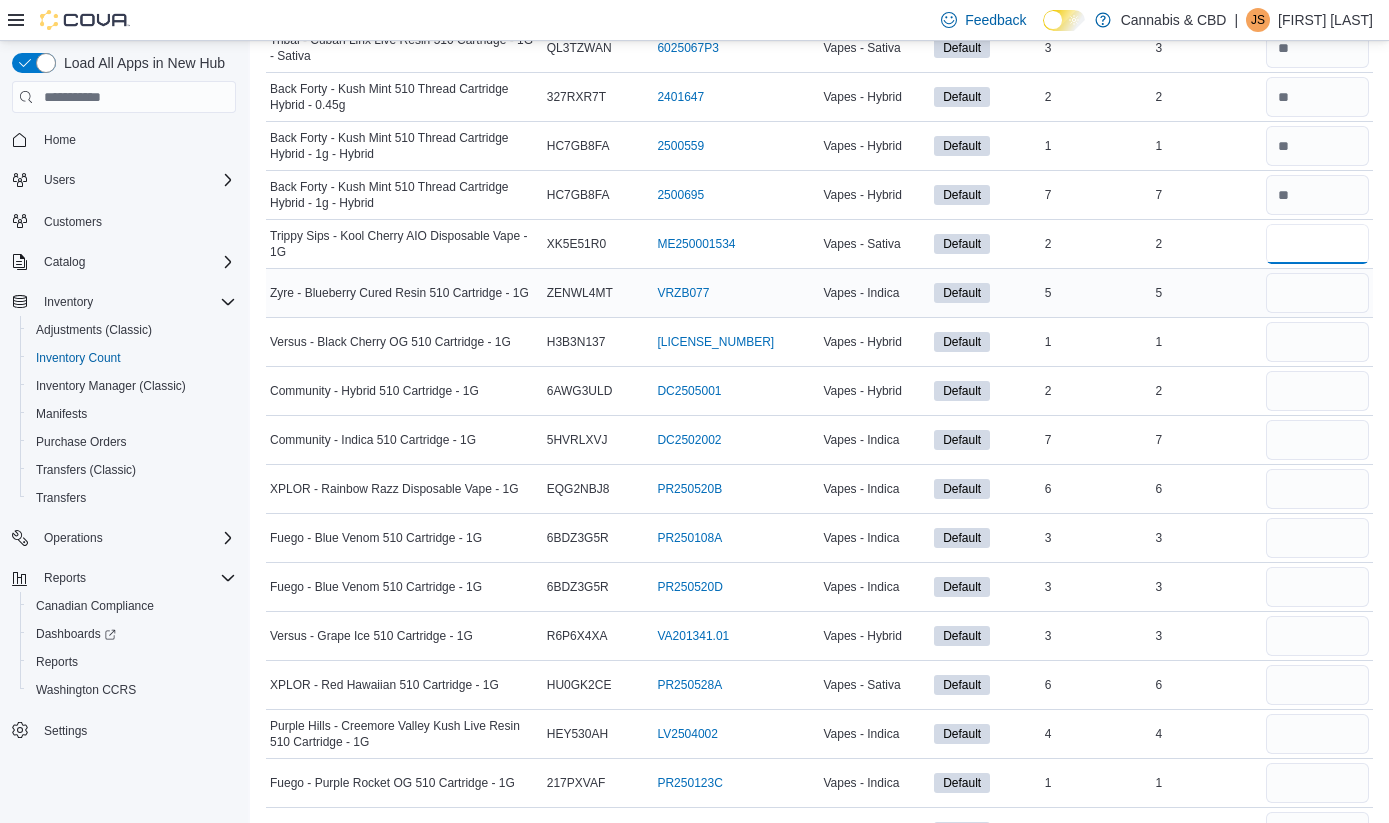 type on "*" 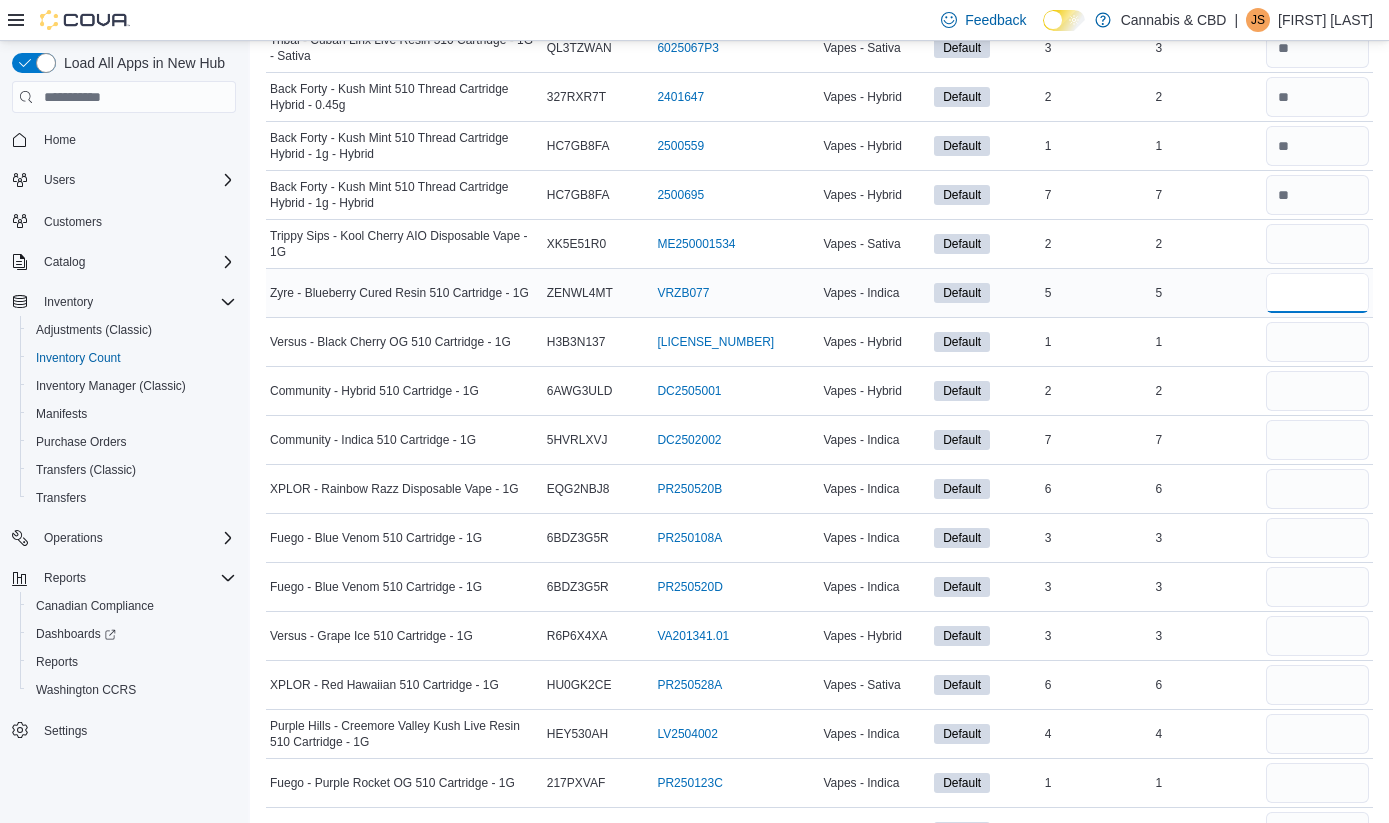type 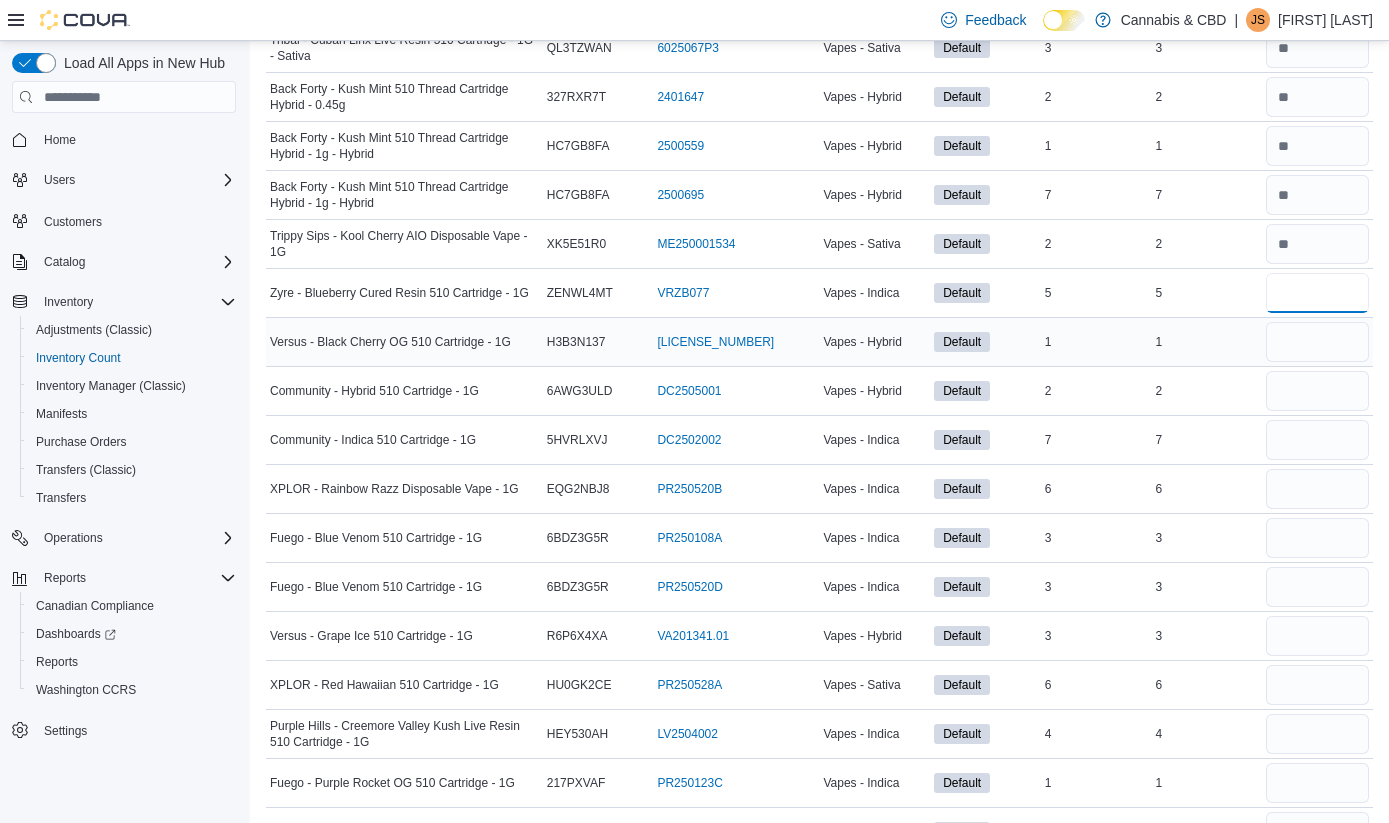 type on "*" 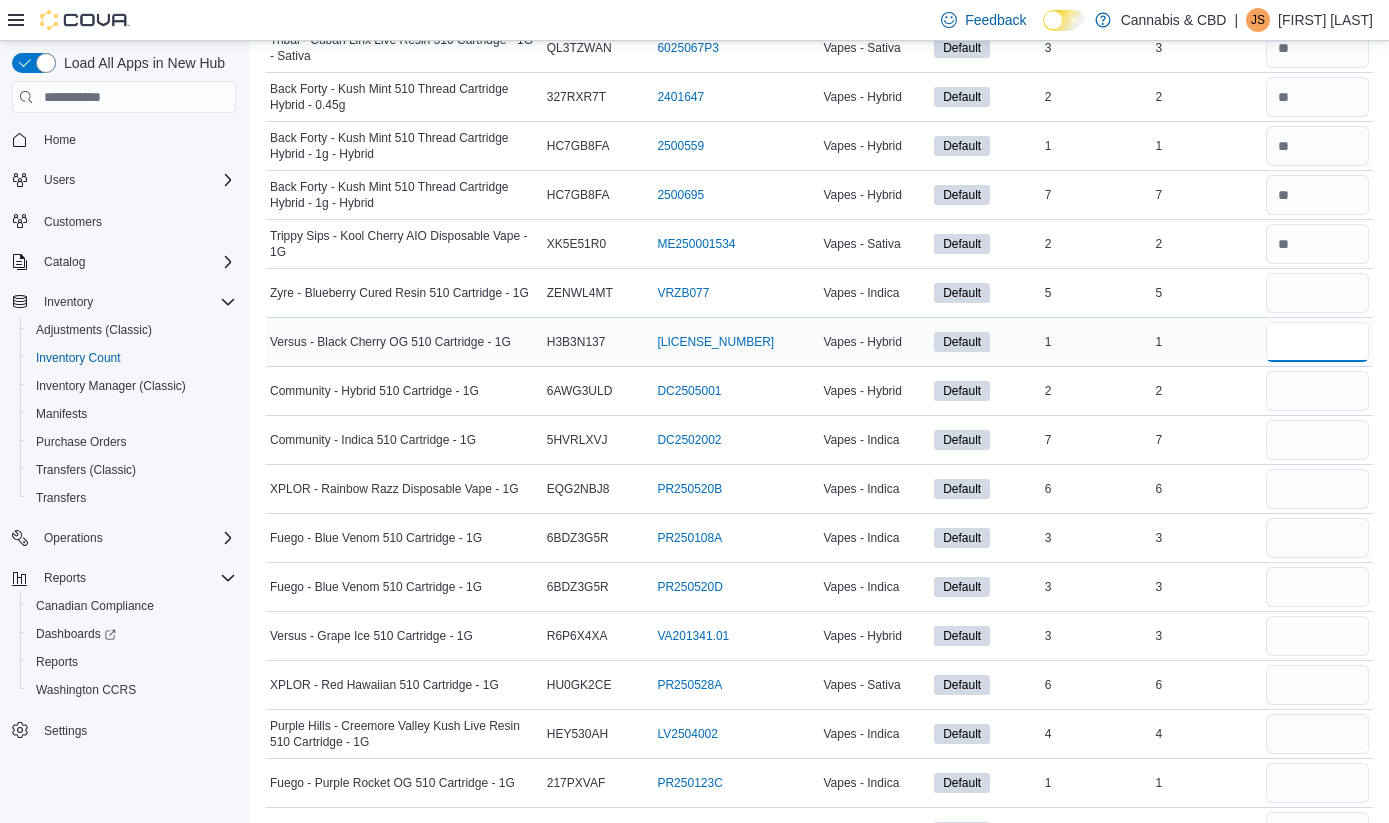 type 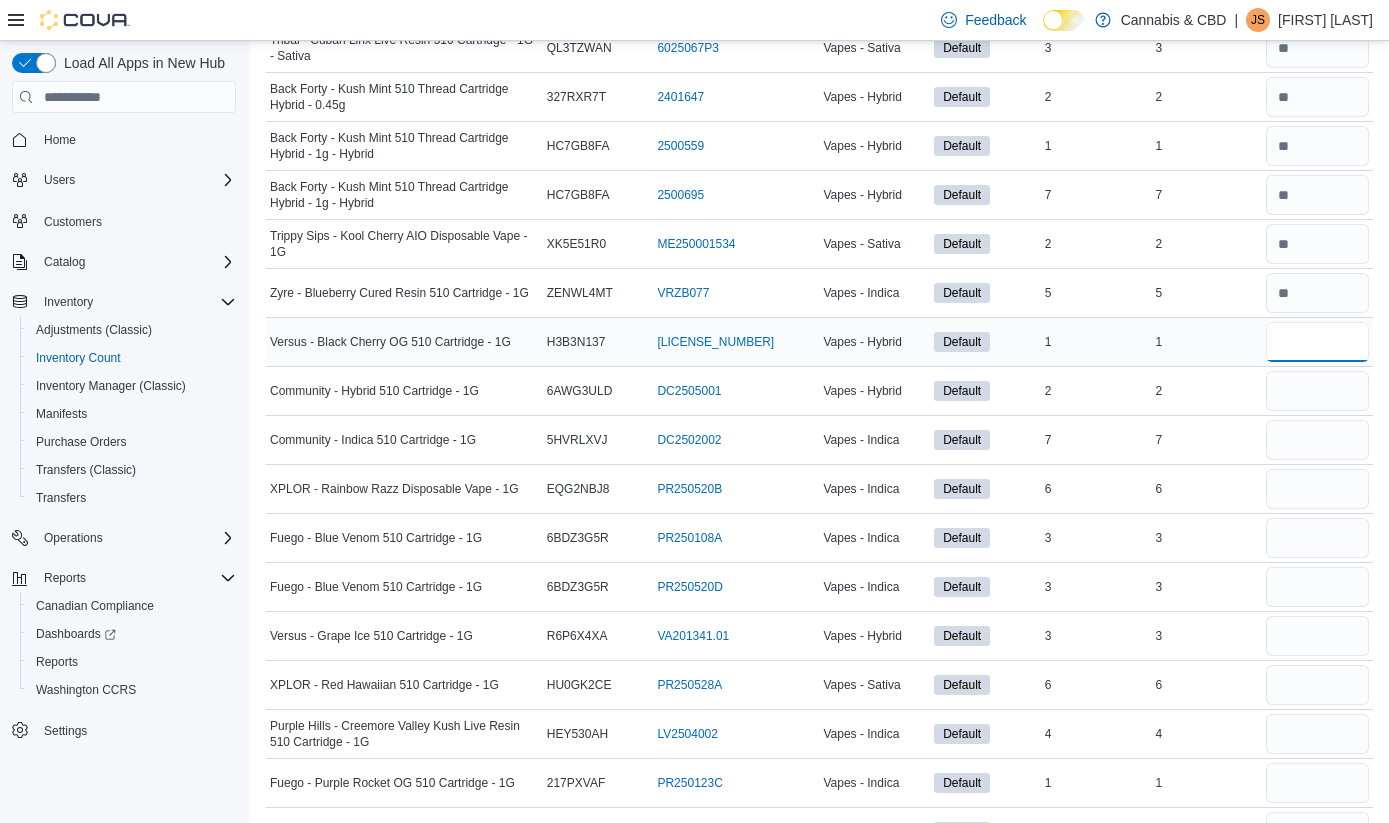 click at bounding box center [1317, 342] 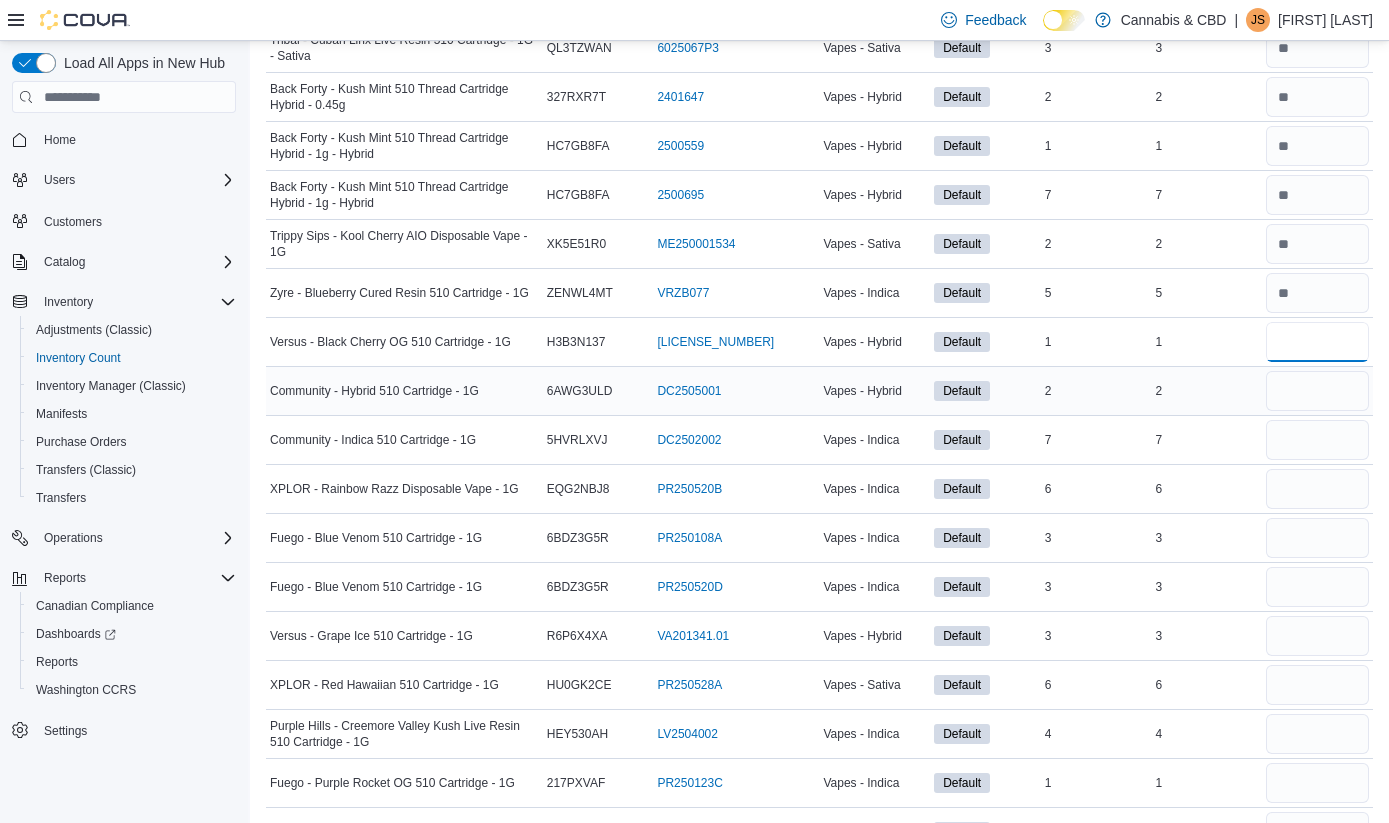 type on "*" 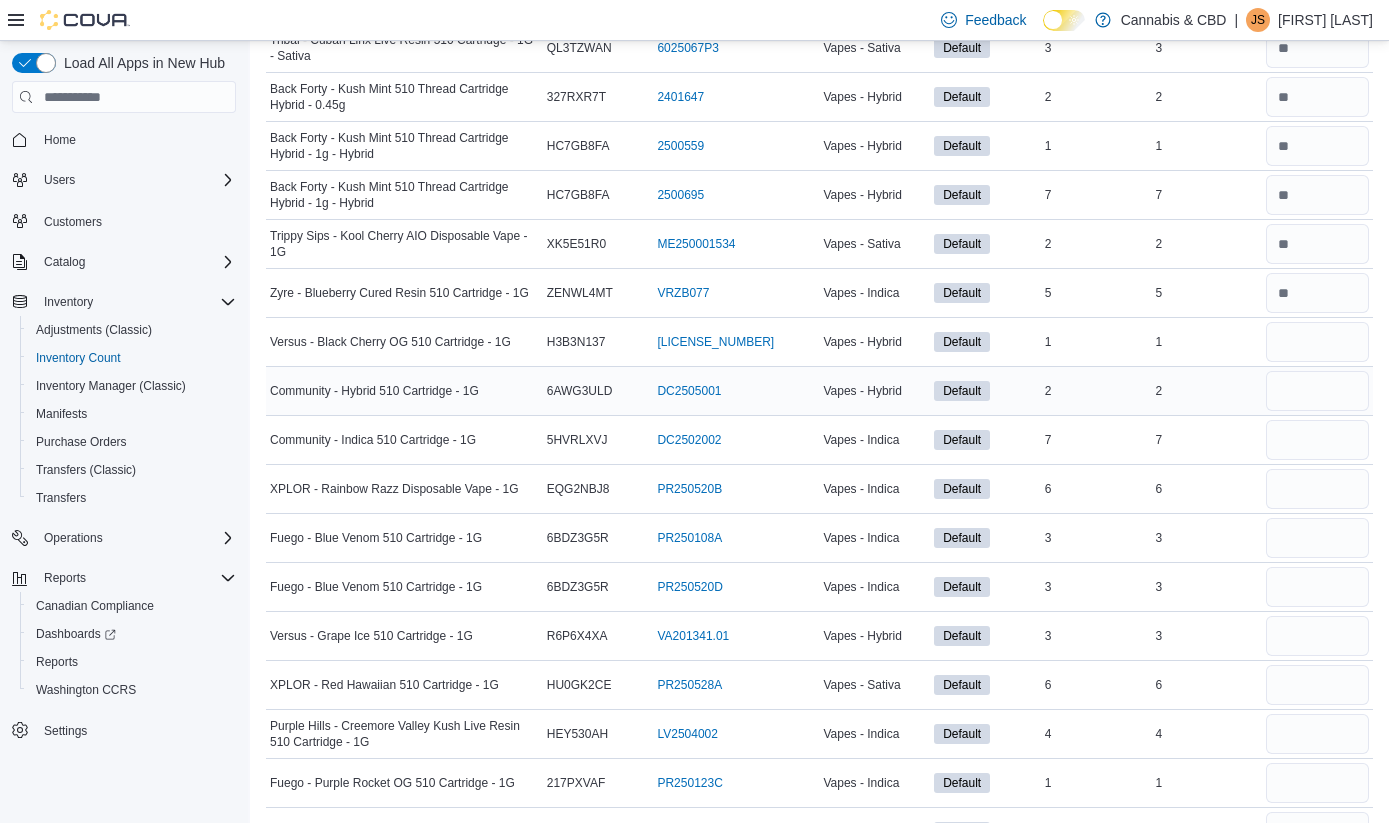 type 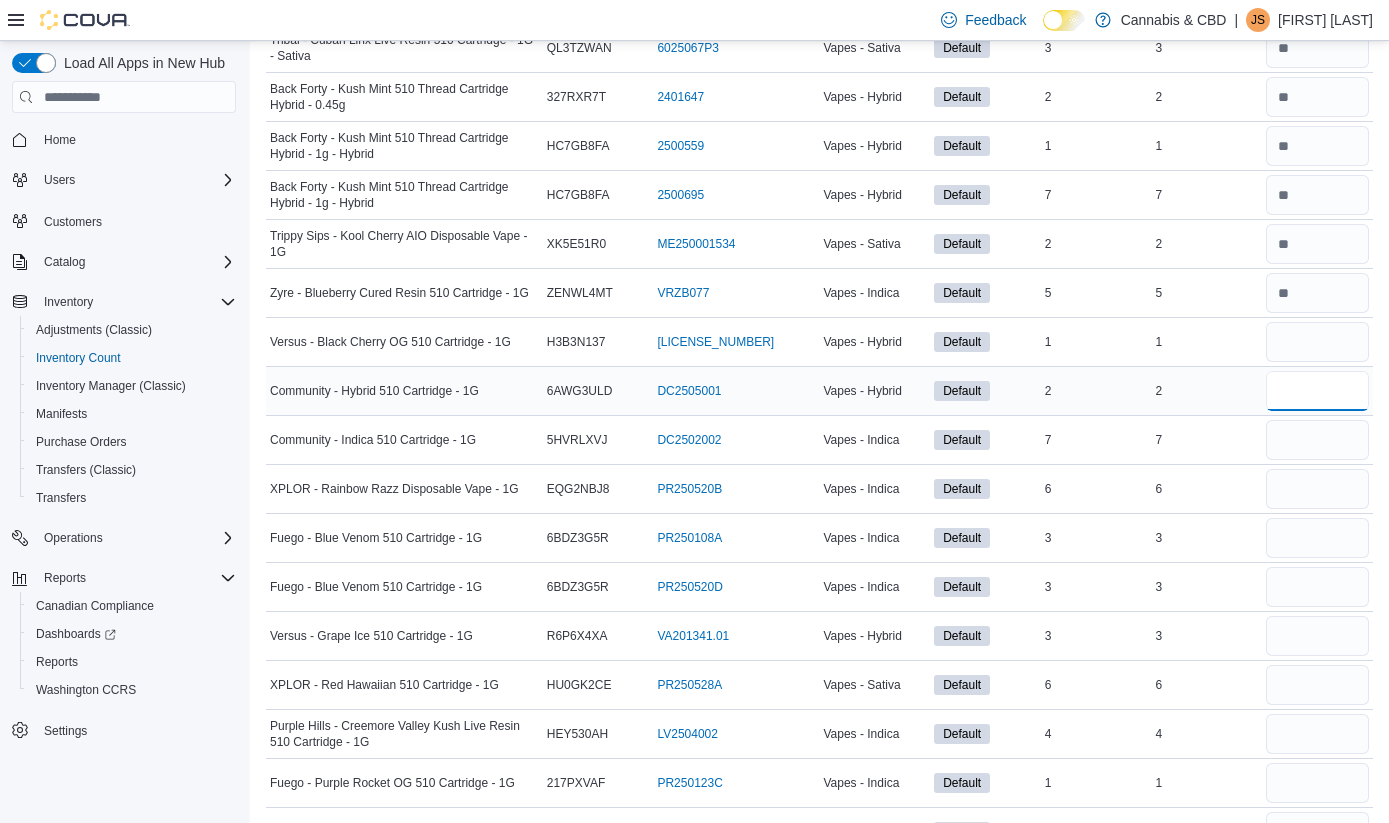 click at bounding box center (1317, 391) 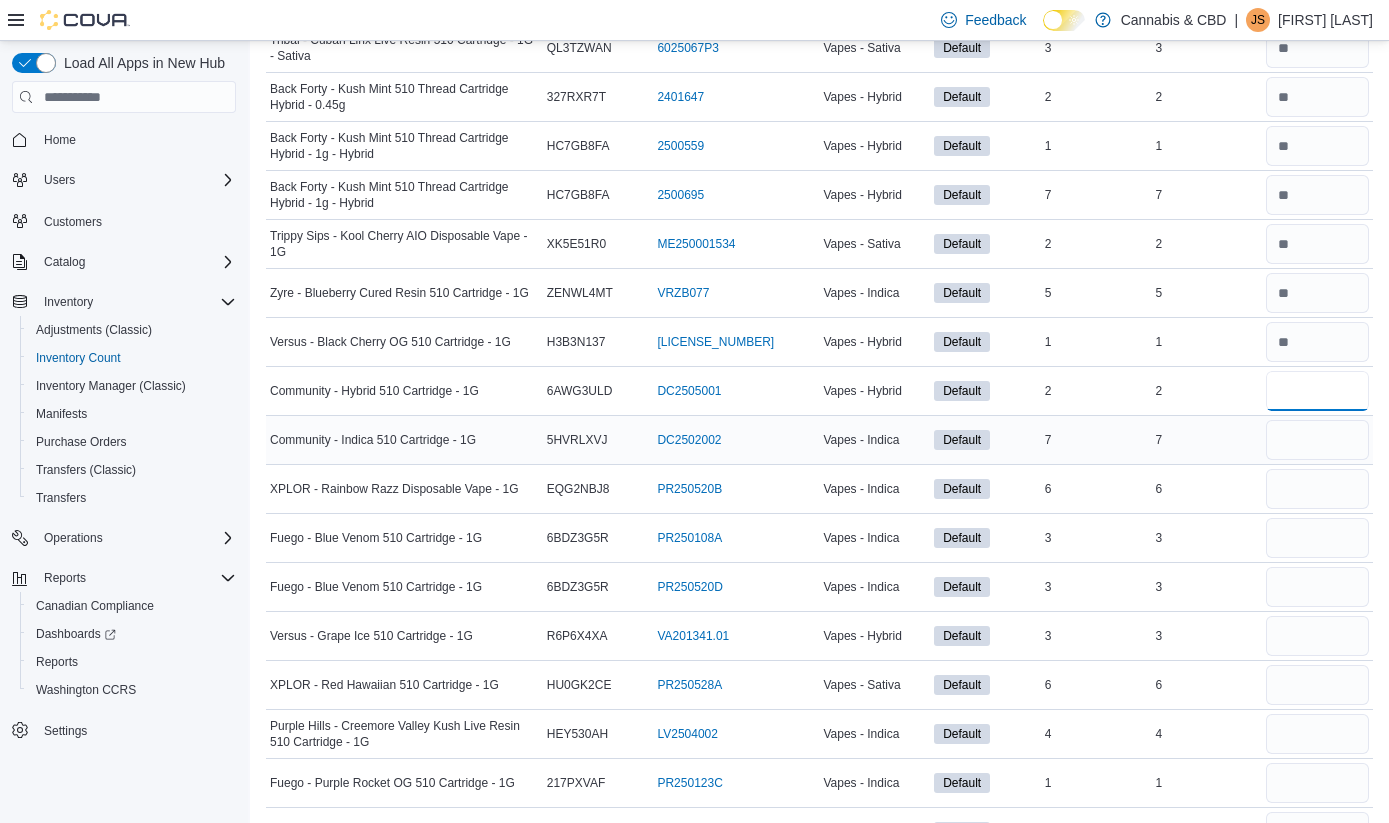 type on "*" 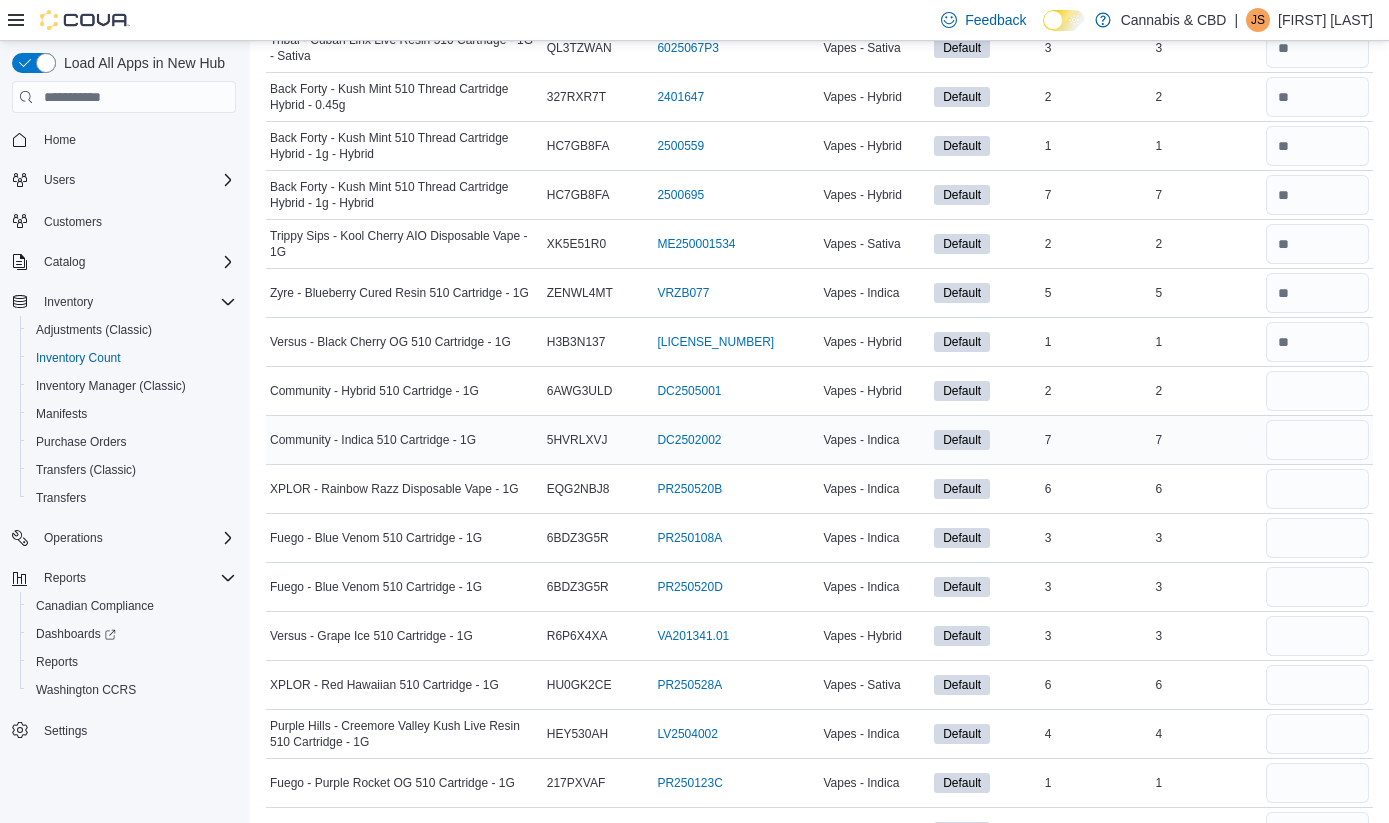type 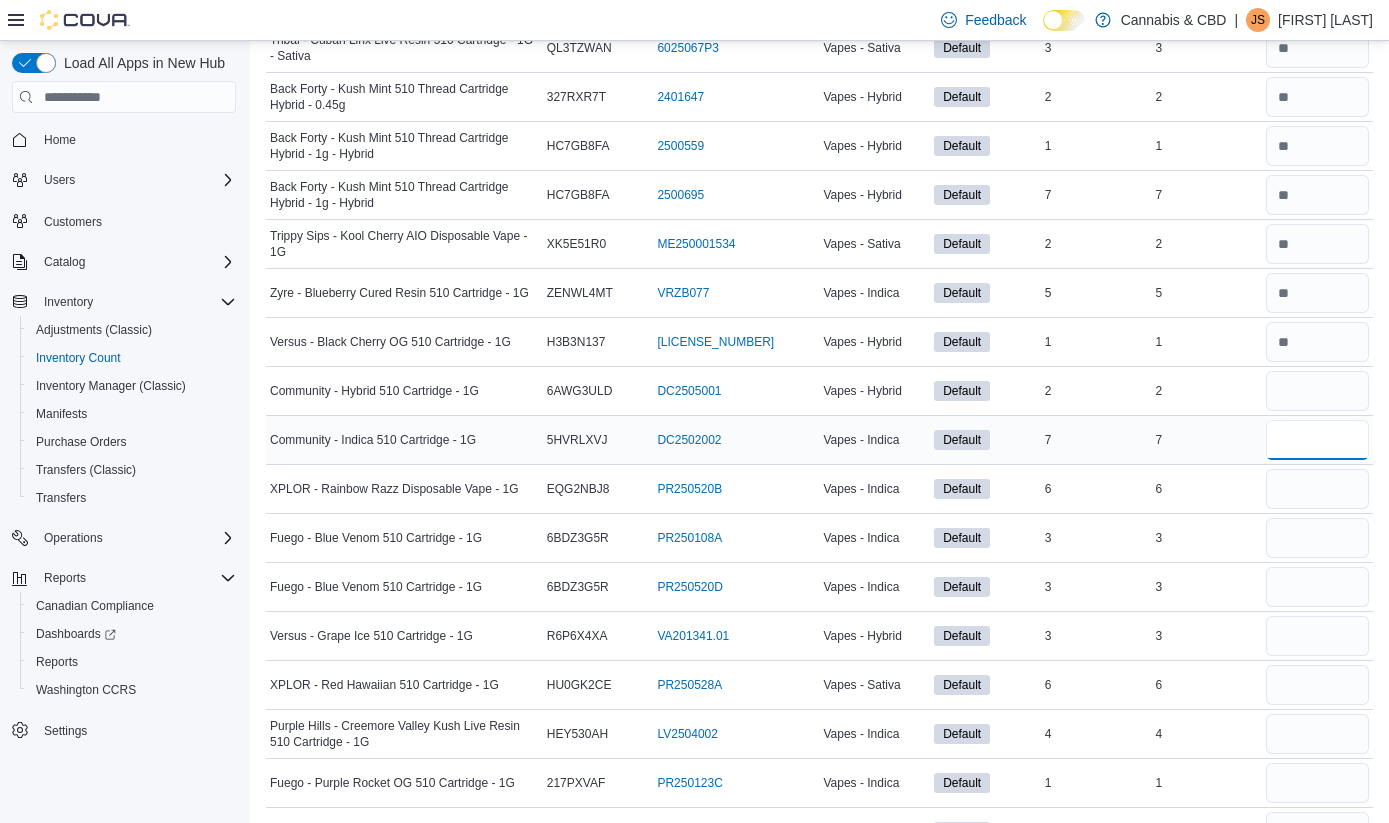 click at bounding box center [1317, 440] 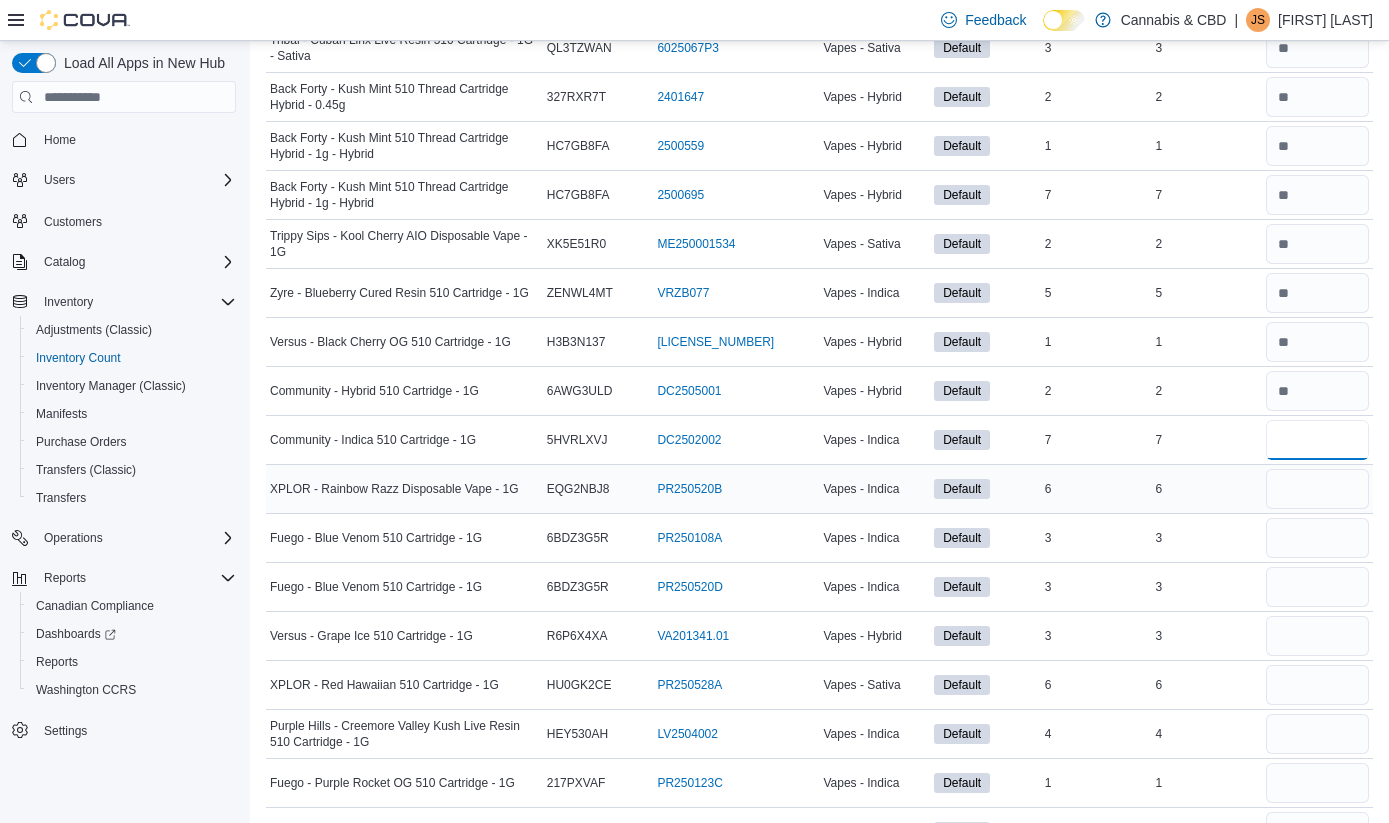 type on "*" 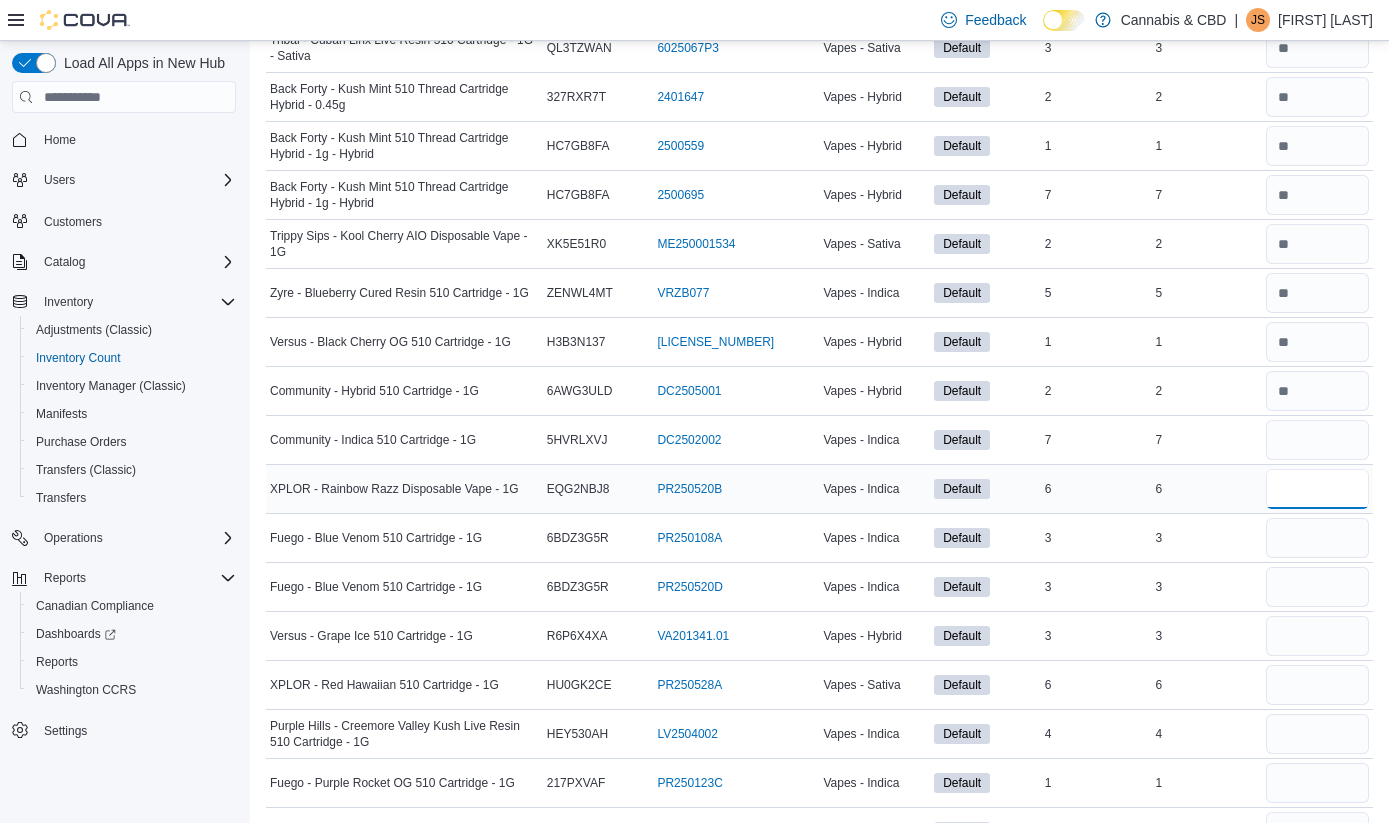 type 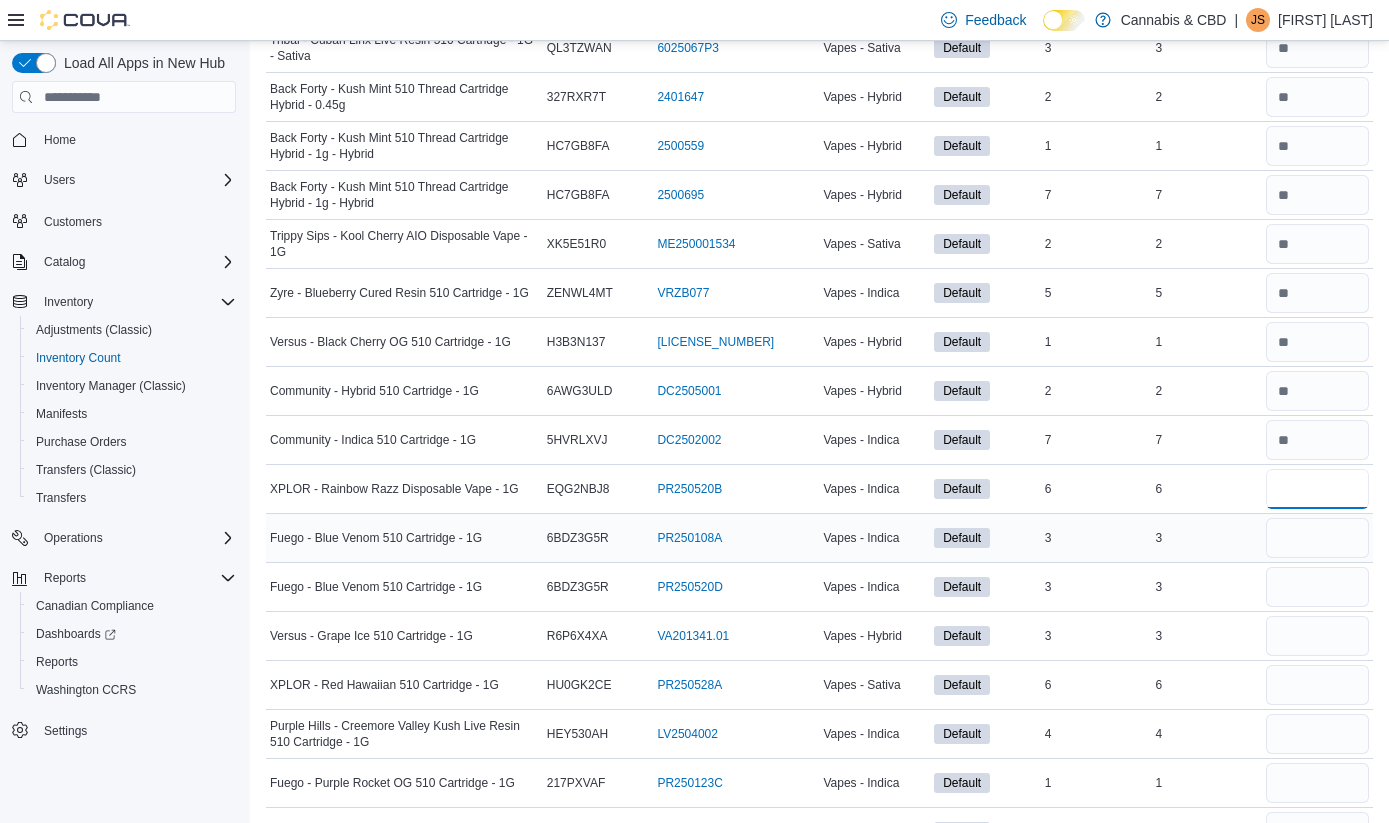type on "*" 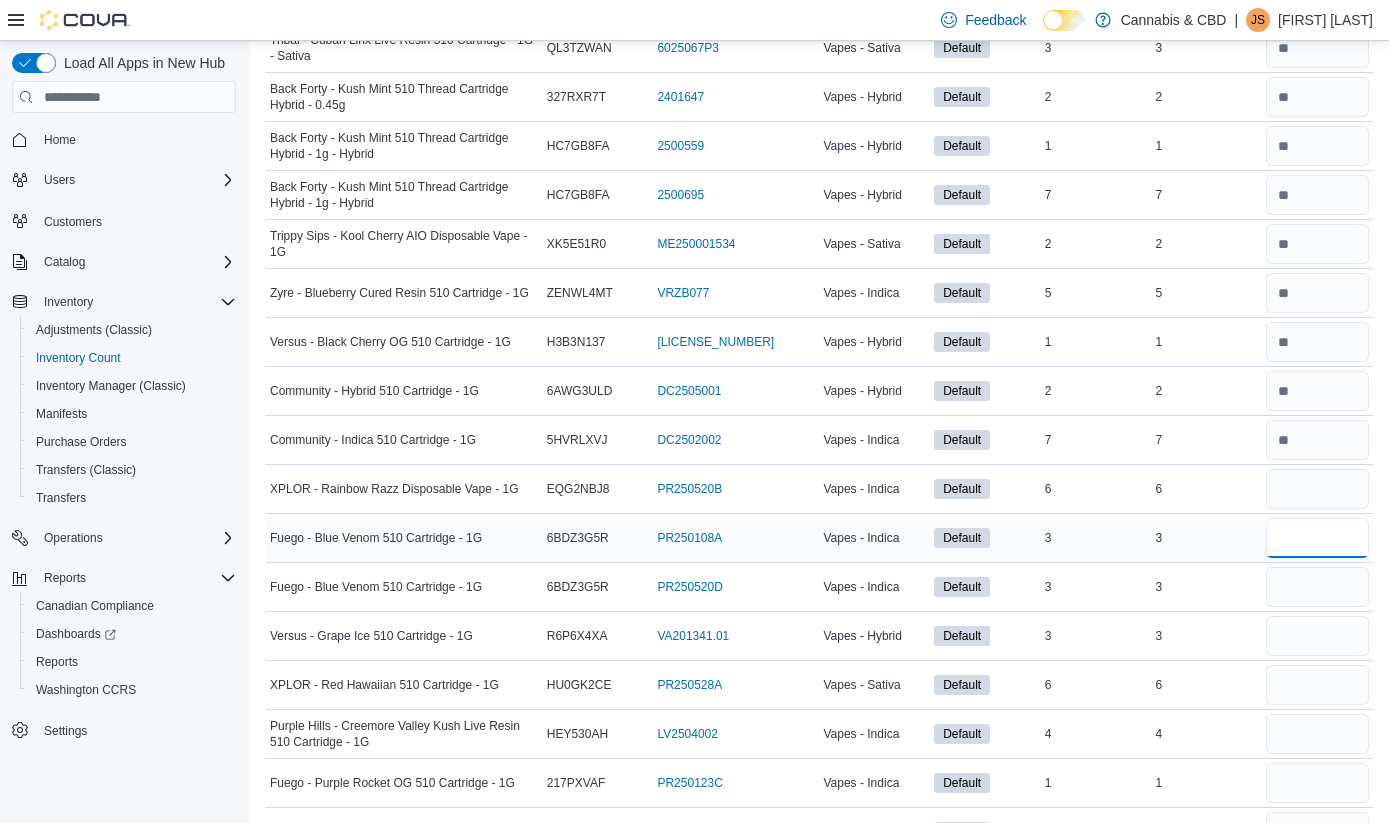type 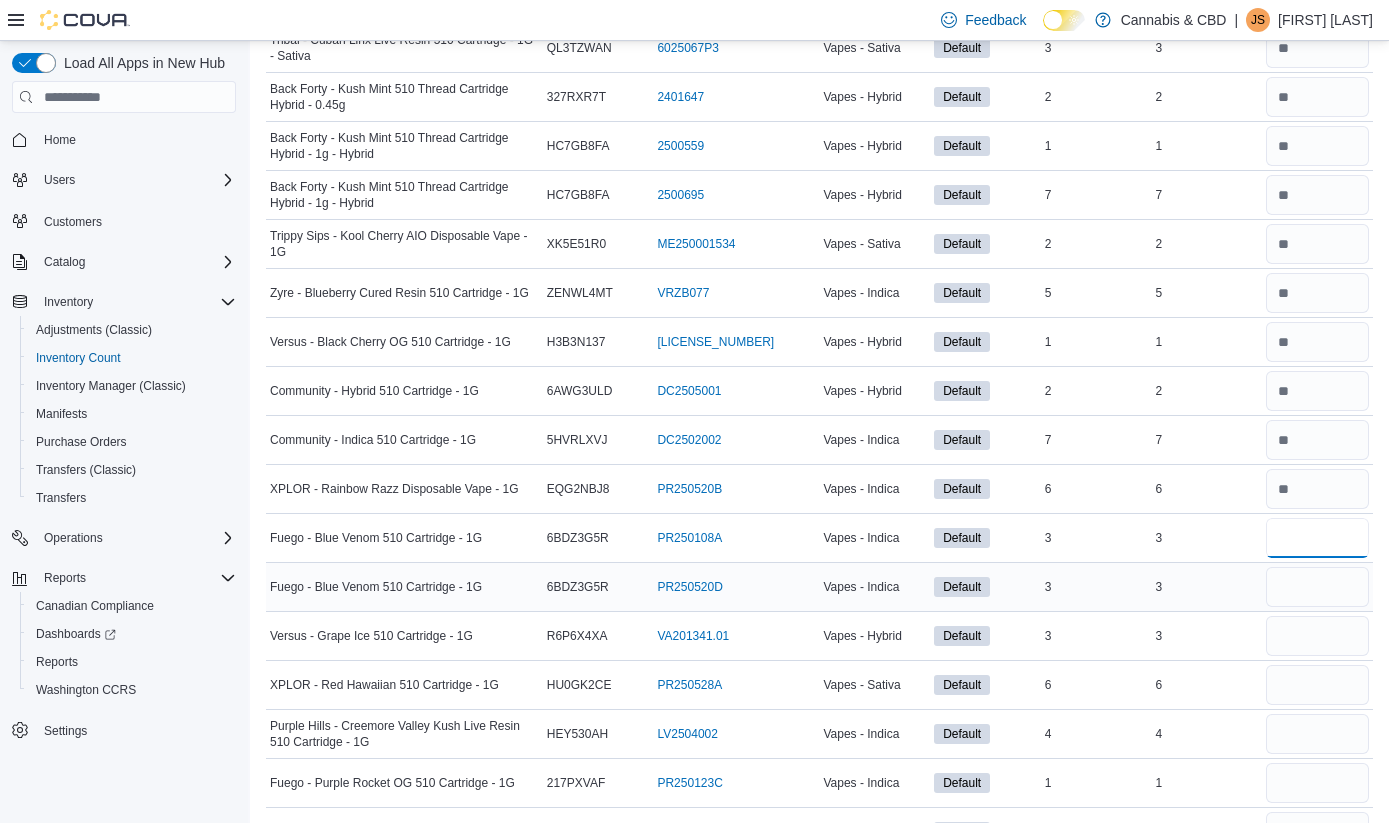 type on "*" 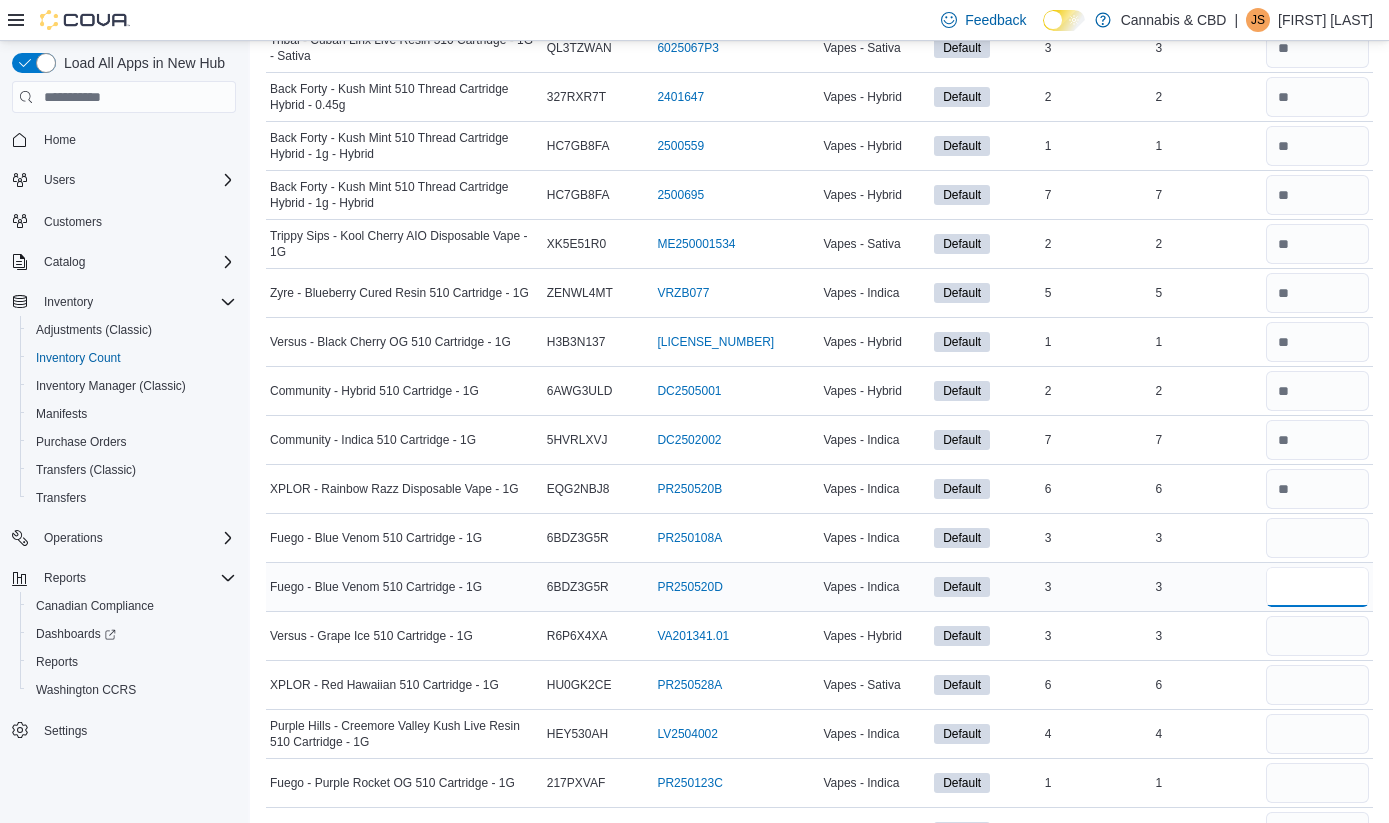 type 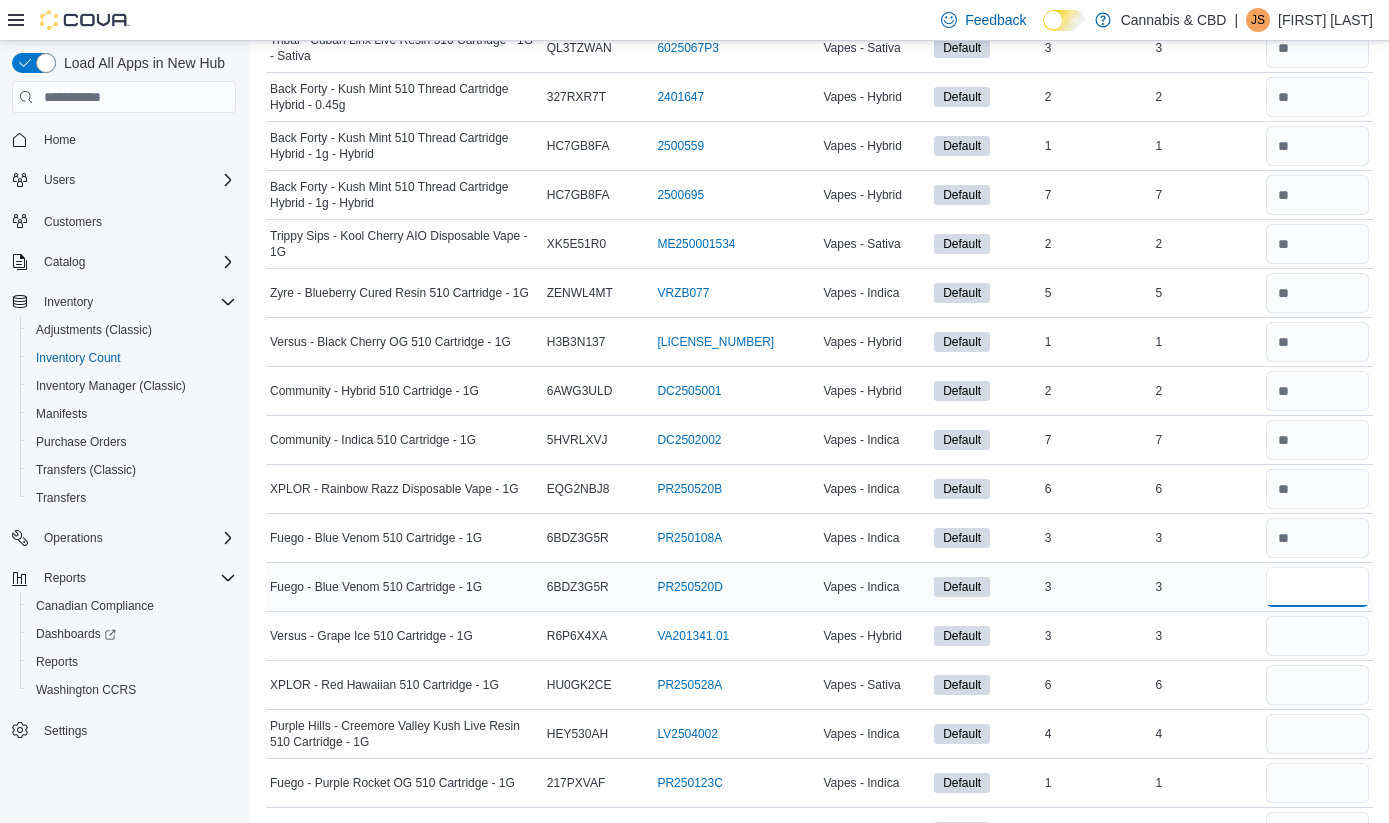 click on "*" at bounding box center (1317, 587) 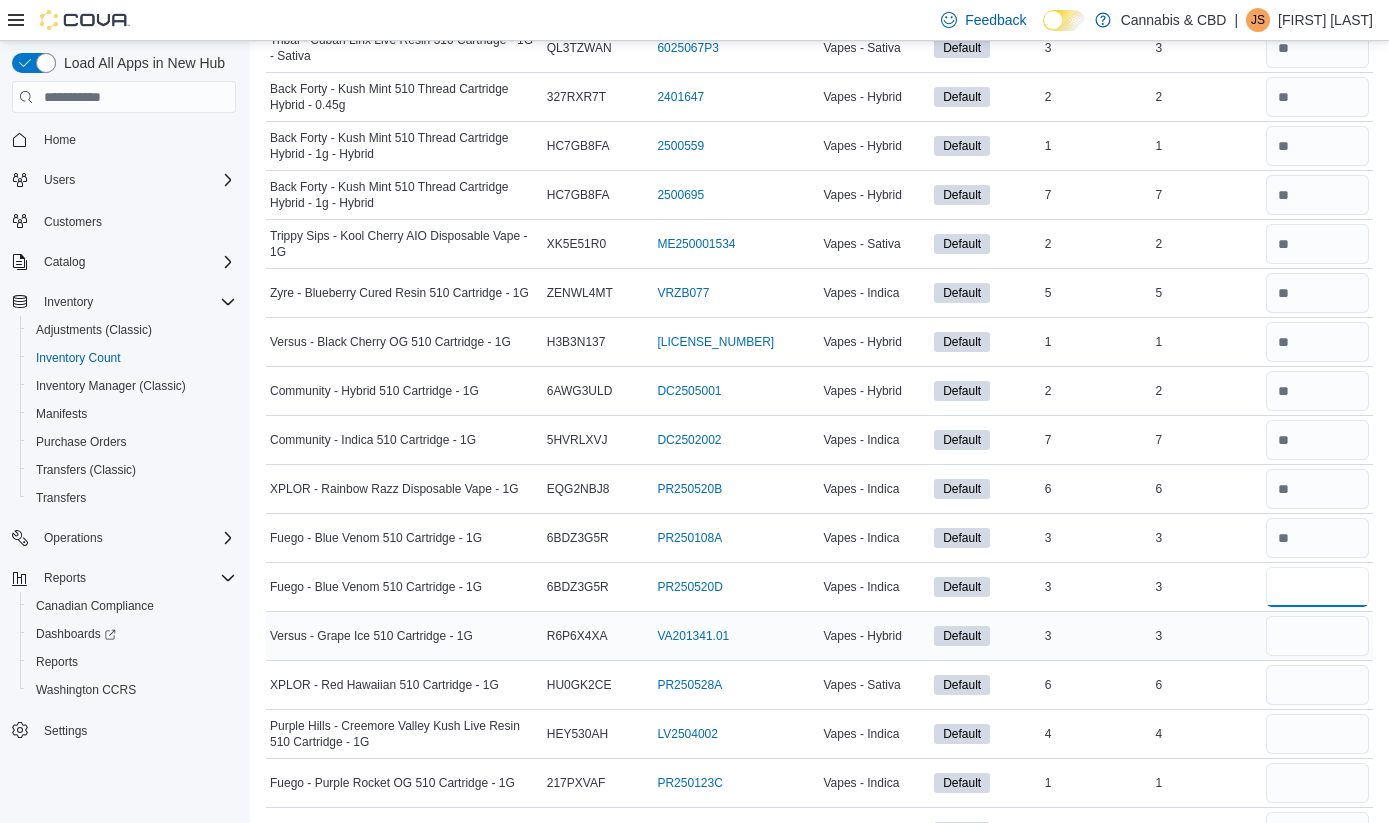 type on "*" 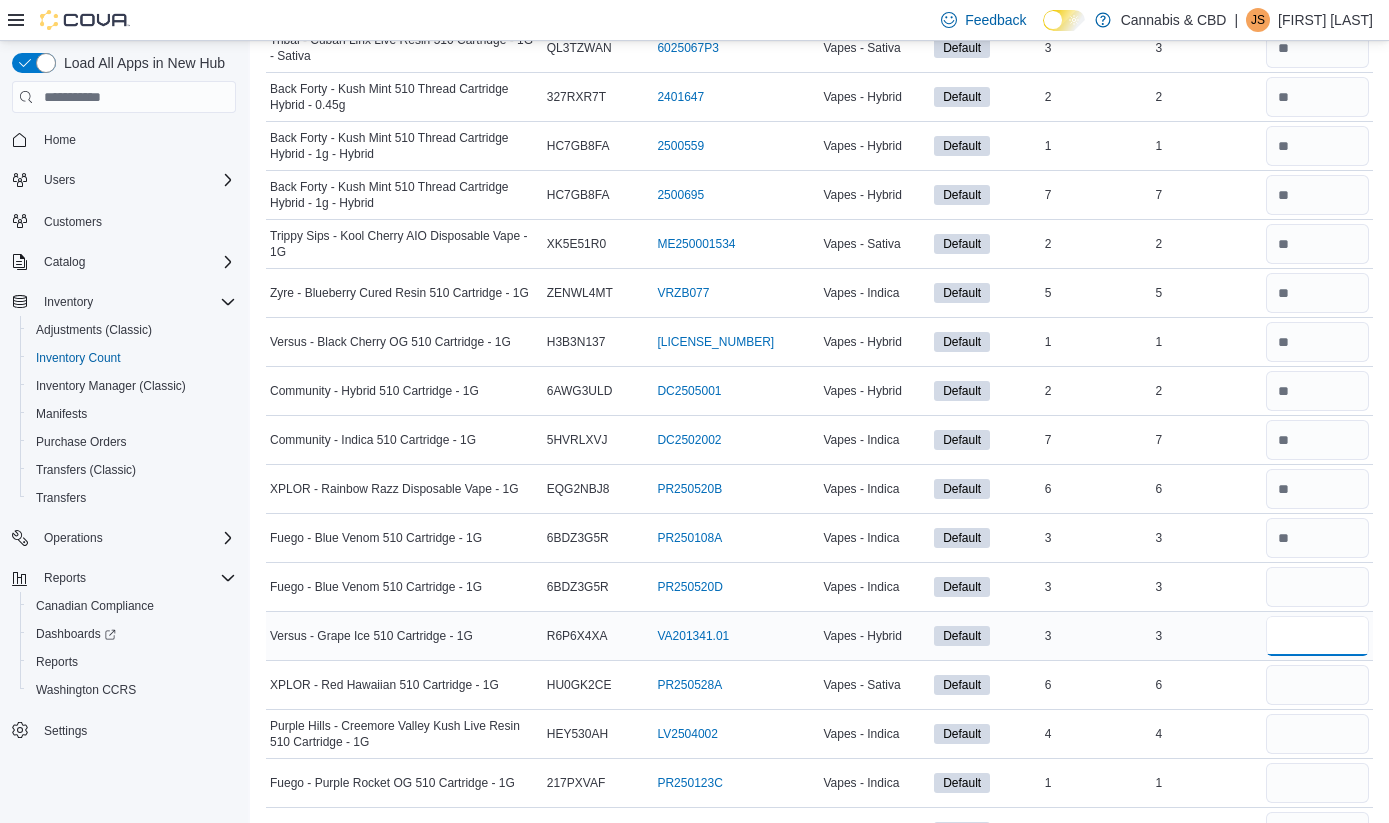 type 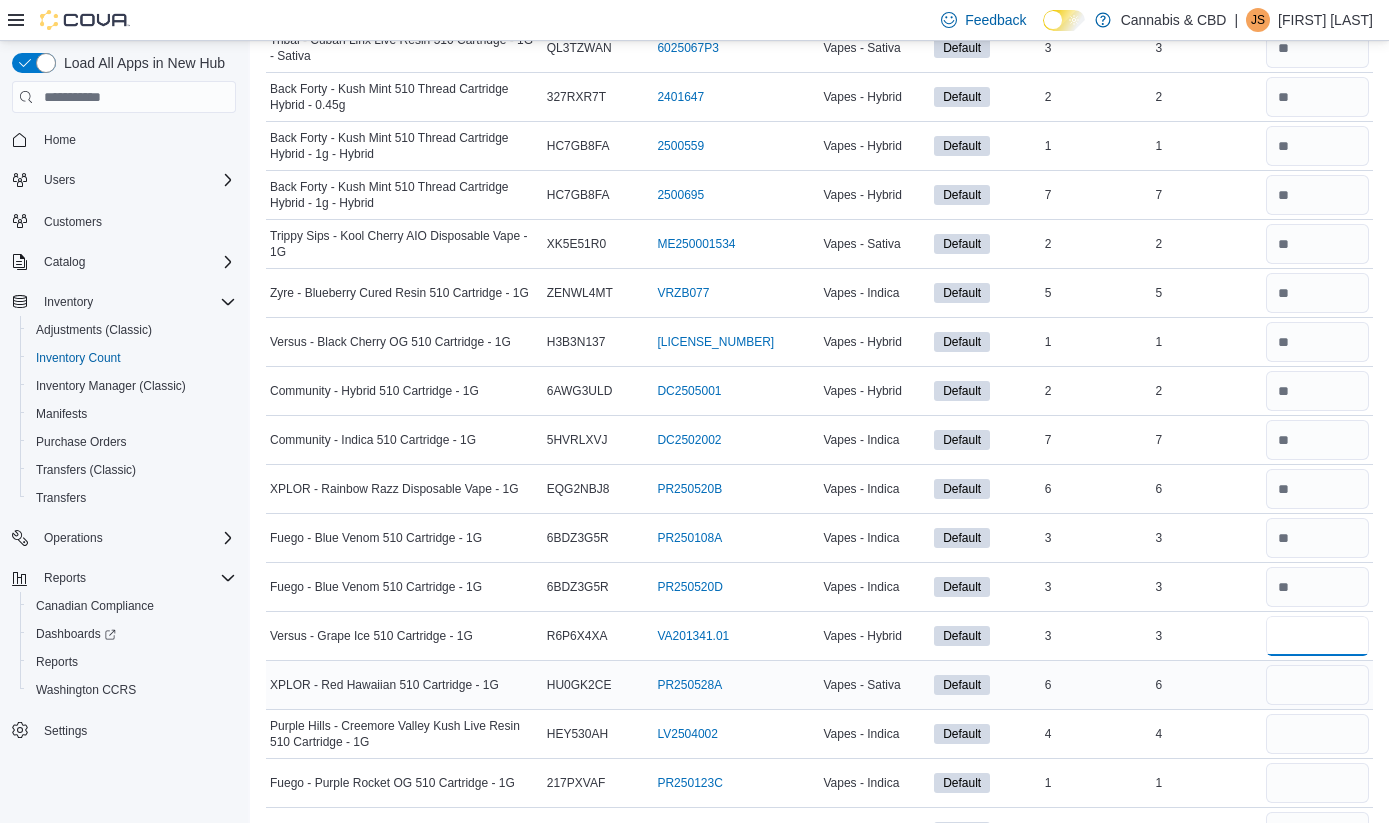 type on "*" 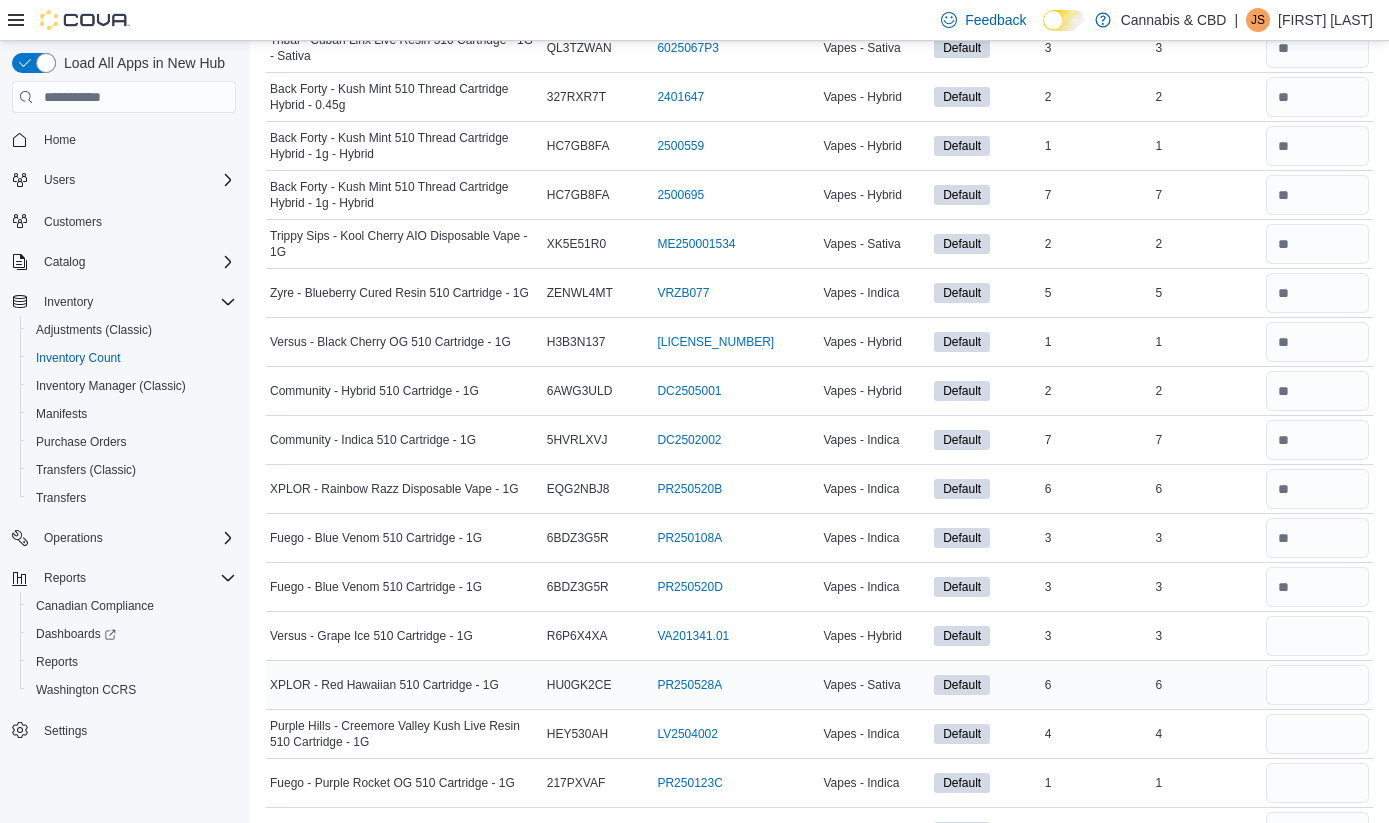 type 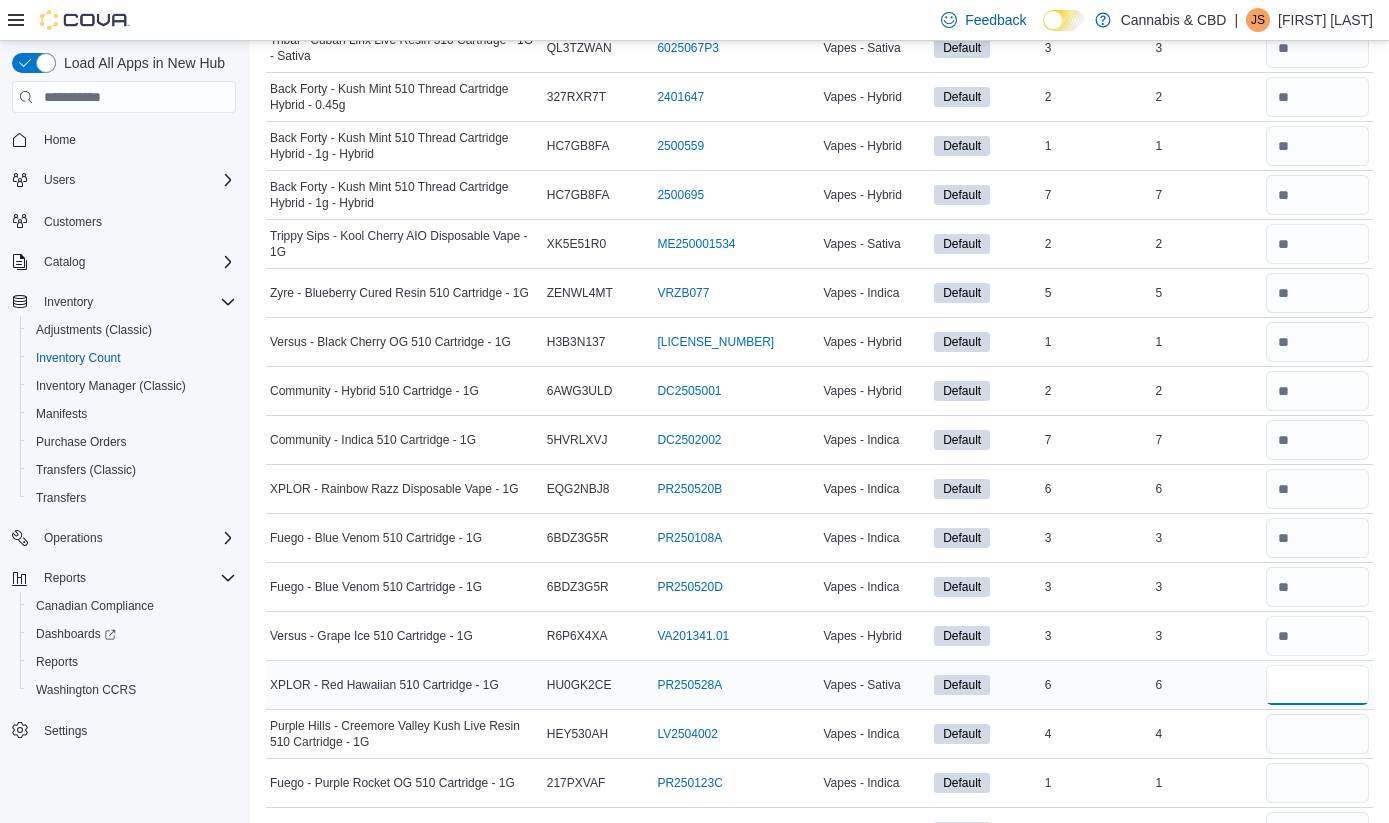 click at bounding box center (1317, 685) 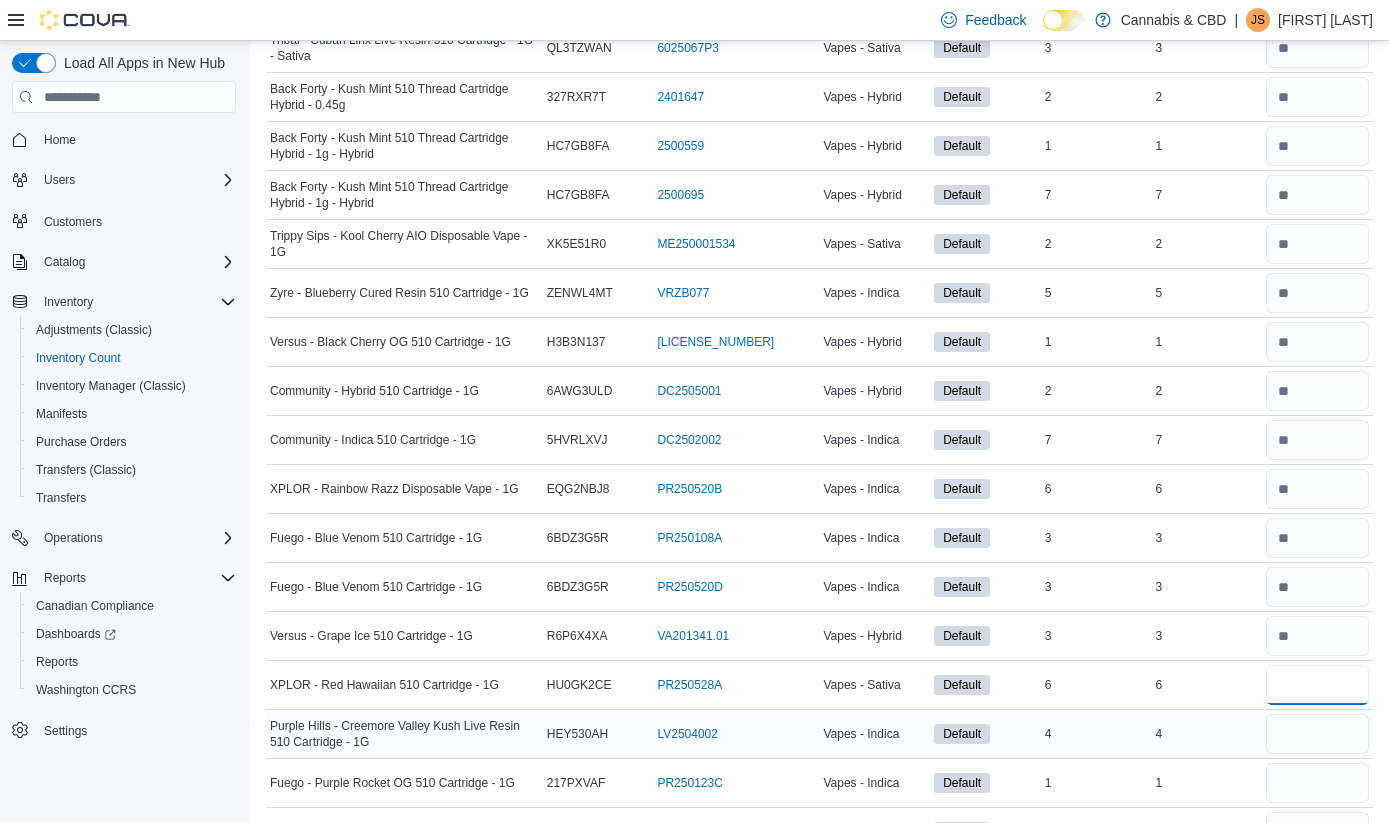 type on "*" 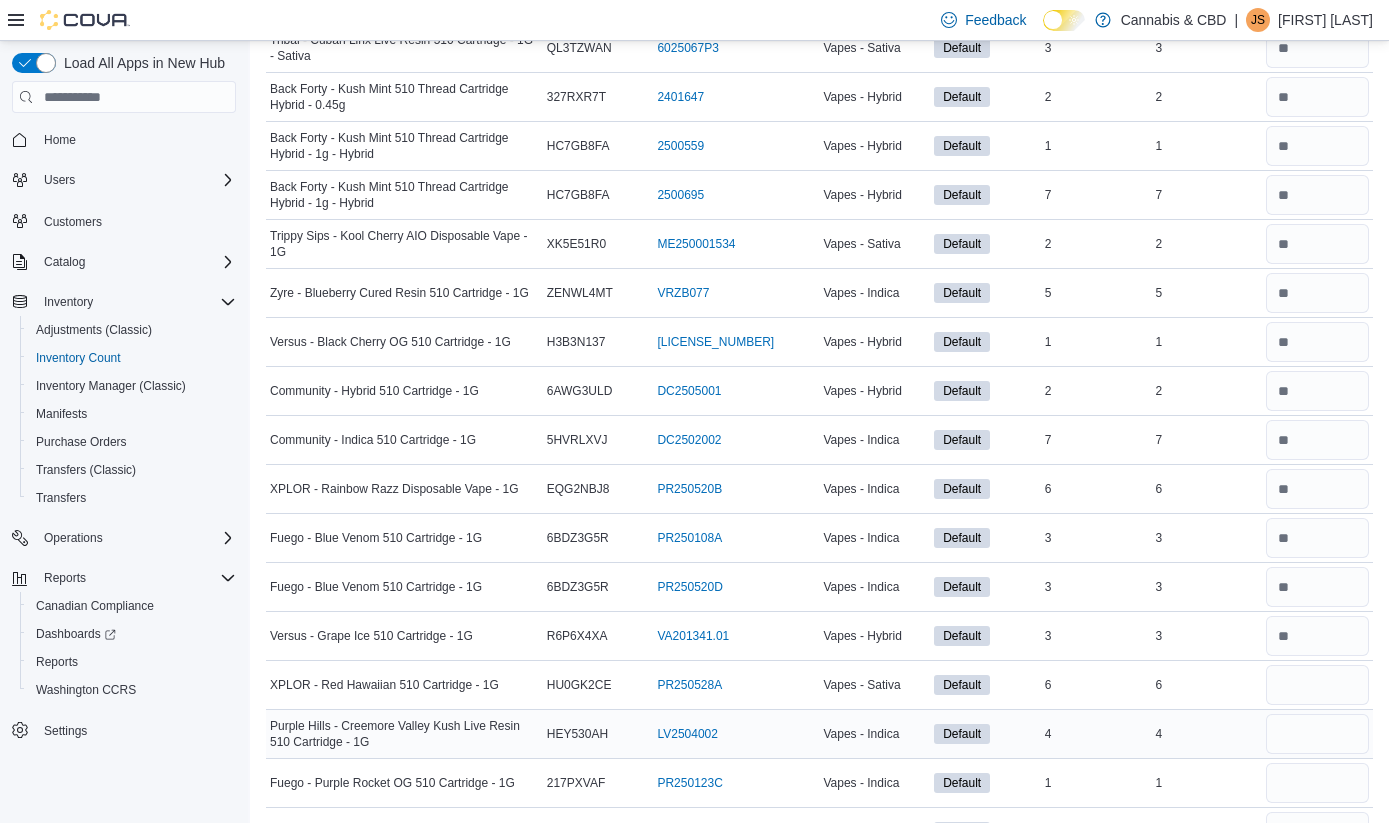 type 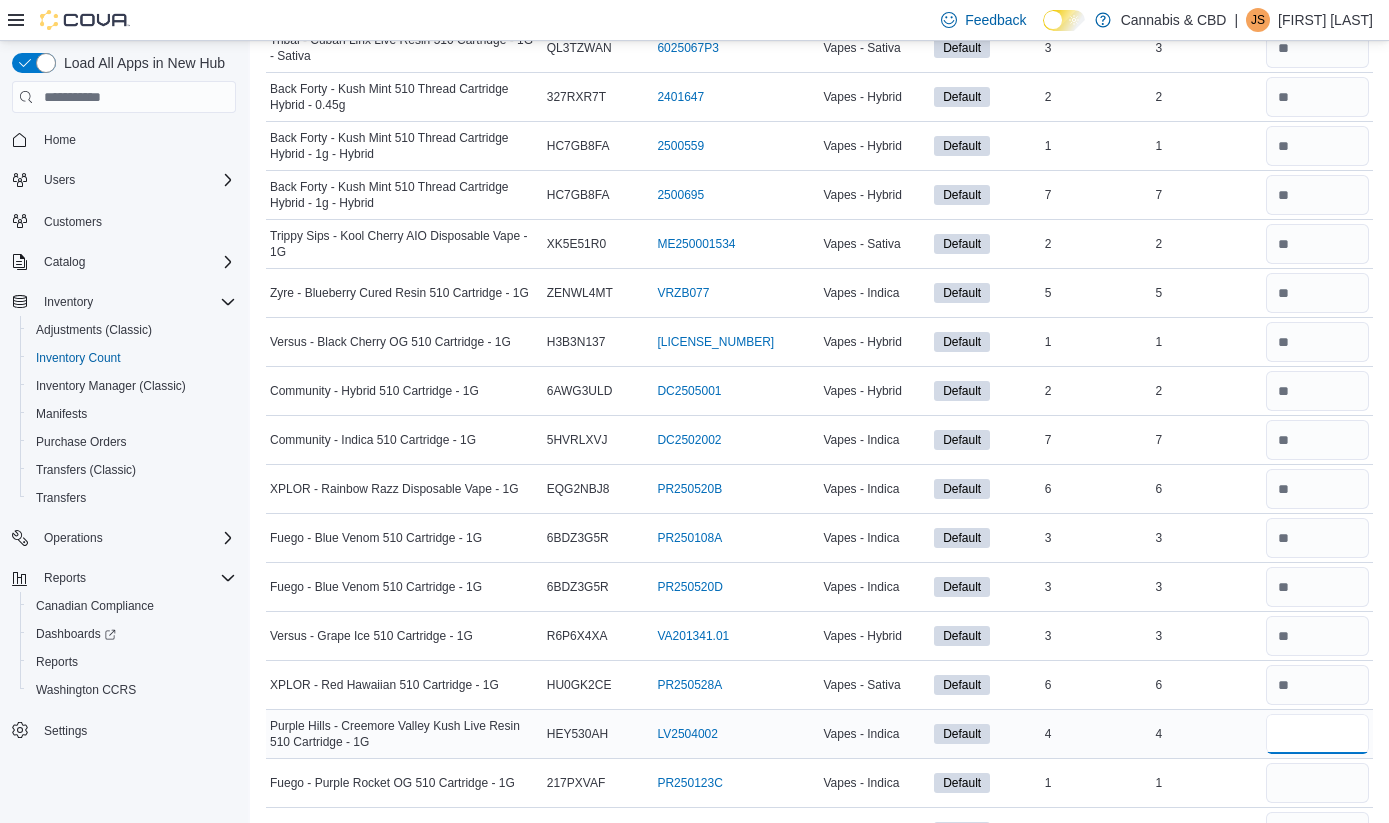 click at bounding box center [1317, 734] 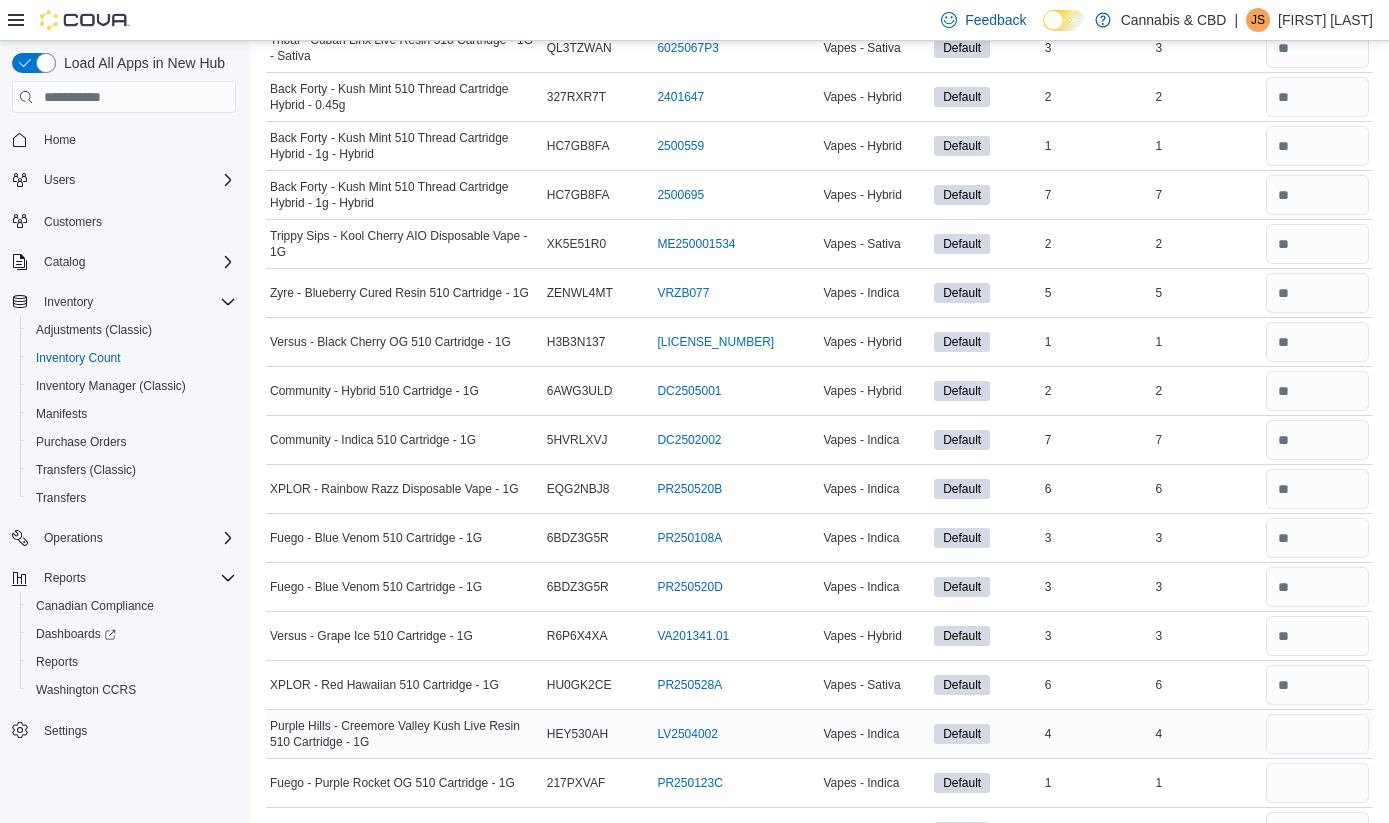 type 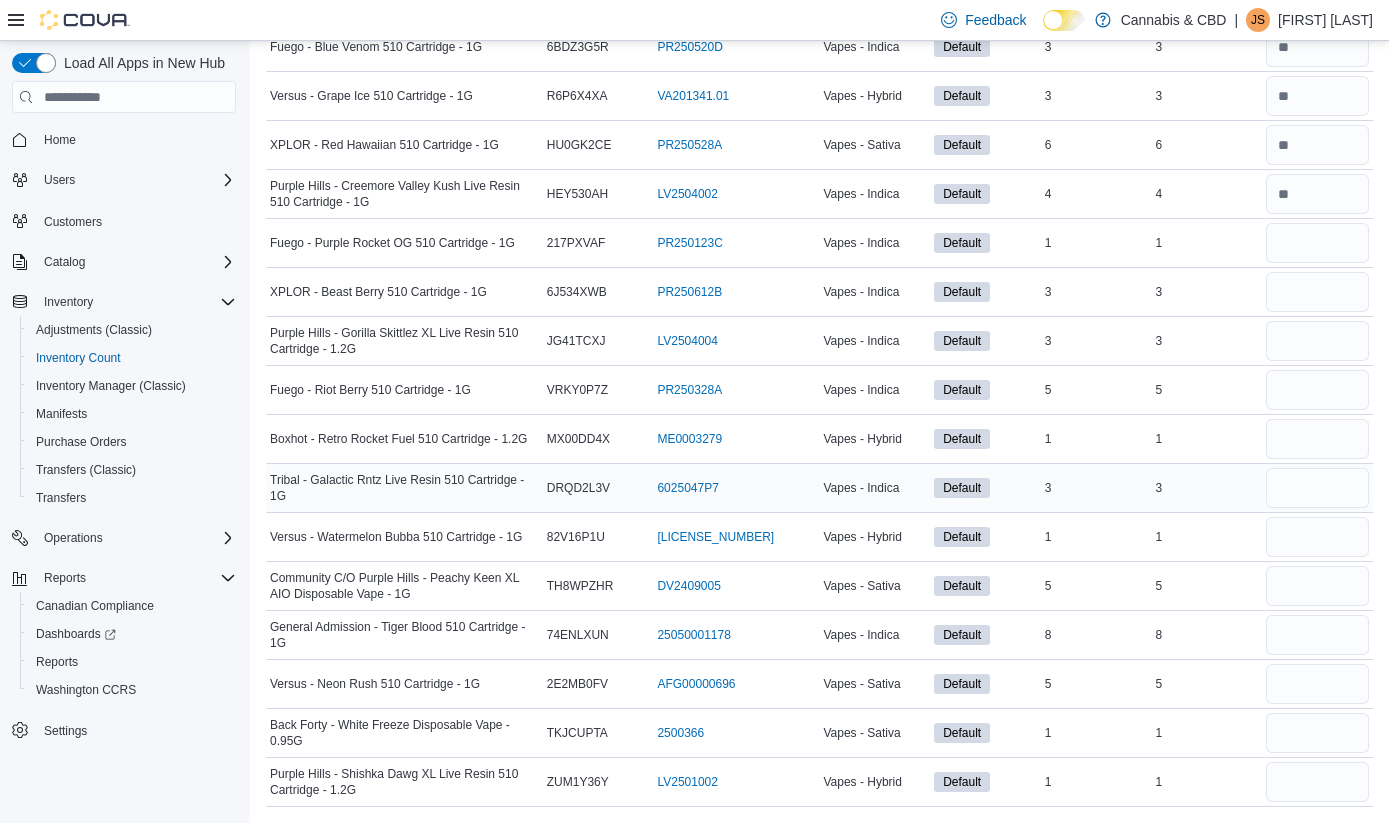scroll, scrollTop: 1551, scrollLeft: 0, axis: vertical 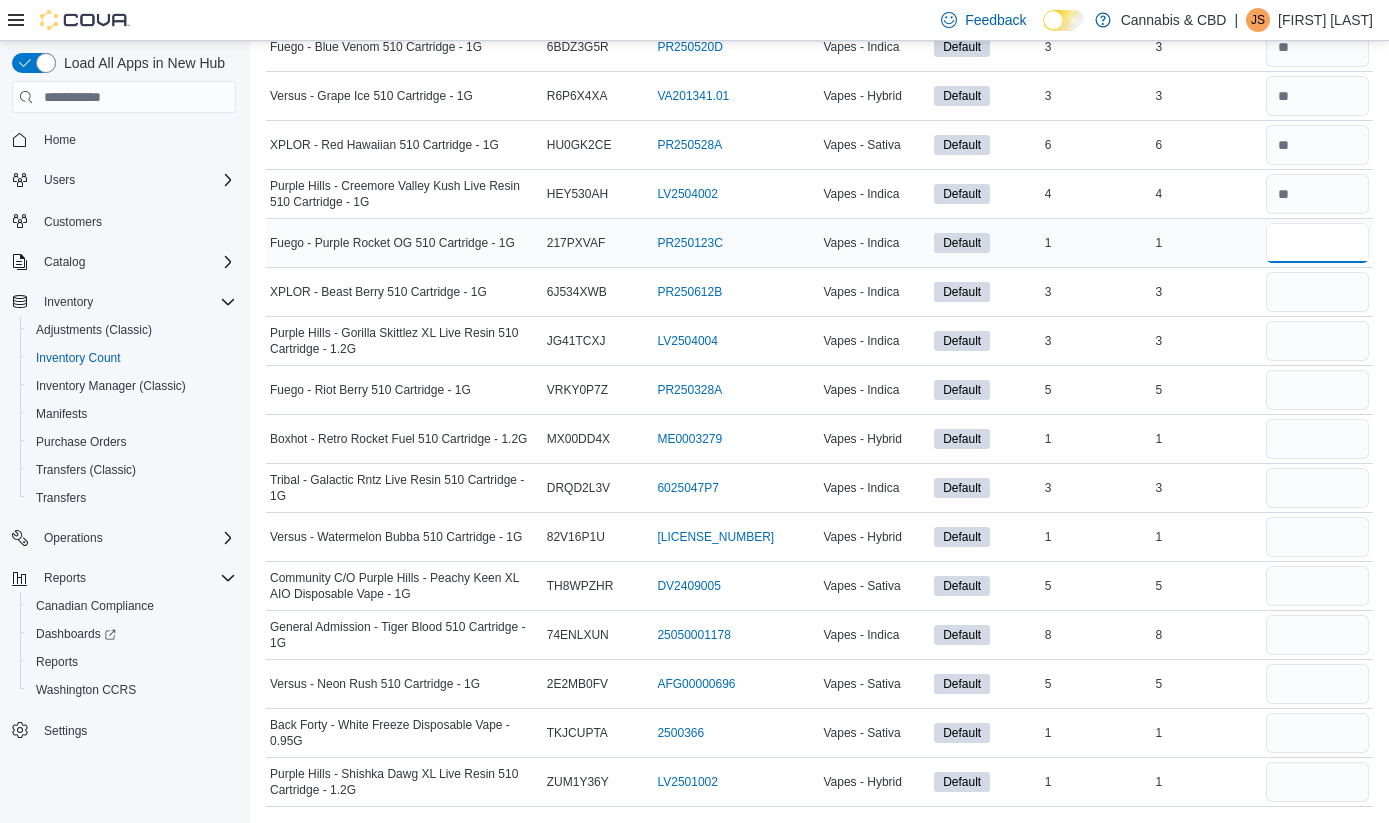 click at bounding box center (1317, 243) 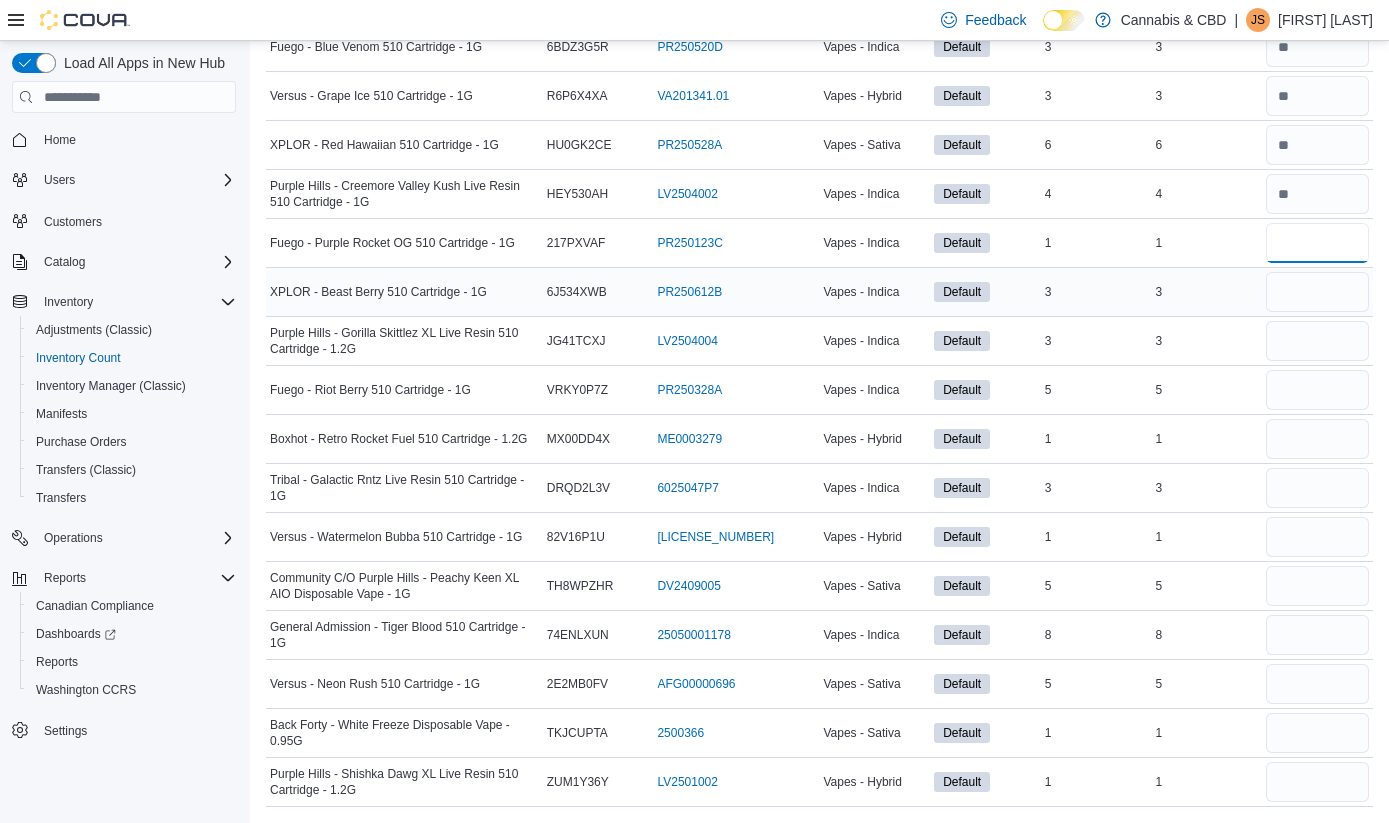 type on "*" 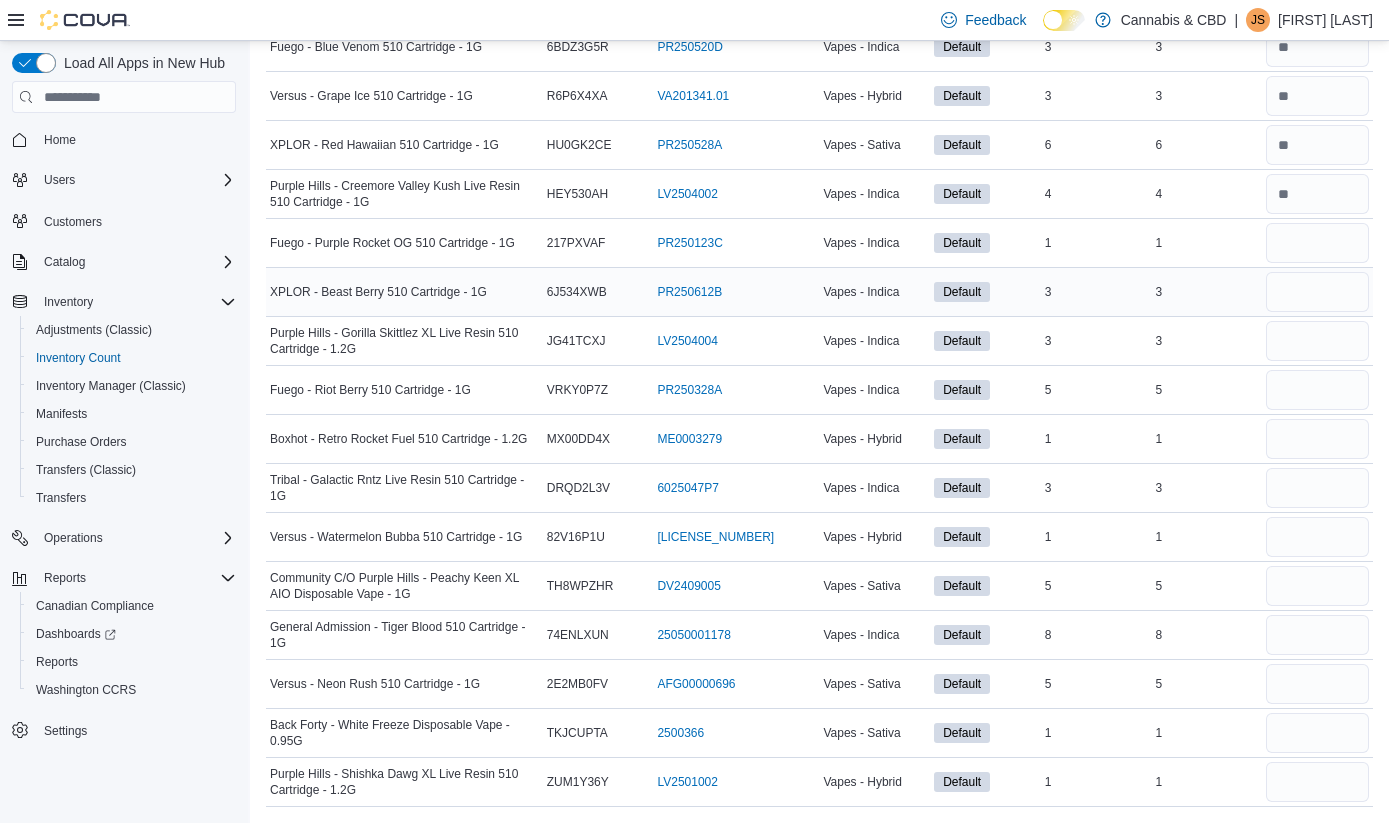 type 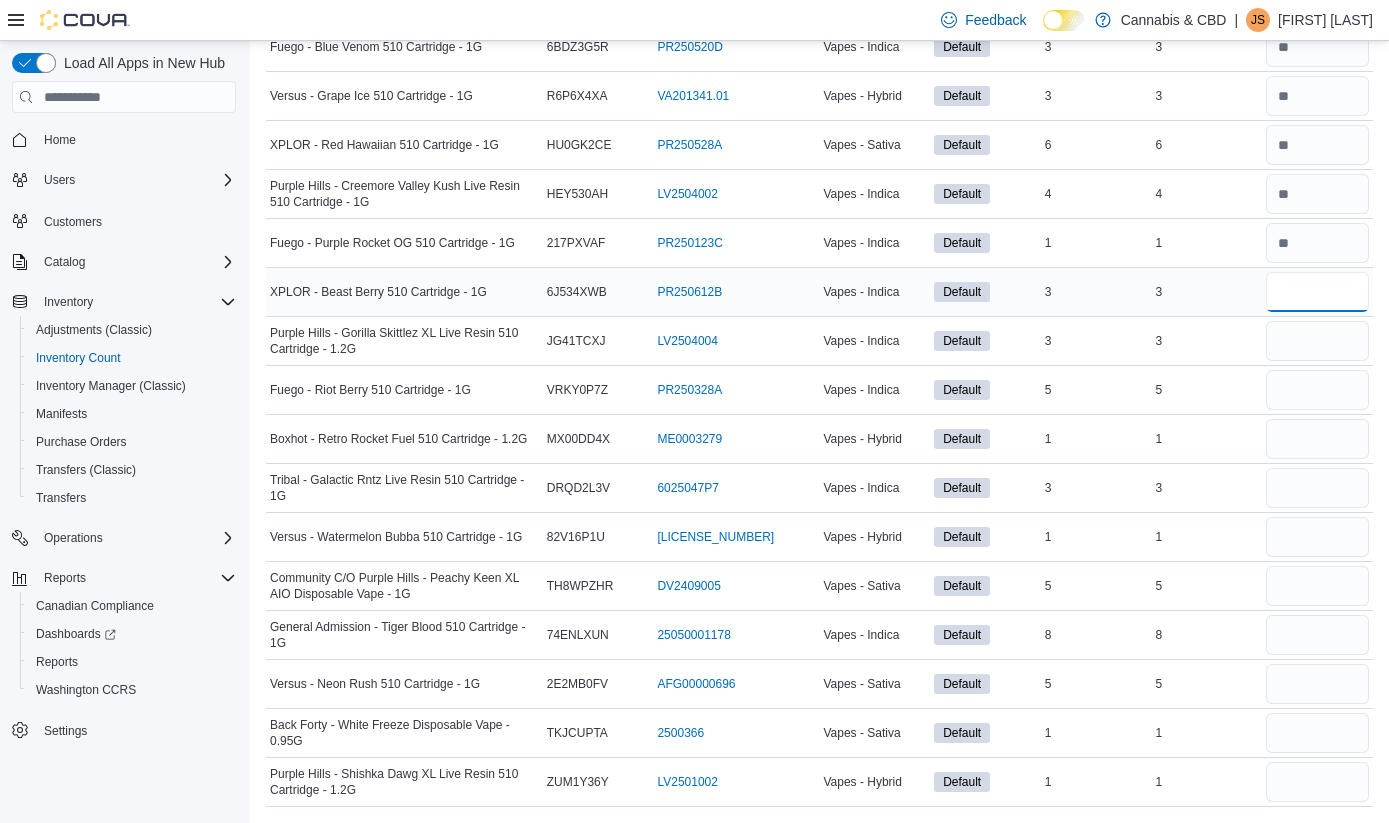 click at bounding box center [1317, 292] 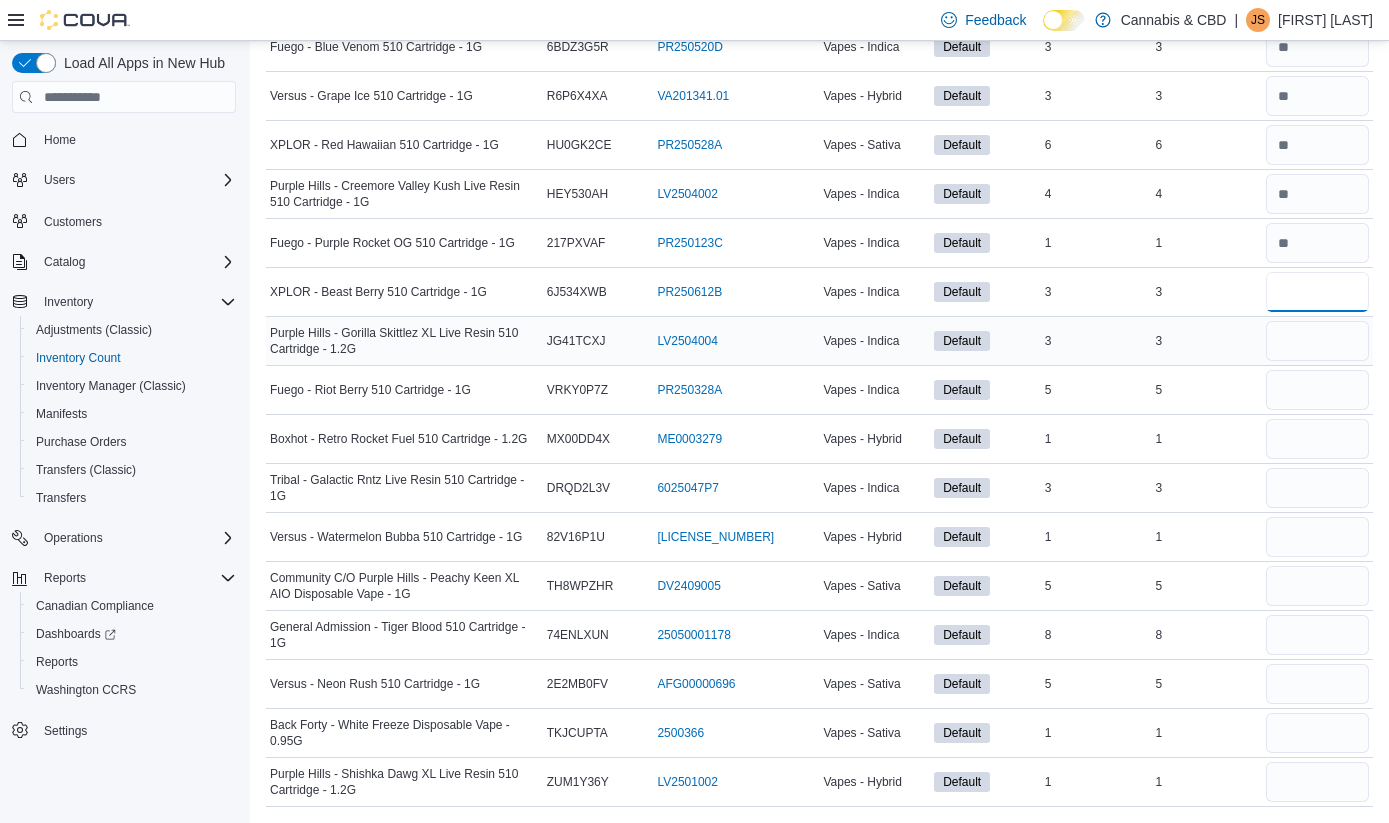 type on "*" 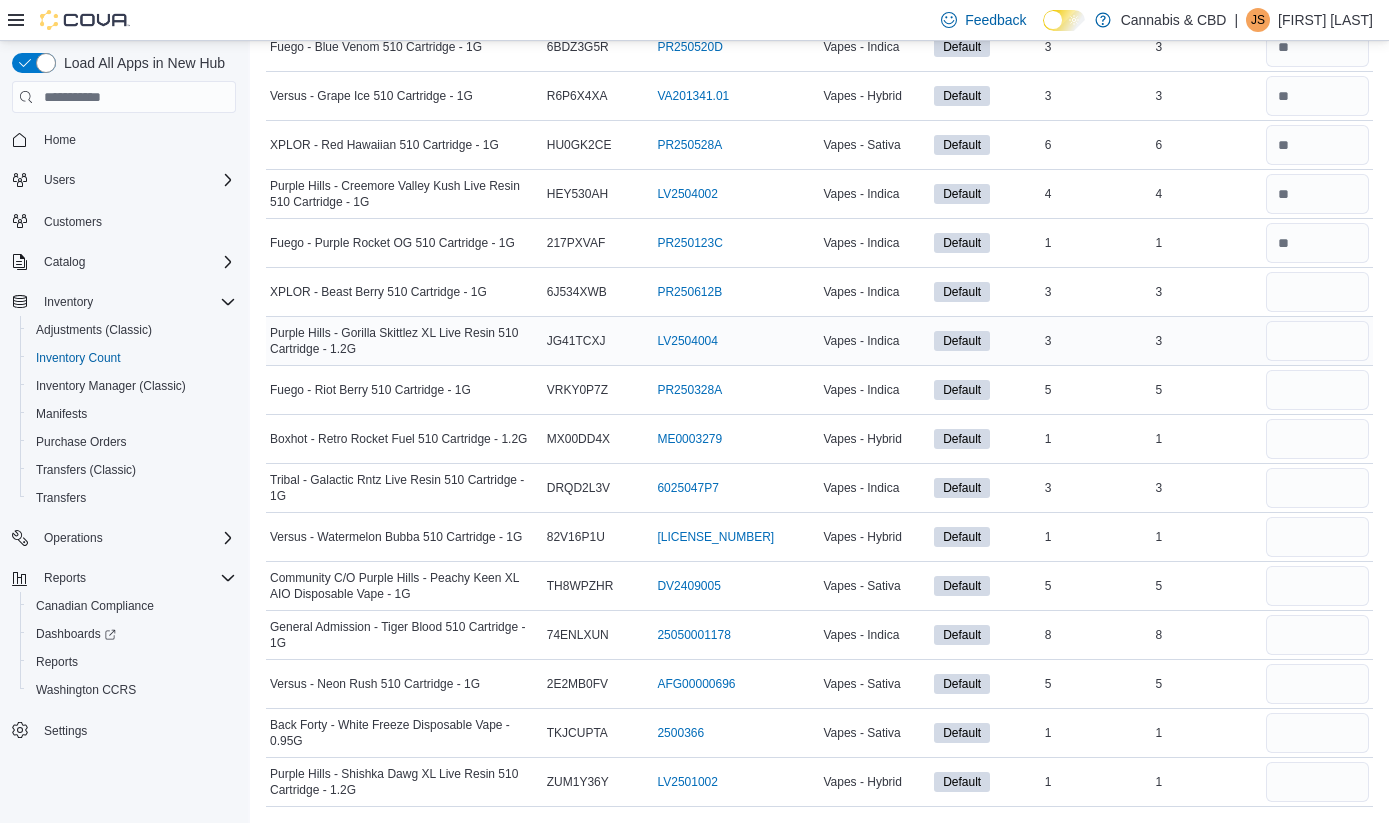 type 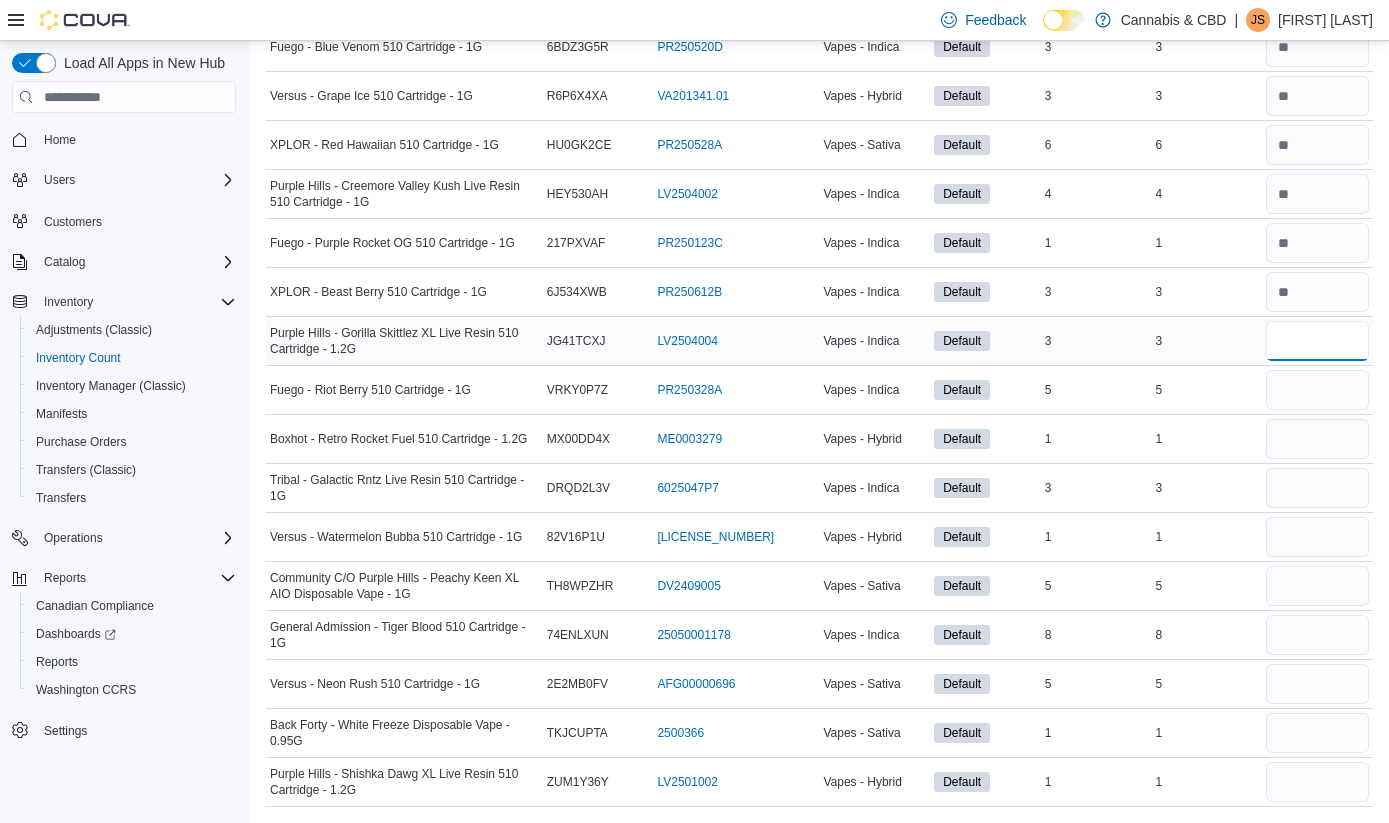 click at bounding box center (1317, 341) 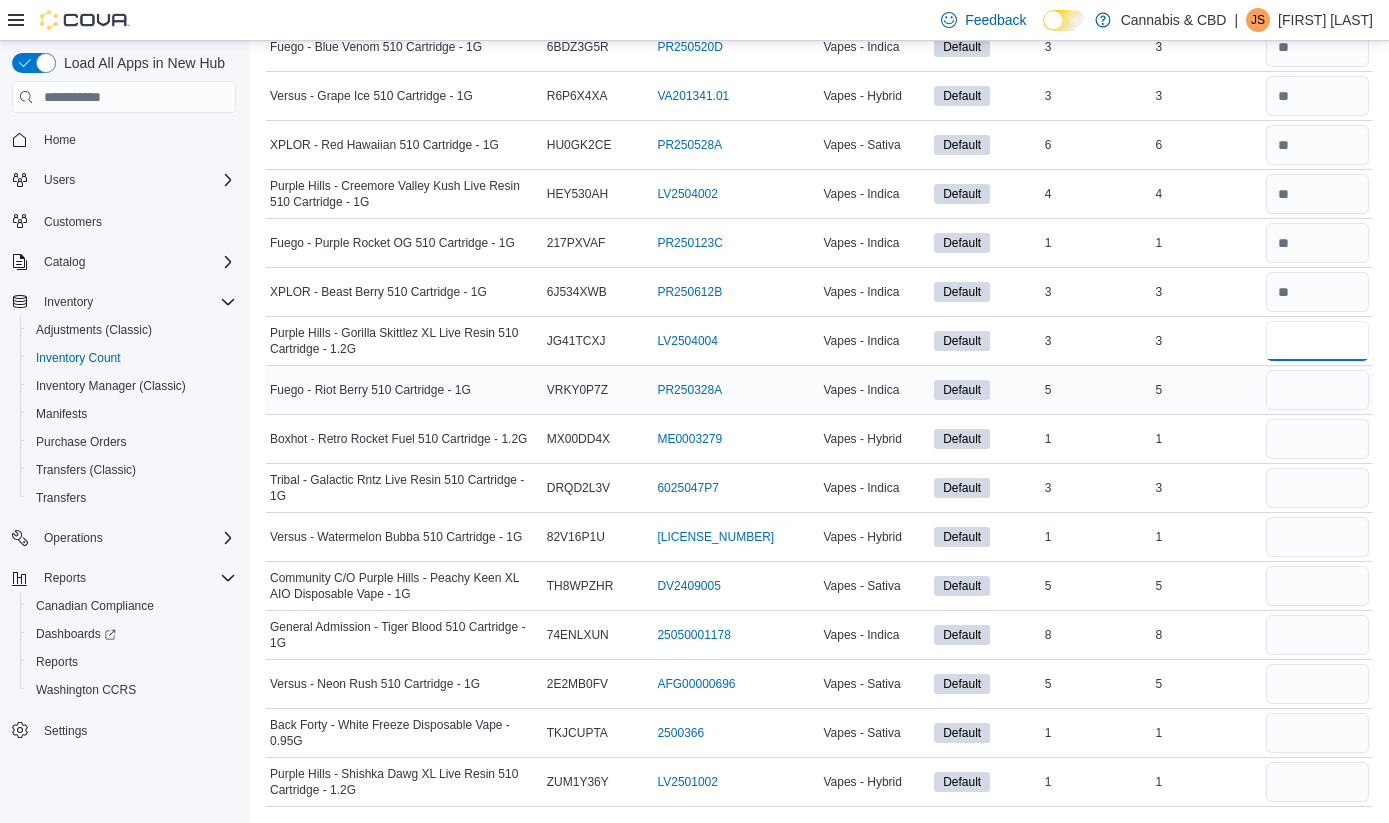 type on "*" 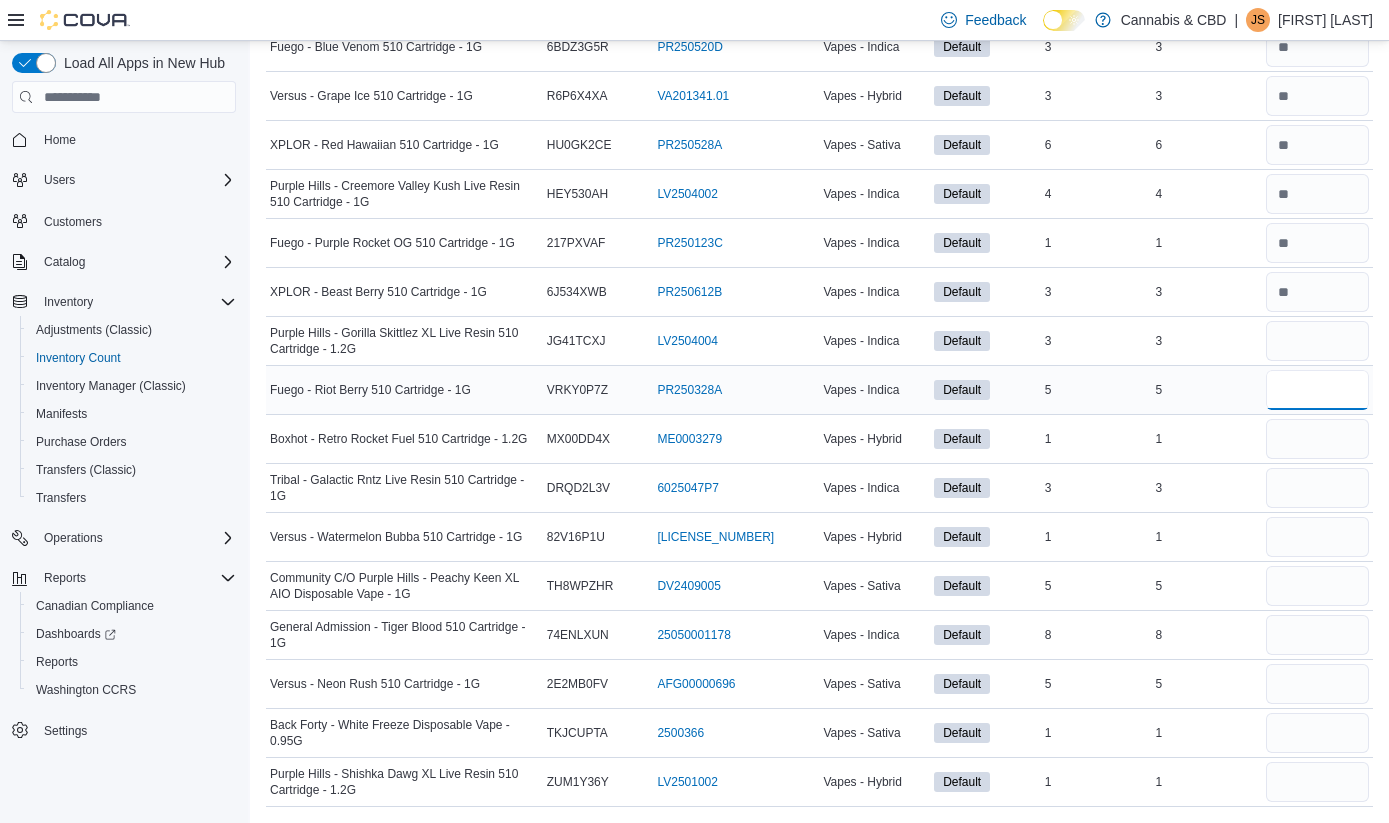 type 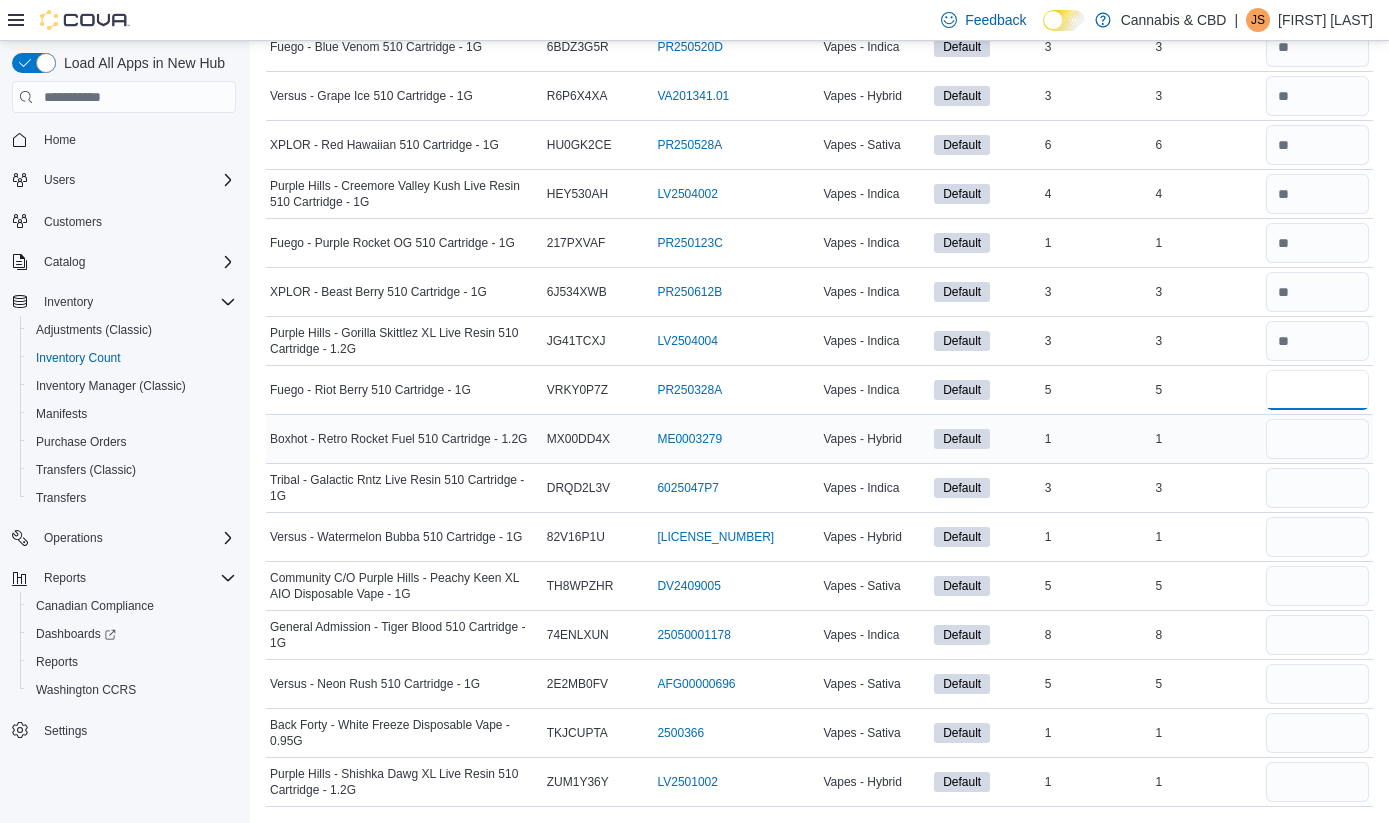 type on "*" 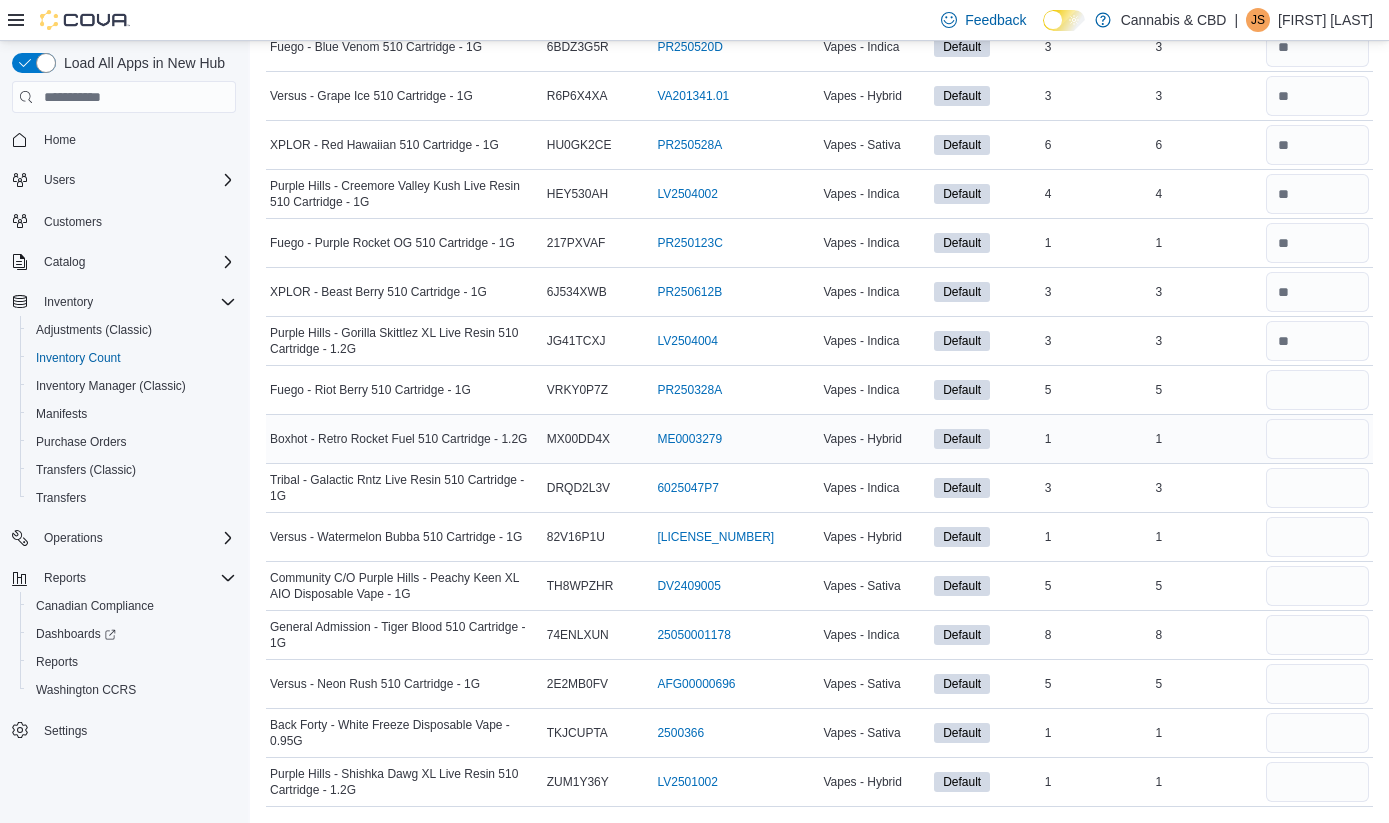 type 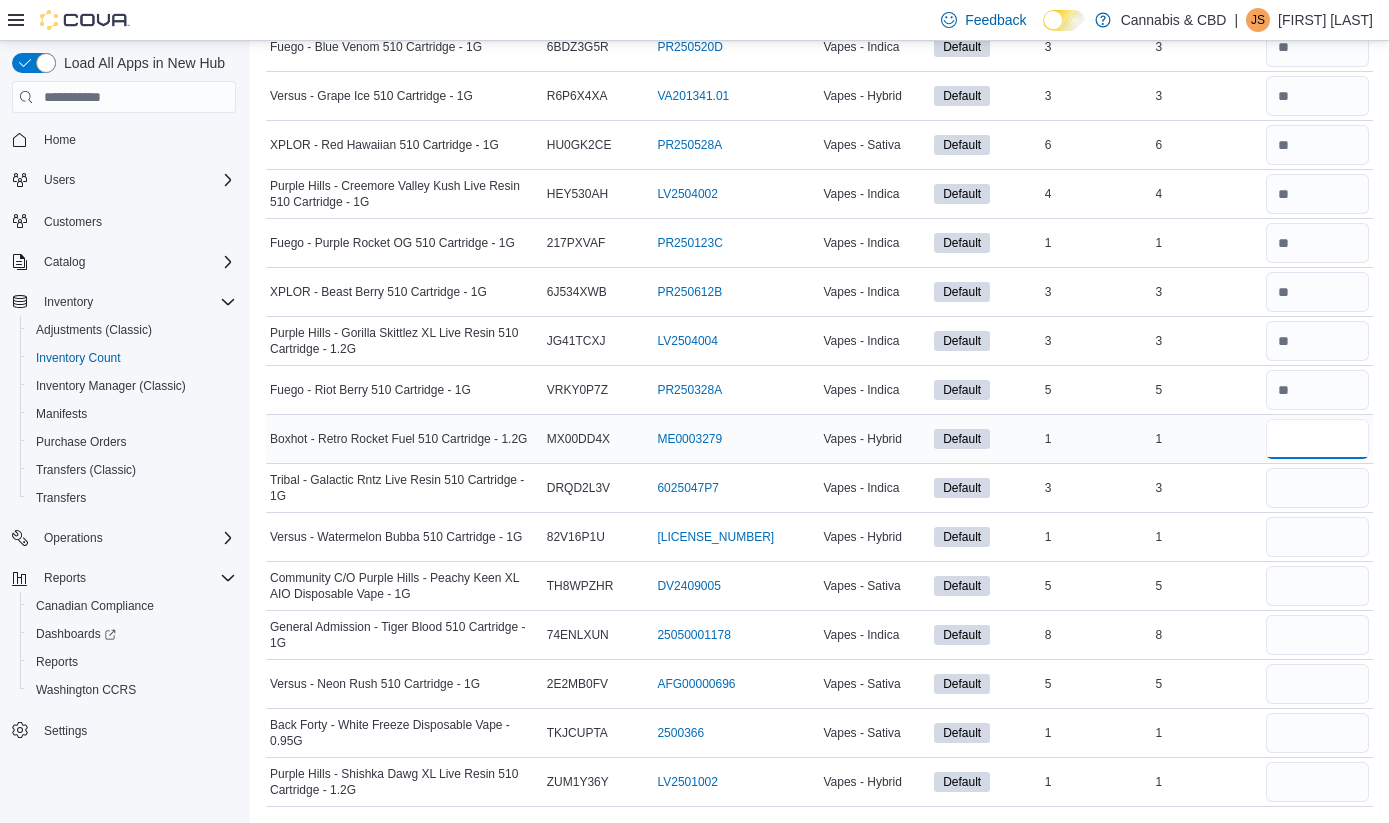 click at bounding box center [1317, 439] 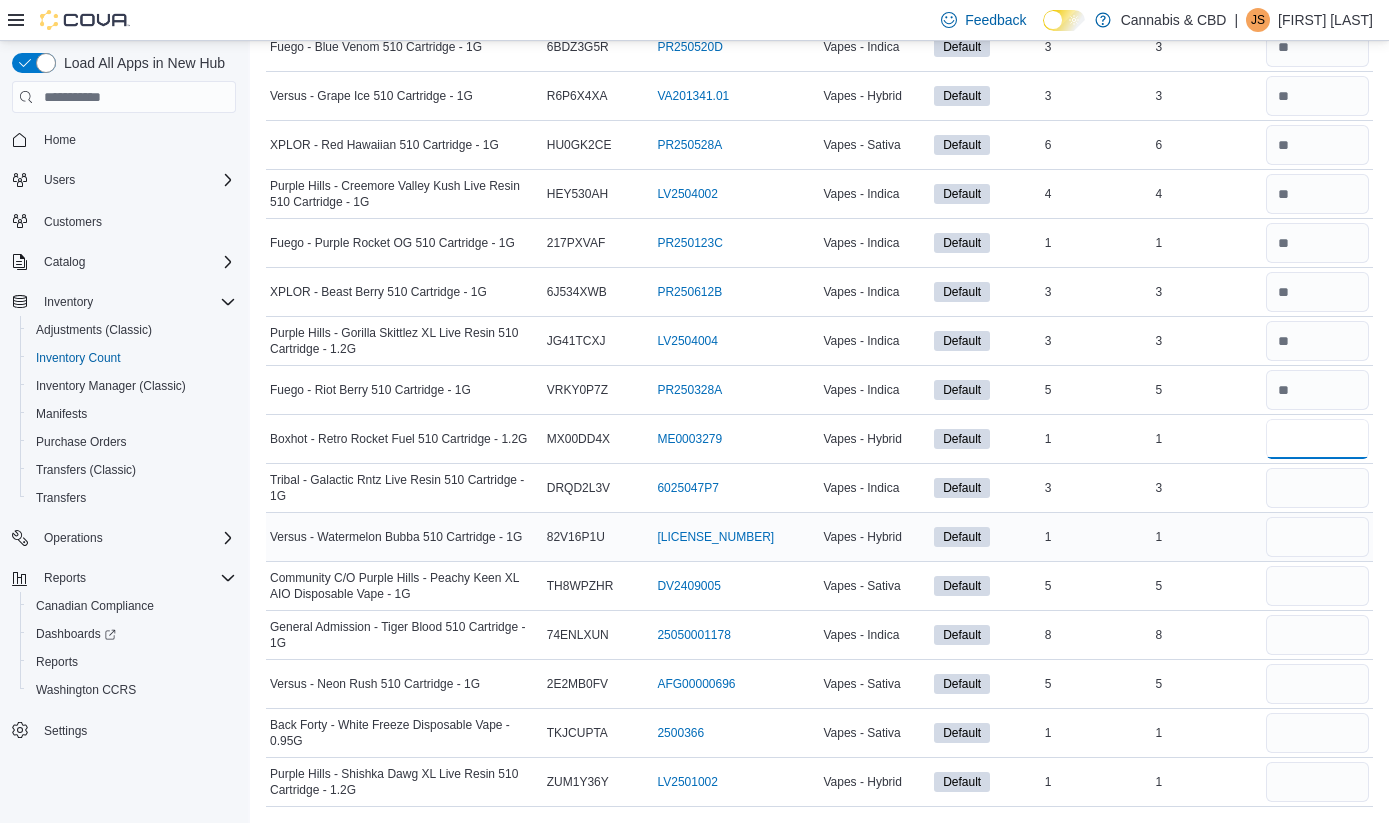 type on "*" 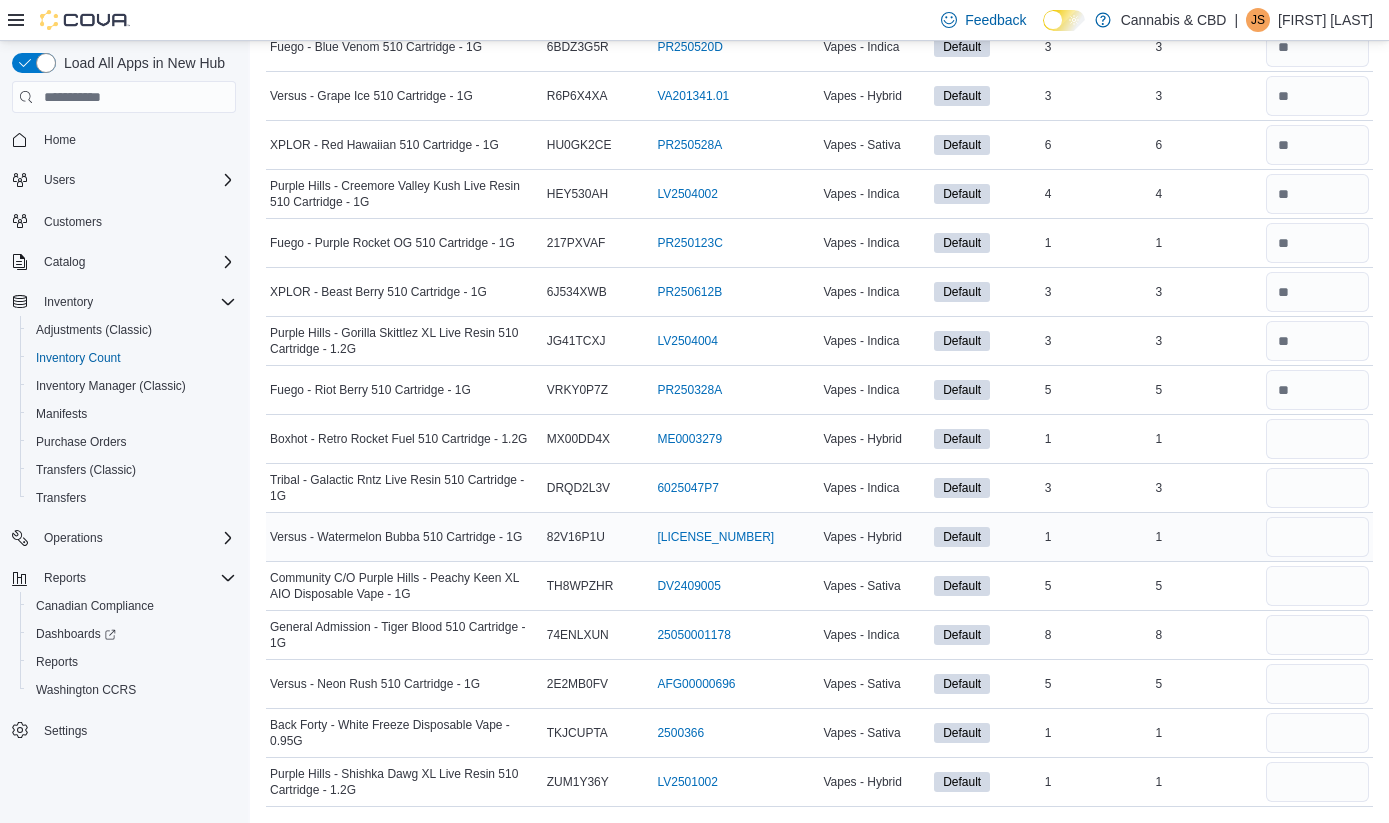 type 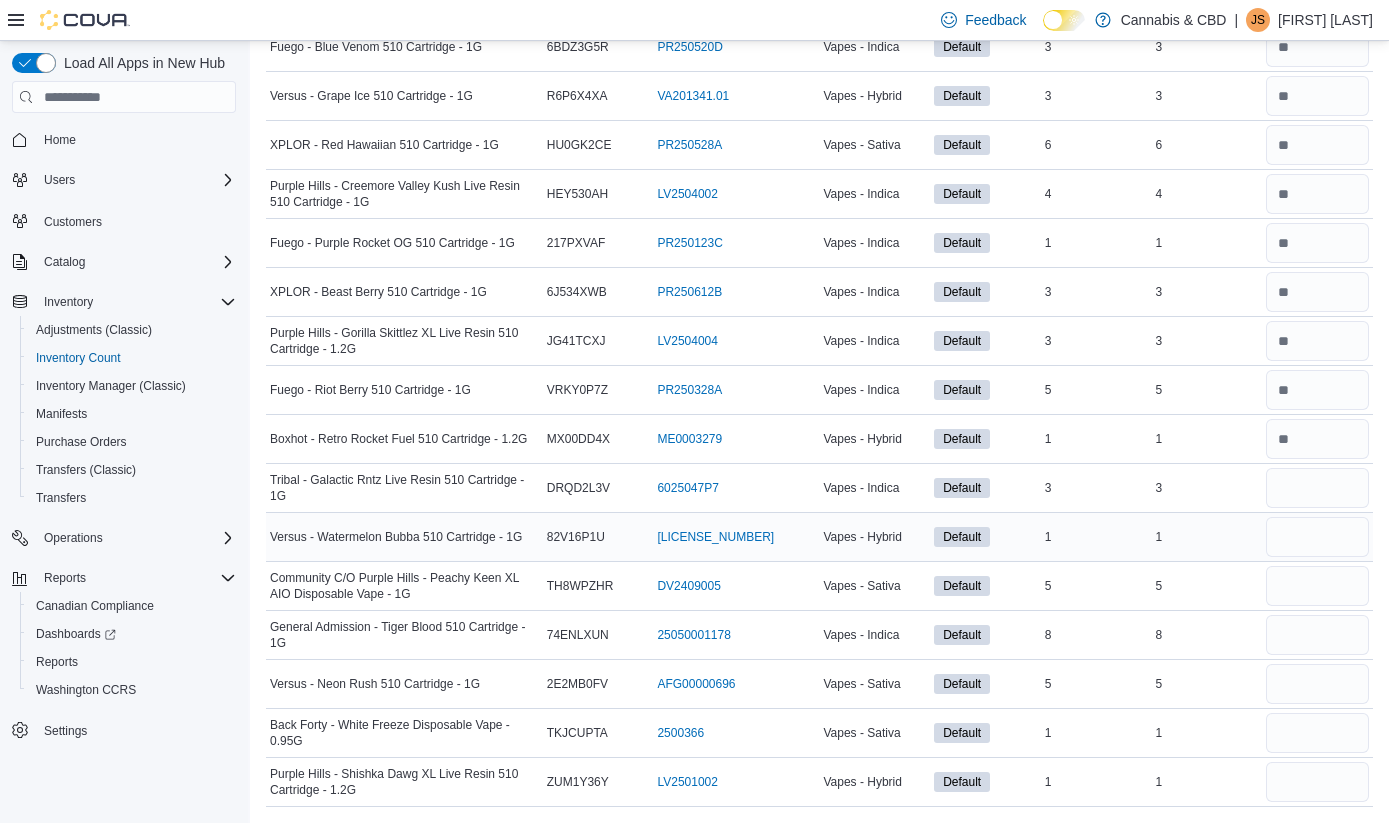 click at bounding box center [1317, 537] 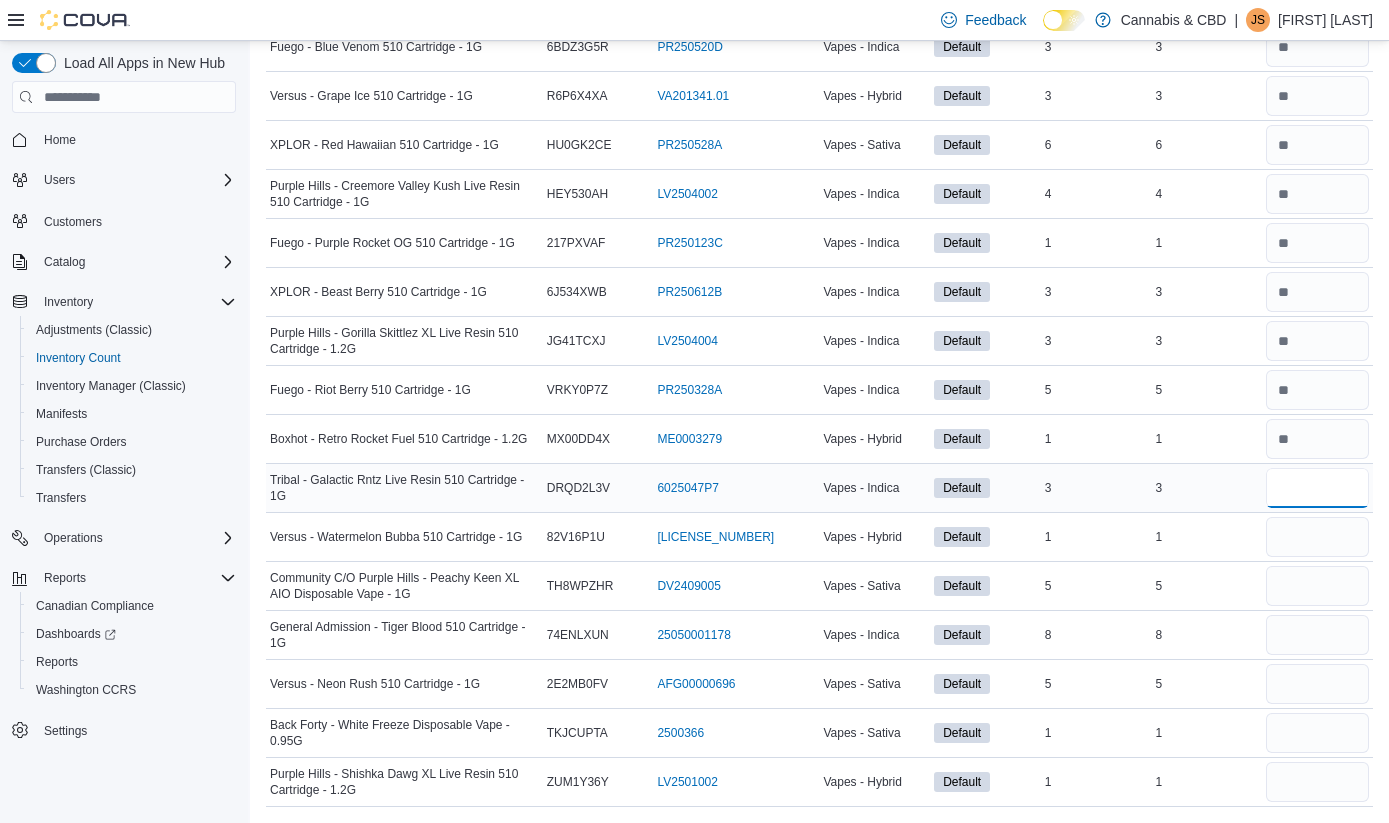 click at bounding box center [1317, 488] 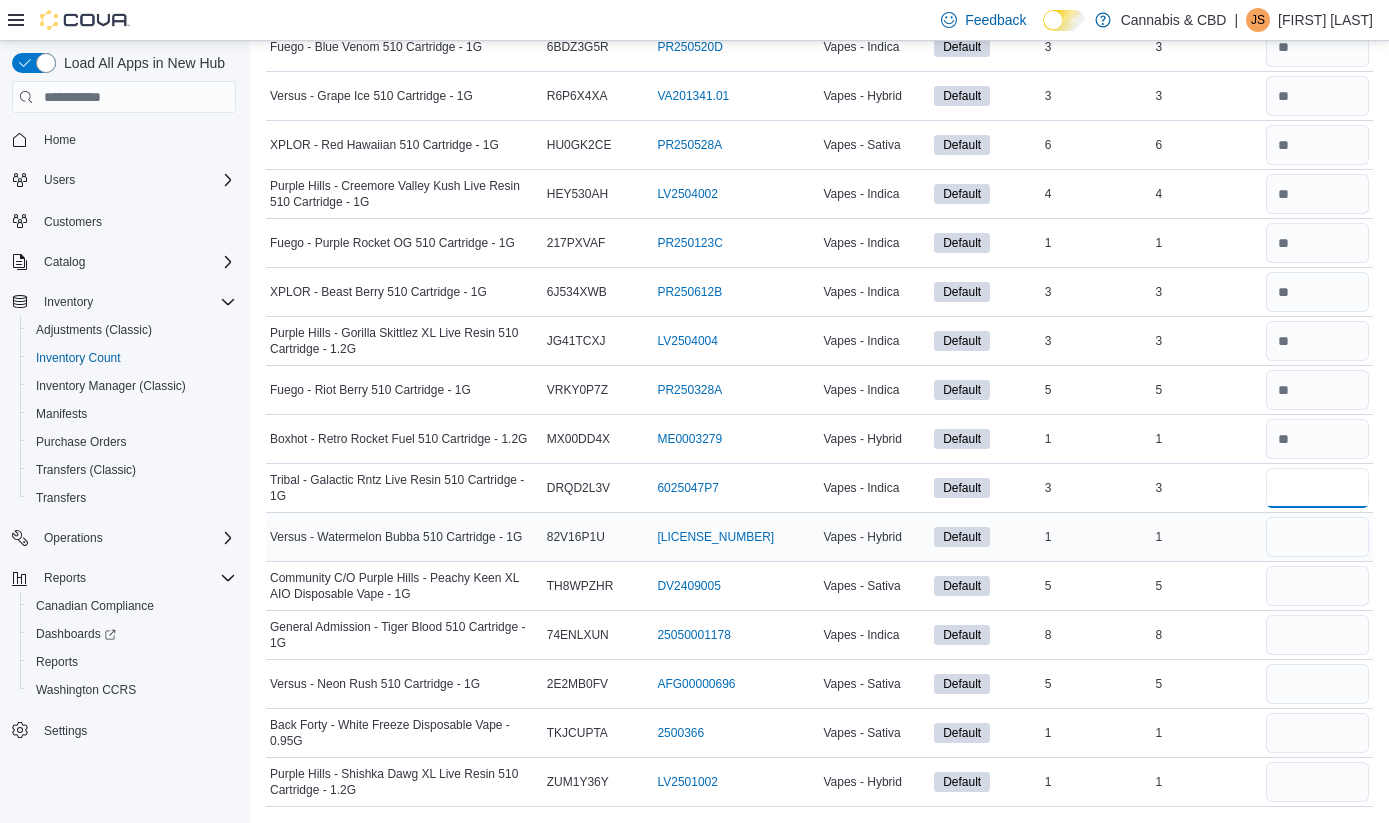 type on "*" 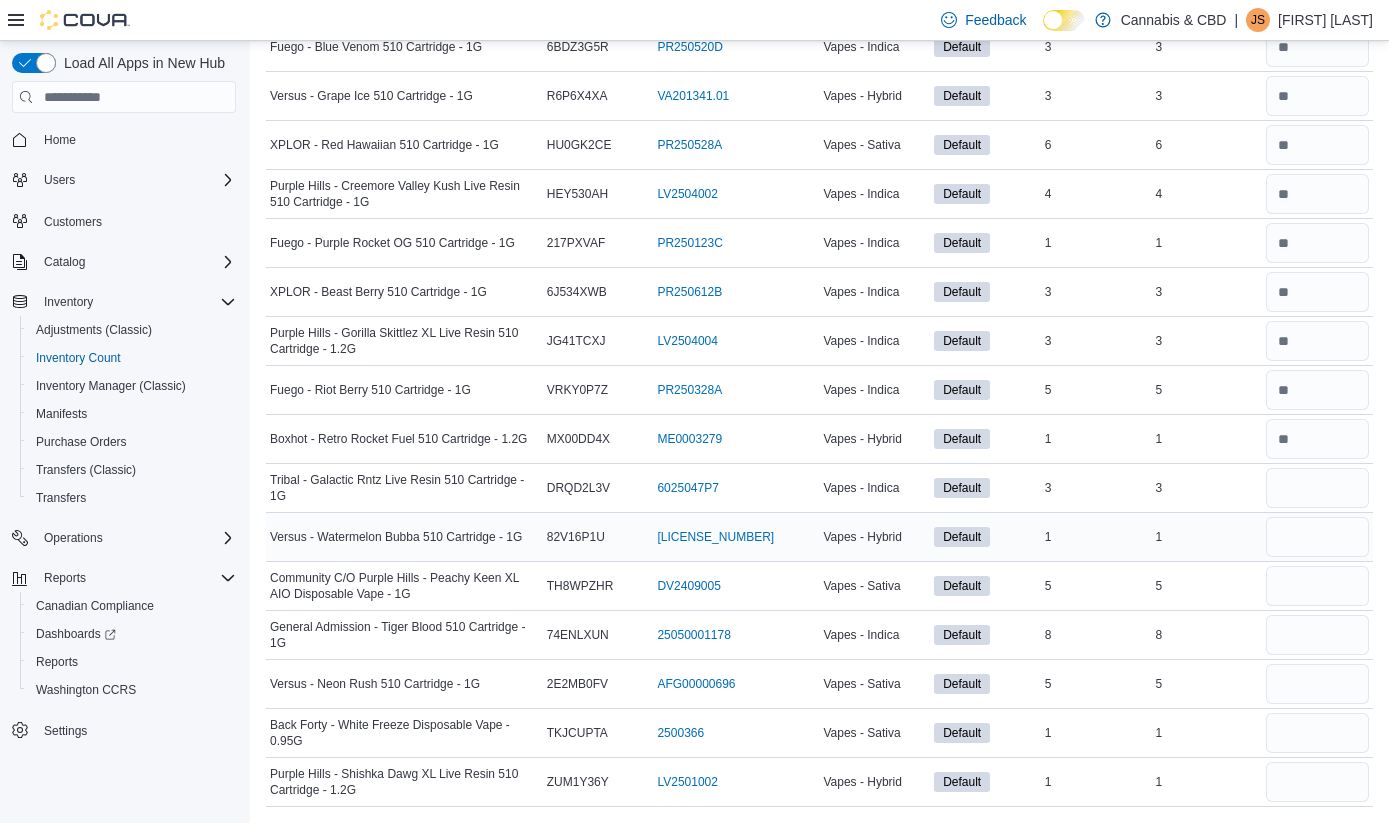 type 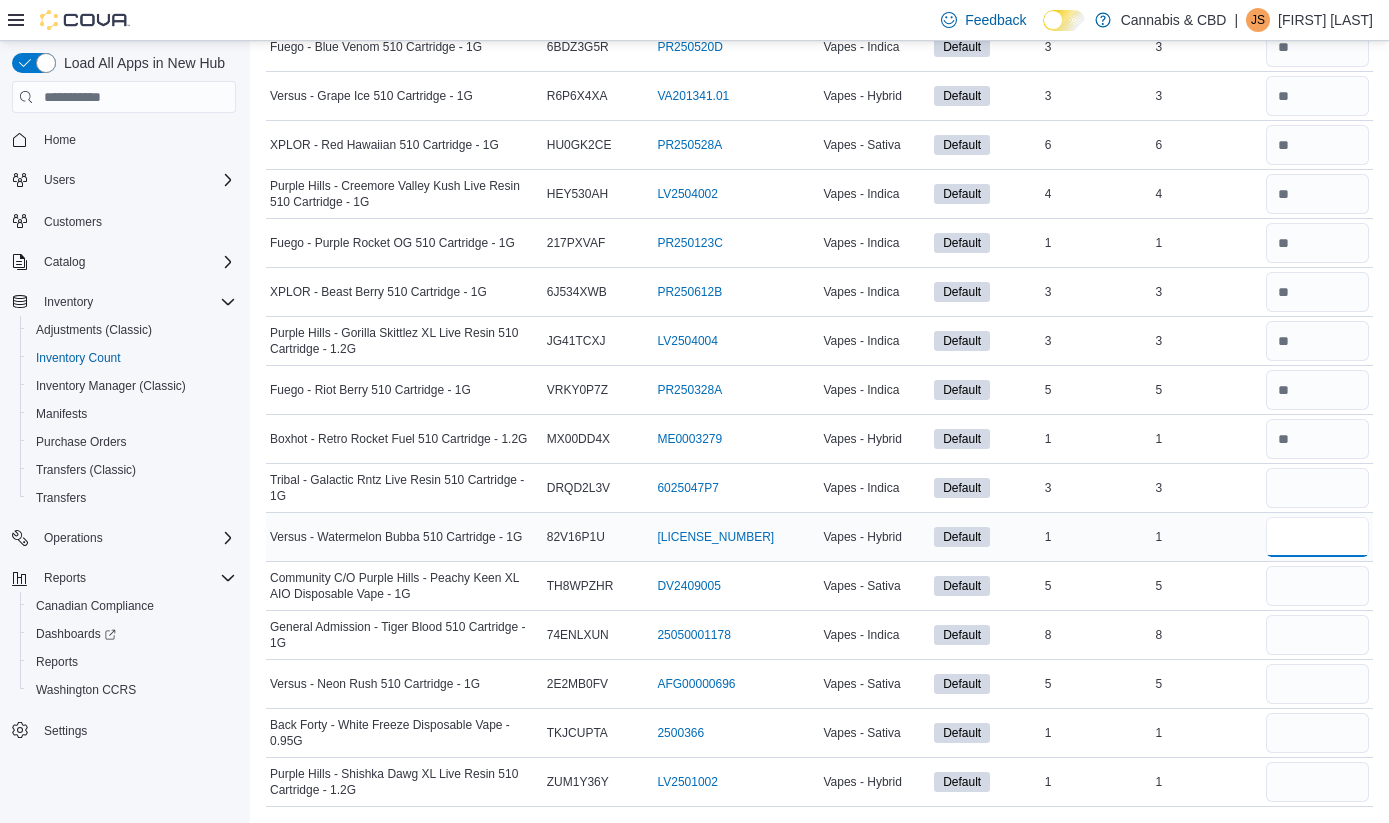 click at bounding box center [1317, 537] 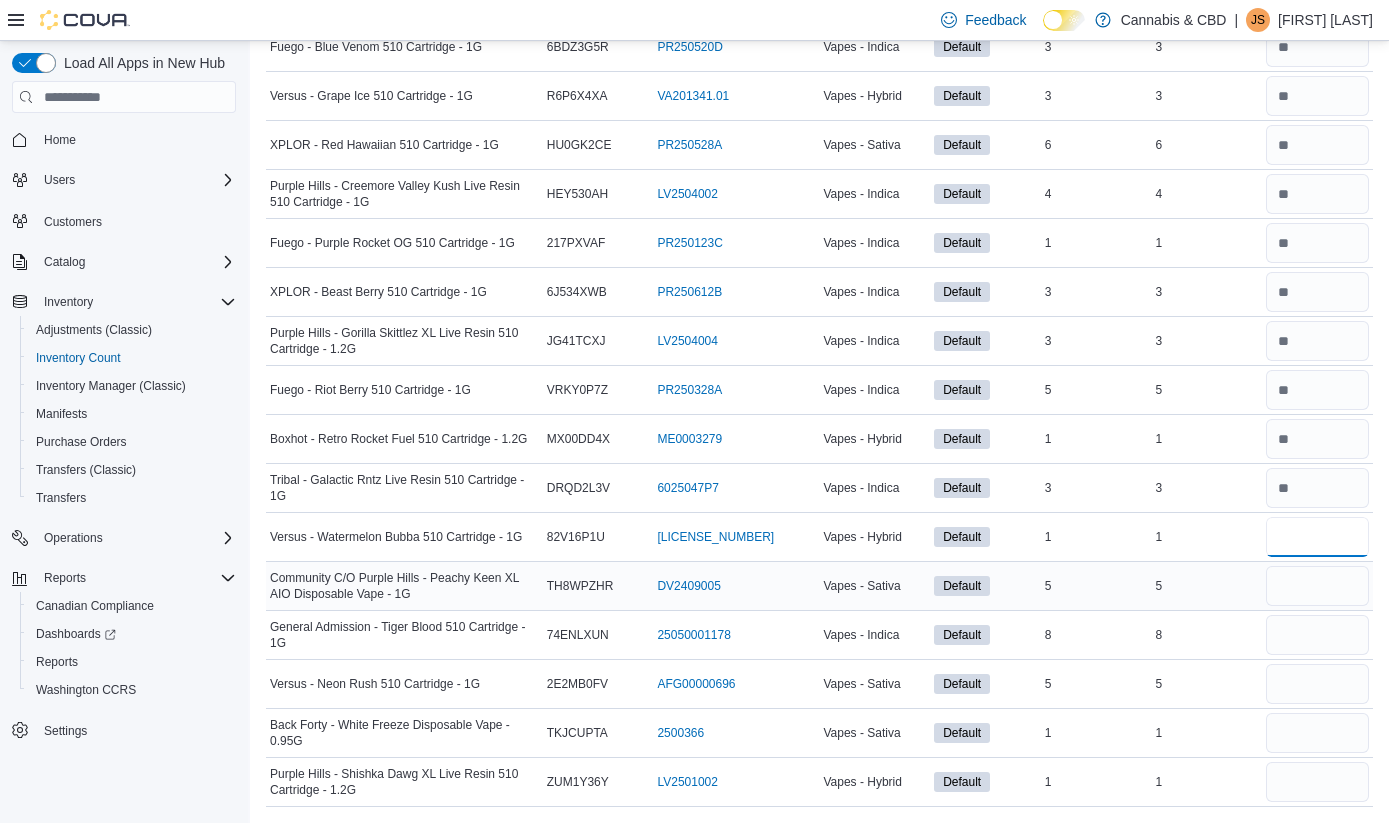 type on "*" 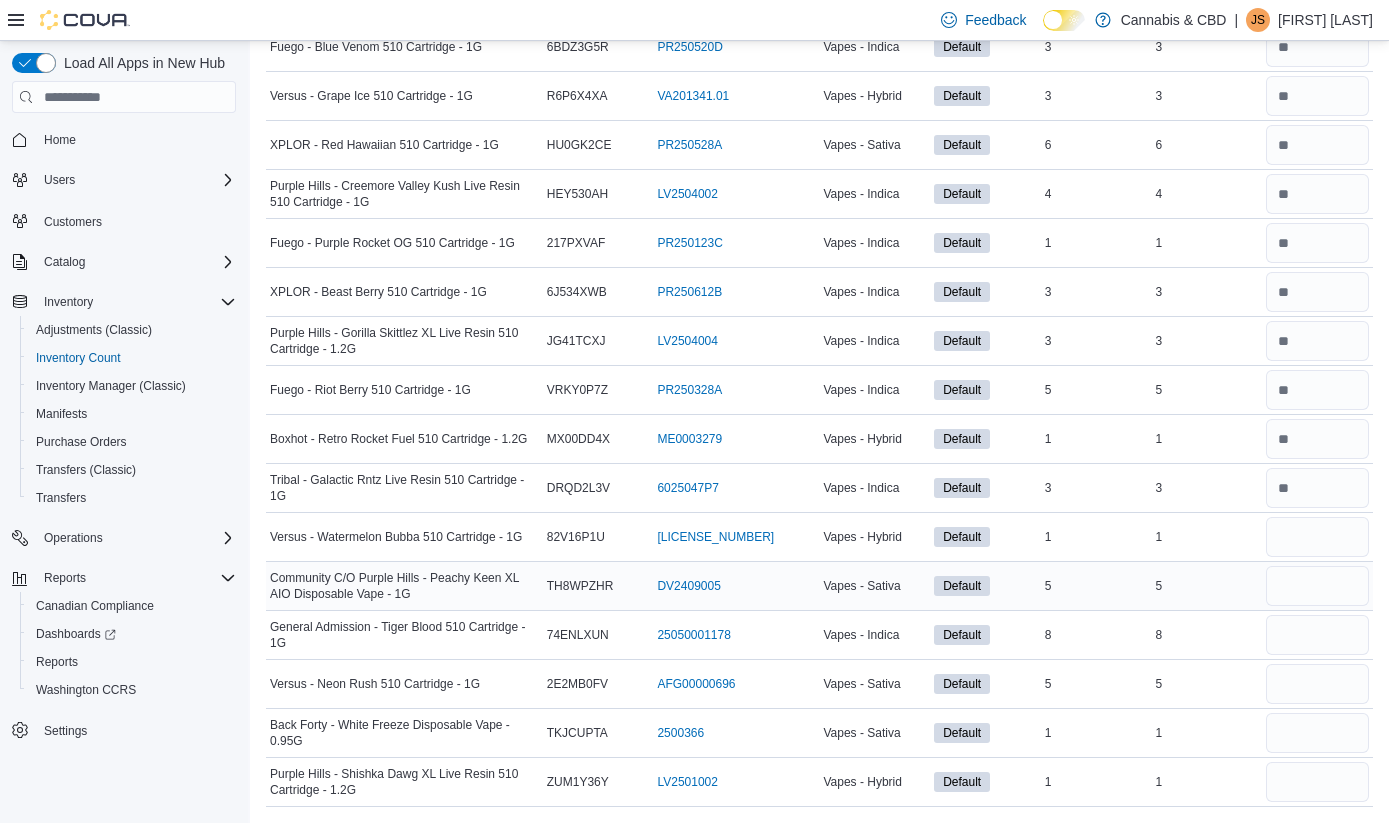type 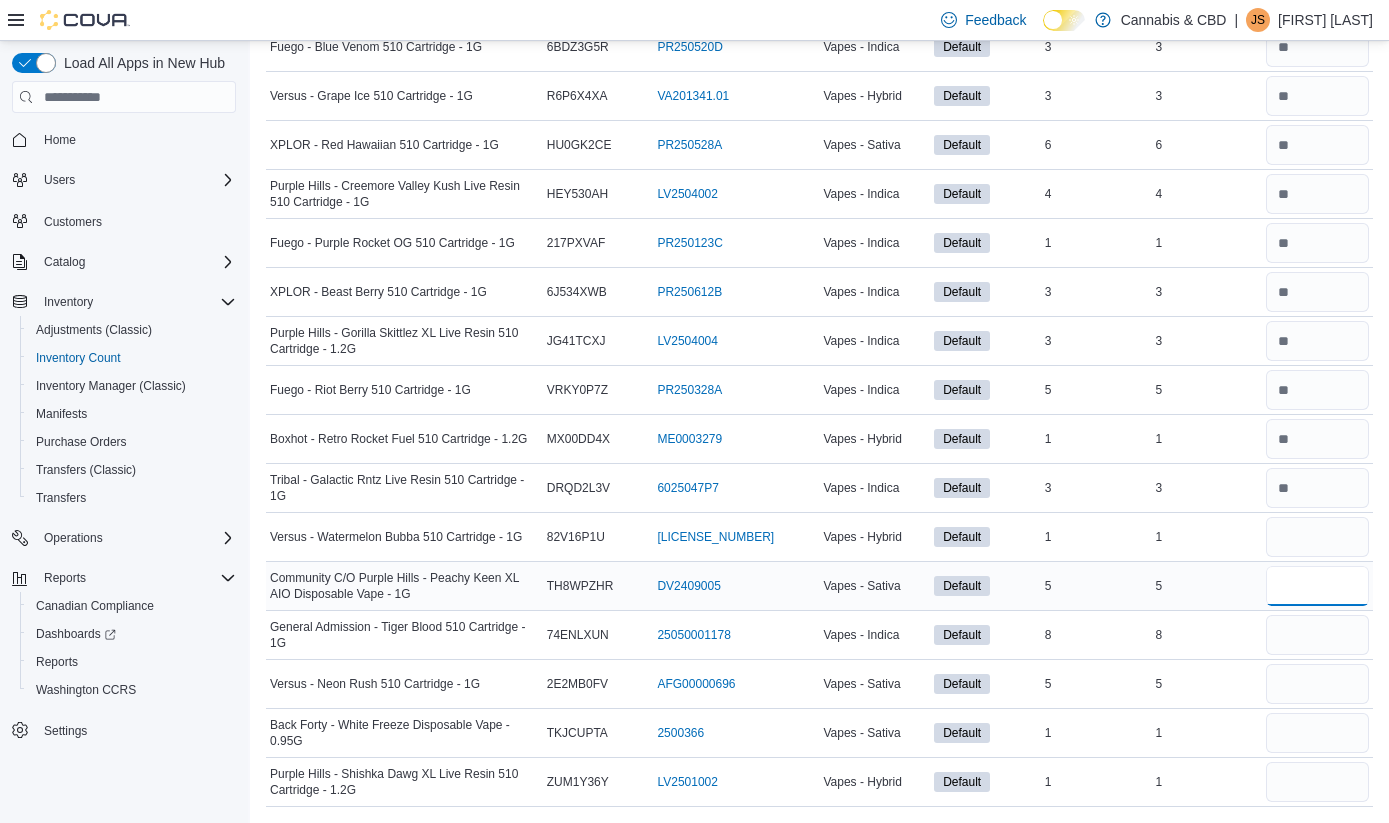 click at bounding box center [1317, 586] 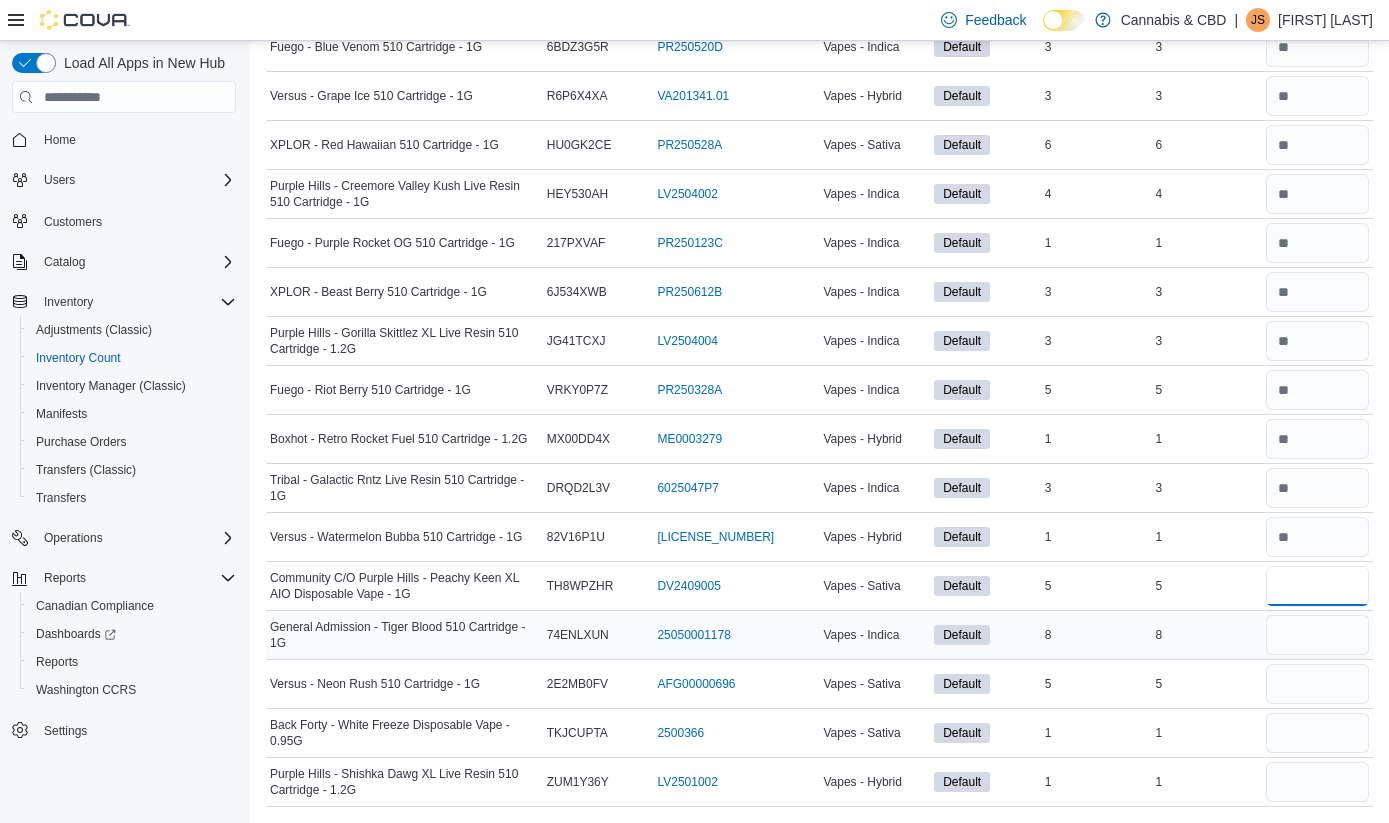 type on "*" 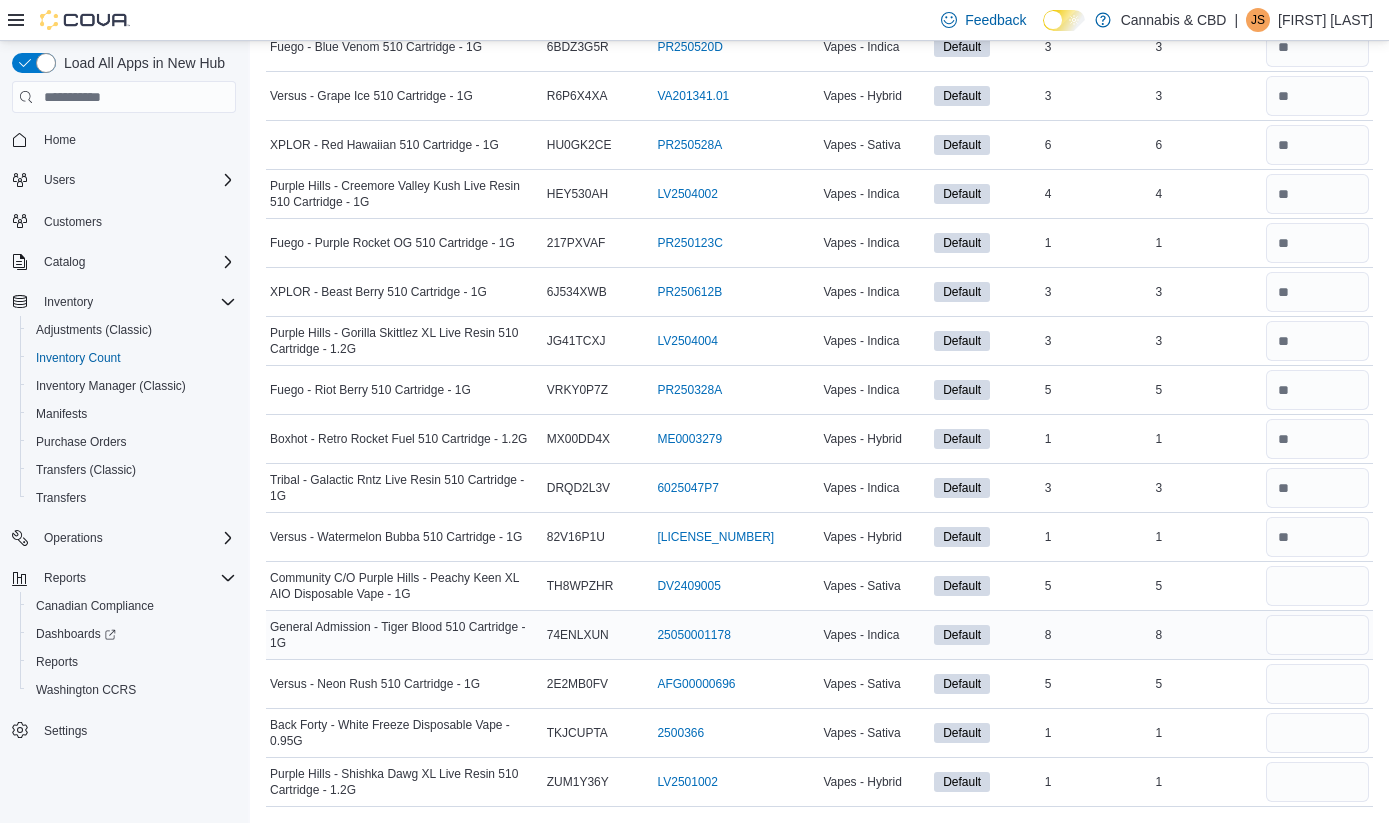 type 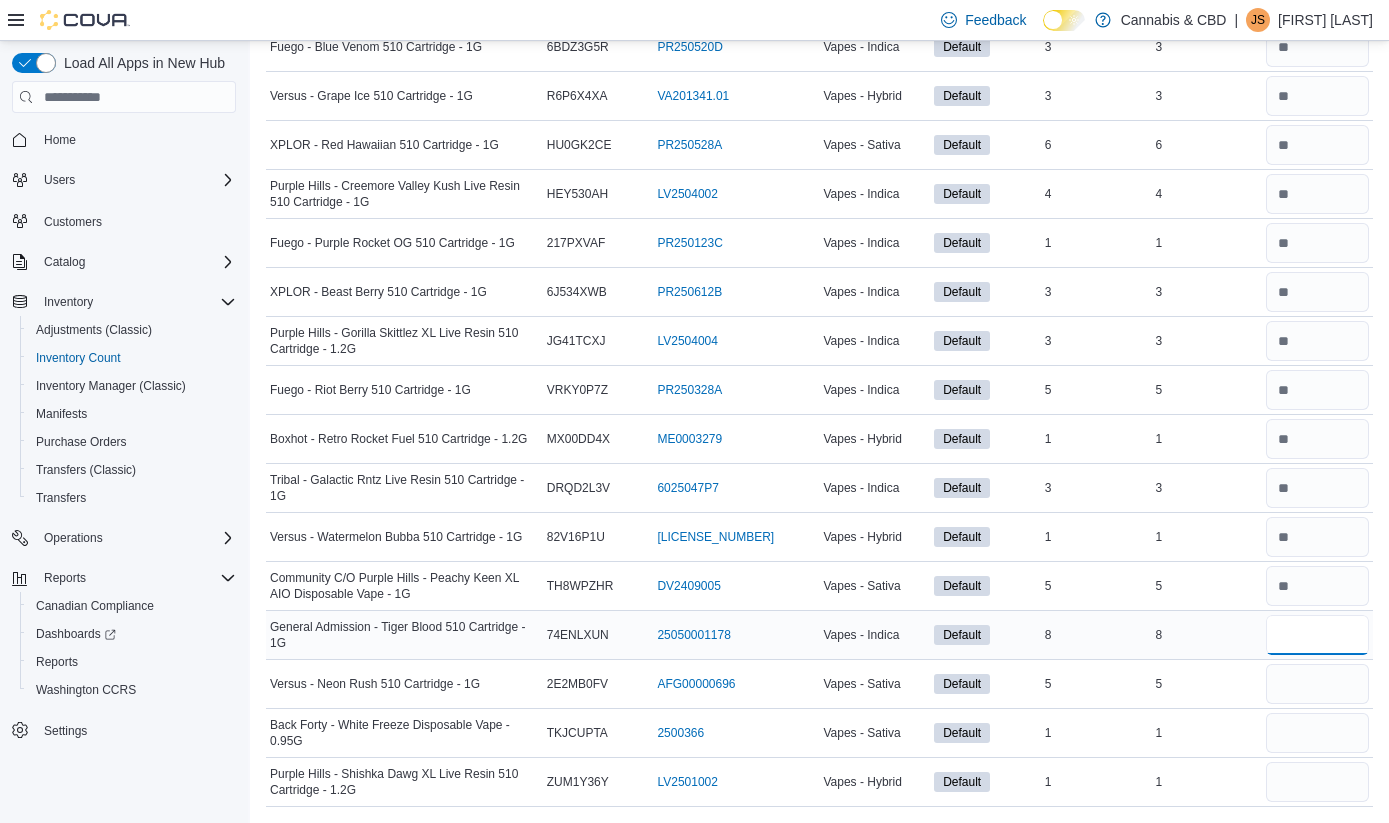 click at bounding box center (1317, 635) 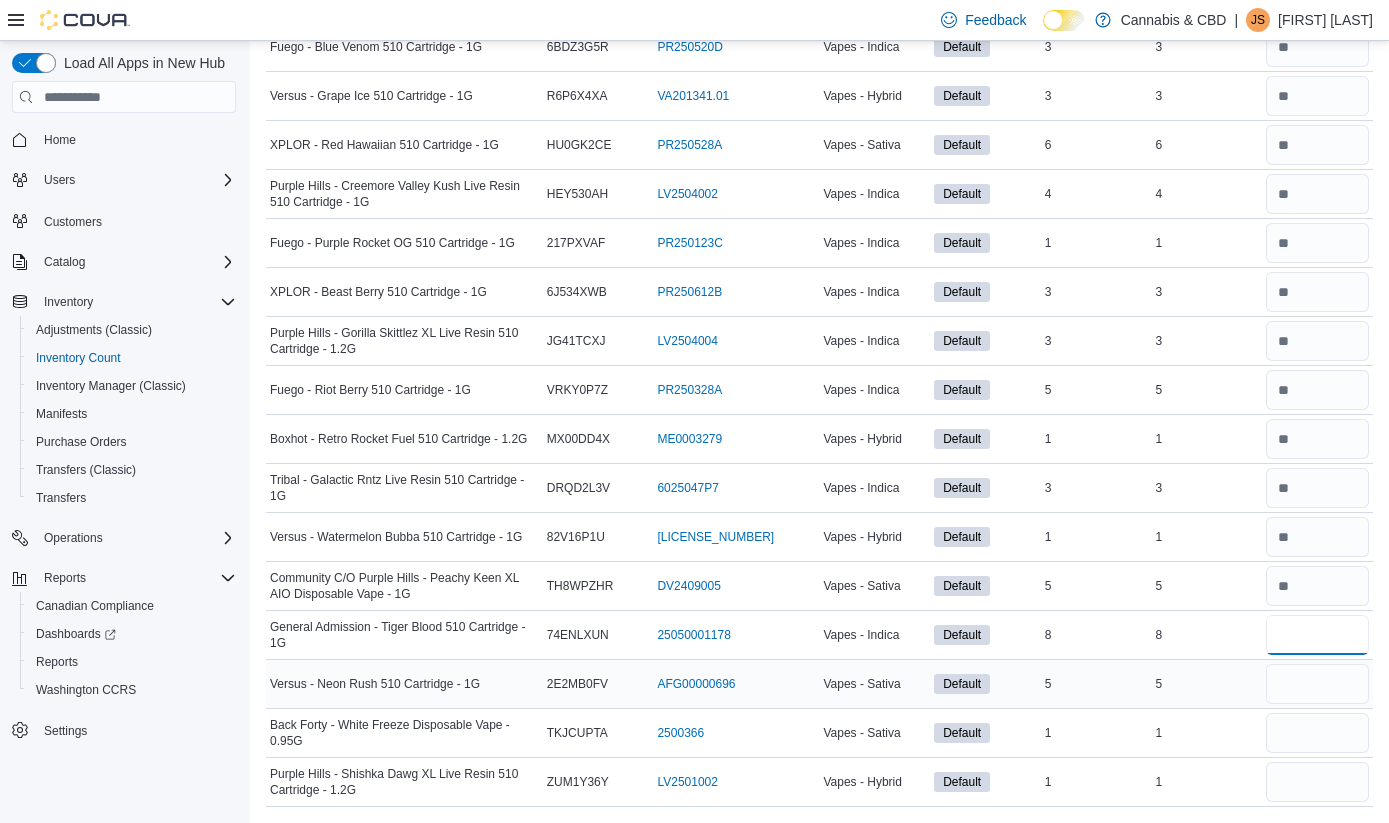 type on "*" 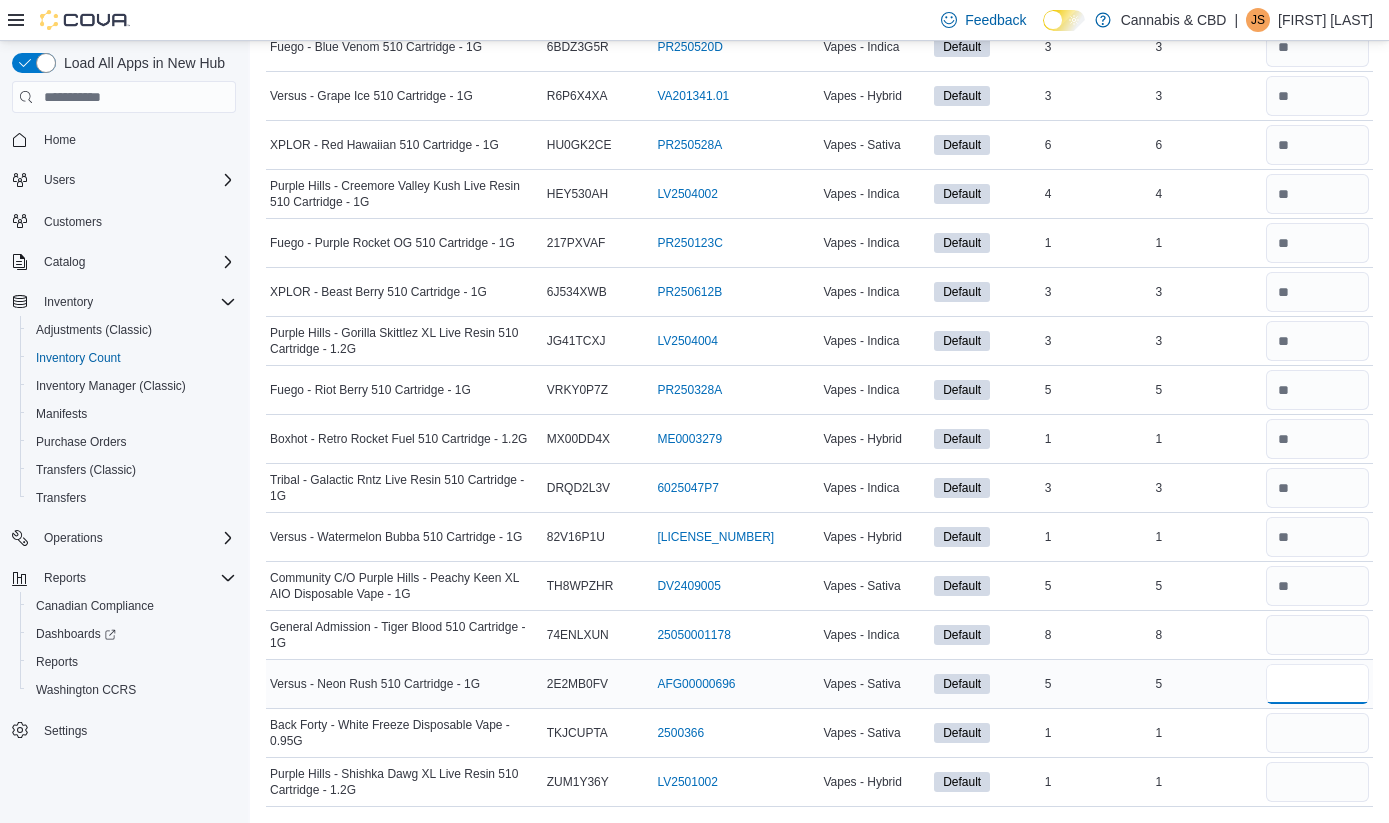 type 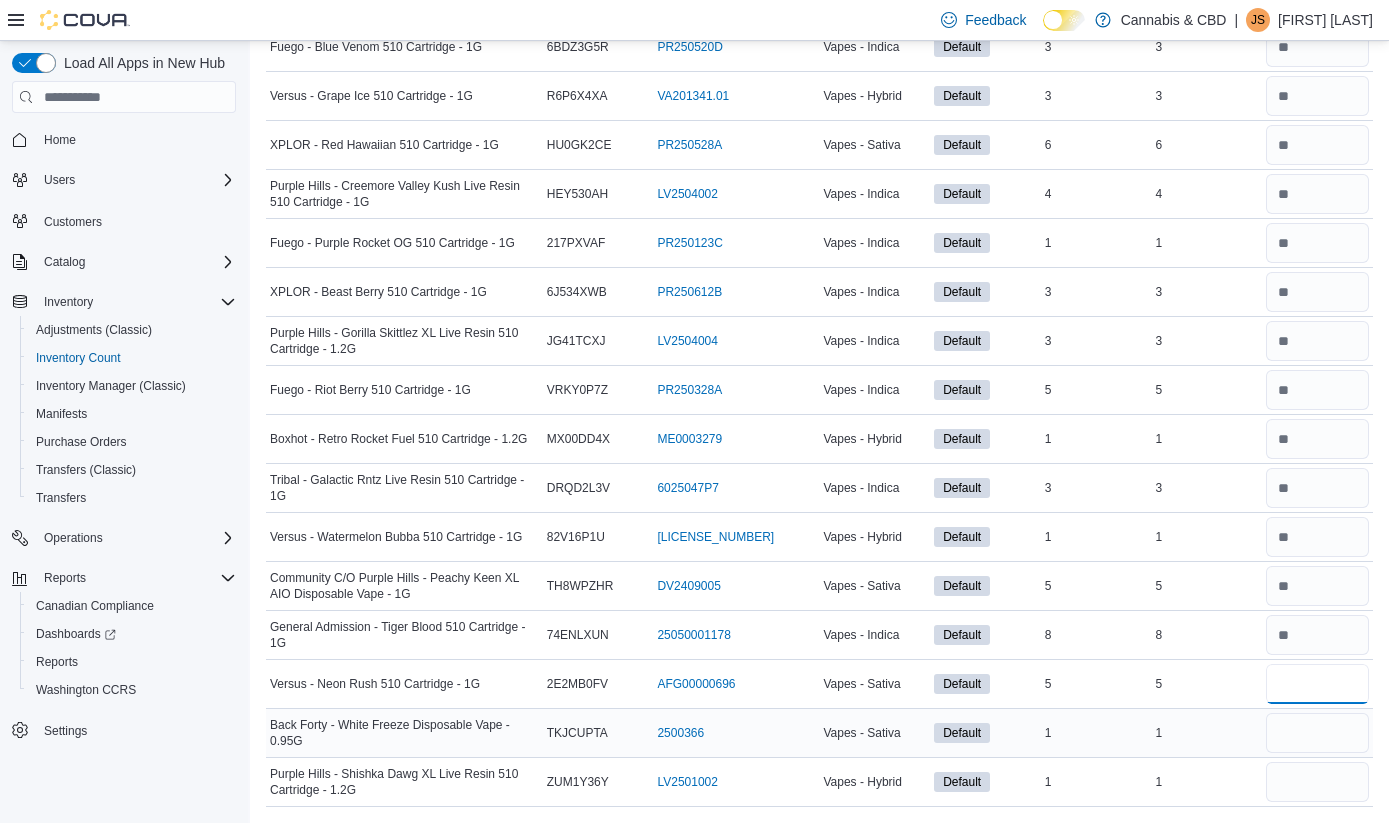 type on "*" 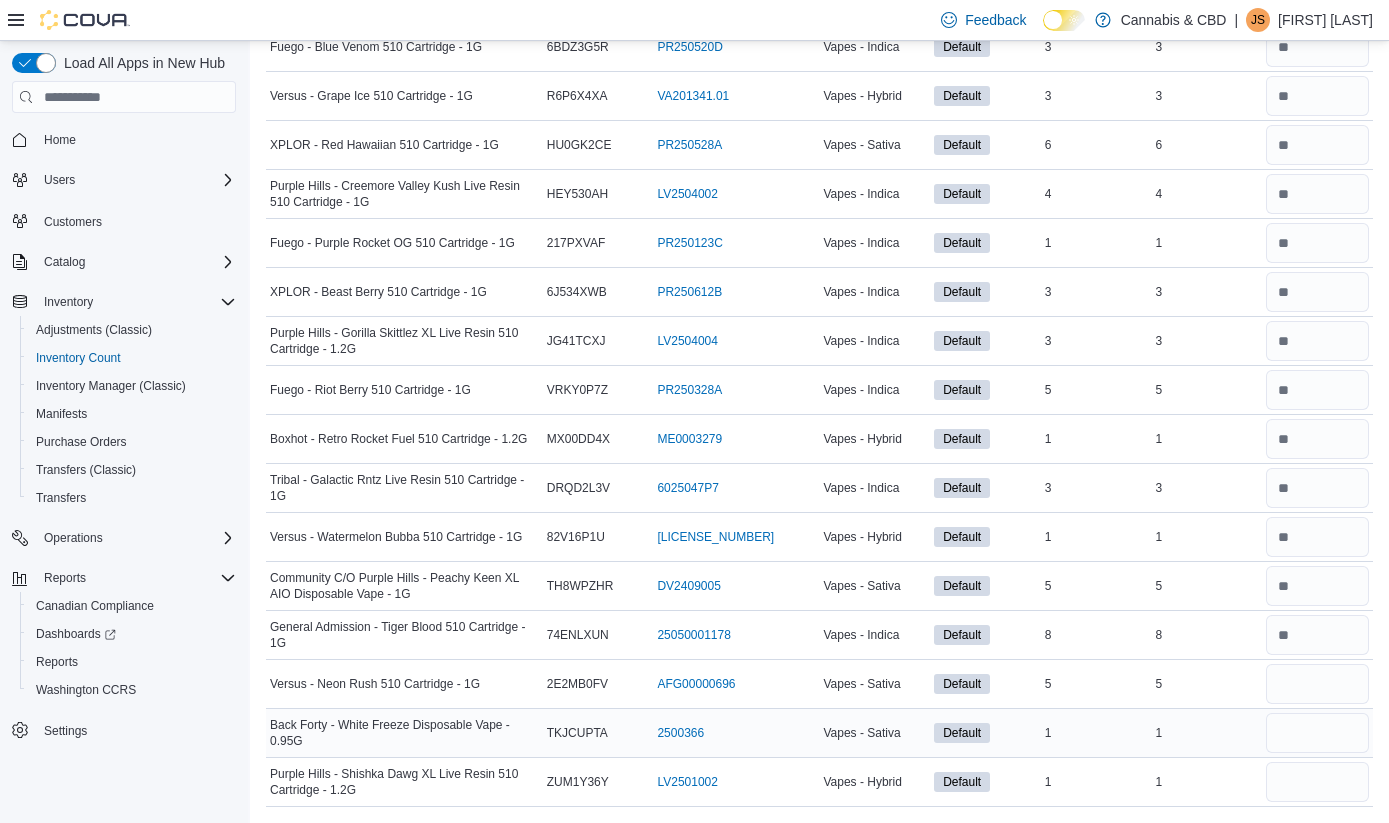 type 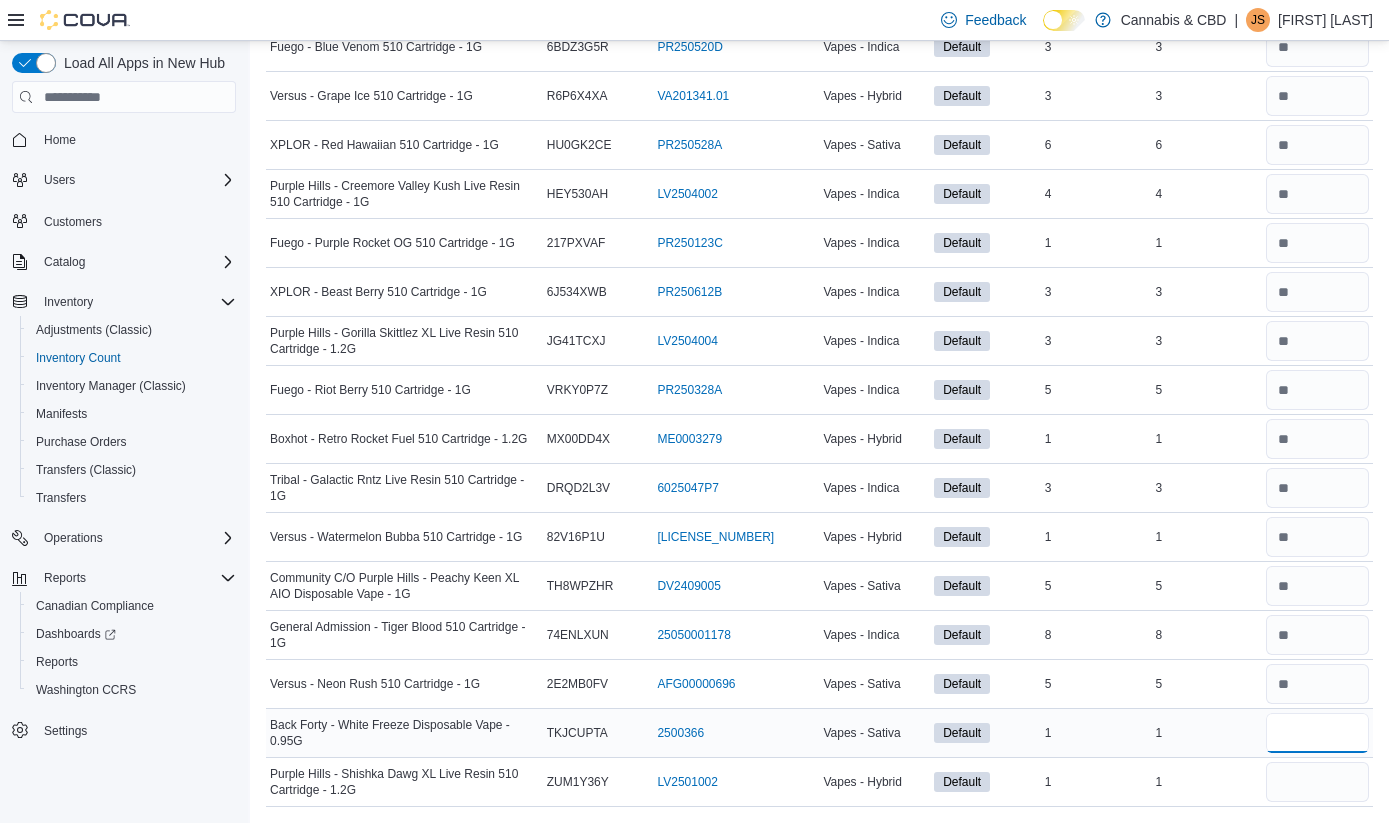 click at bounding box center (1317, 733) 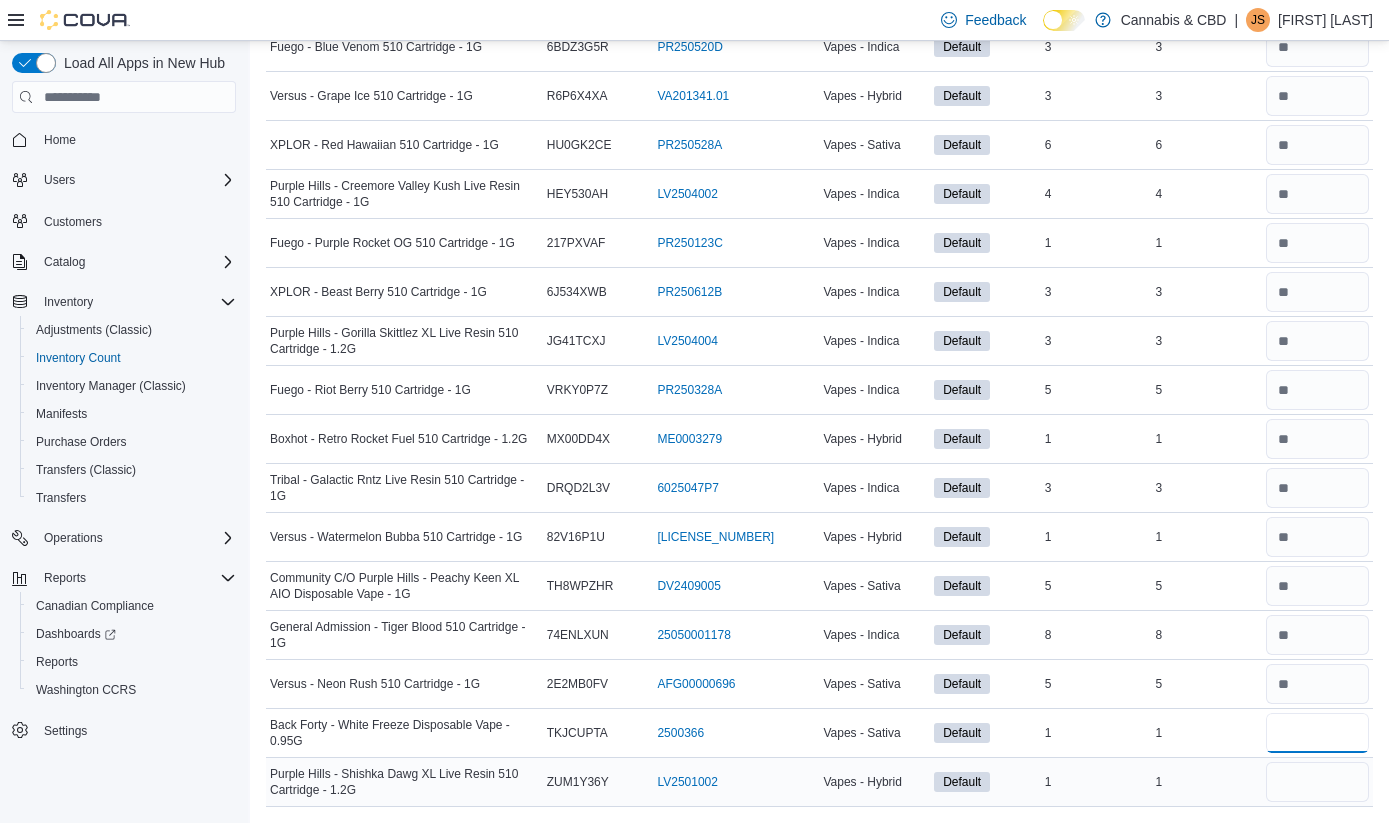 type on "*" 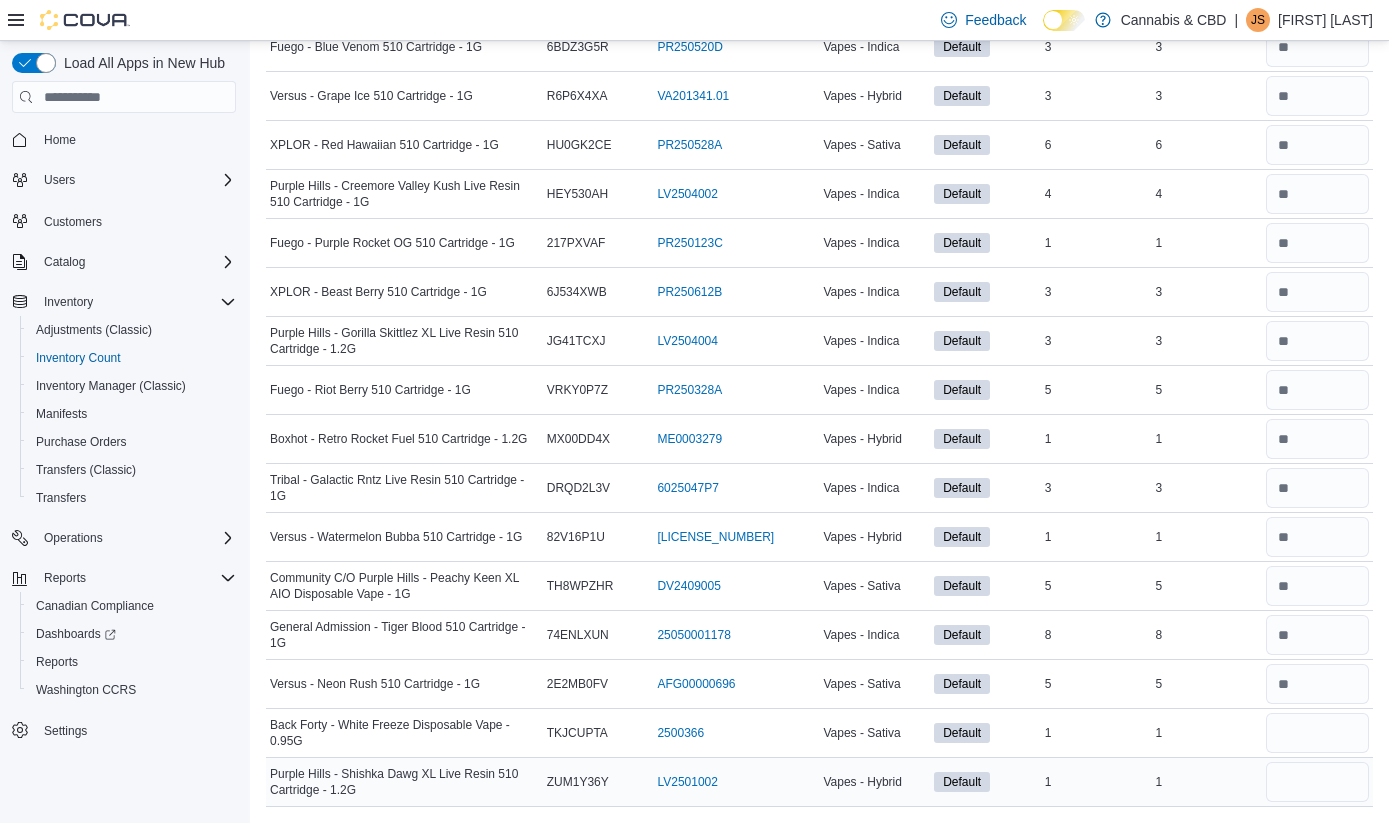 type 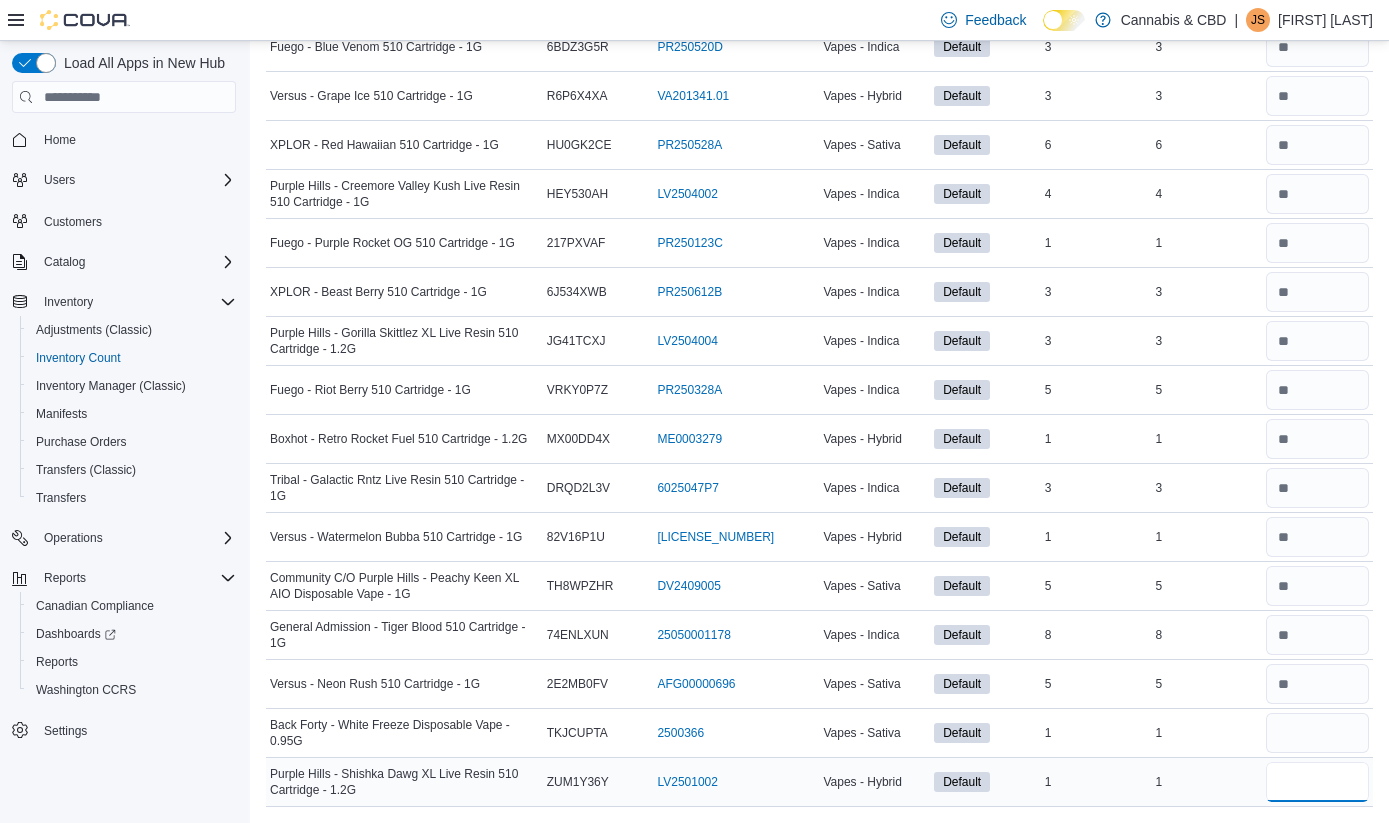 click at bounding box center [1317, 782] 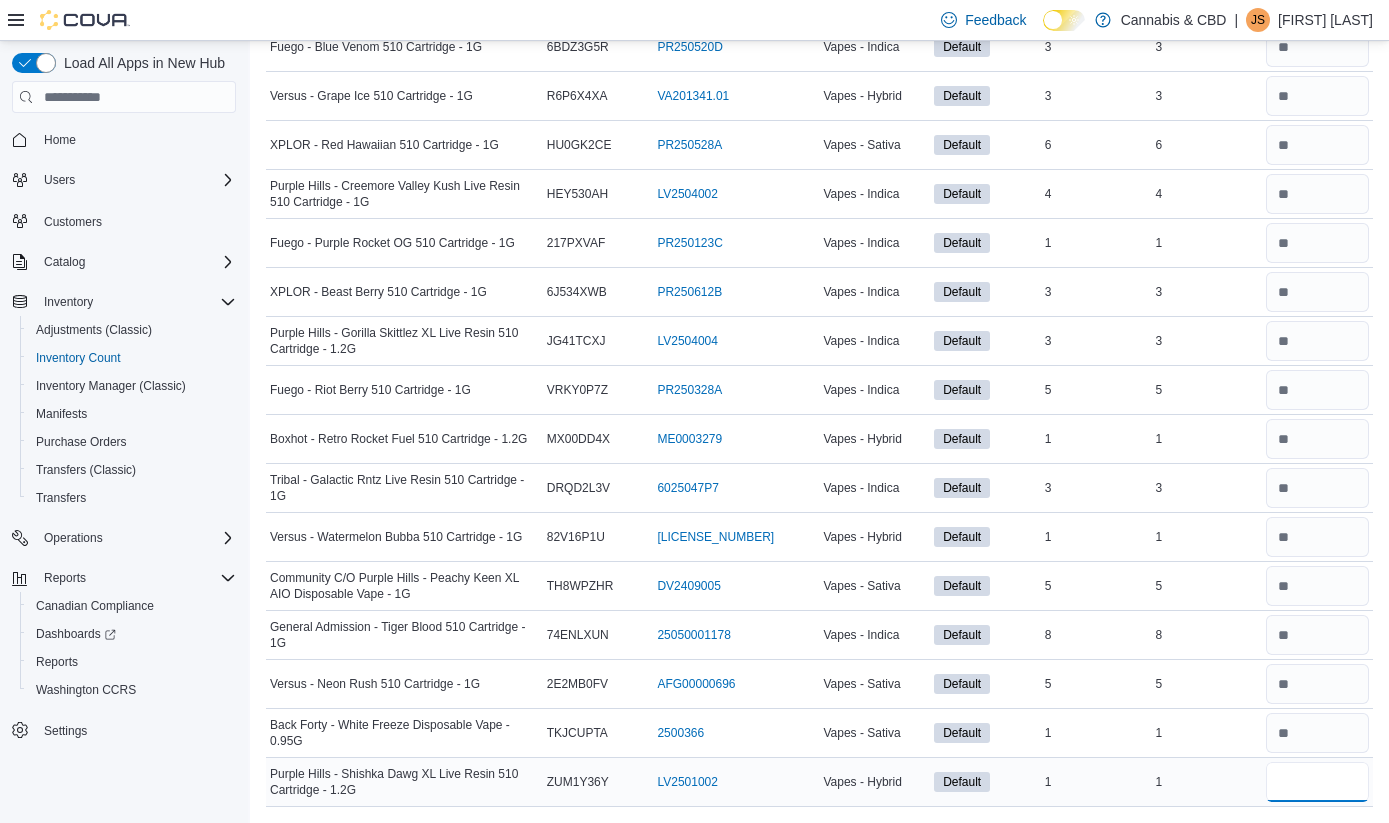 type on "*" 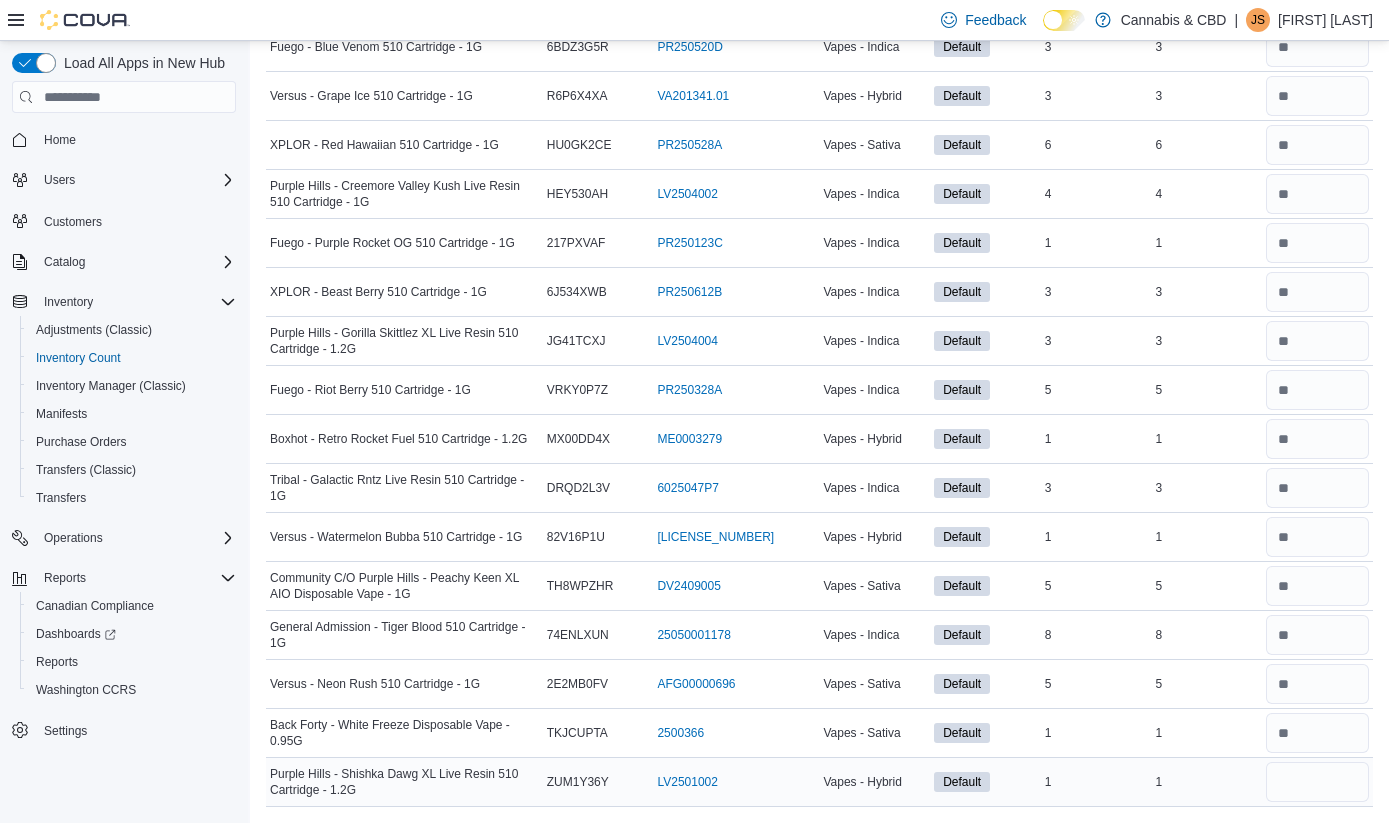 type 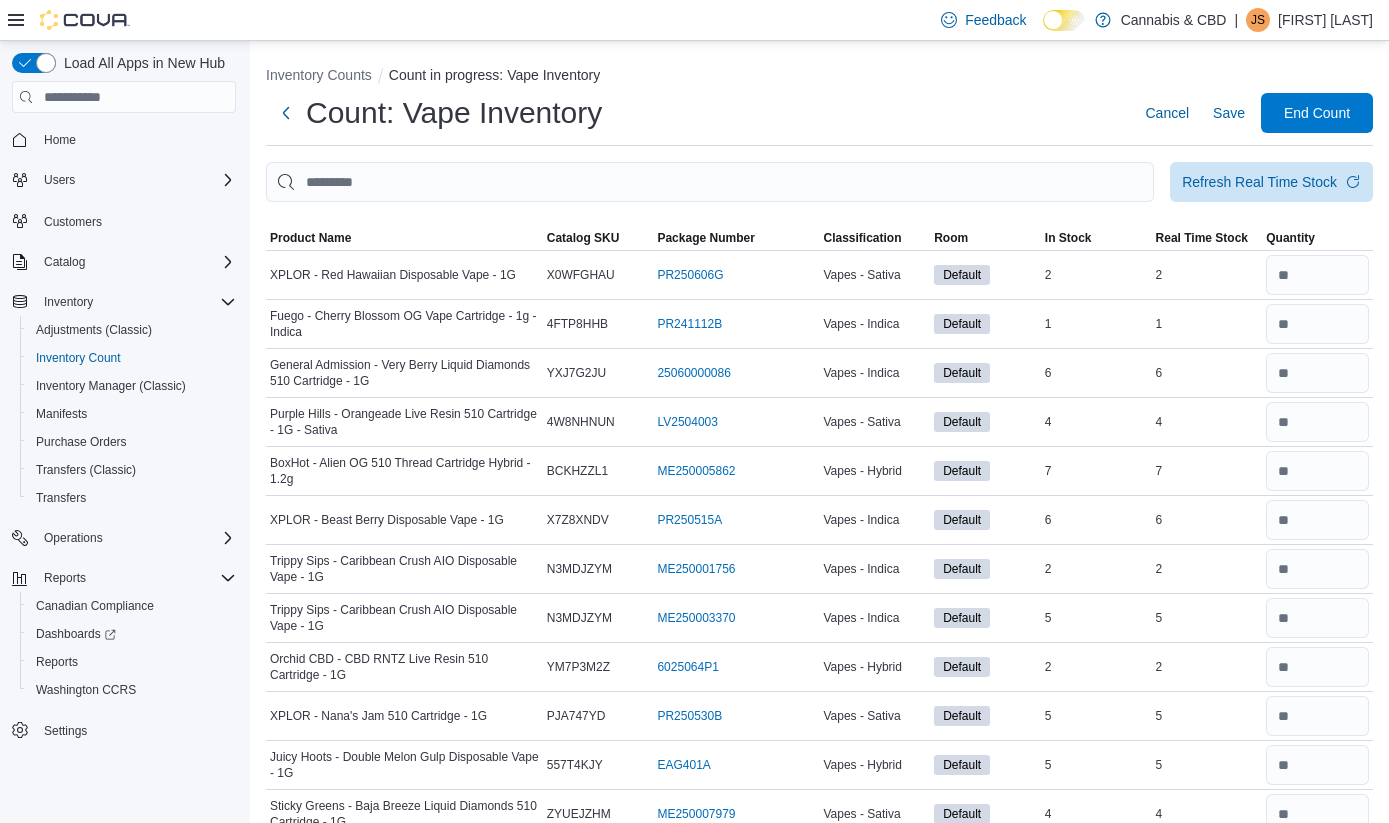 scroll, scrollTop: 0, scrollLeft: 0, axis: both 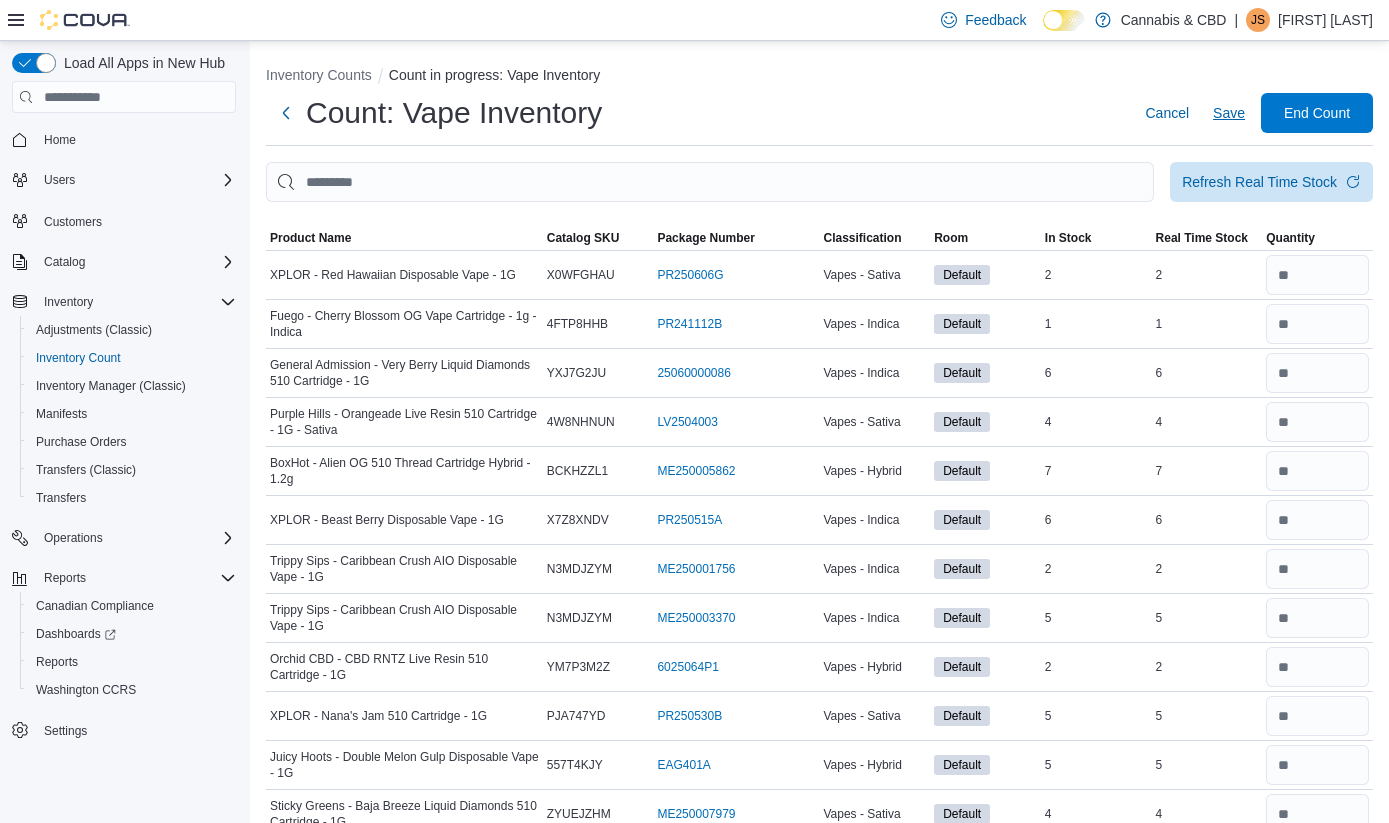 click on "Save" at bounding box center [1229, 113] 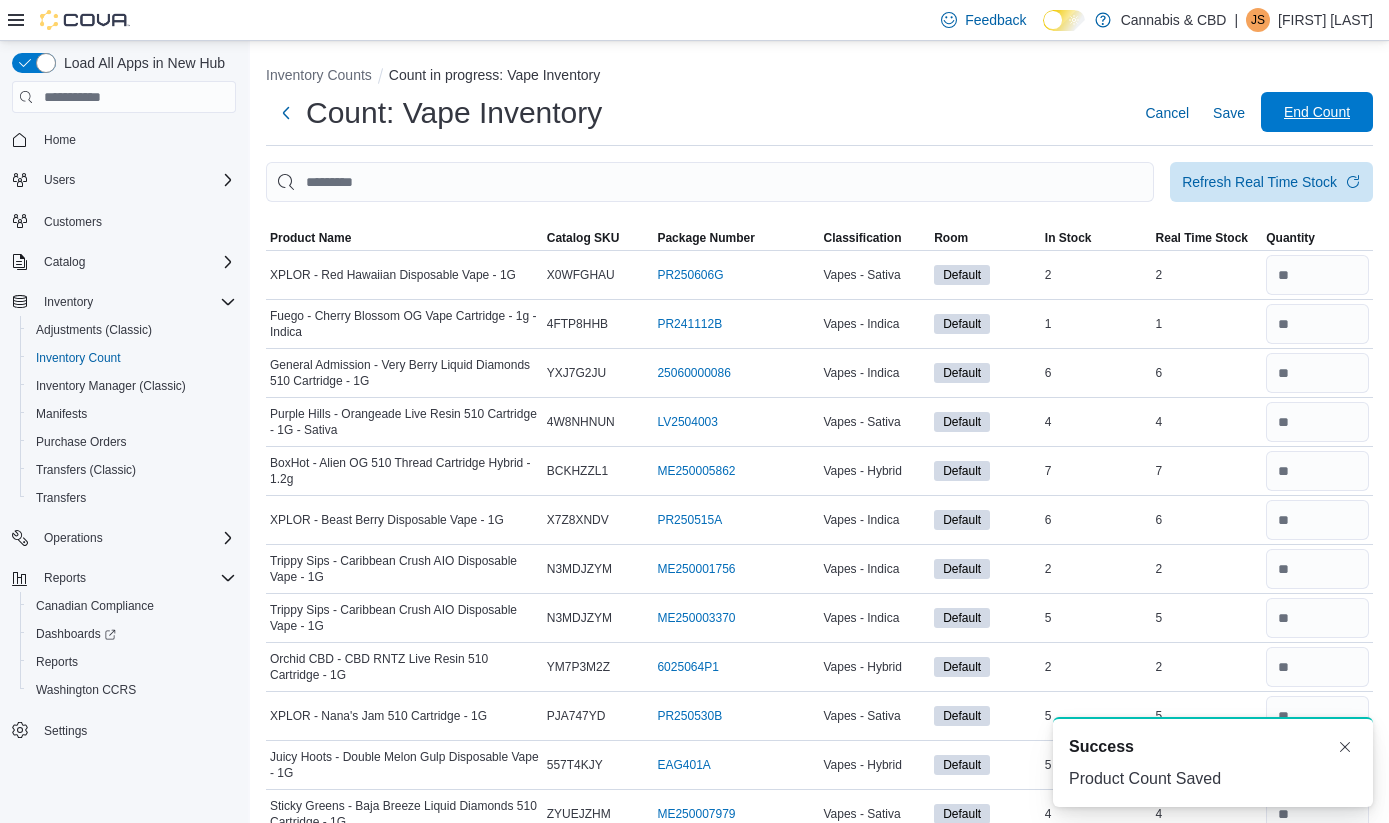 scroll, scrollTop: 0, scrollLeft: 0, axis: both 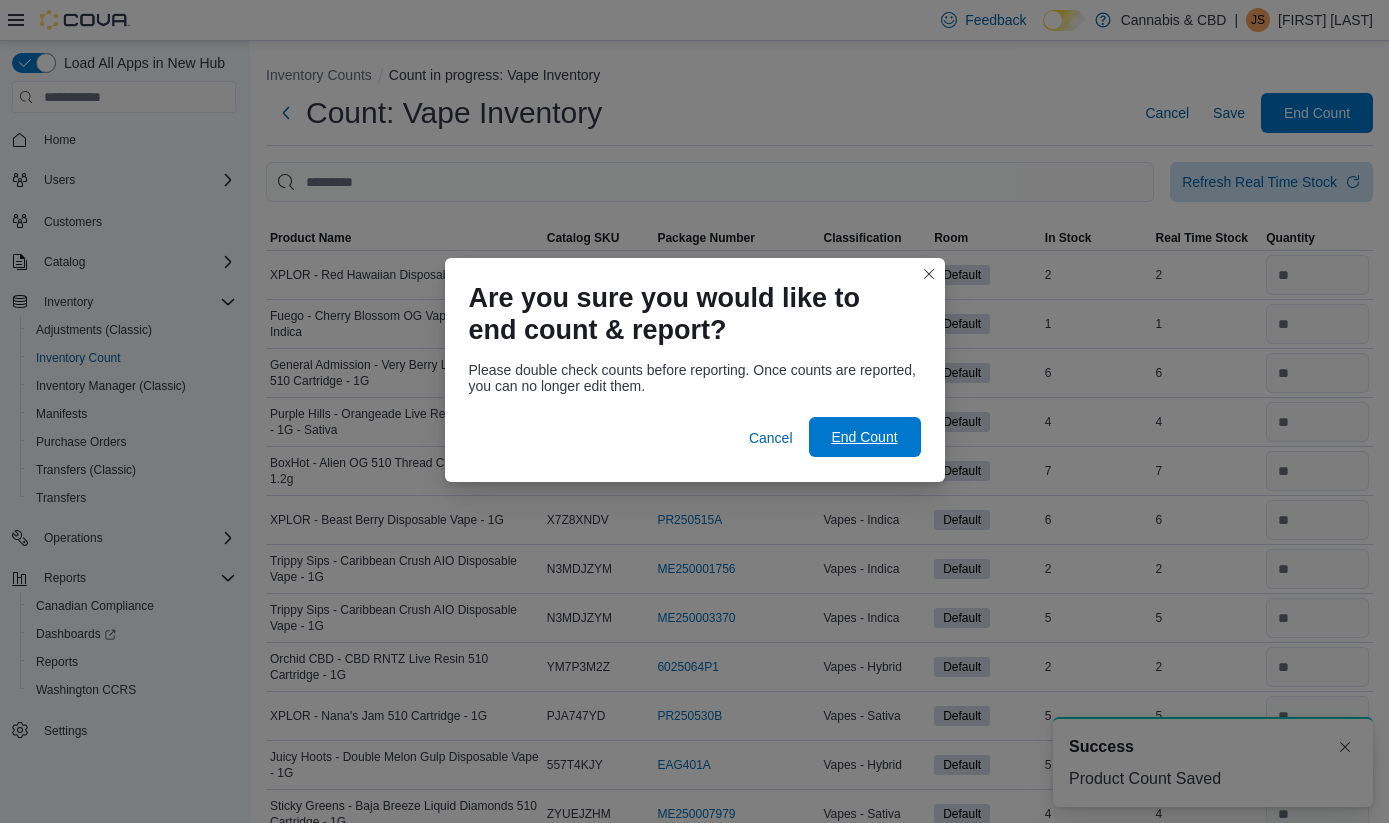 click on "End Count" at bounding box center [864, 437] 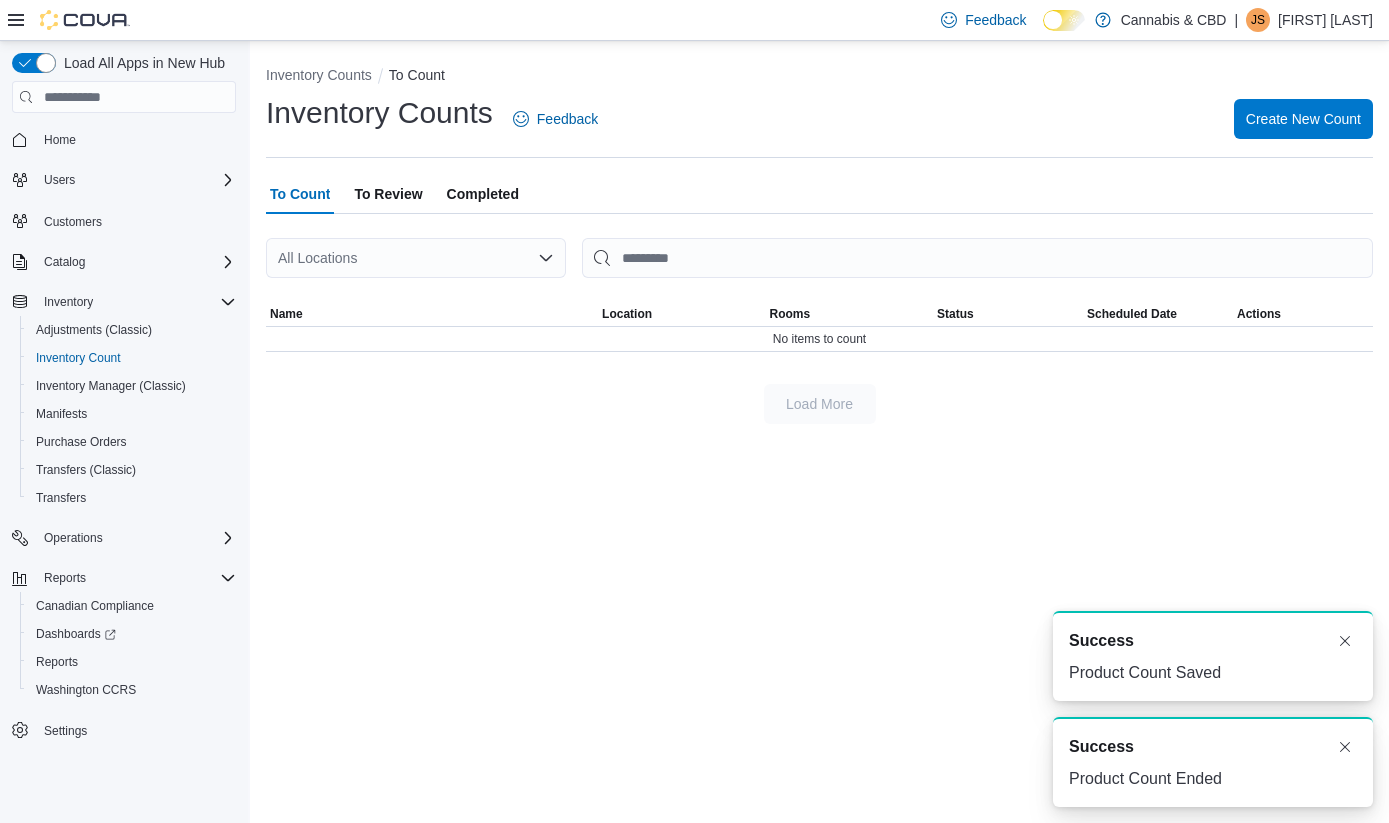 scroll, scrollTop: 0, scrollLeft: 0, axis: both 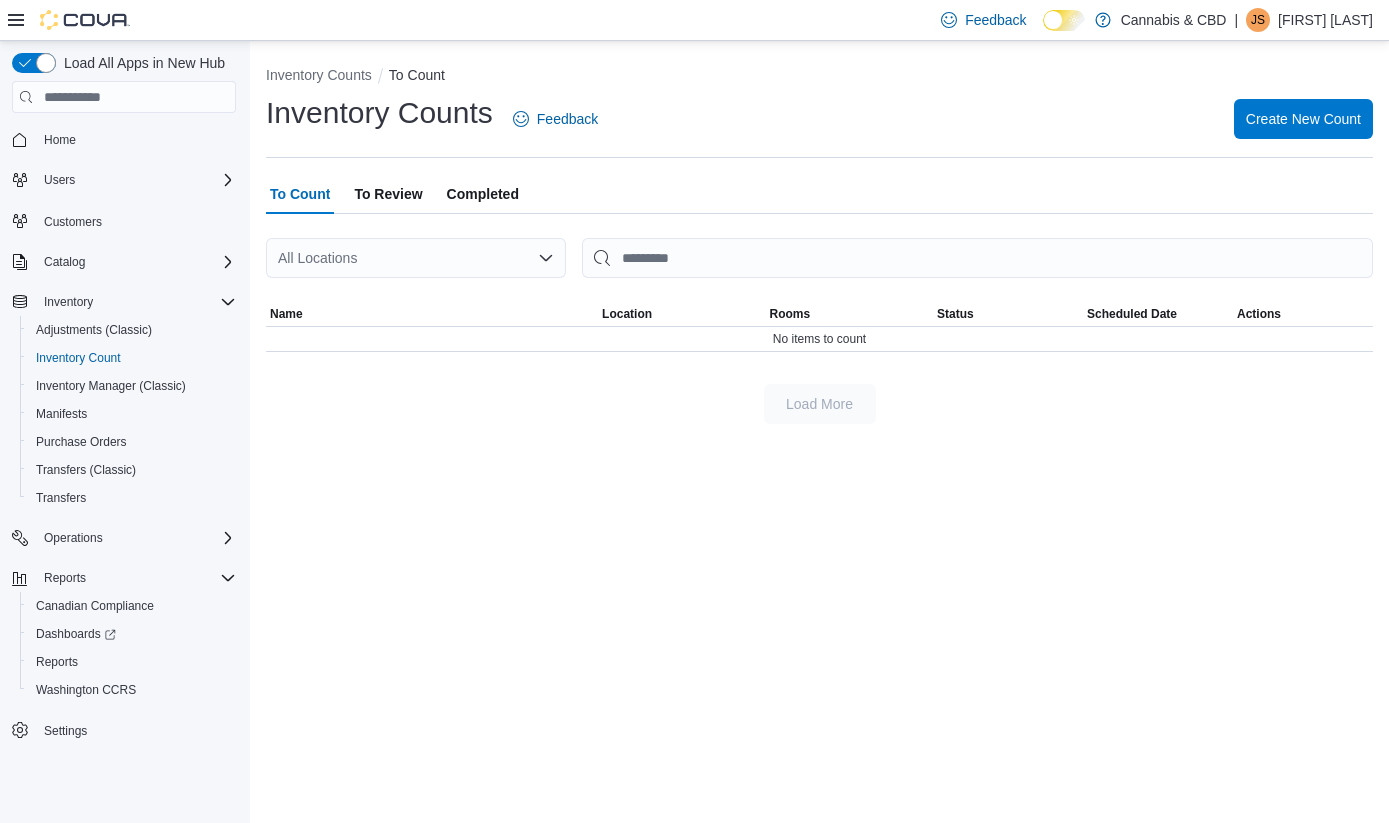 click on "To Review" at bounding box center [388, 194] 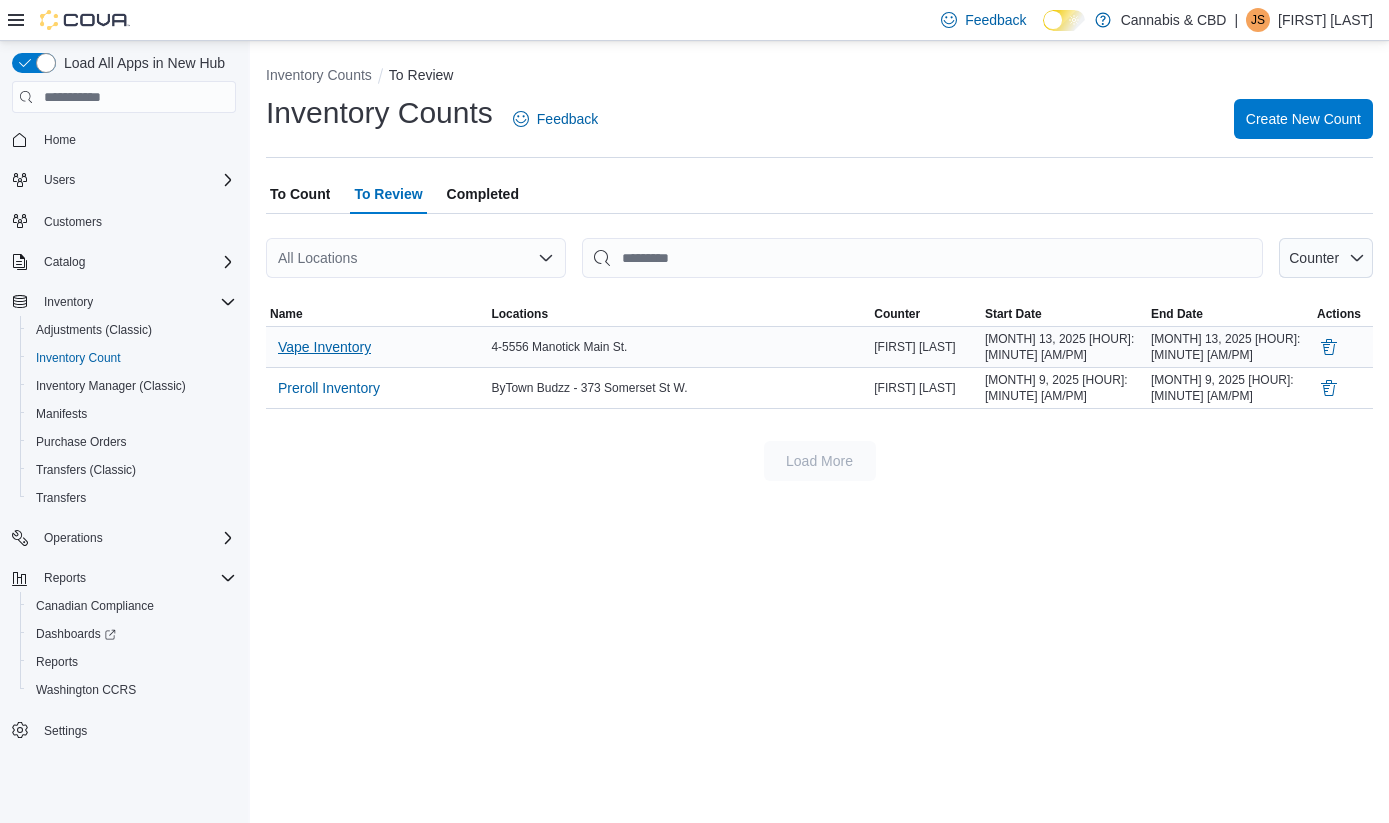 click on "Vape Inventory" at bounding box center [324, 347] 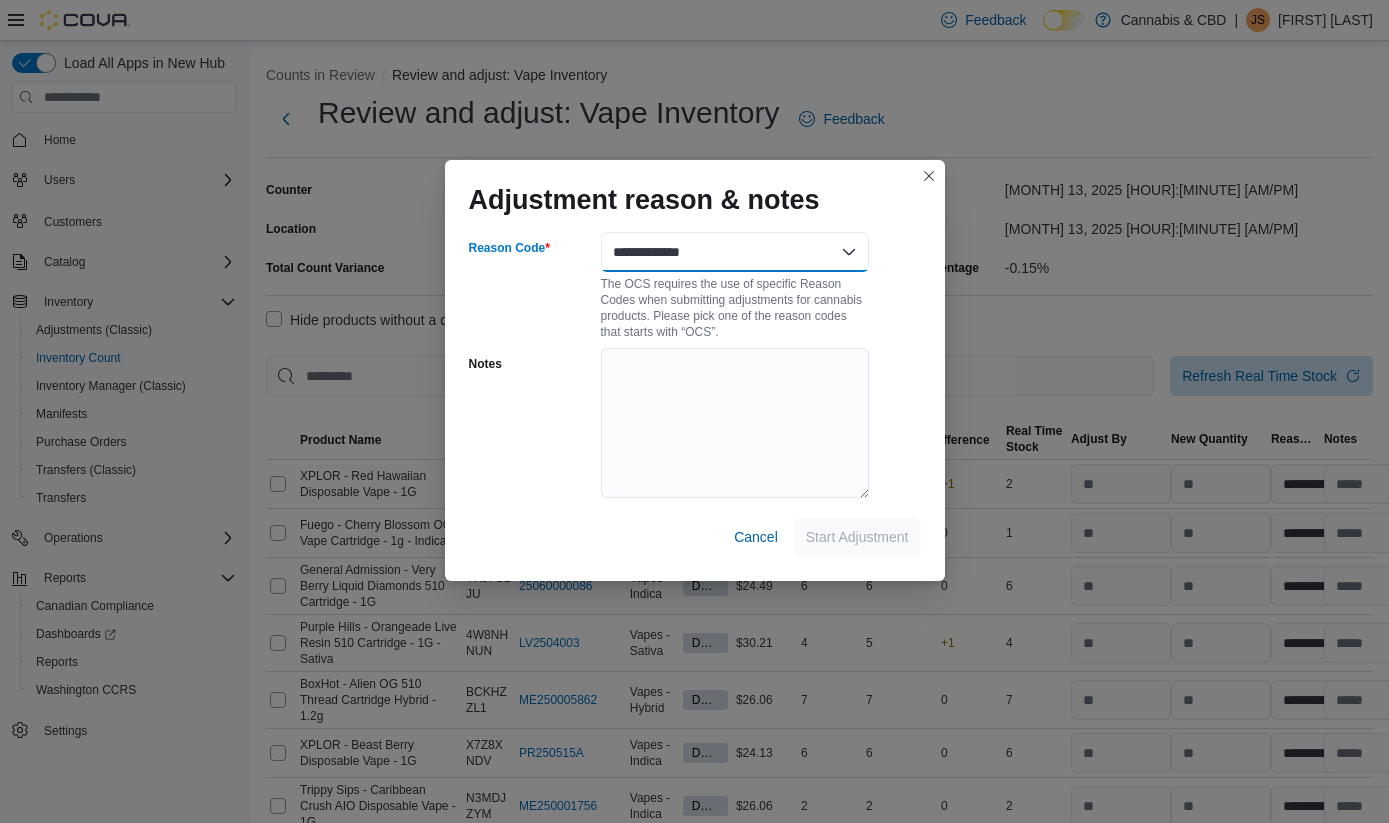 select on "**********" 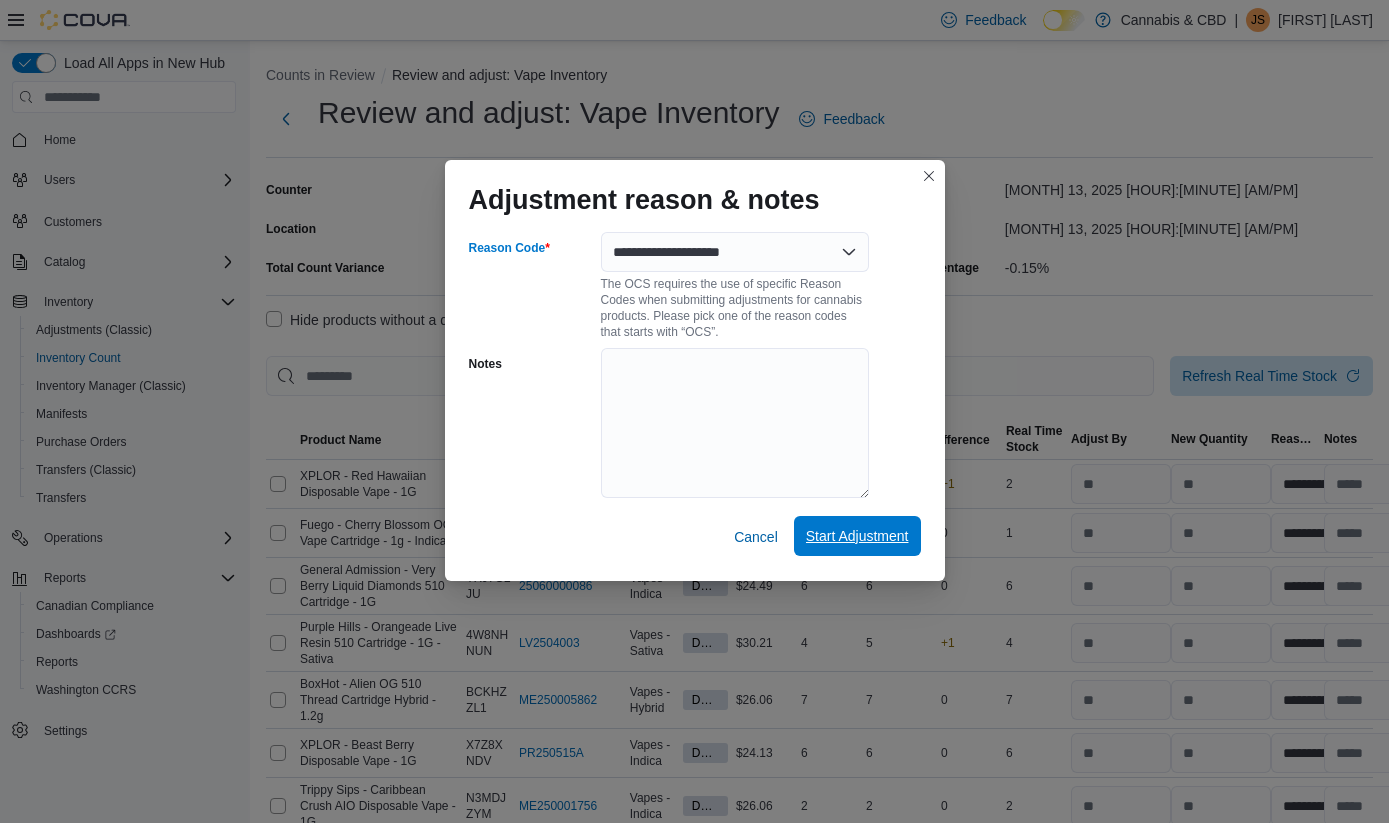 click on "Start Adjustment" at bounding box center [857, 536] 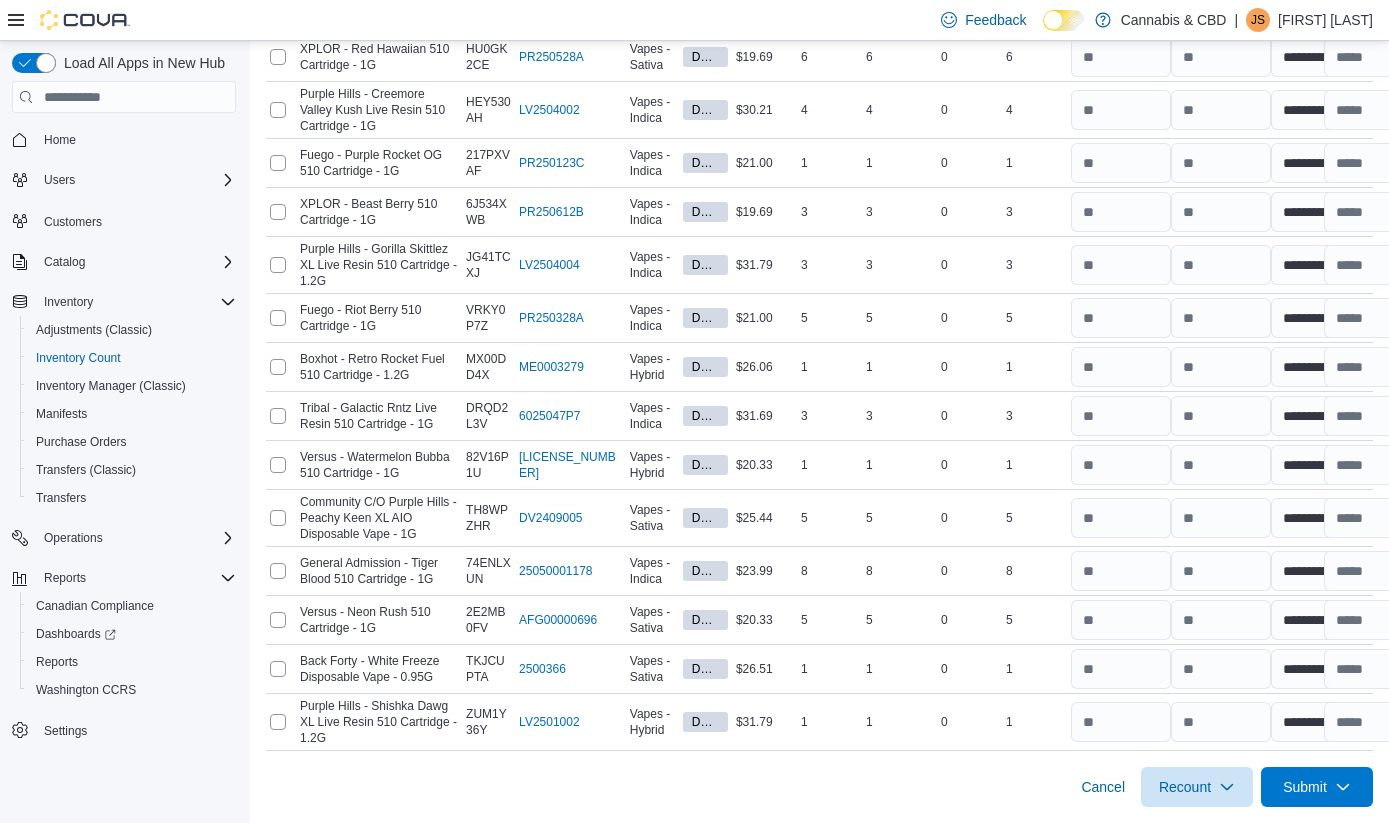 scroll, scrollTop: 1951, scrollLeft: 0, axis: vertical 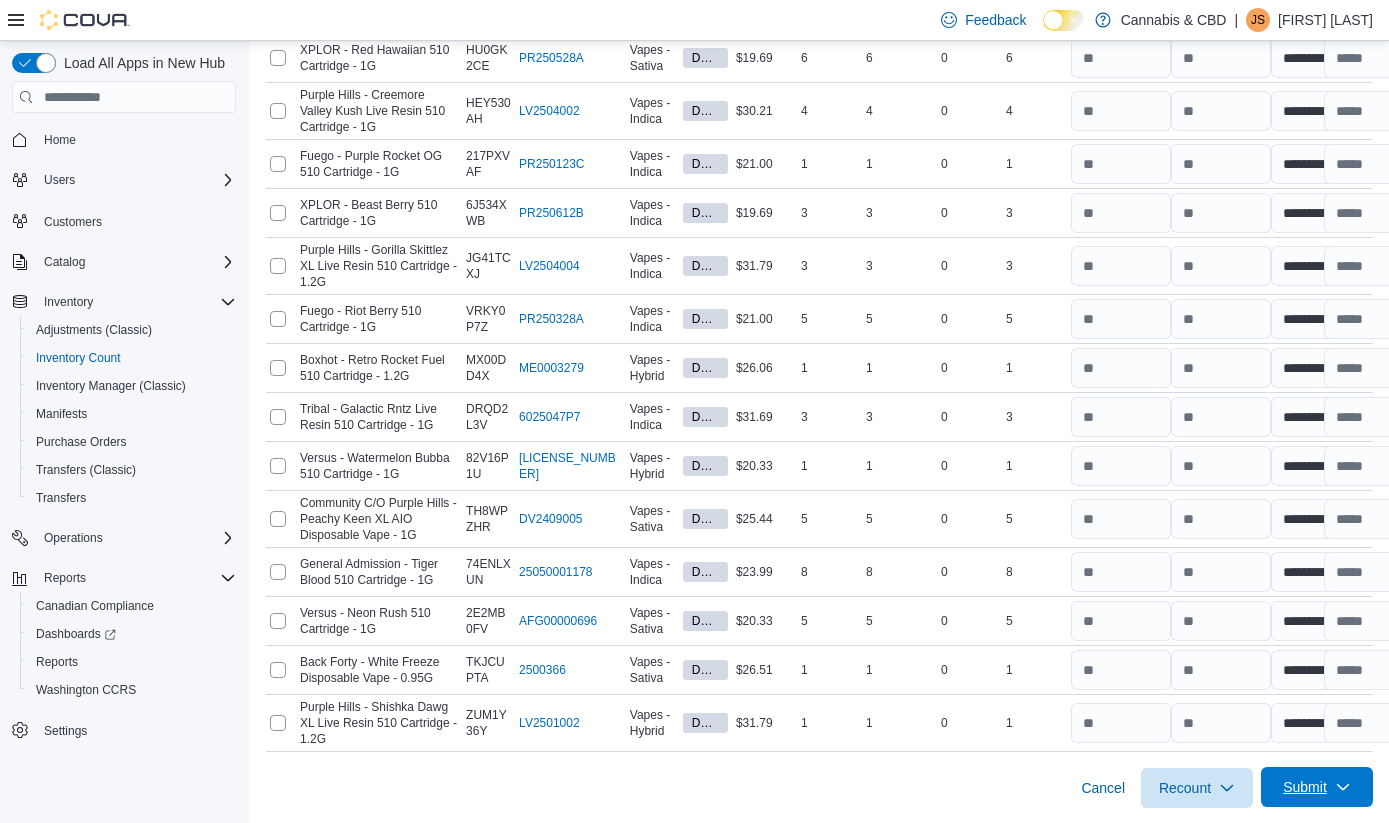 click on "Submit" at bounding box center (1305, 787) 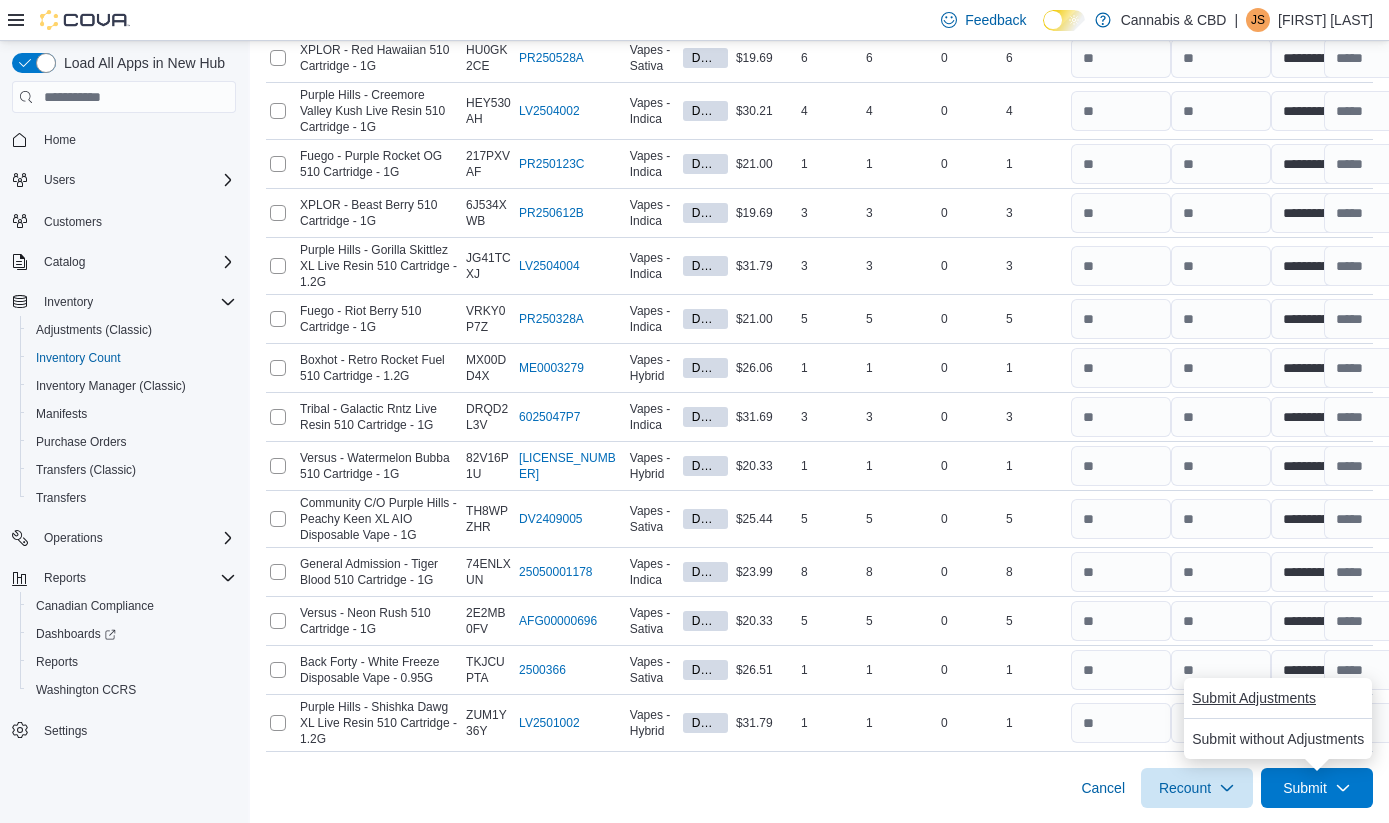 click on "Submit Adjustments" at bounding box center (1254, 698) 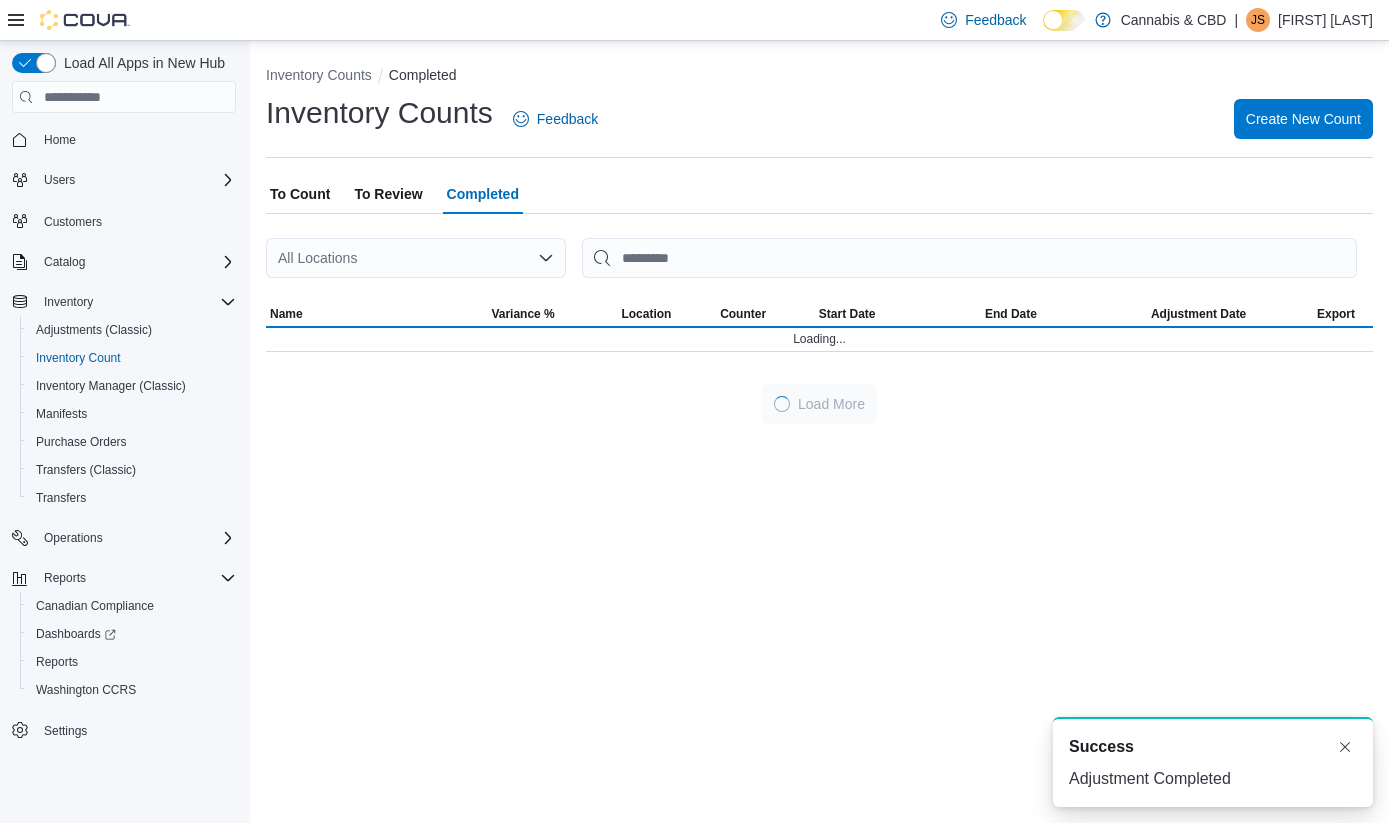 scroll, scrollTop: 0, scrollLeft: 0, axis: both 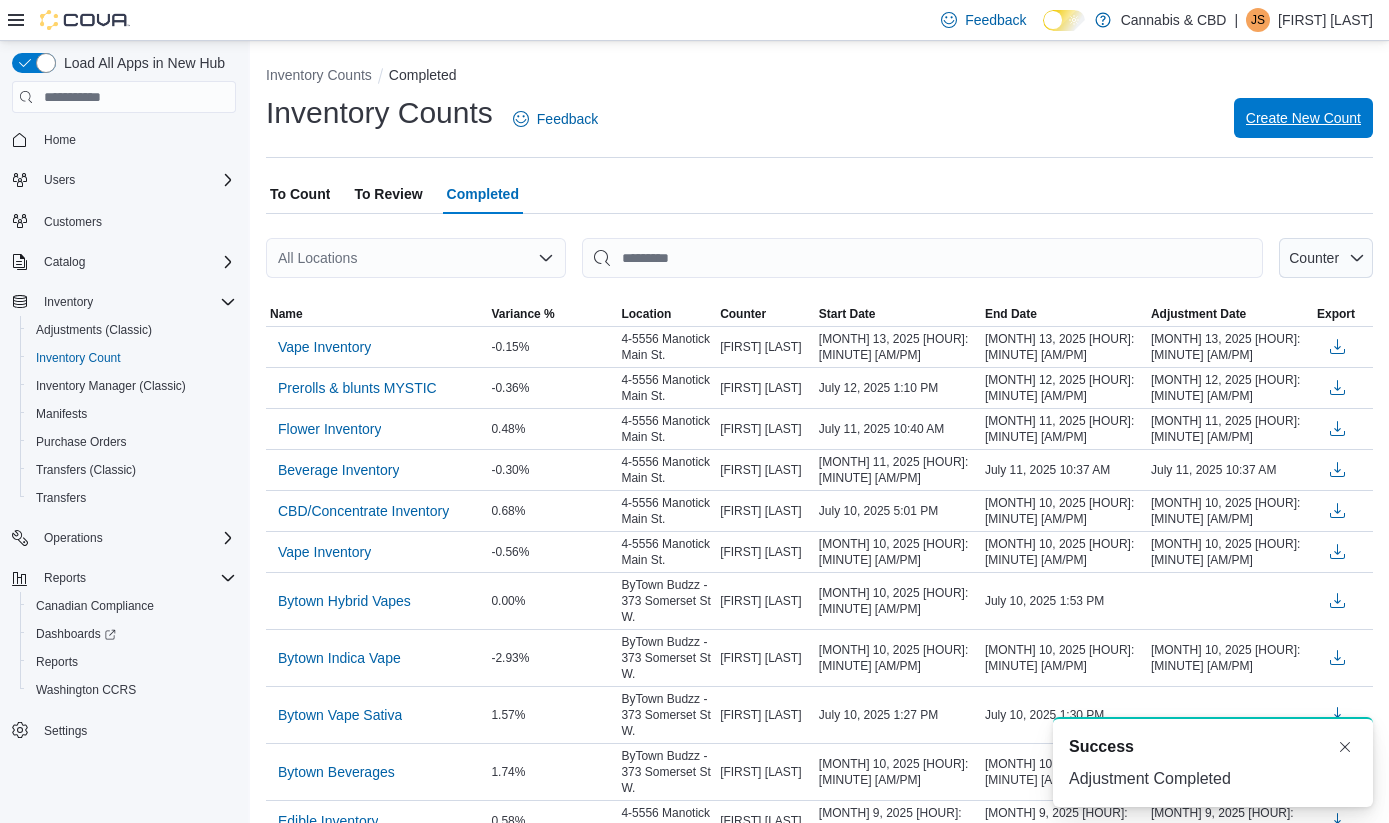 click on "Create New Count" at bounding box center [1303, 118] 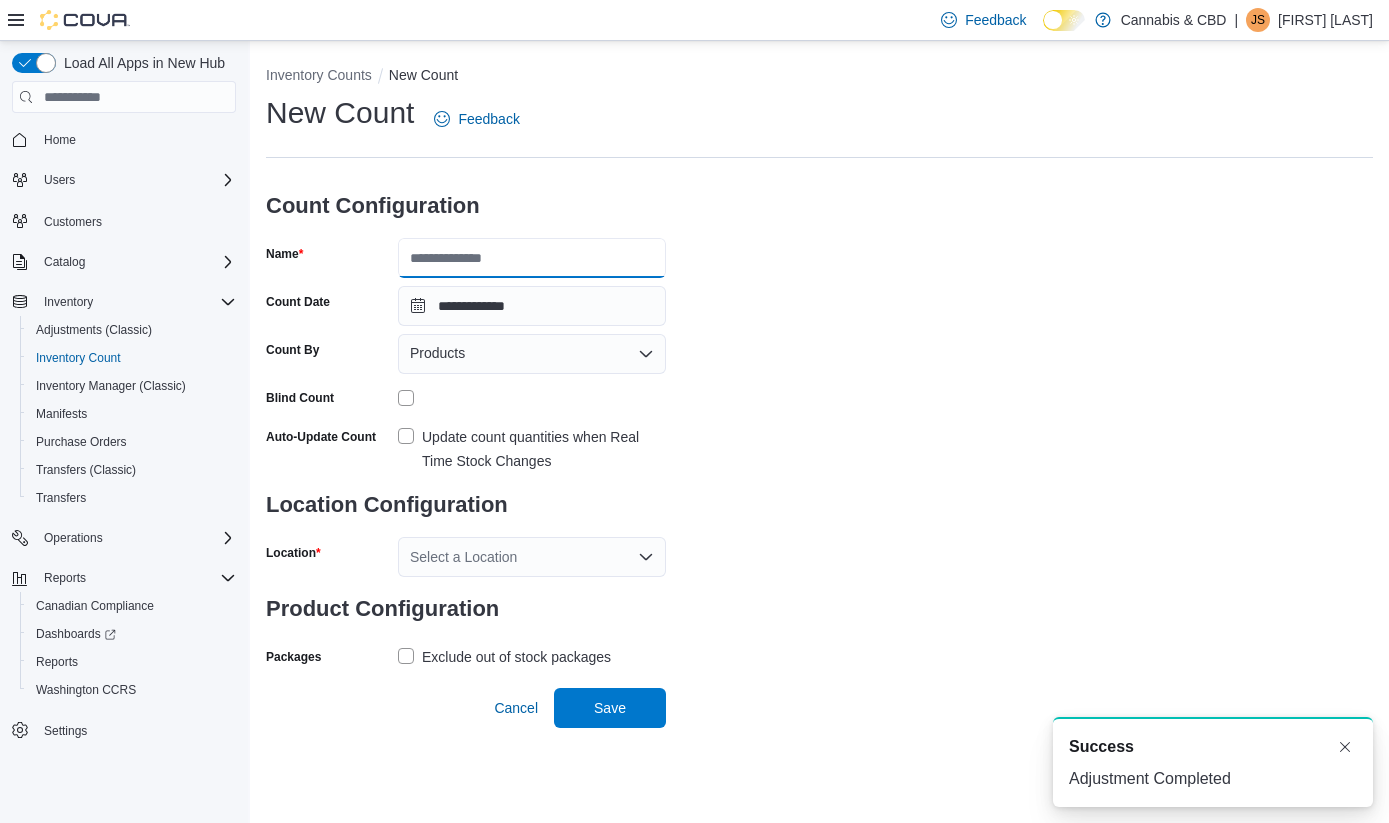 click on "Name" at bounding box center (532, 258) 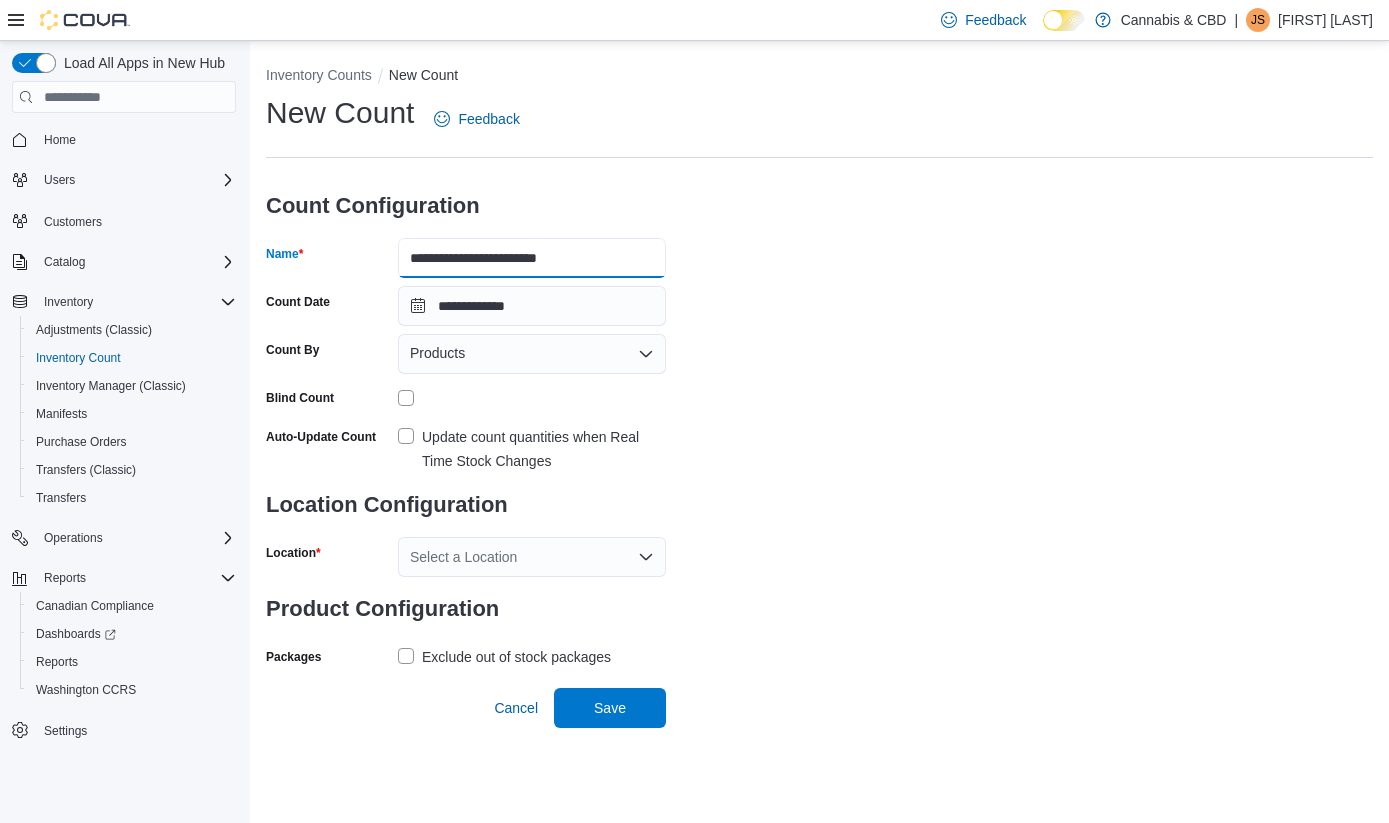 type on "**********" 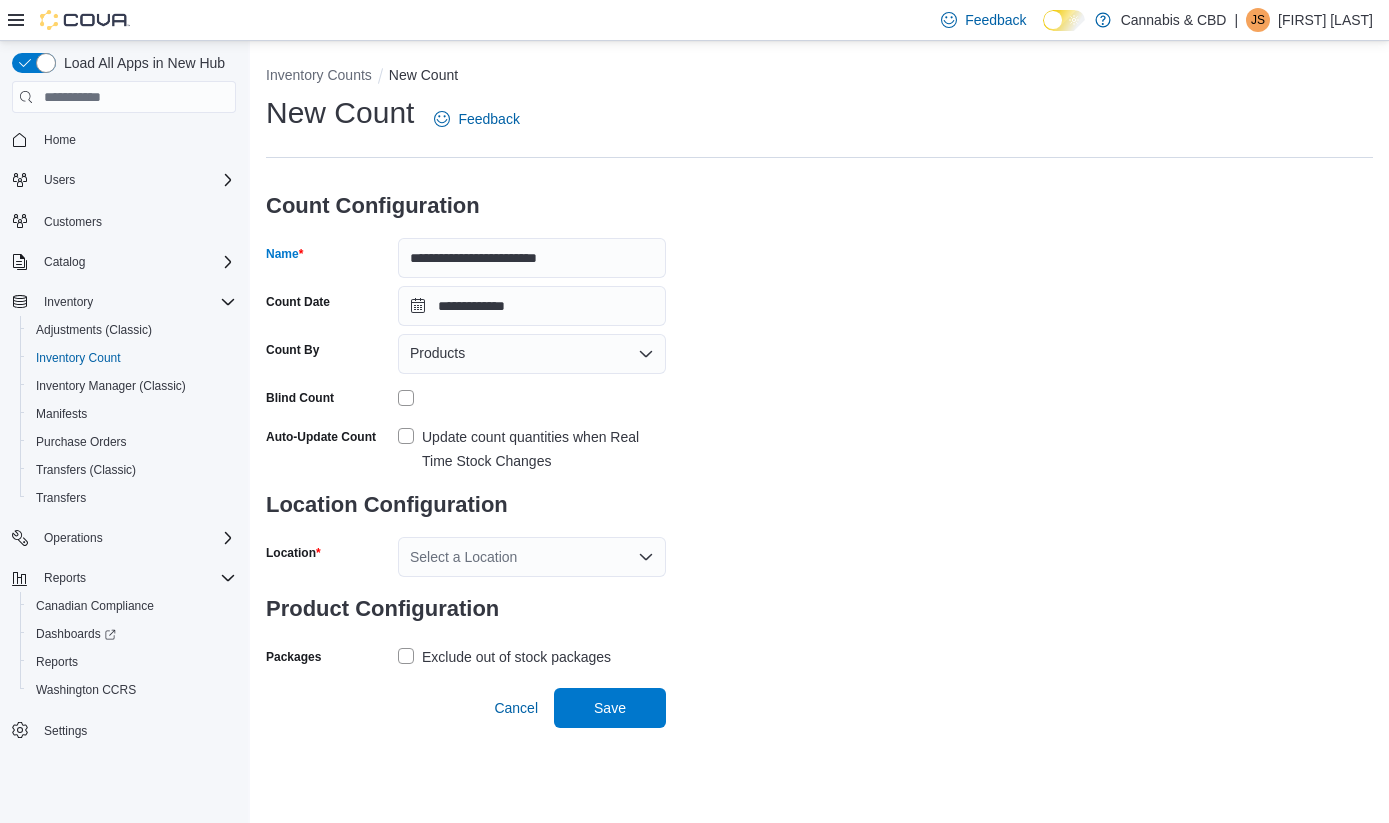 click on "Update count quantities when Real Time Stock Changes" at bounding box center (532, 449) 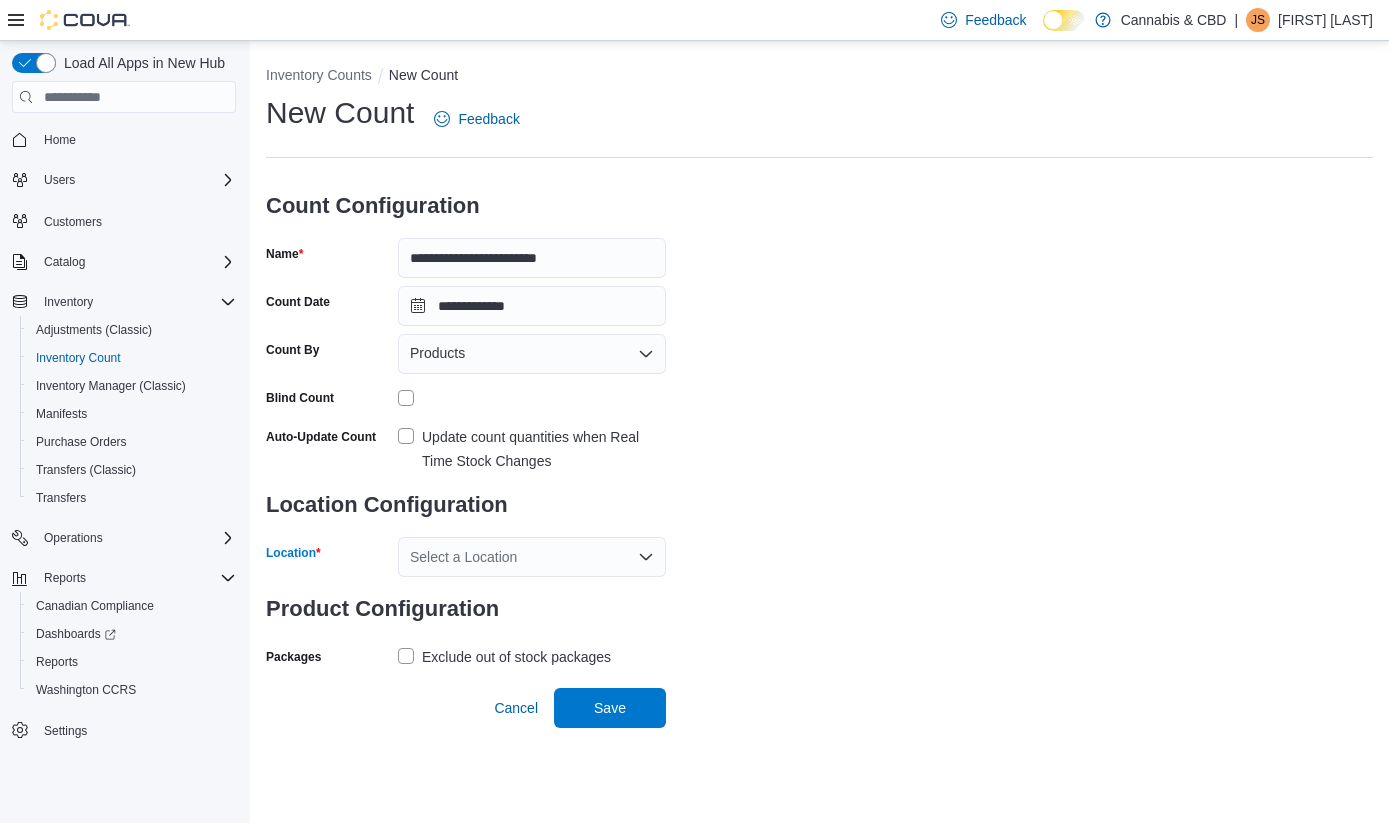 click on "Select a Location" at bounding box center [532, 557] 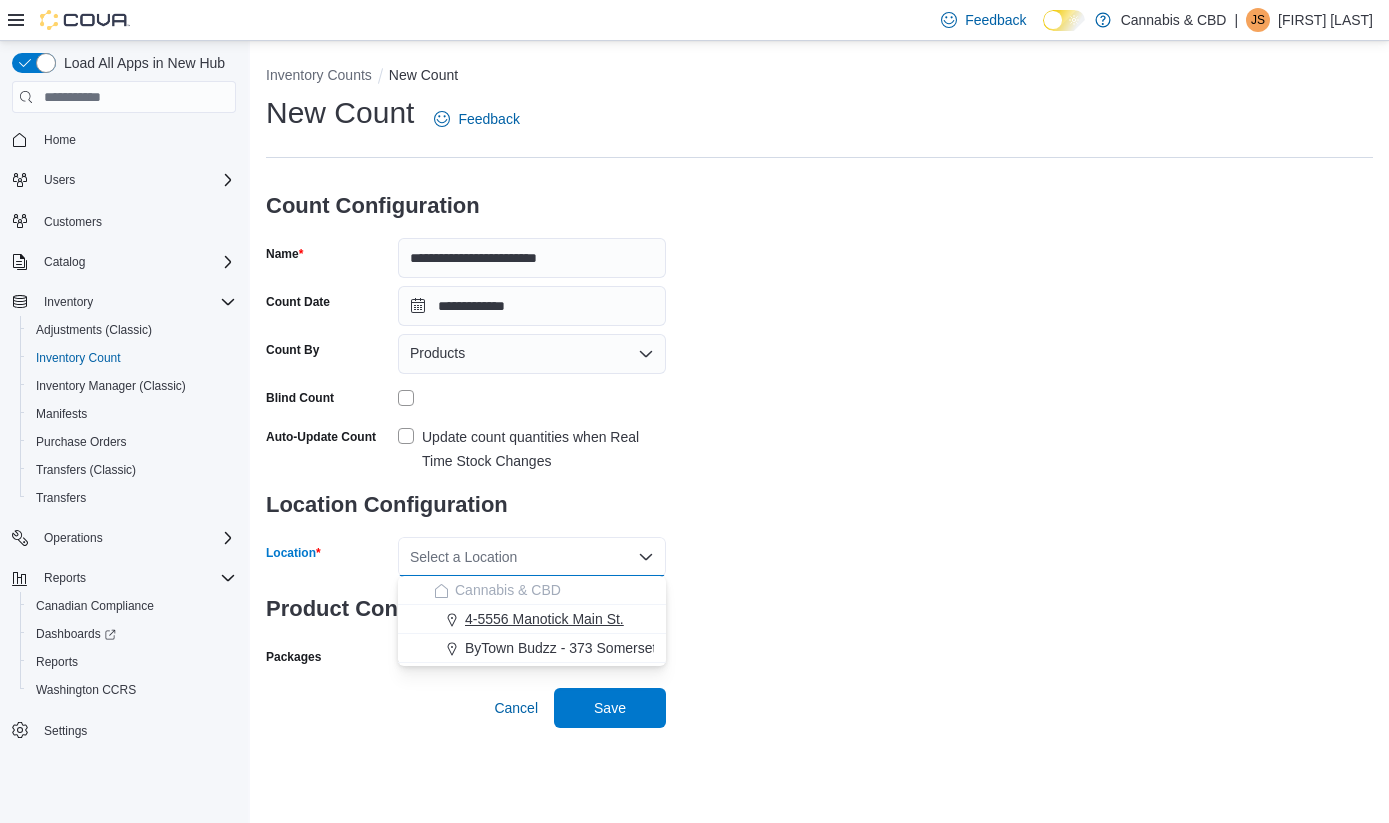 click on "4-5556 Manotick Main St." at bounding box center (544, 619) 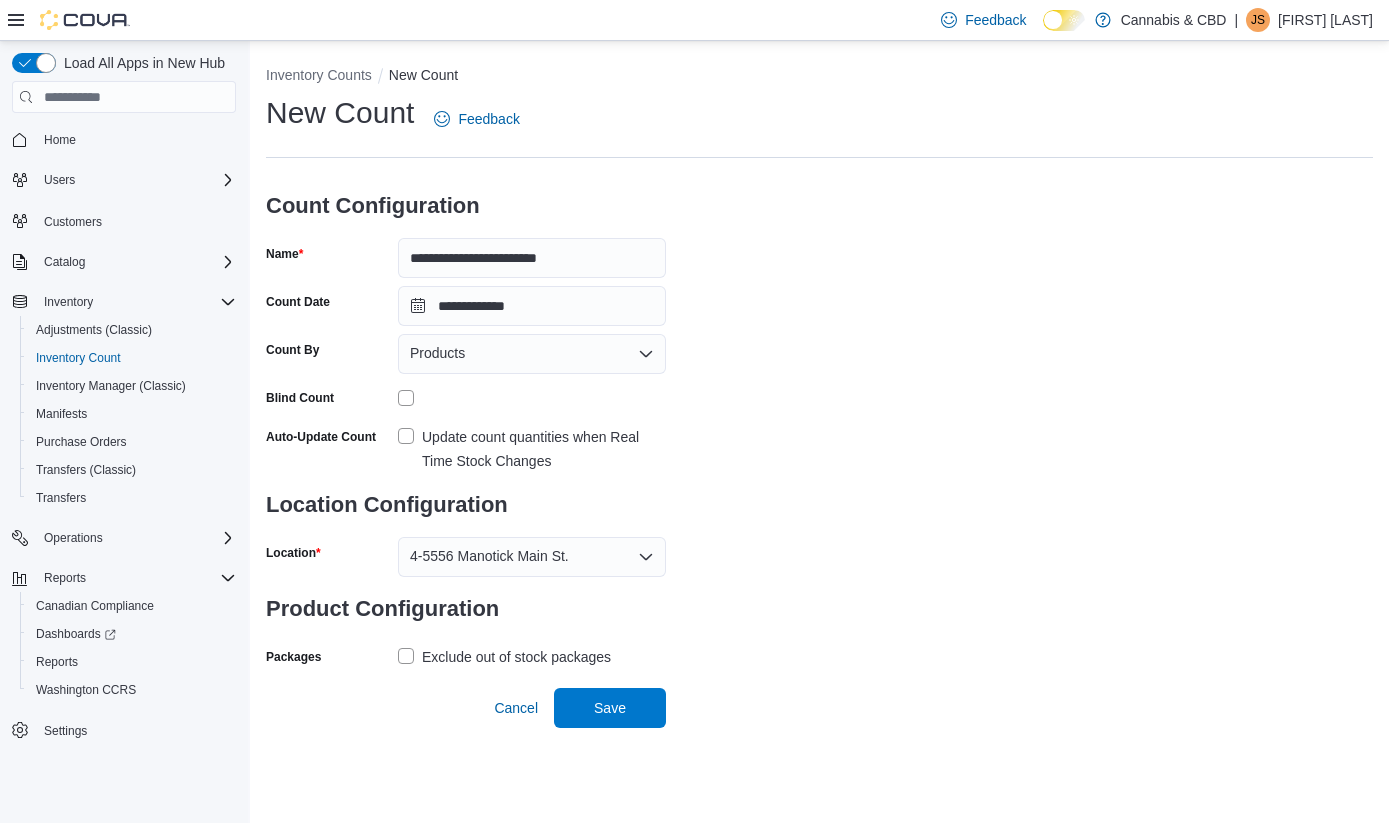 click on "Exclude out of stock packages" at bounding box center (504, 657) 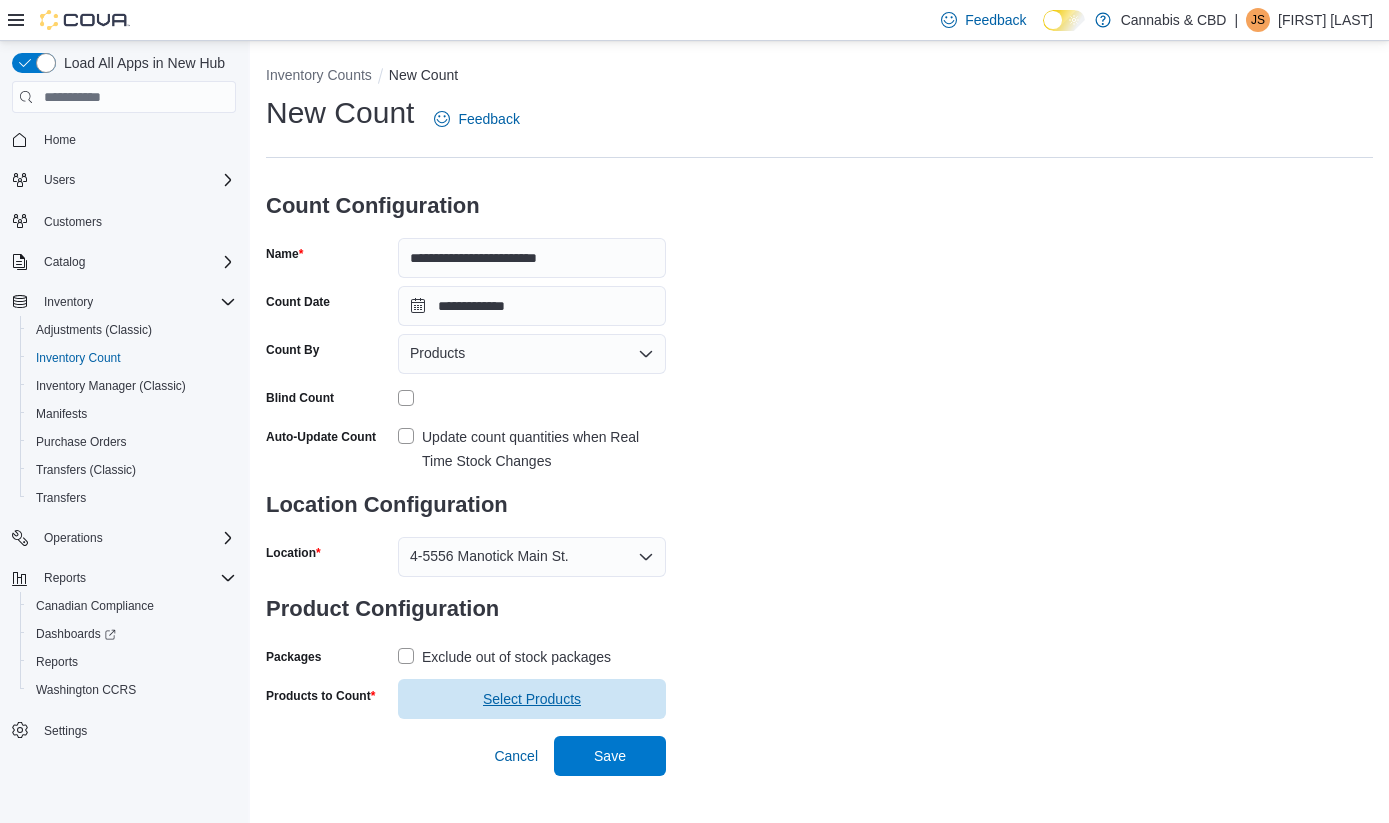 click on "Select Products" at bounding box center [532, 699] 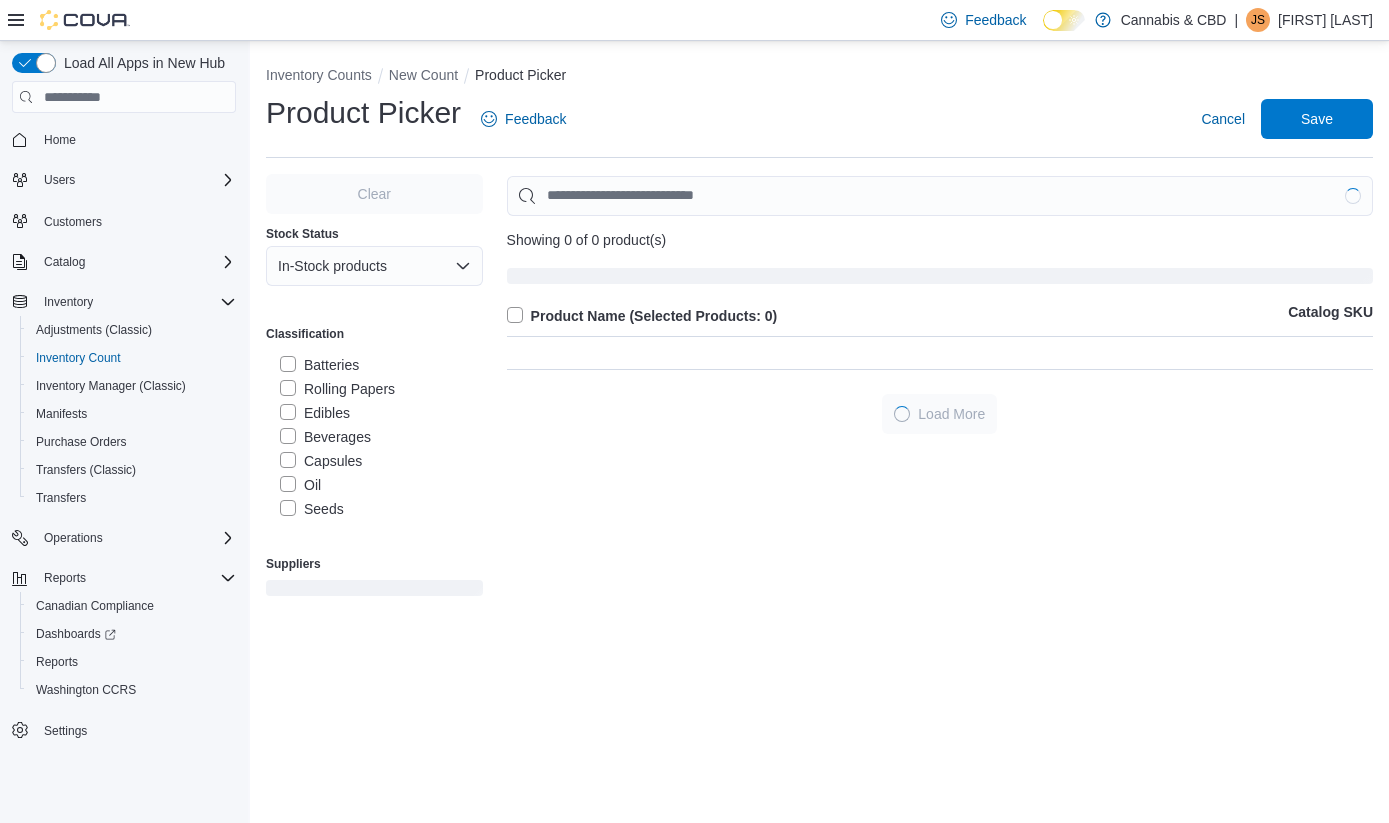 scroll, scrollTop: 42, scrollLeft: 0, axis: vertical 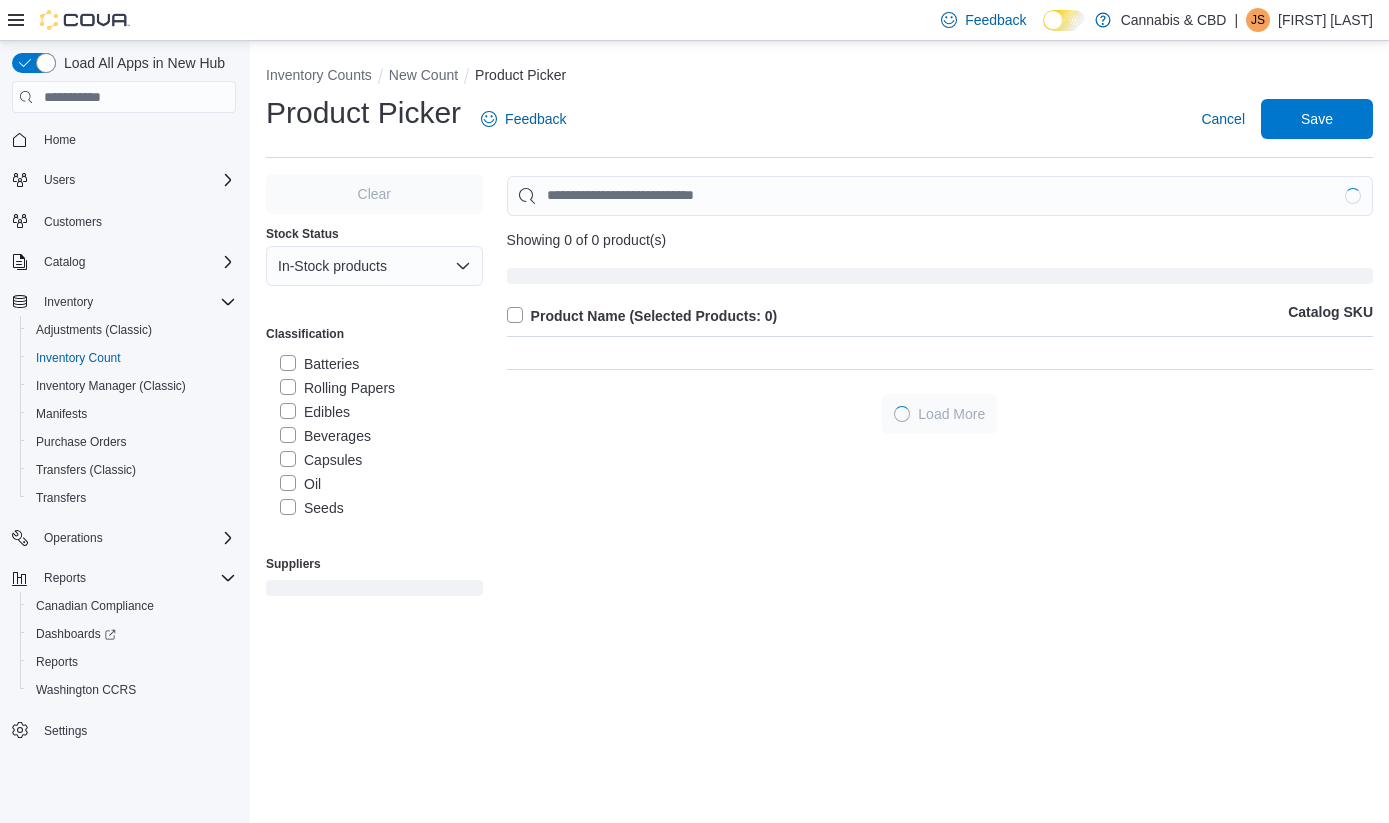 click on "Capsules" at bounding box center (321, 460) 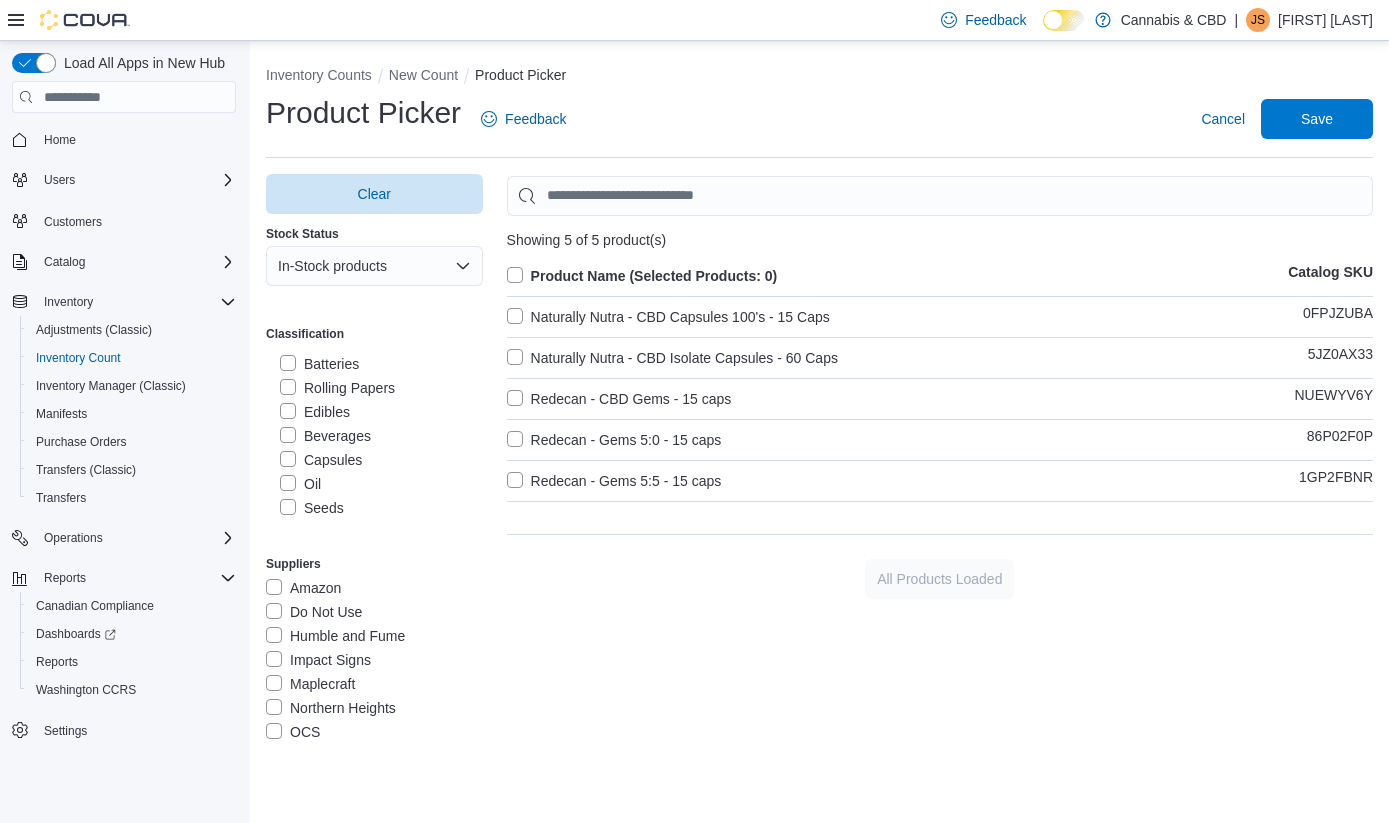 click on "Oil" at bounding box center (300, 484) 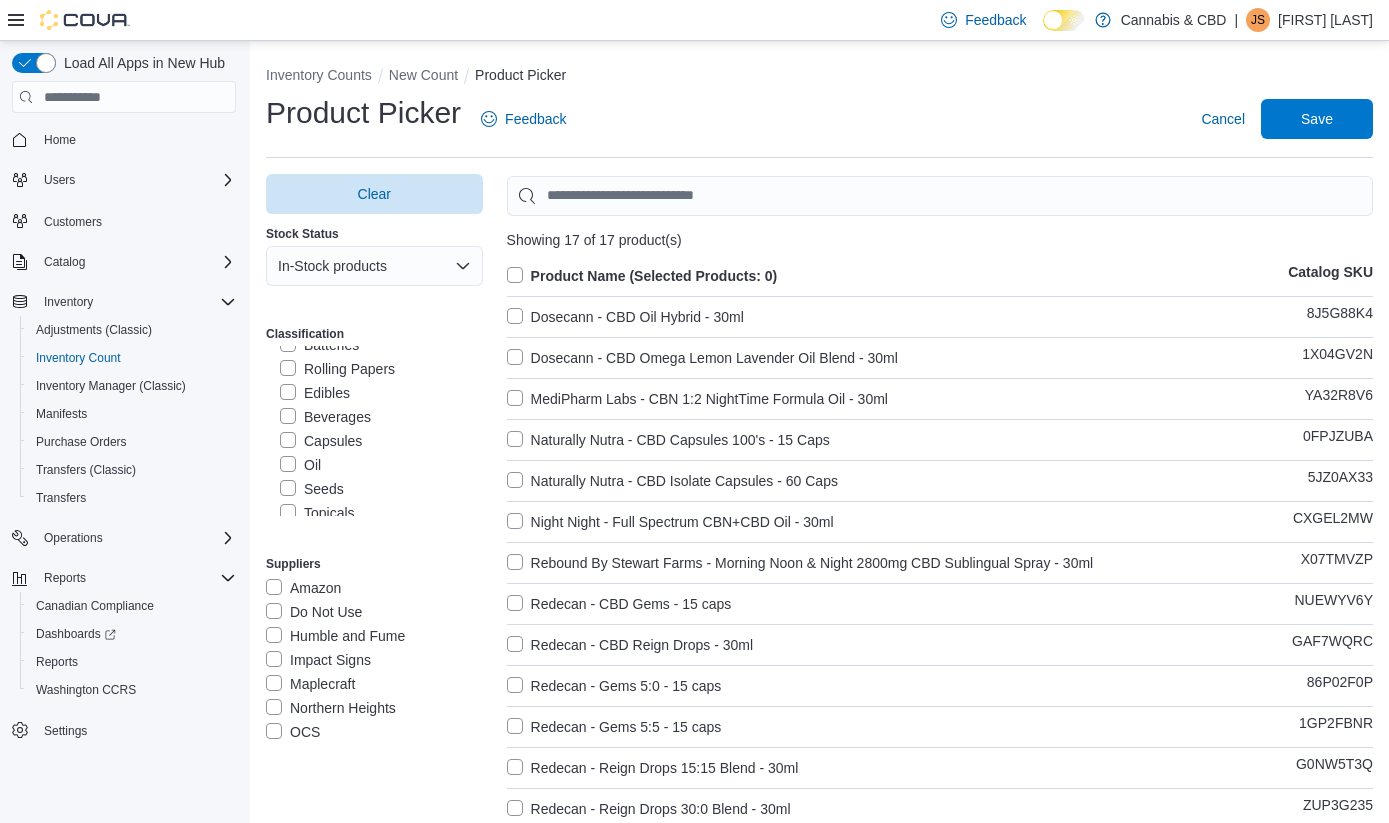 scroll, scrollTop: 73, scrollLeft: 0, axis: vertical 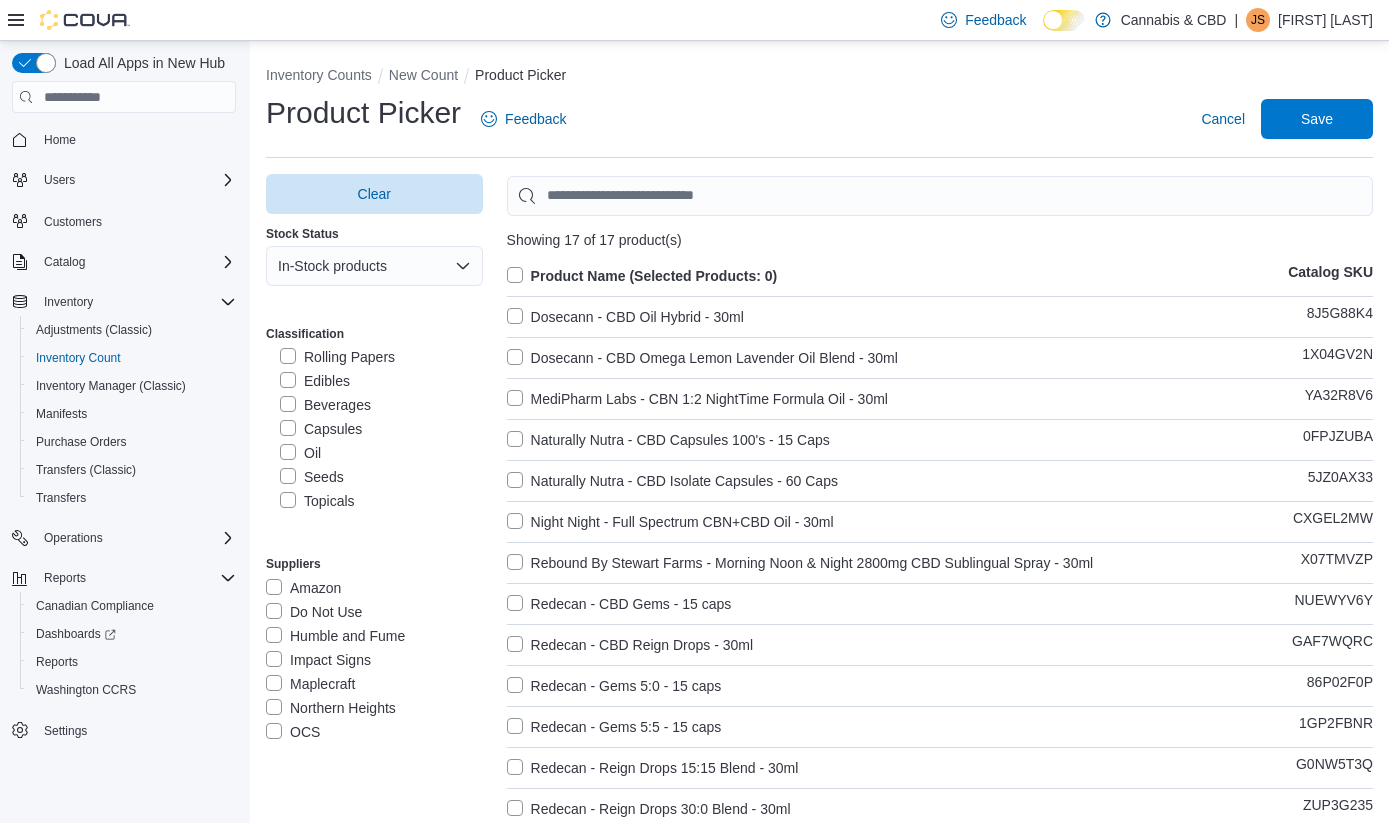 click on "Topicals" at bounding box center (317, 501) 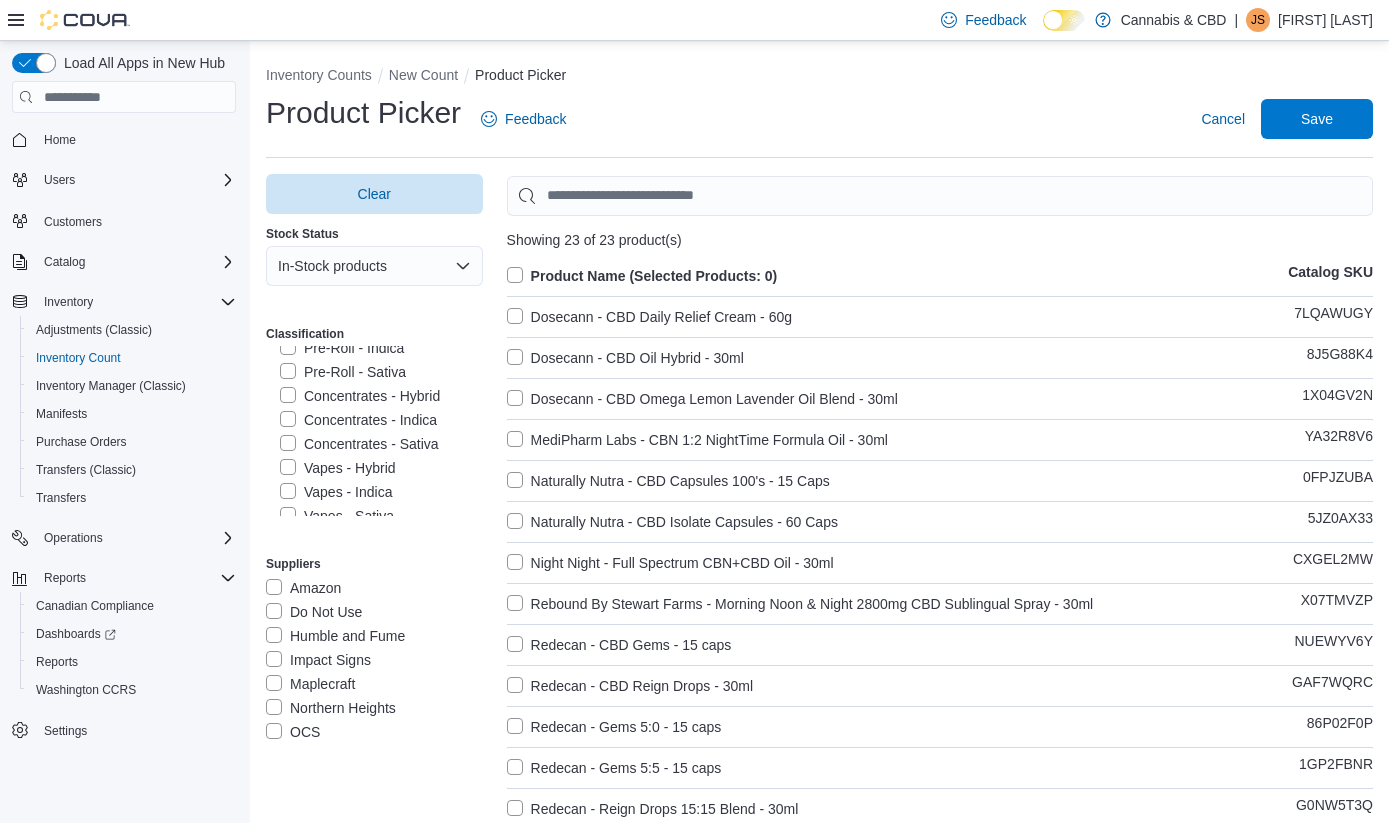 scroll, scrollTop: 463, scrollLeft: 0, axis: vertical 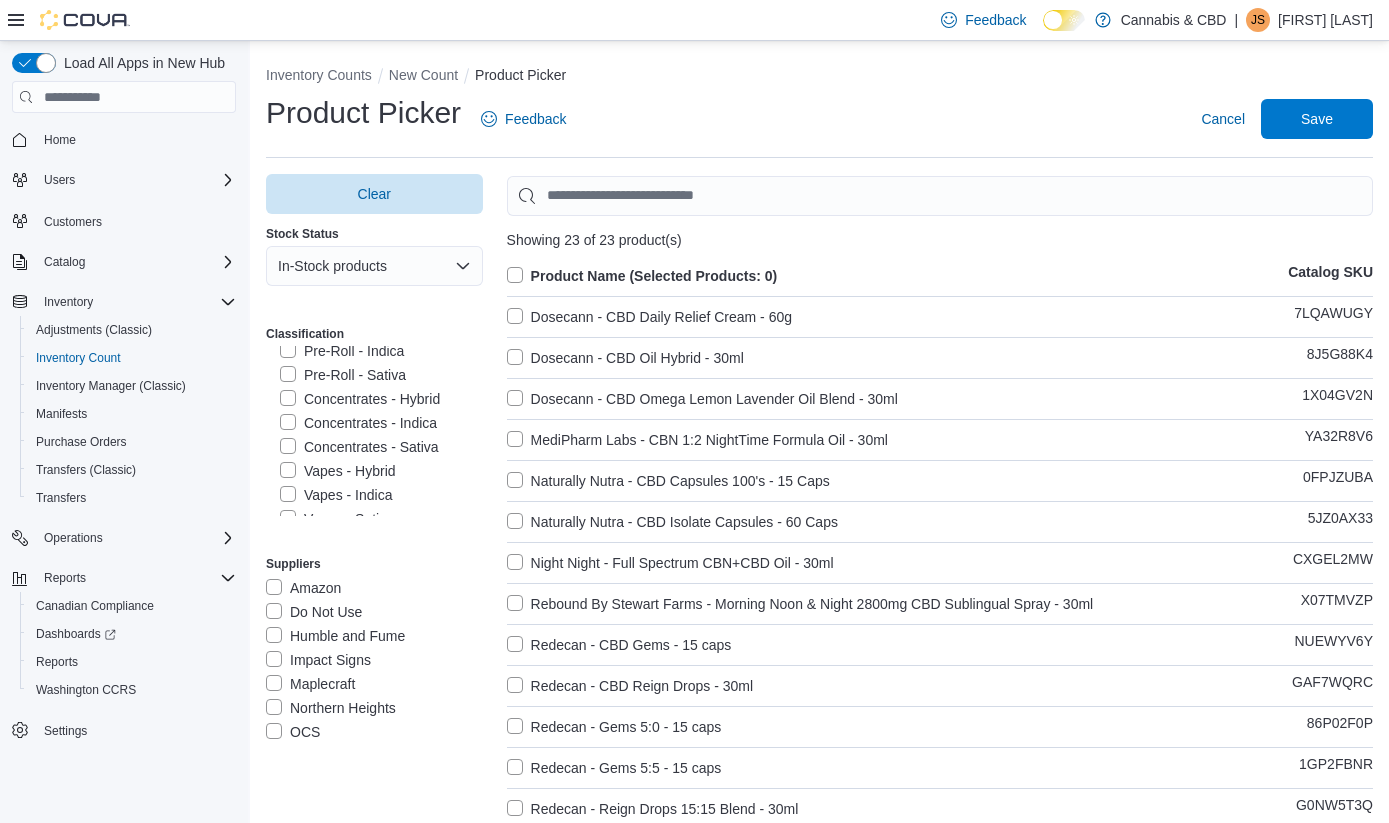 click on "Concentrates - Sativa" at bounding box center [359, 447] 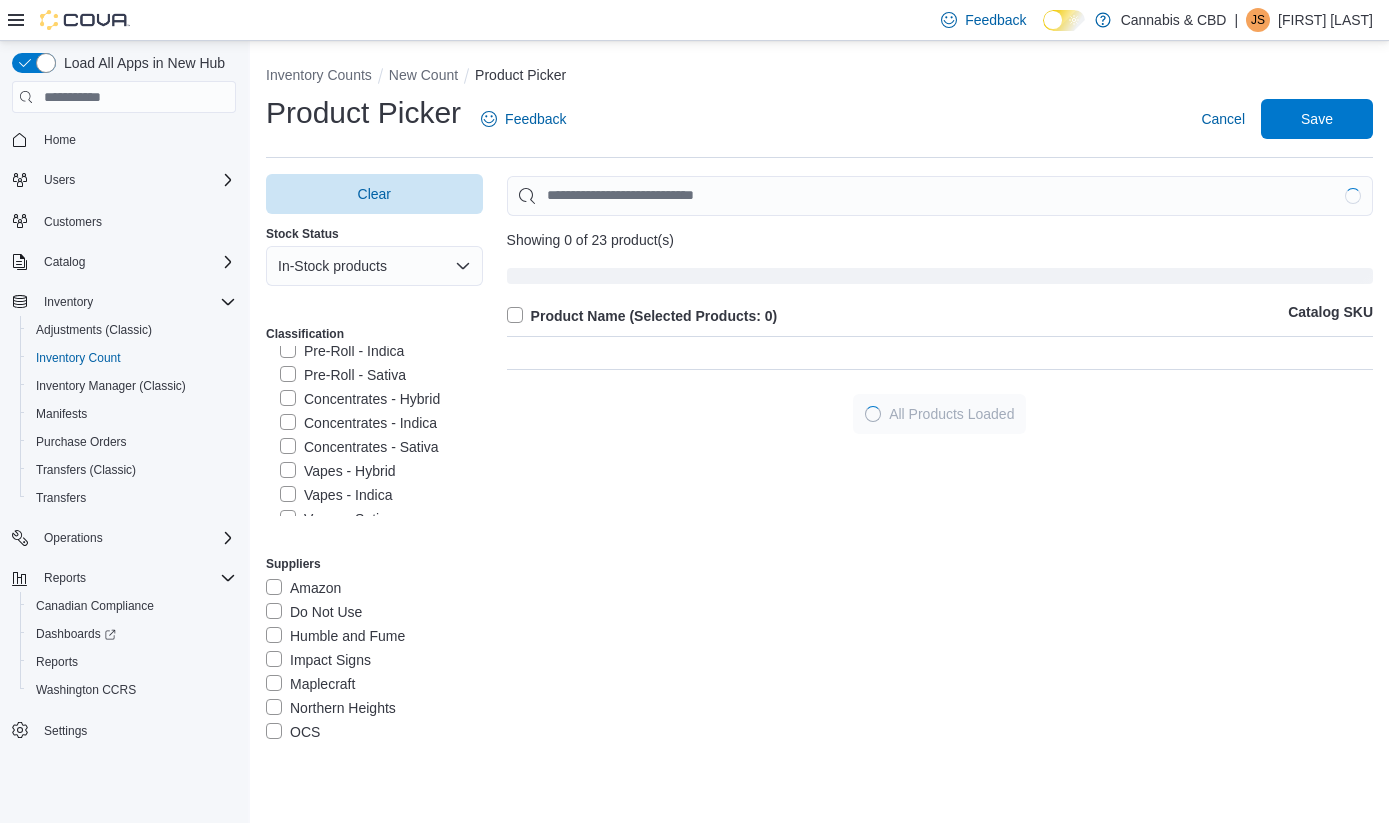 click on "Concentrates - Indica" at bounding box center [358, 423] 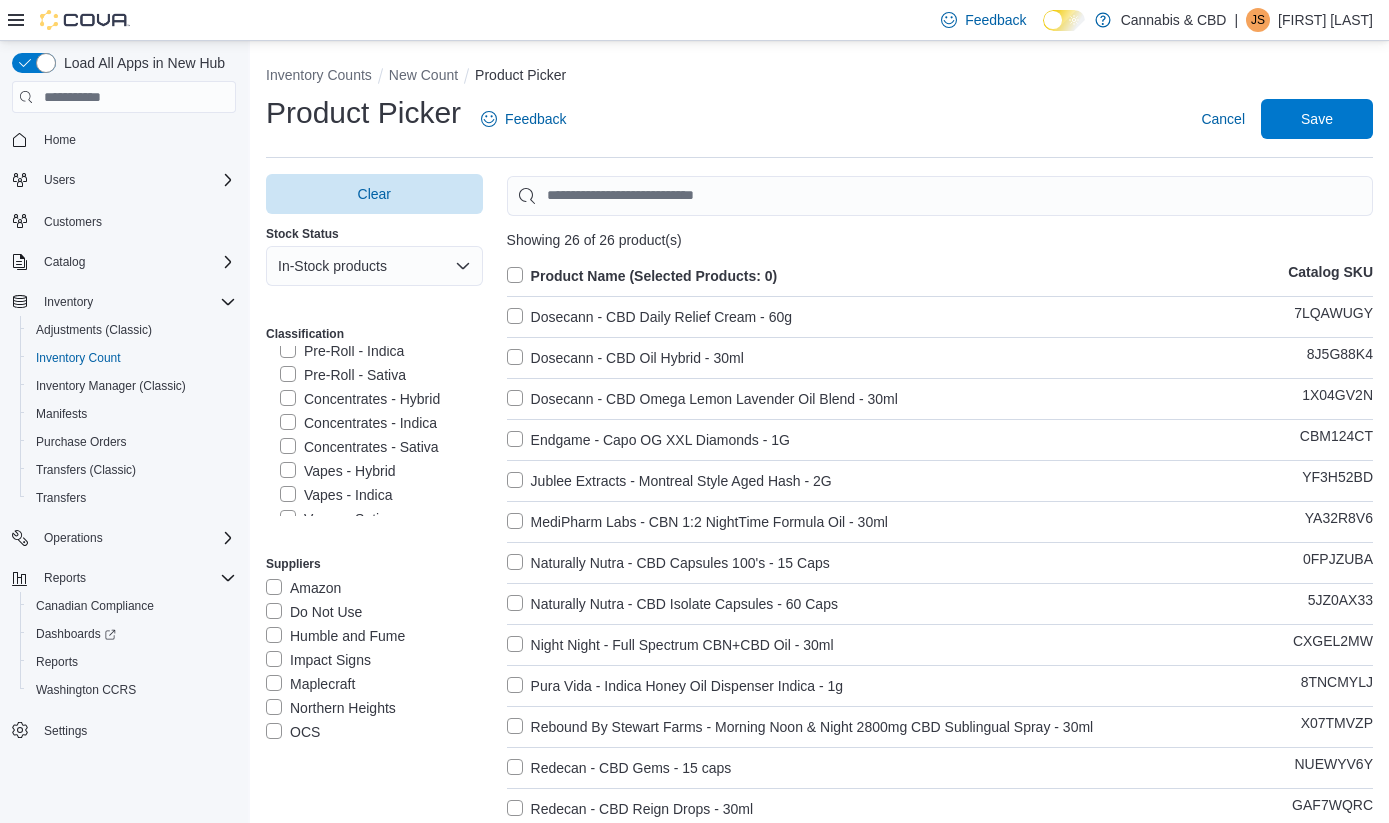 click on "Concentrates - Hybrid" at bounding box center (360, 399) 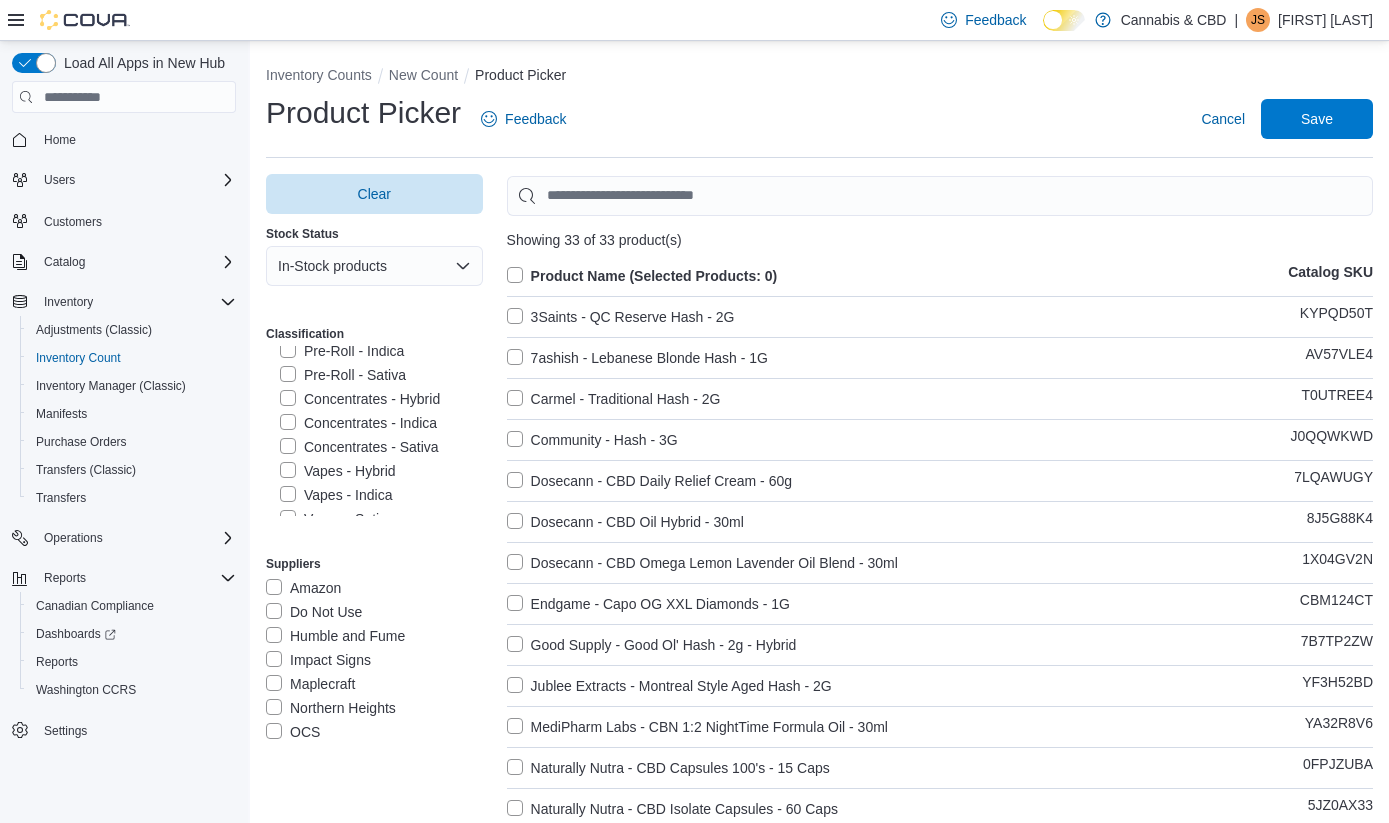 click on "Product Name (Selected Products: 0)" at bounding box center [642, 276] 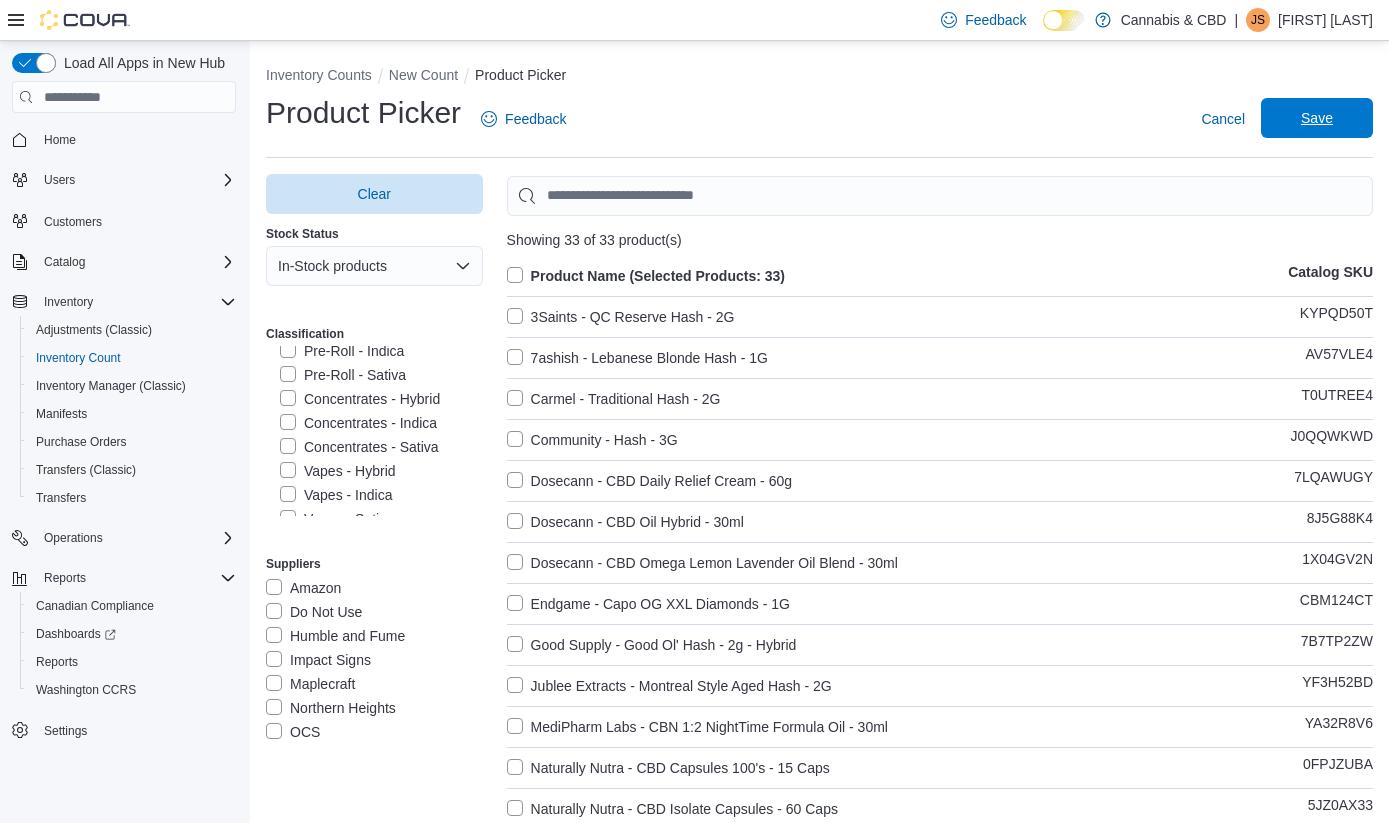 click on "Save" at bounding box center (1317, 118) 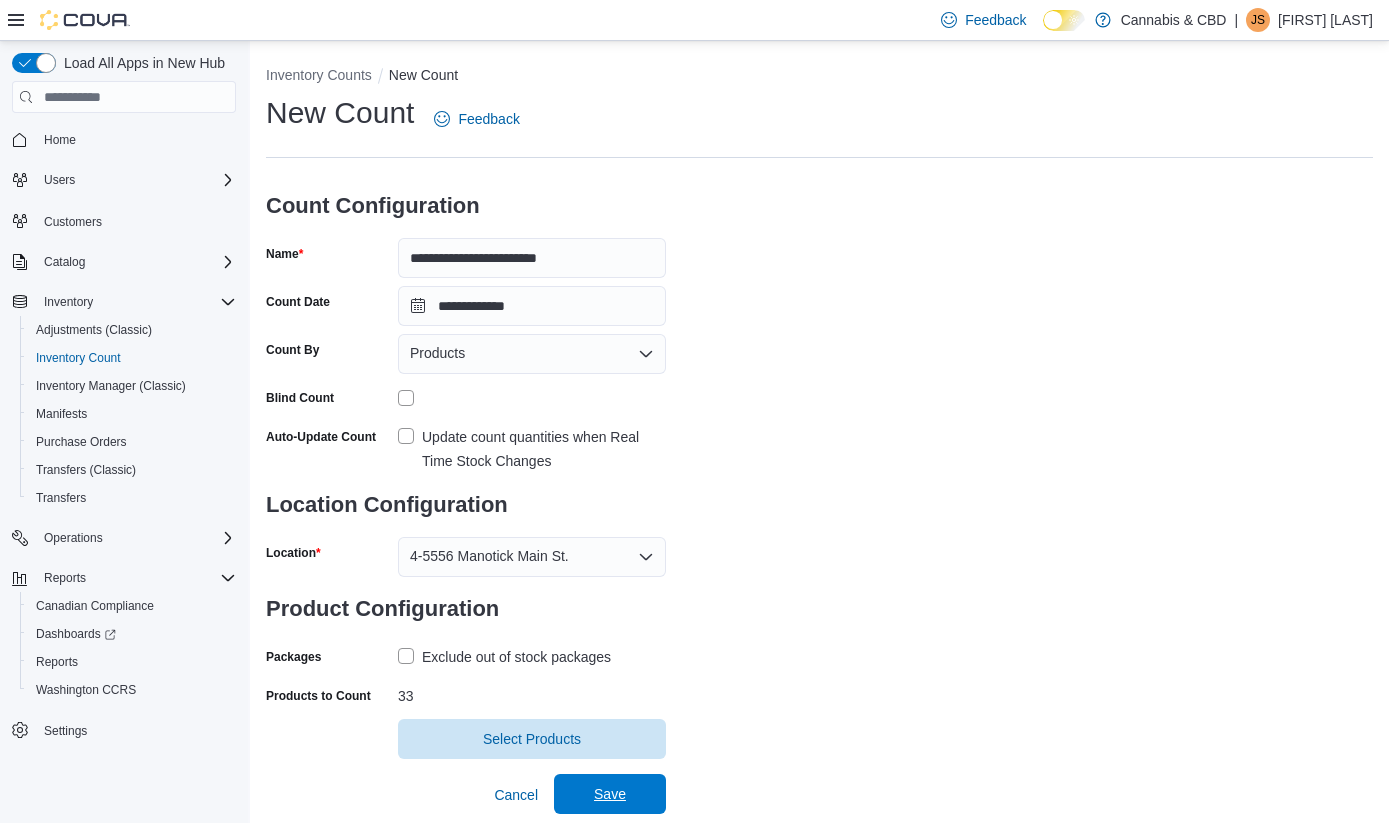 click on "Save" at bounding box center (610, 794) 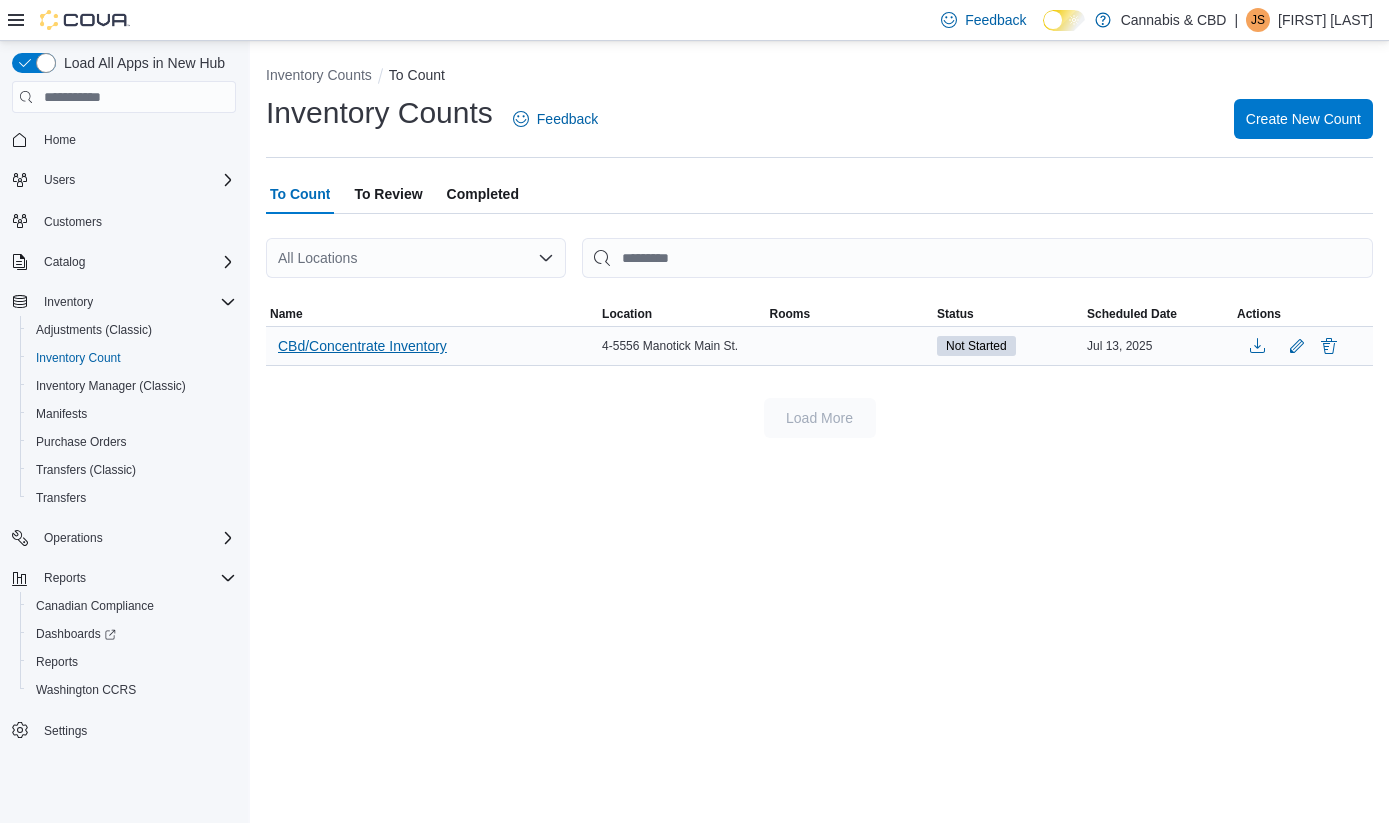 click on "CBd/Concentrate Inventory" at bounding box center (362, 346) 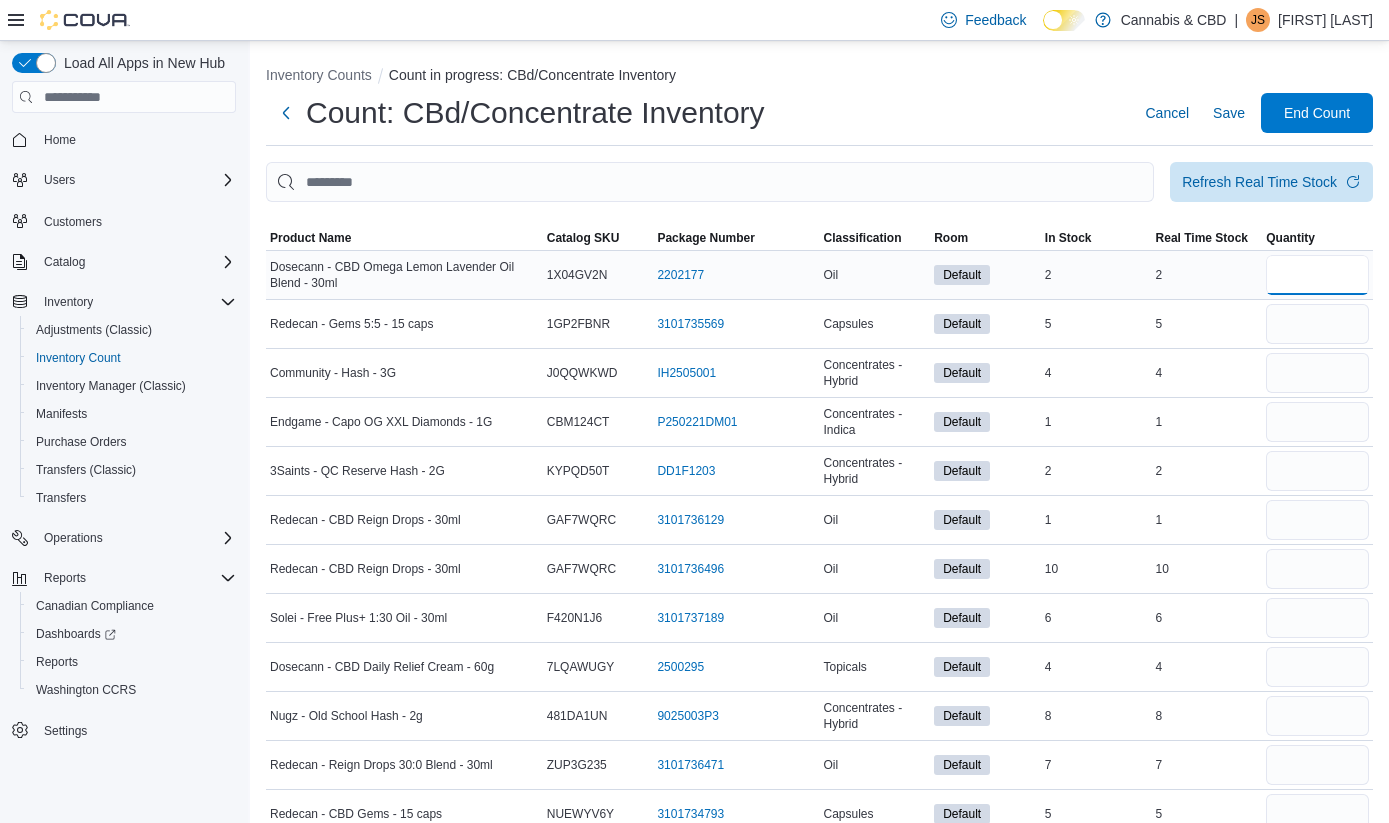click at bounding box center [1317, 275] 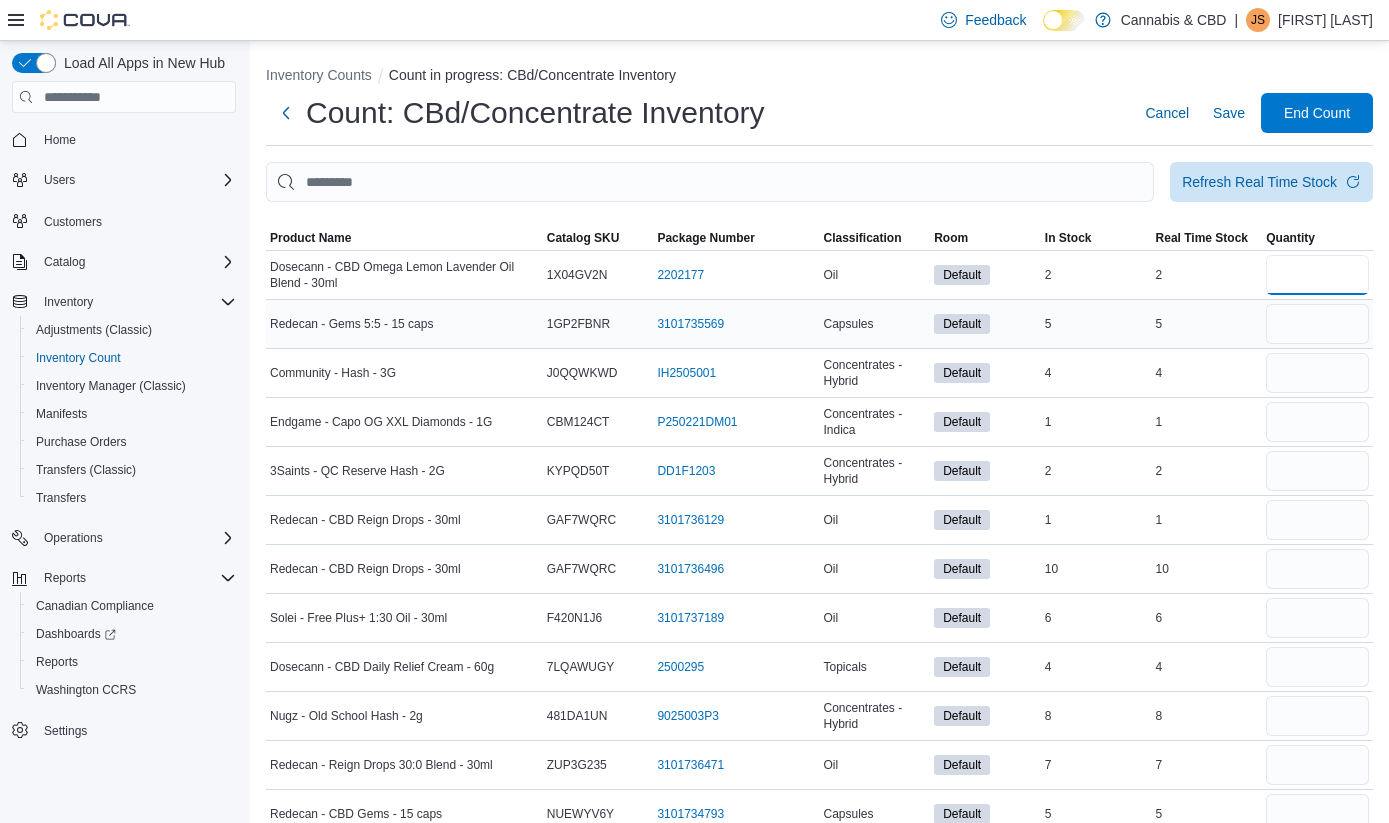 type on "*" 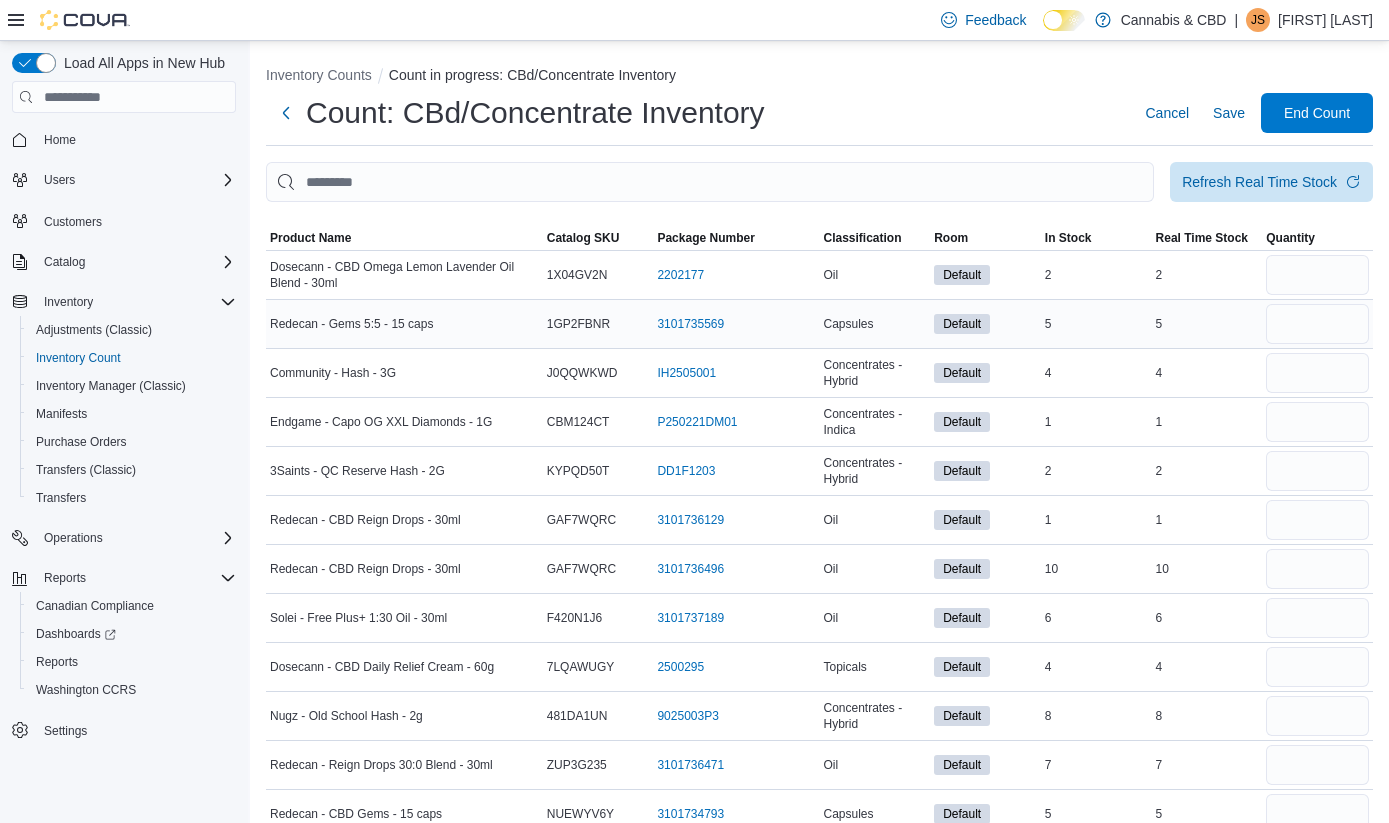 type 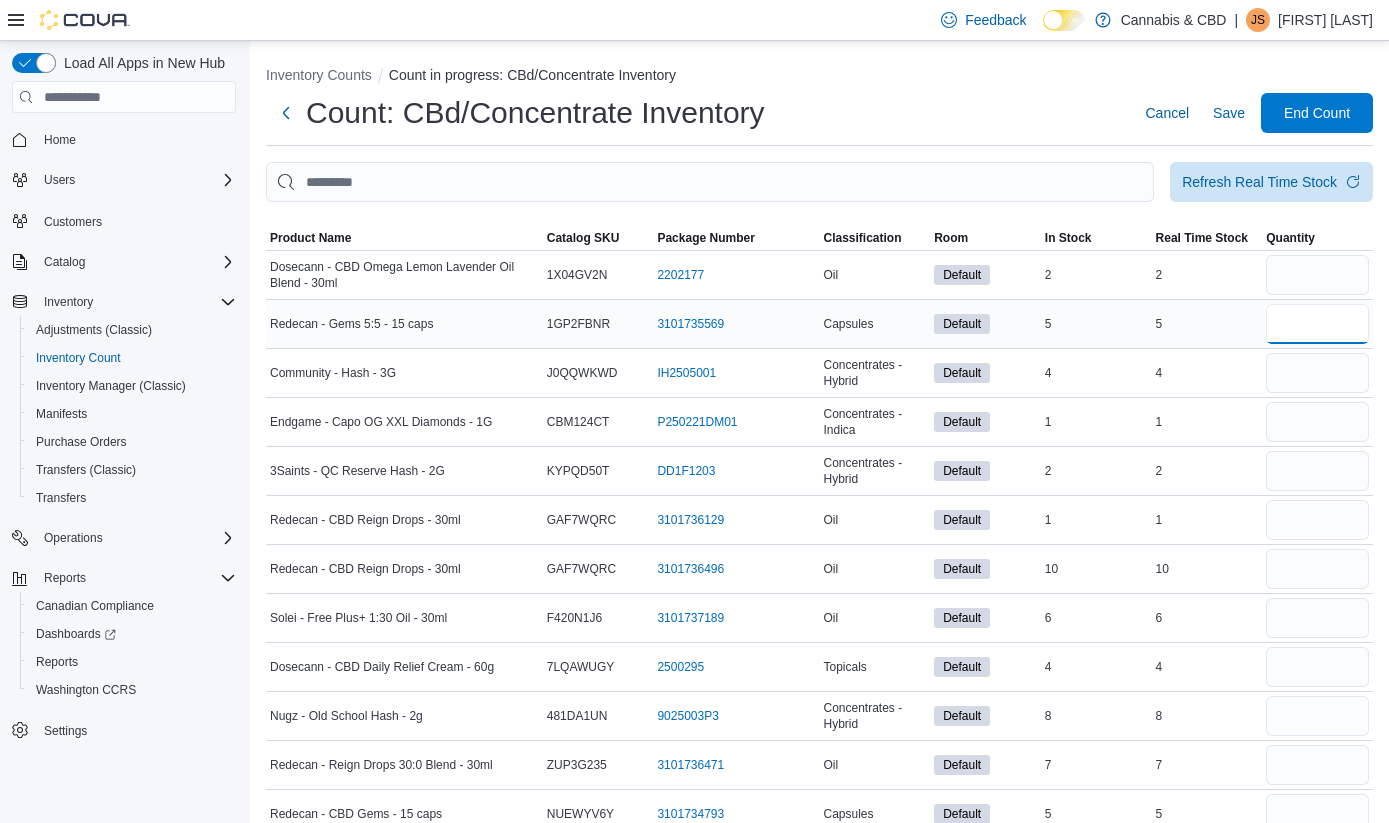 click at bounding box center (1317, 324) 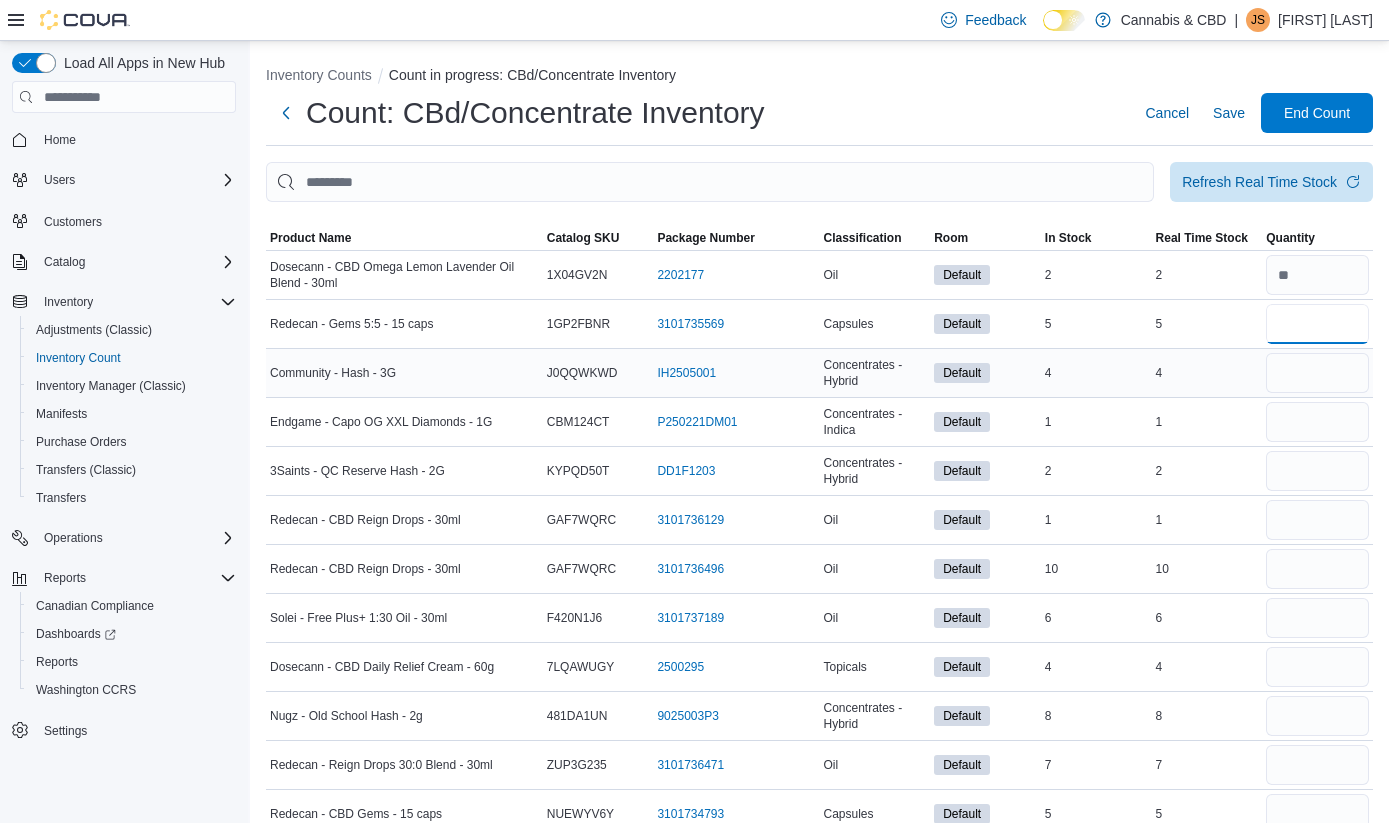 type on "*" 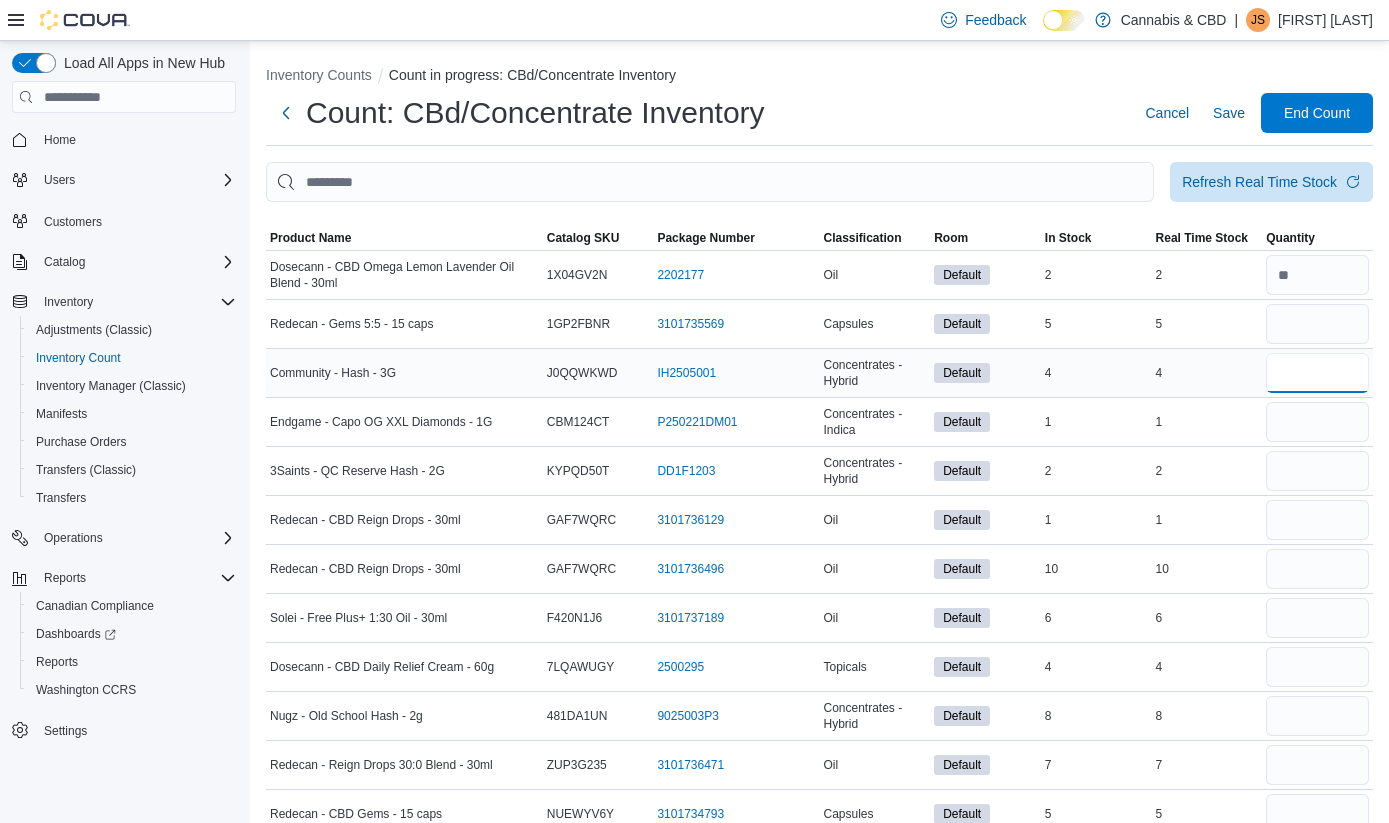 type 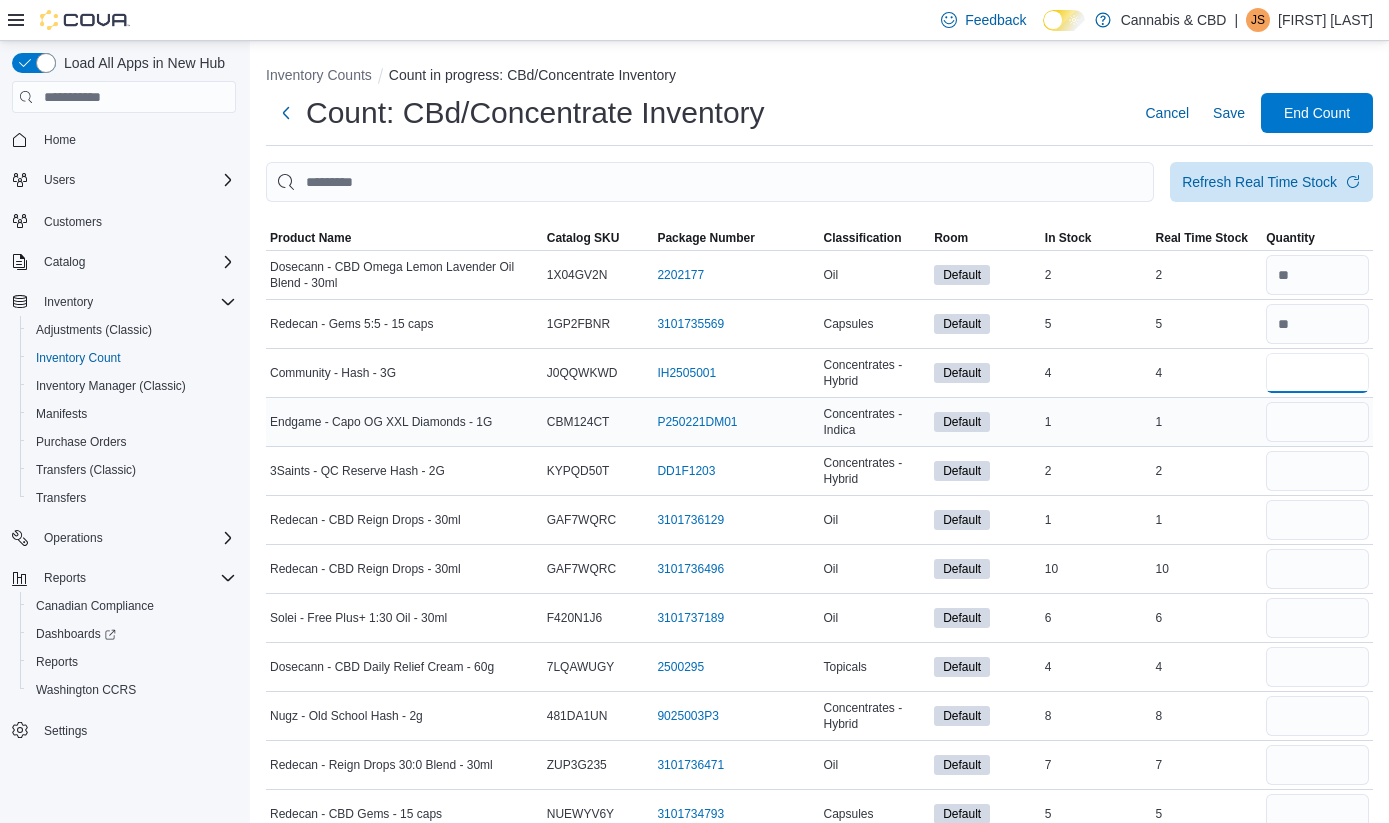 type on "*" 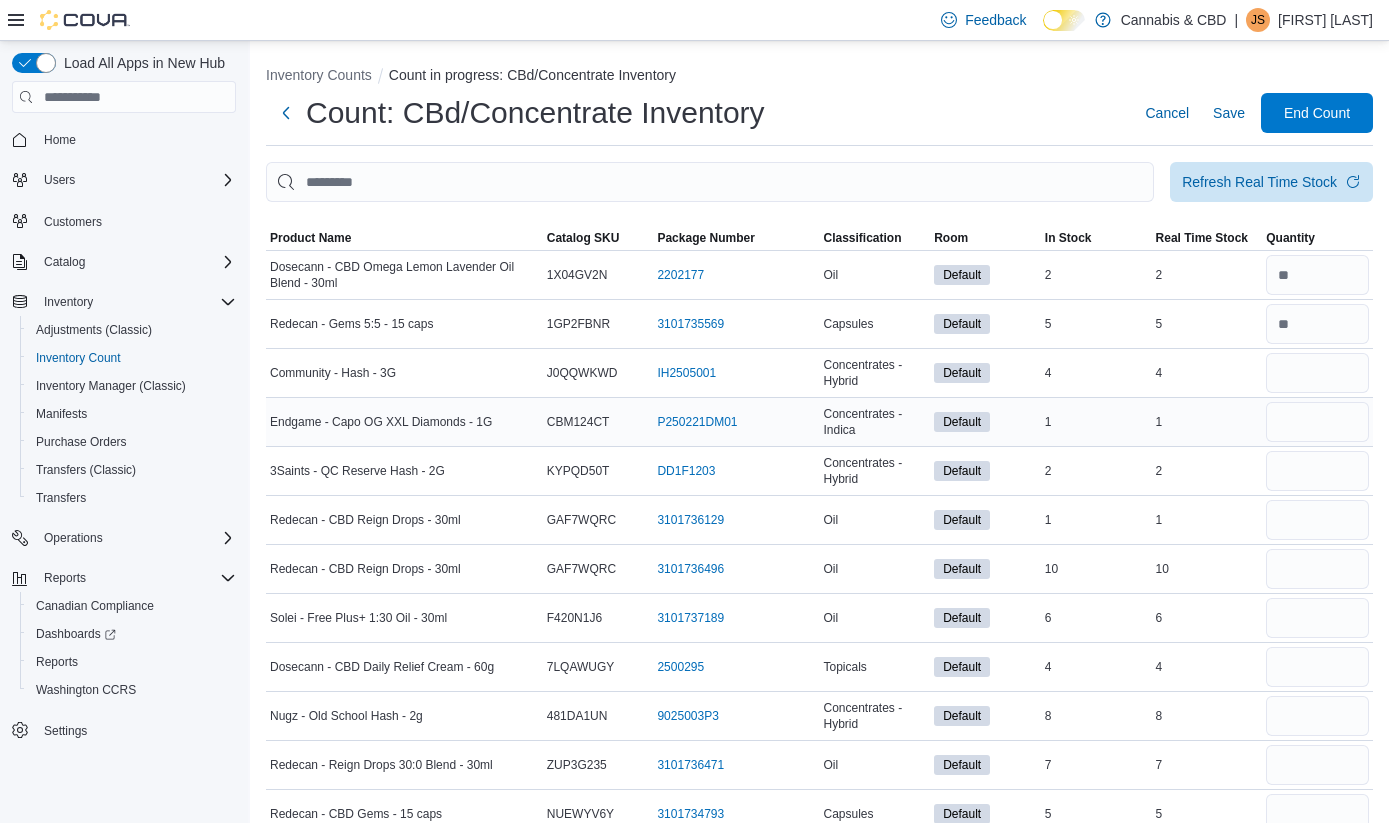 type 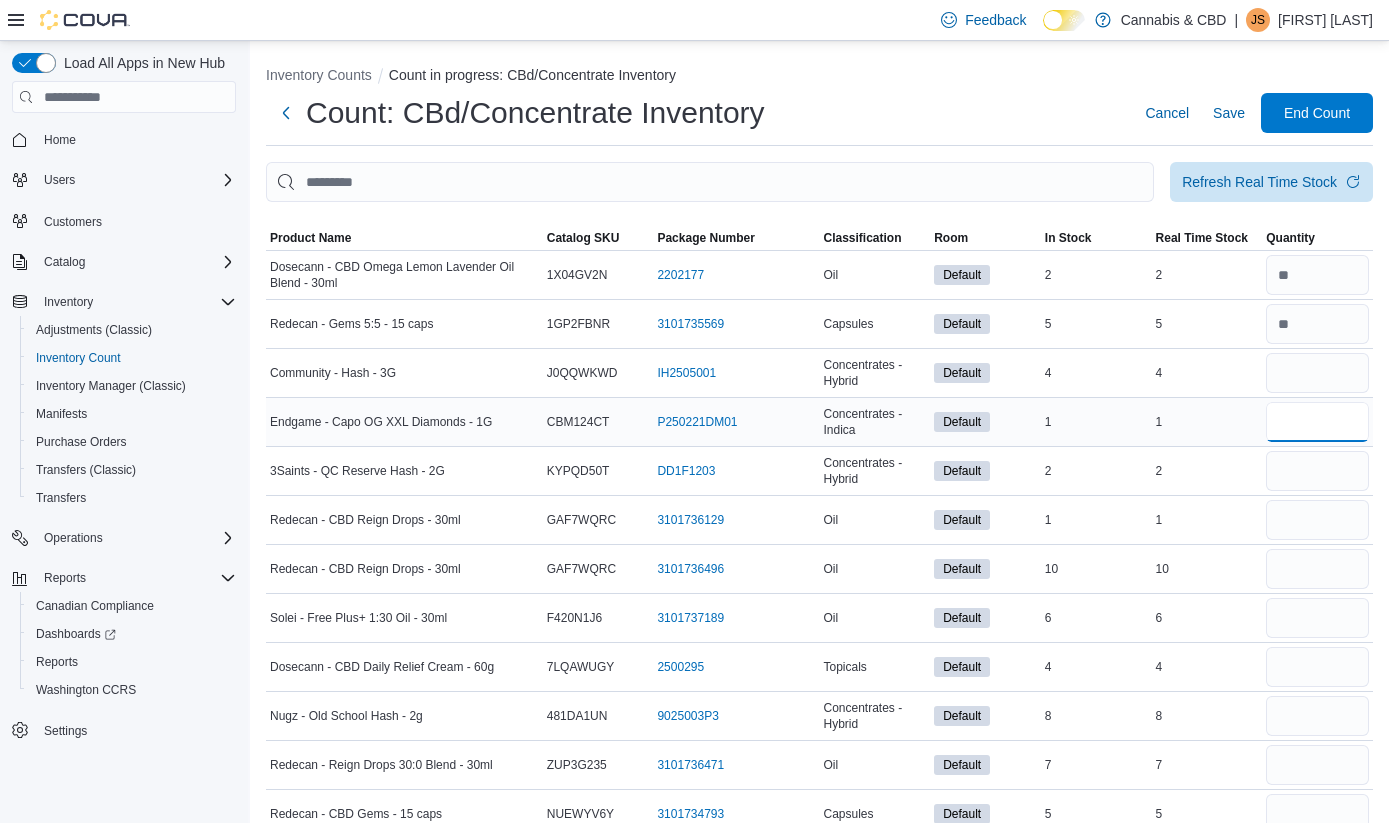 click at bounding box center (1317, 422) 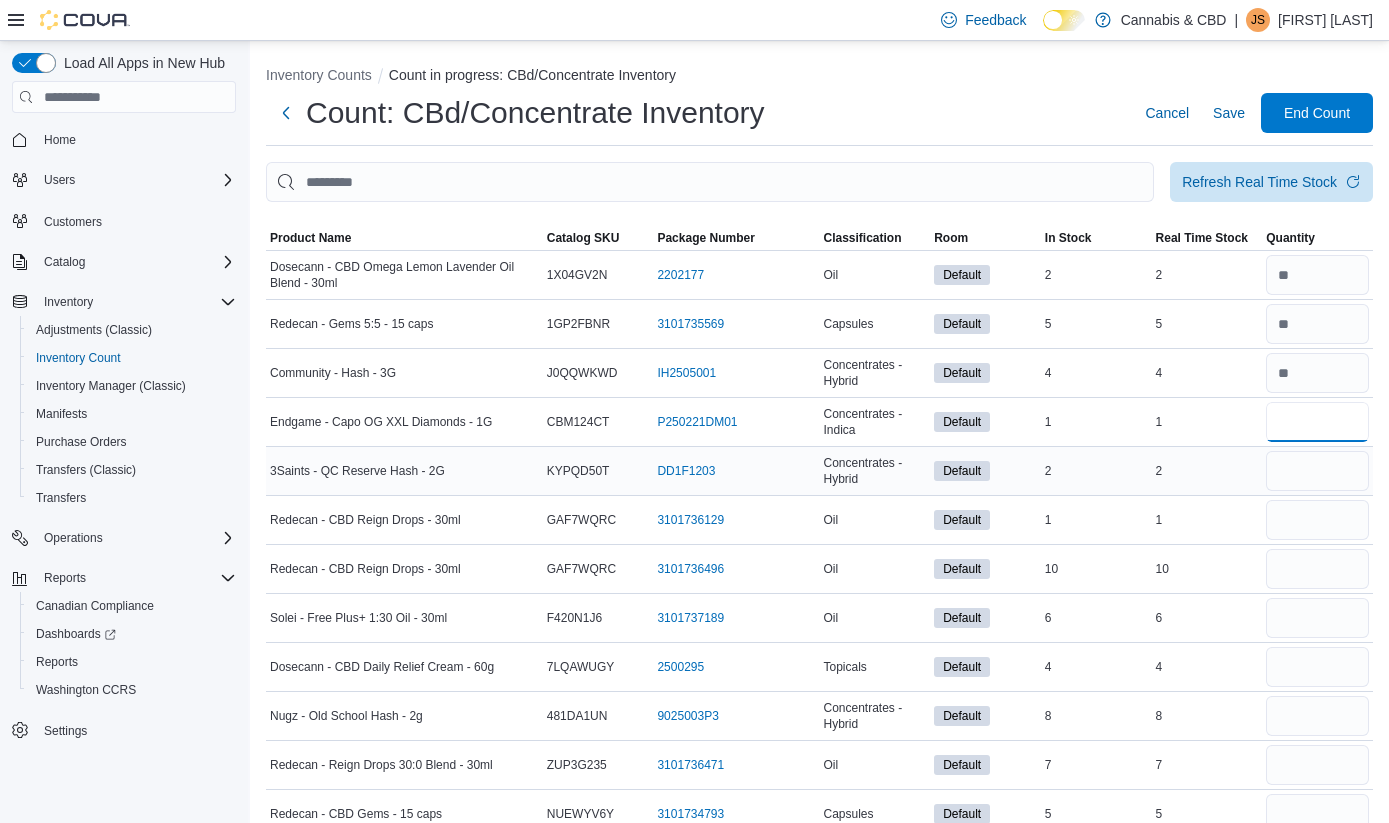 type on "*" 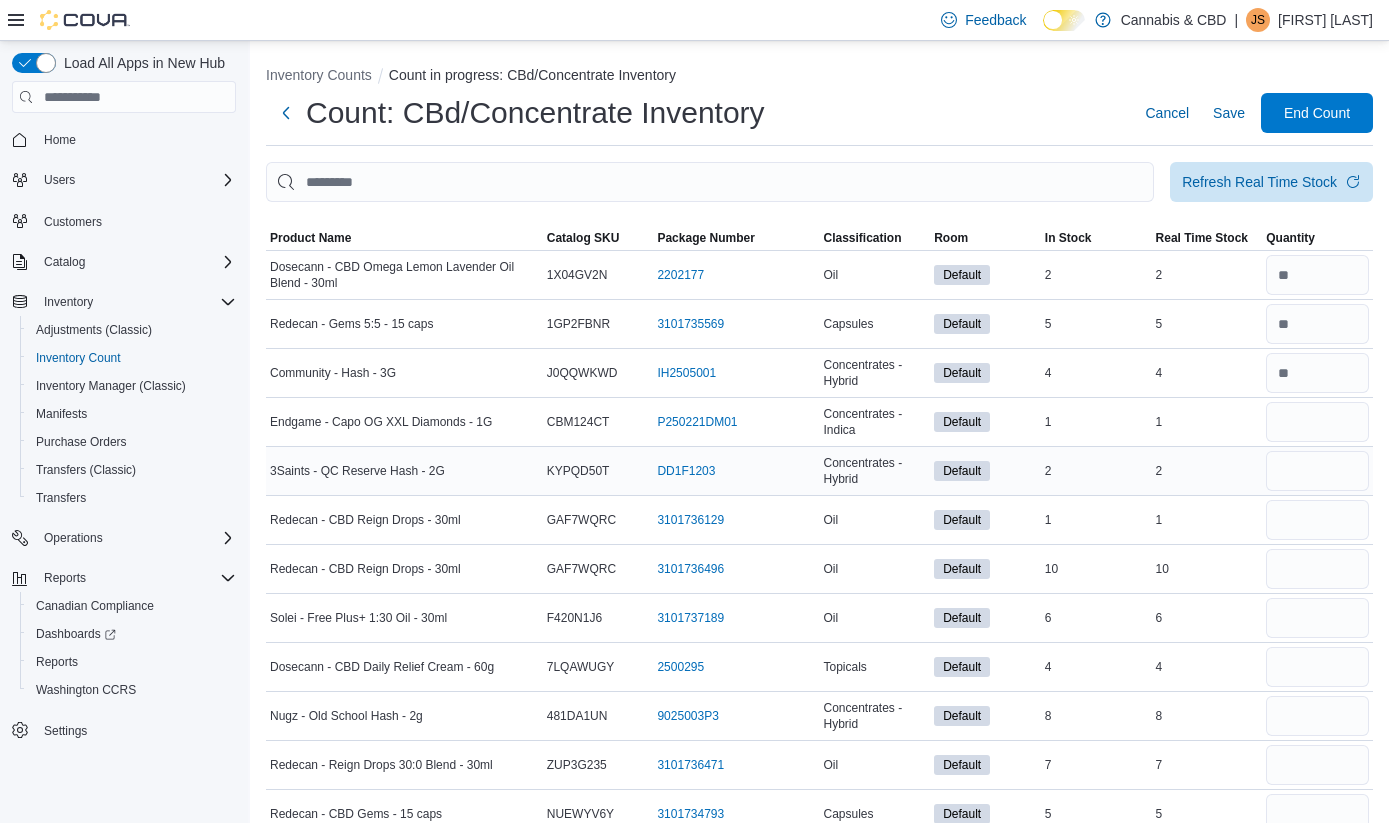 type 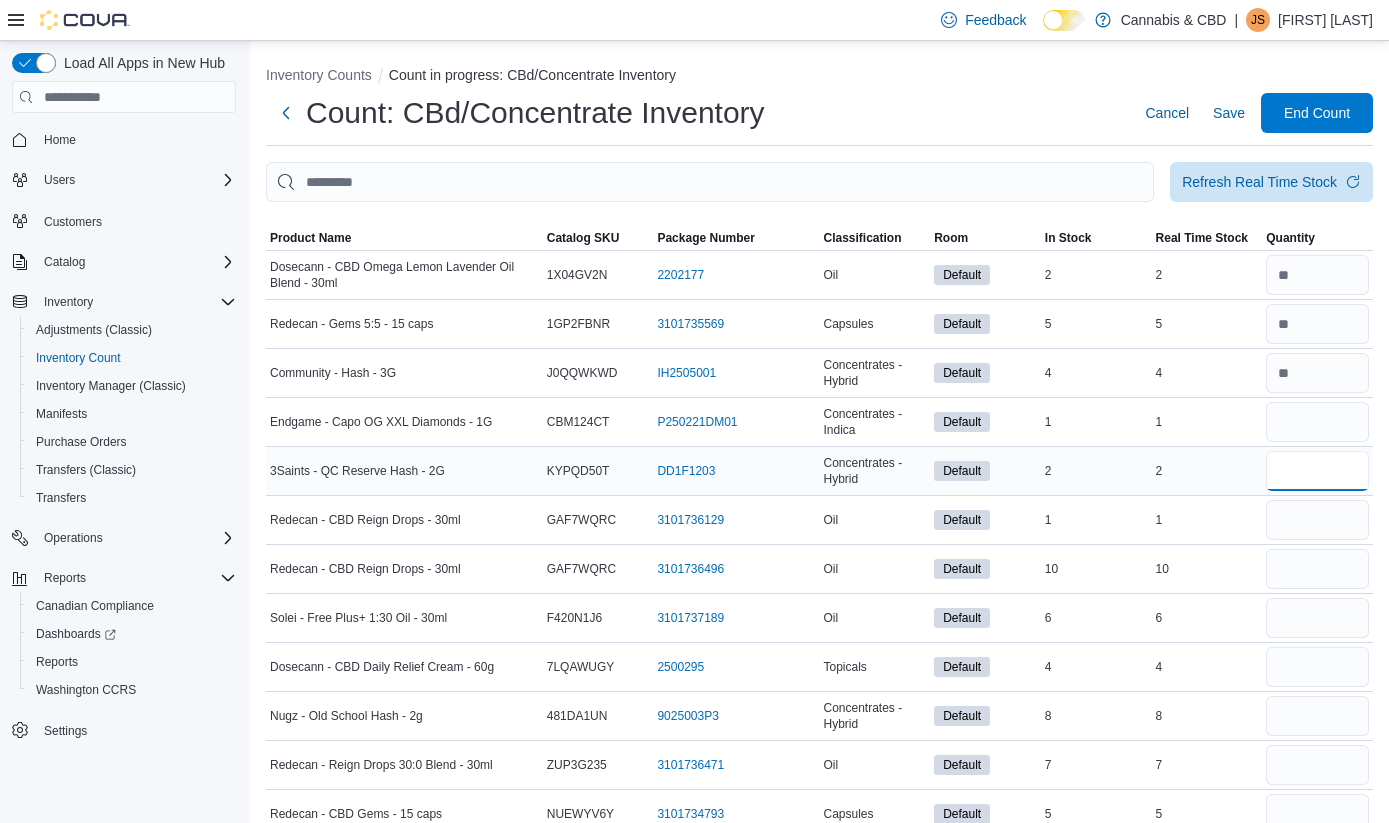 click at bounding box center [1317, 471] 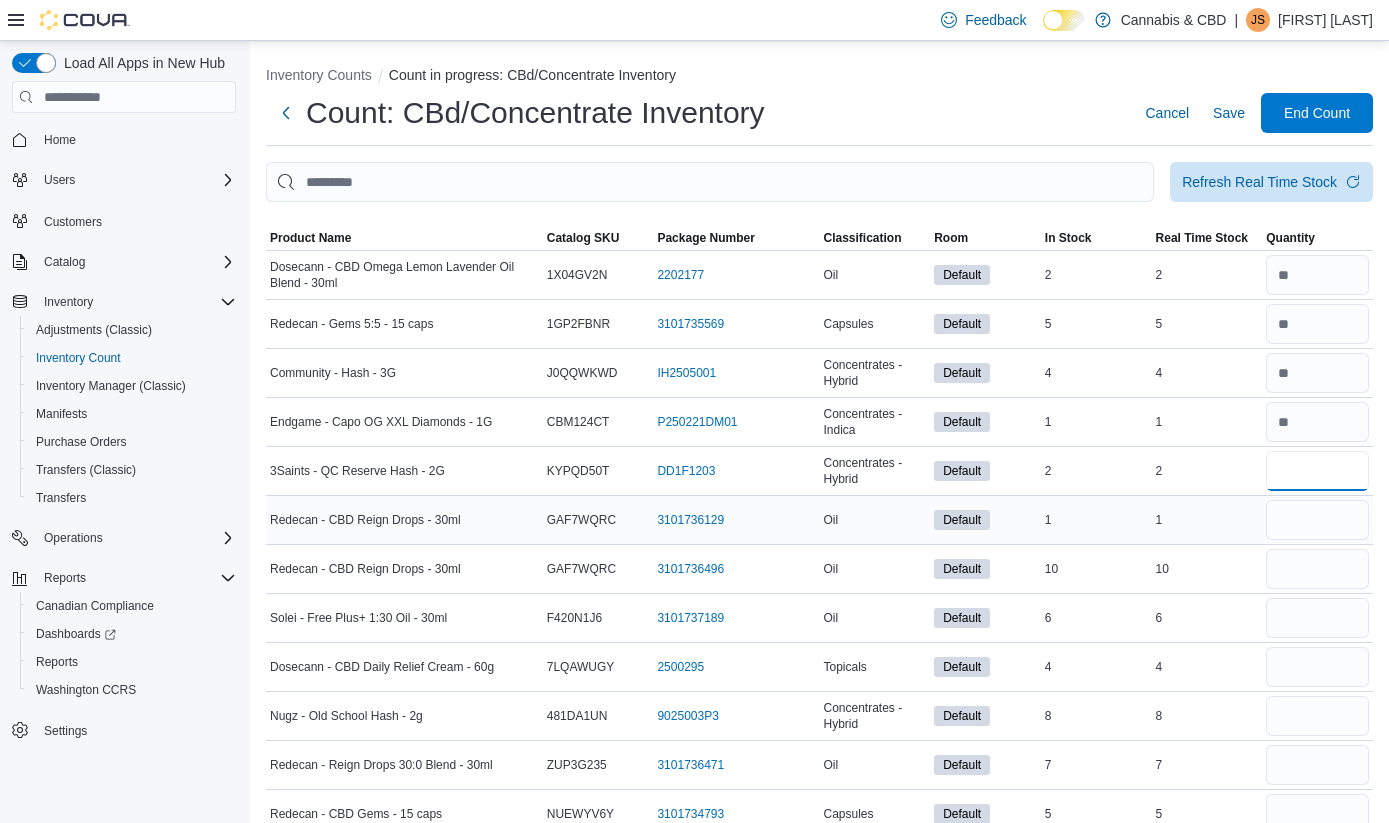 type on "*" 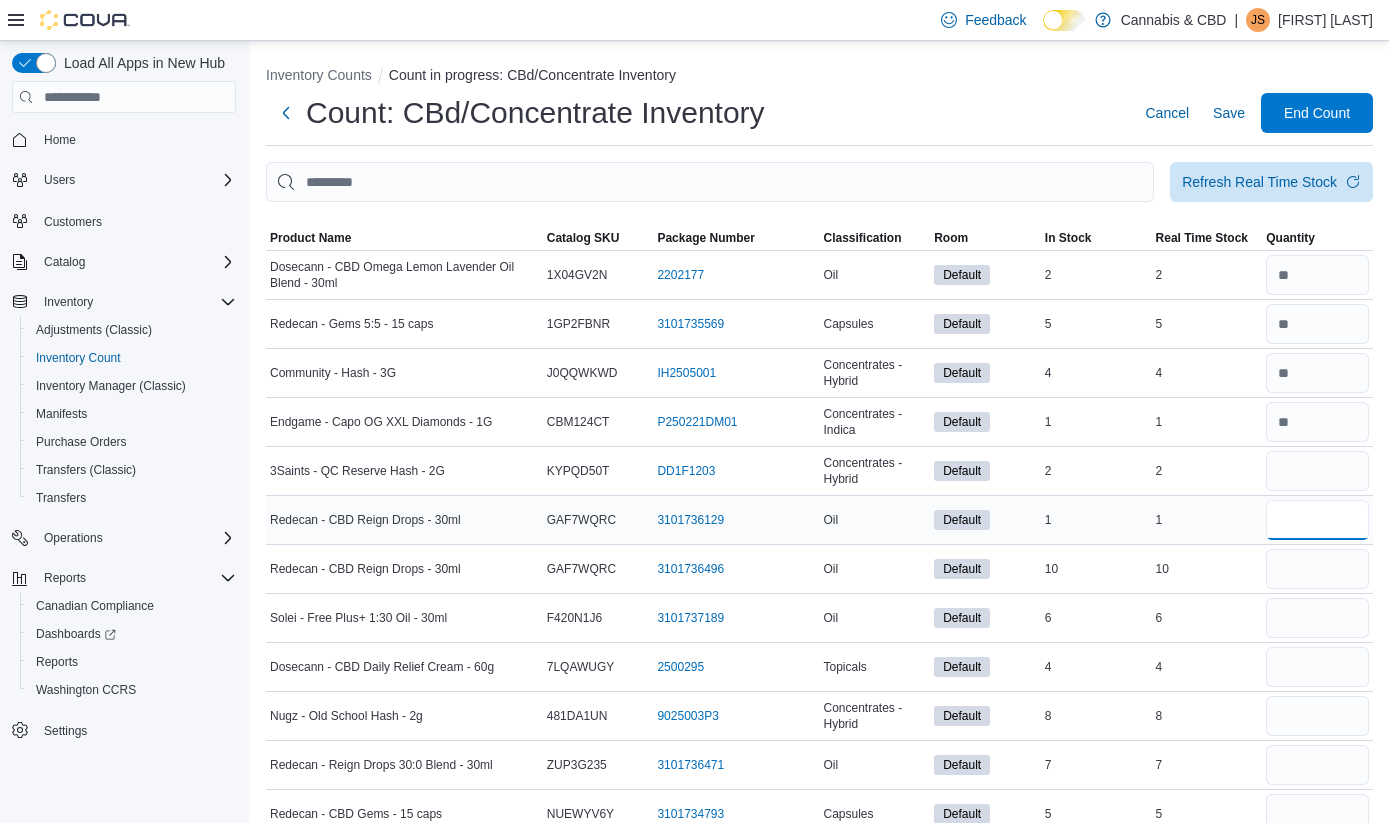 type 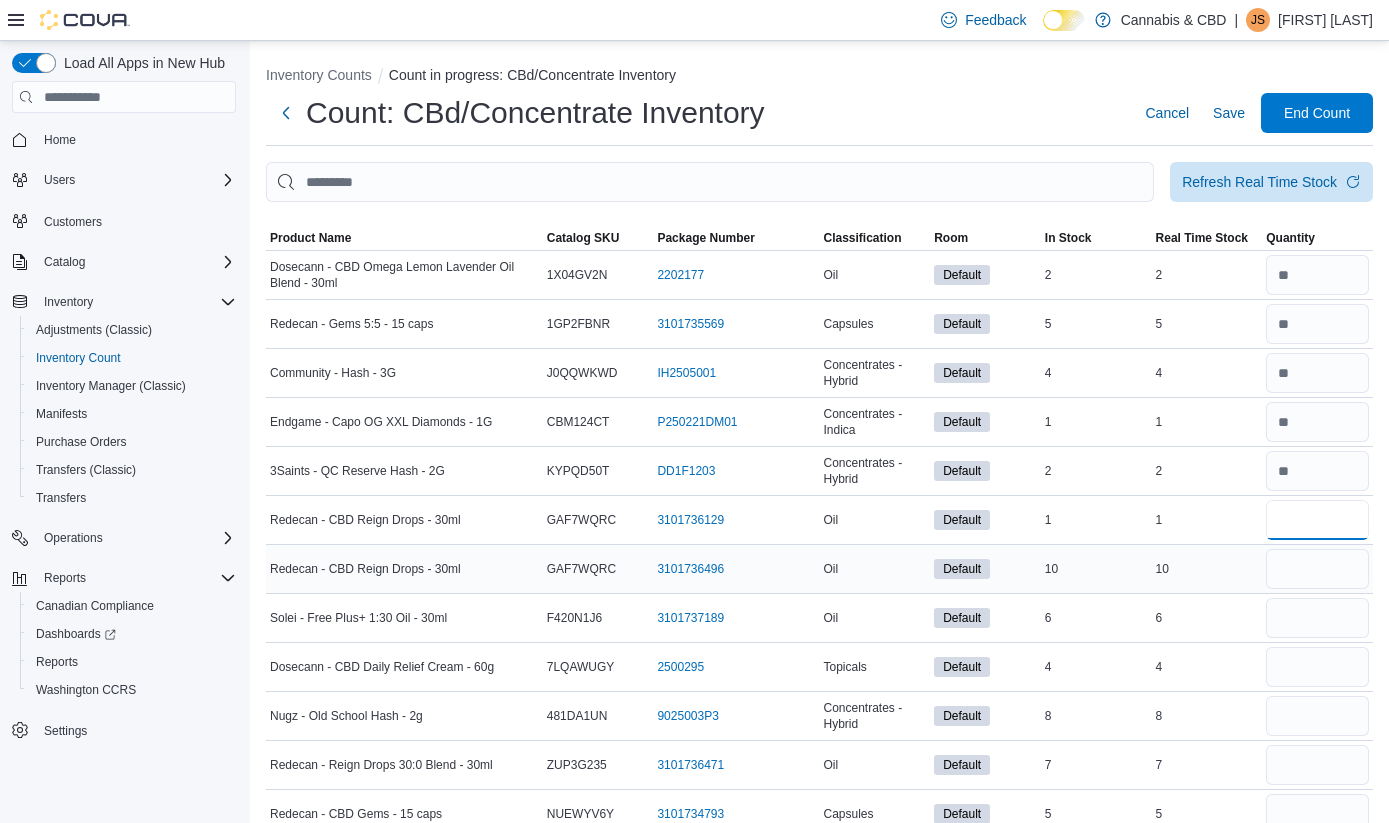 type on "*" 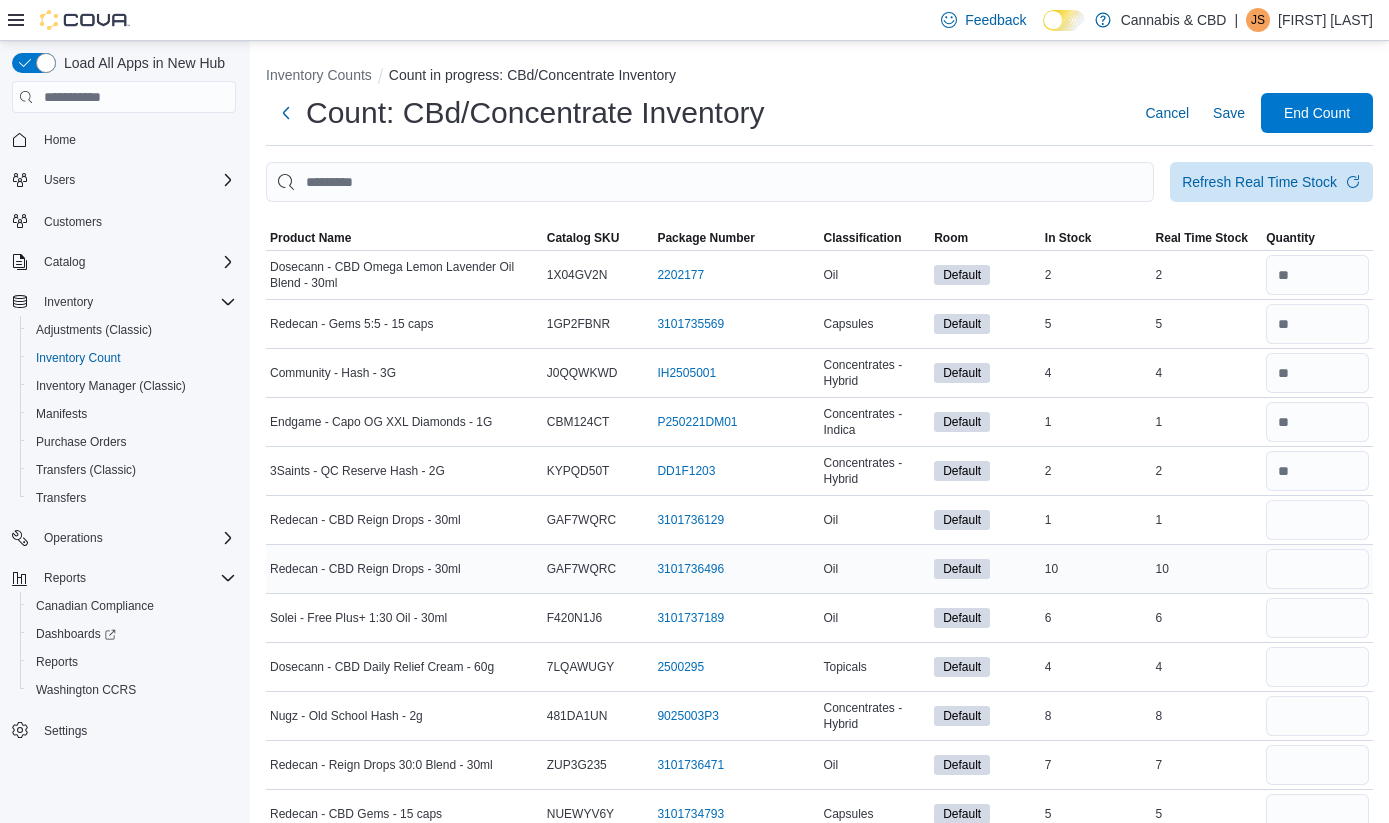 type 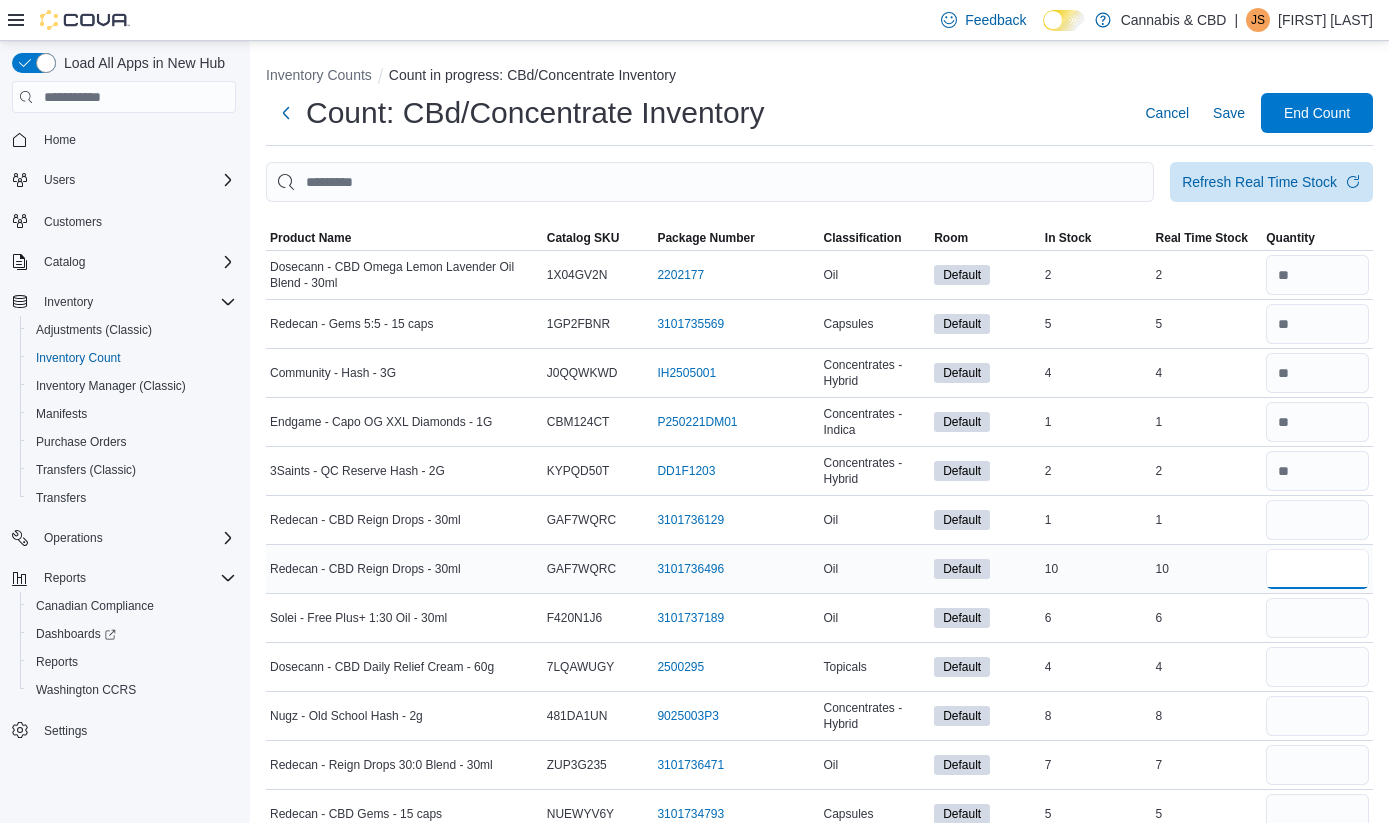click at bounding box center (1317, 569) 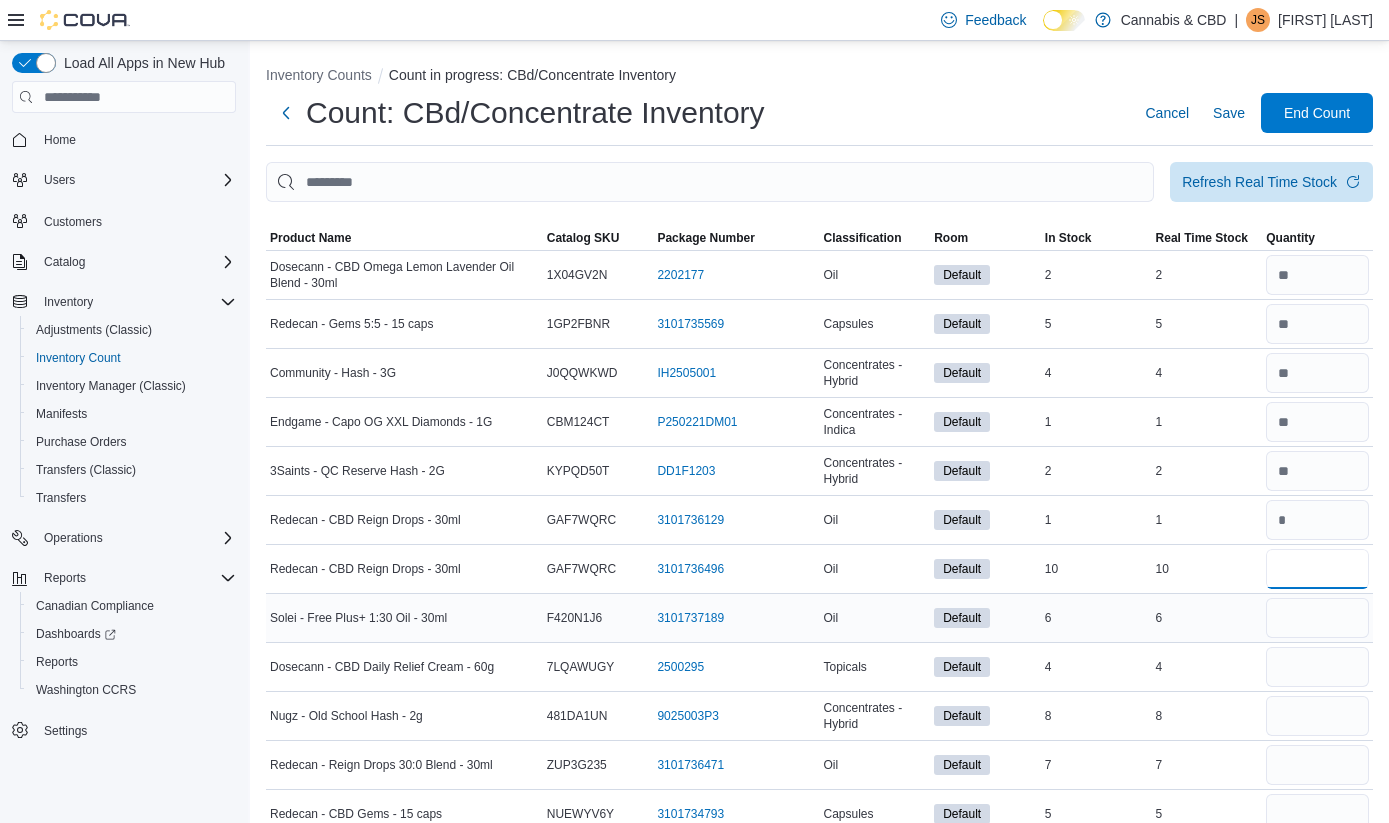 type on "**" 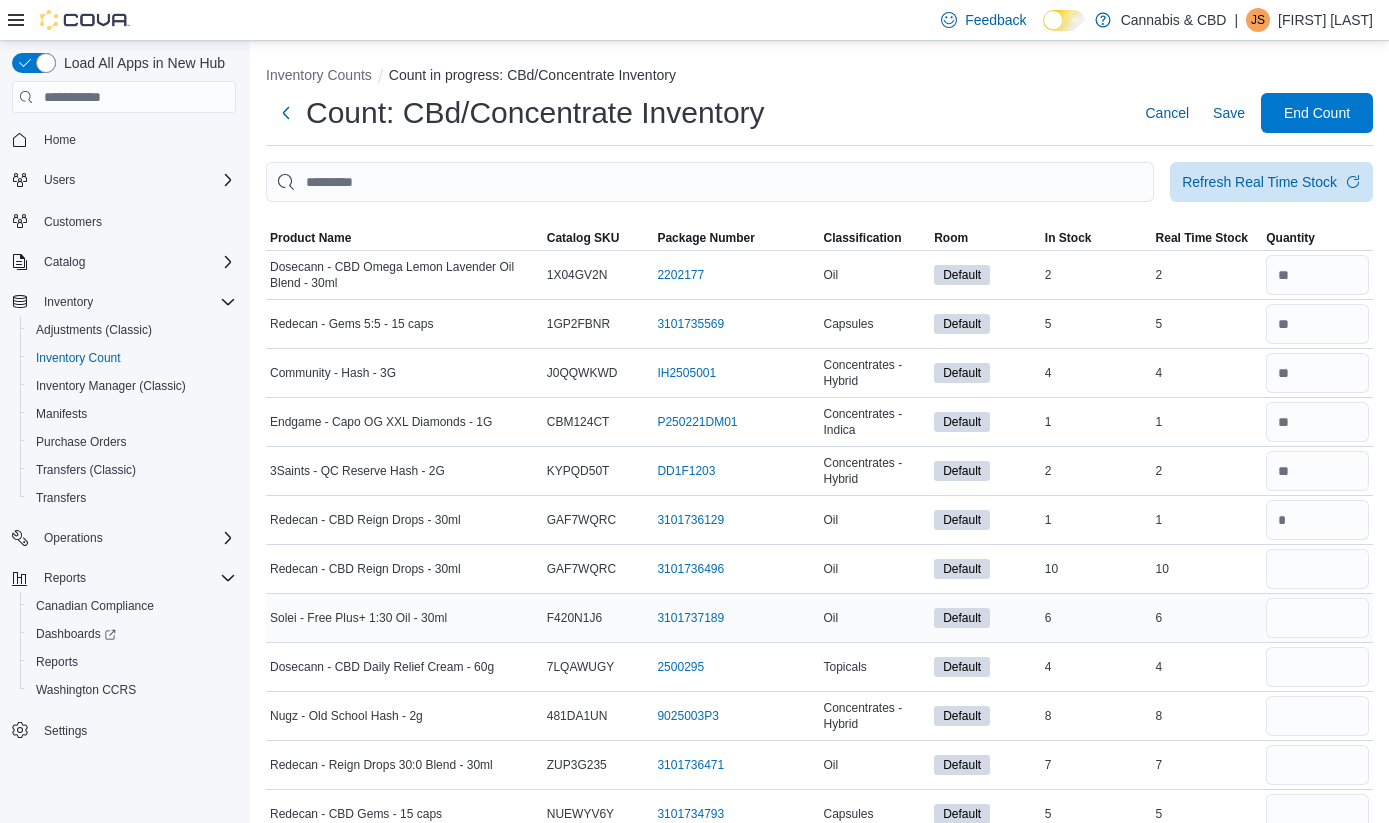 type 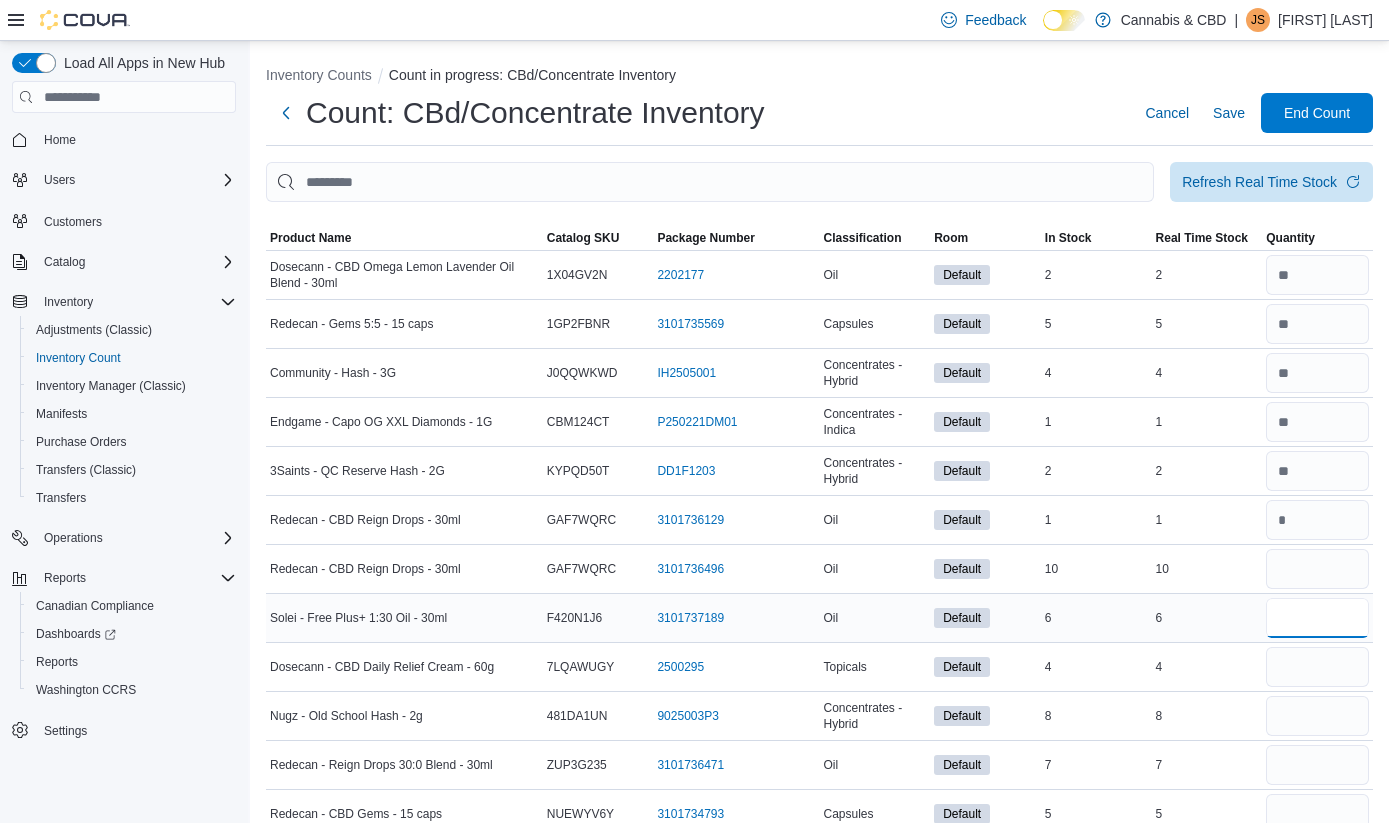 click at bounding box center (1317, 618) 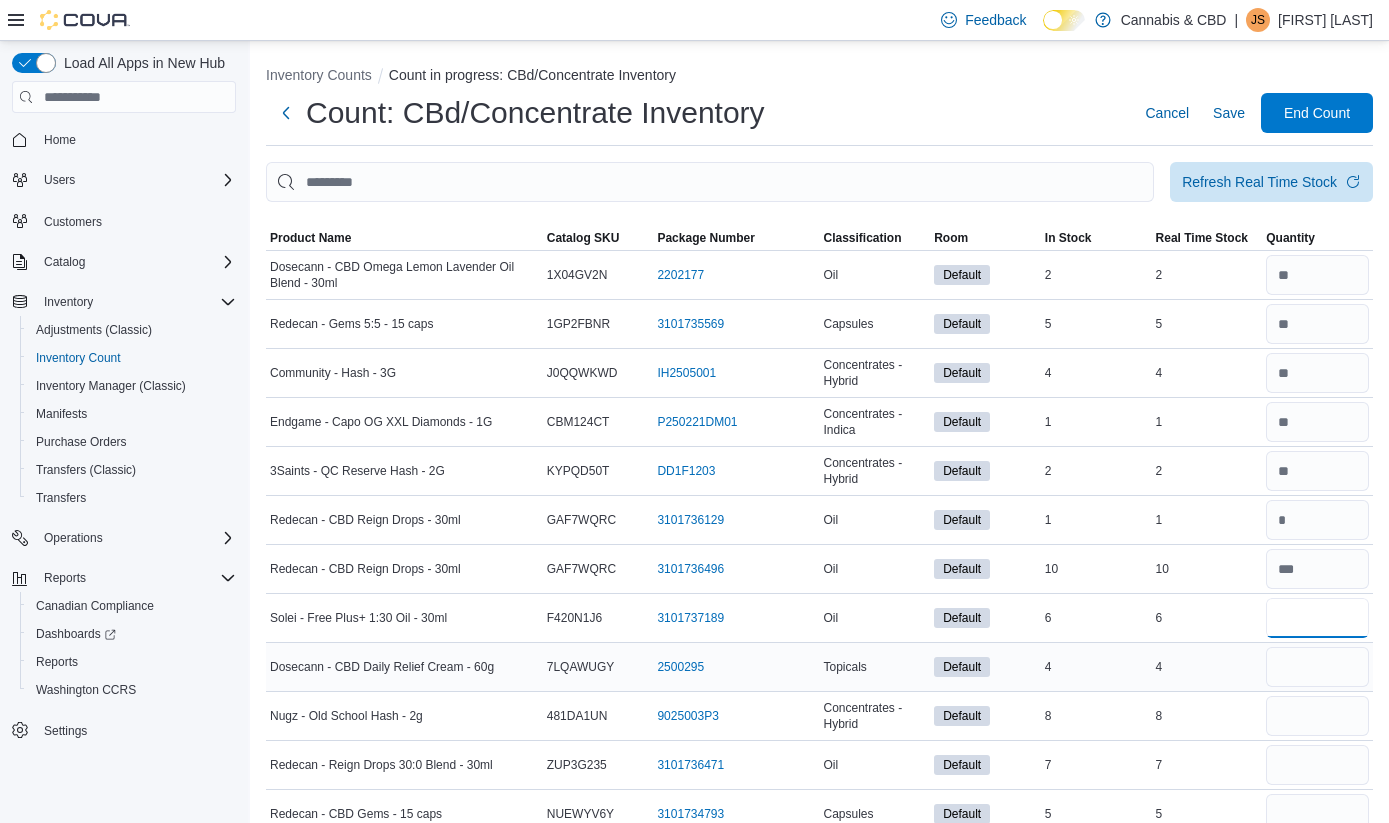 type on "*" 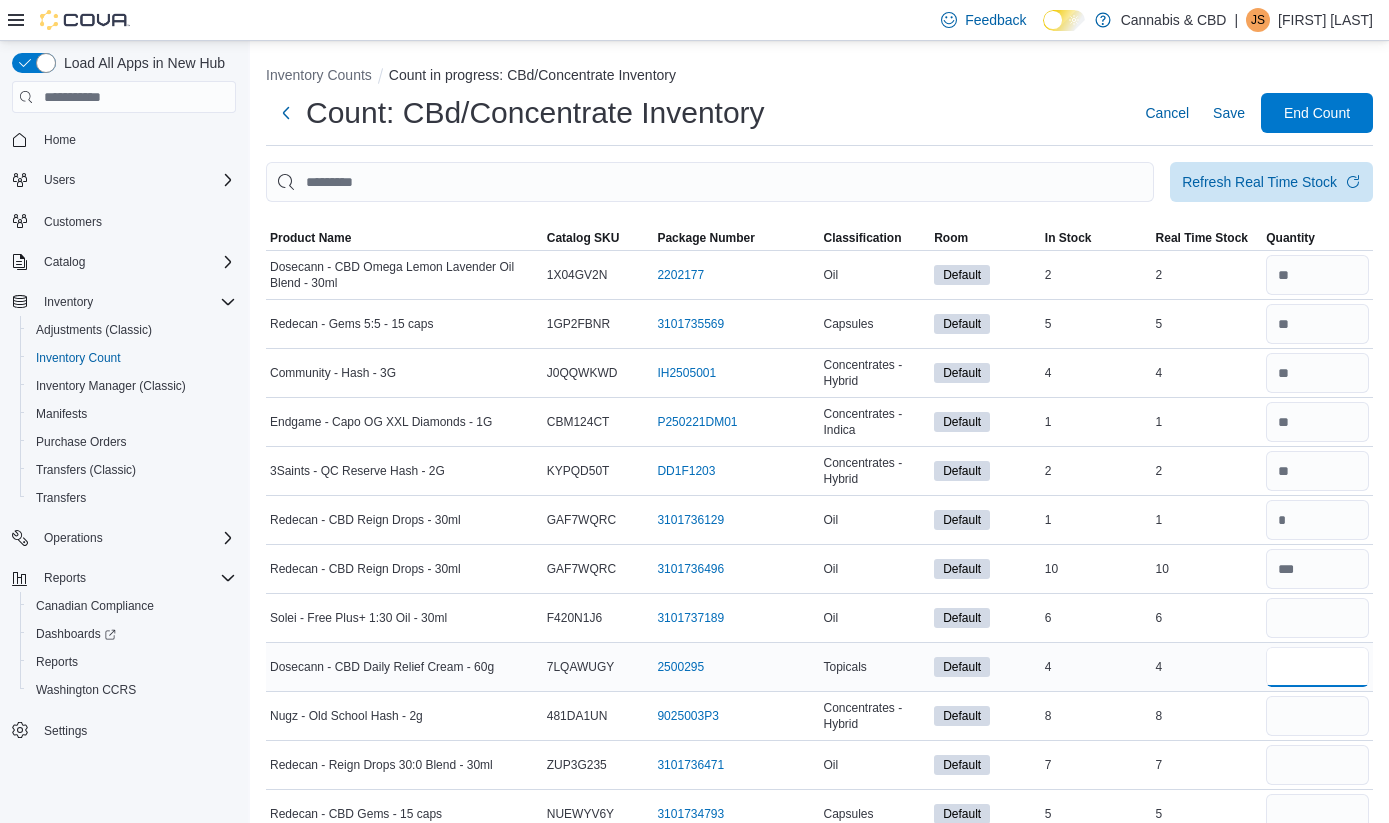 type 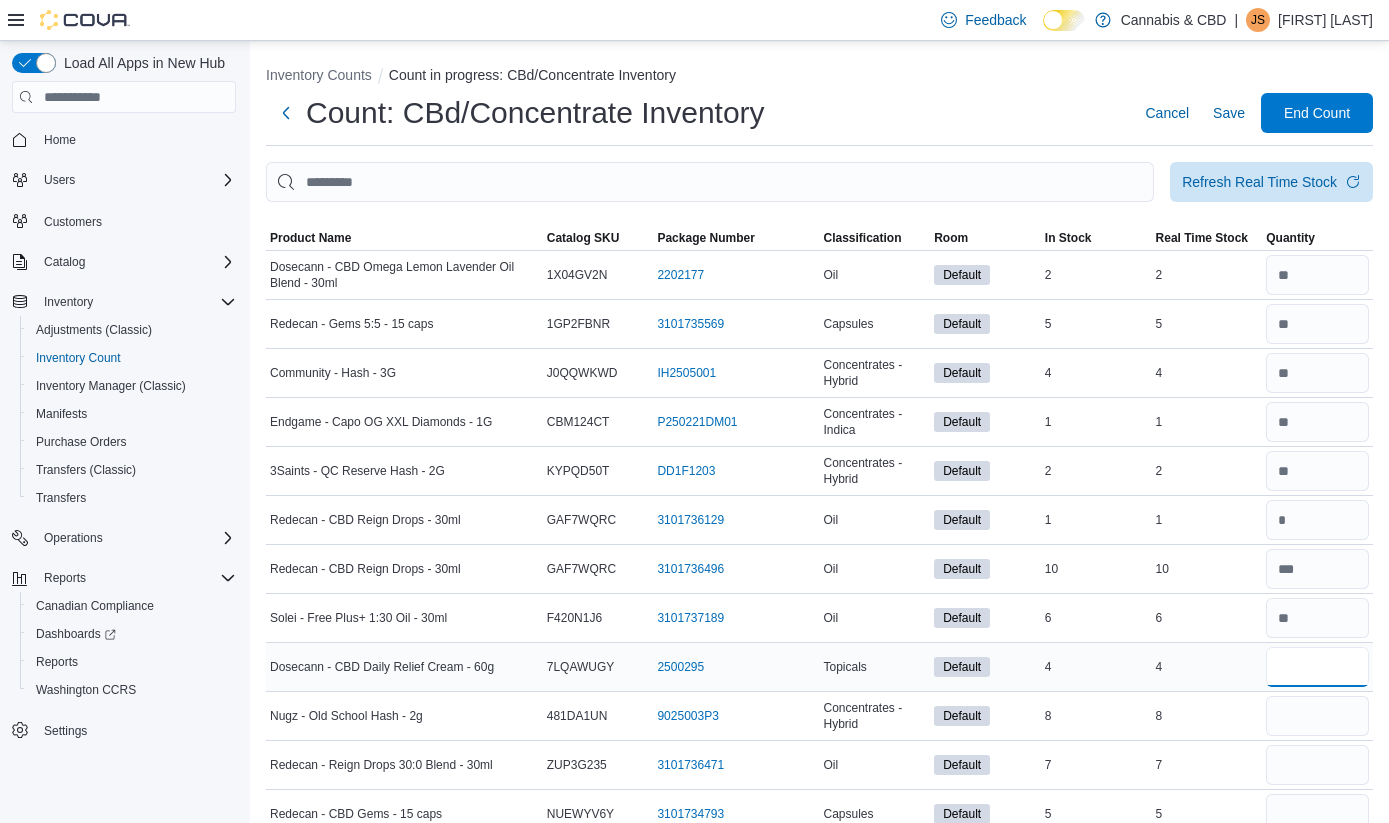 type on "*" 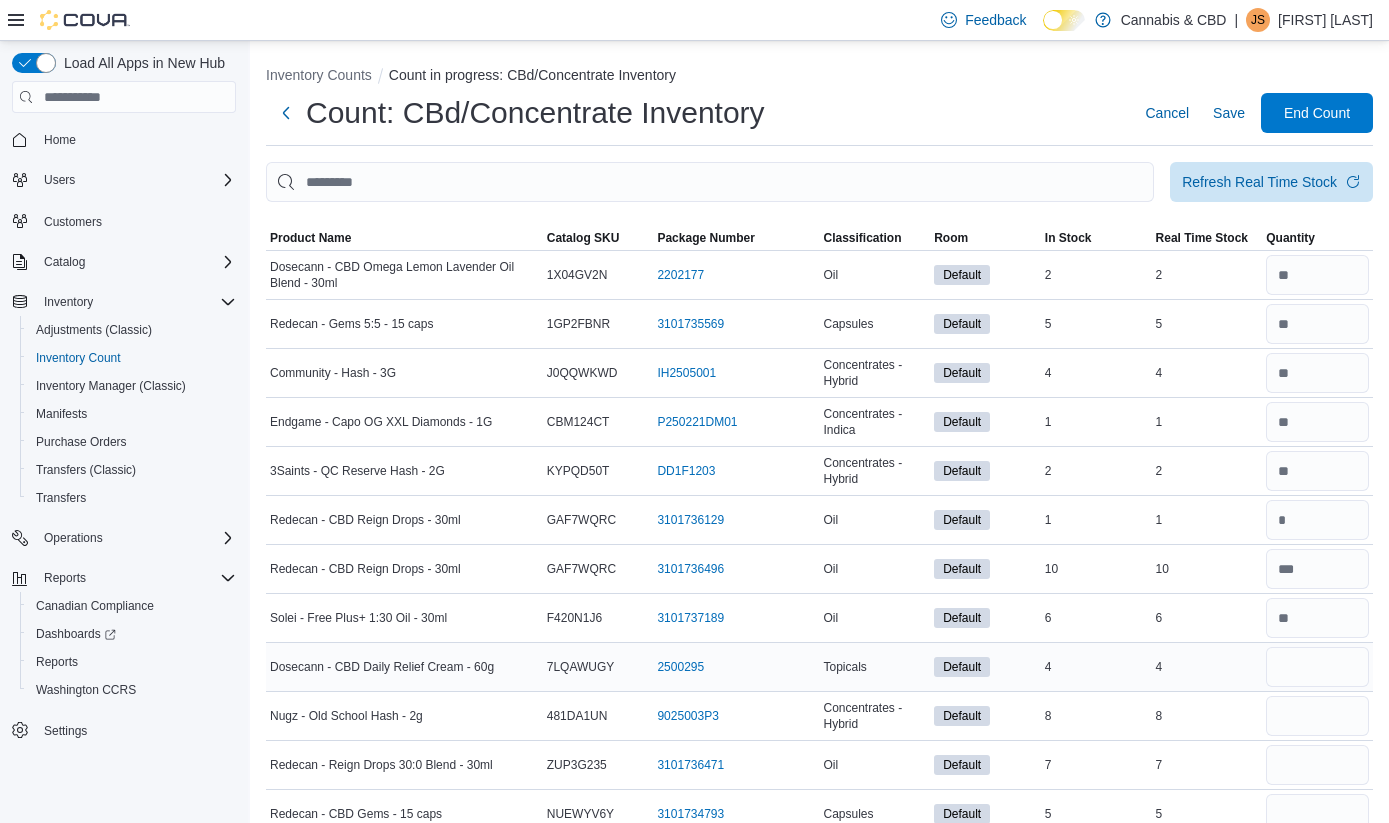 type 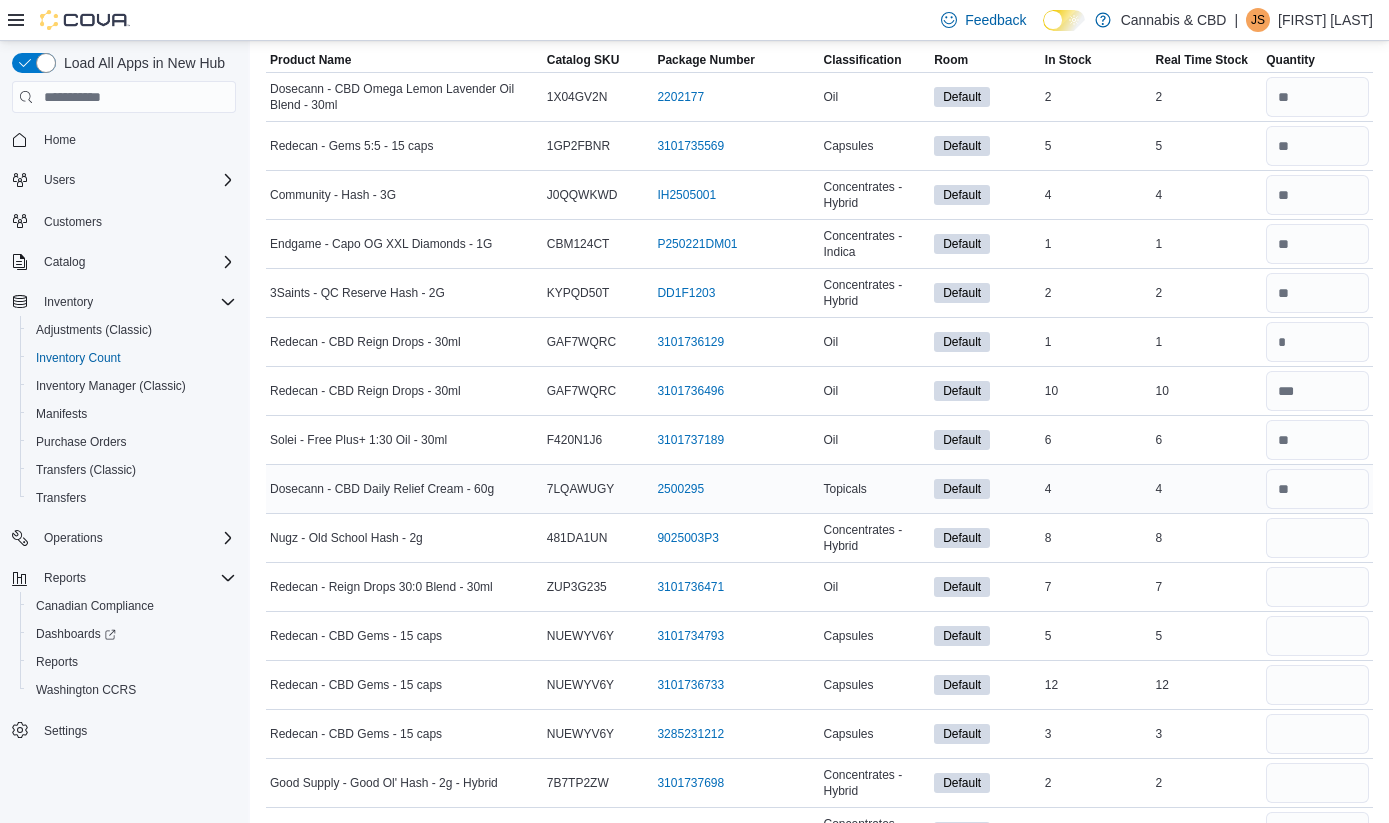 scroll, scrollTop: 220, scrollLeft: 0, axis: vertical 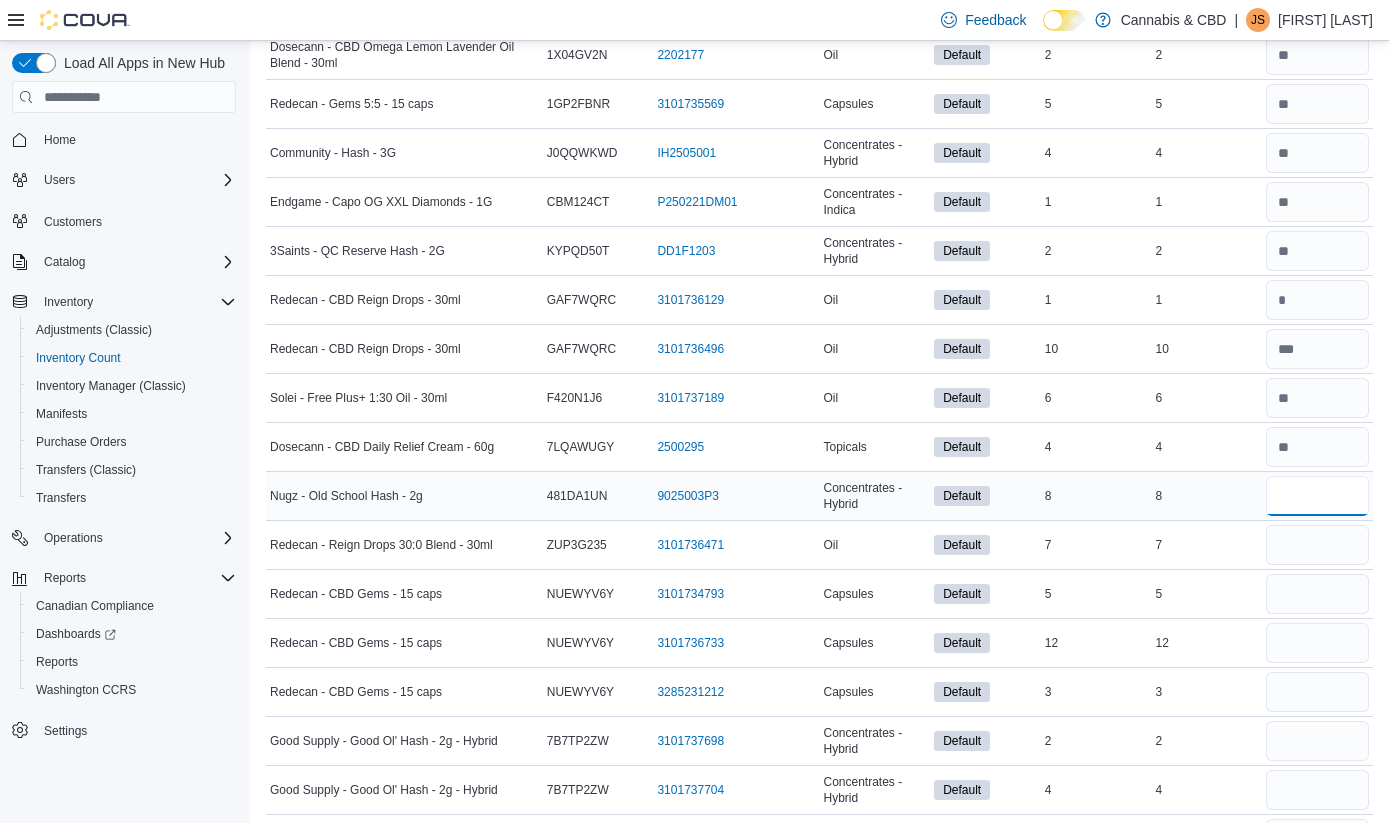 click at bounding box center (1317, 496) 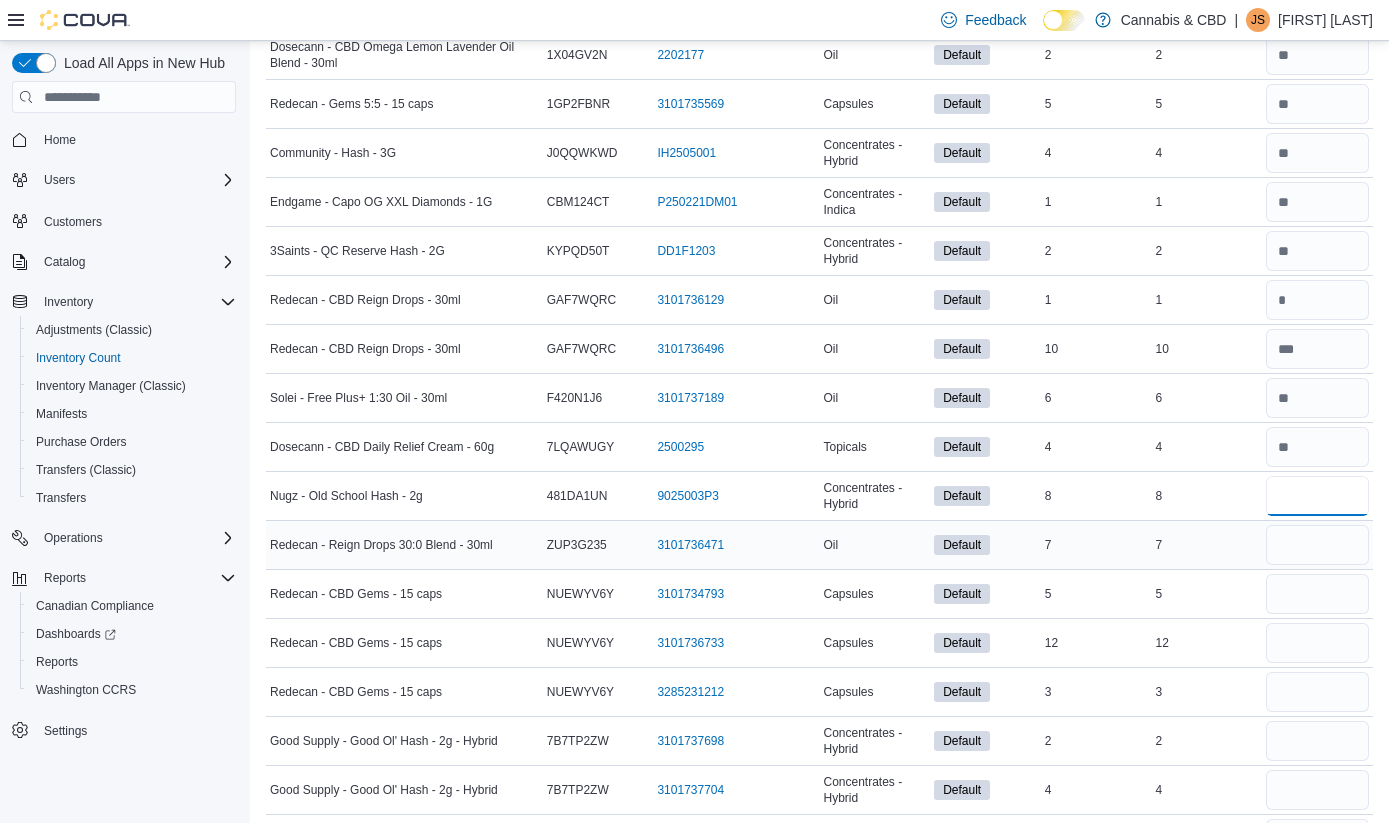 type on "*" 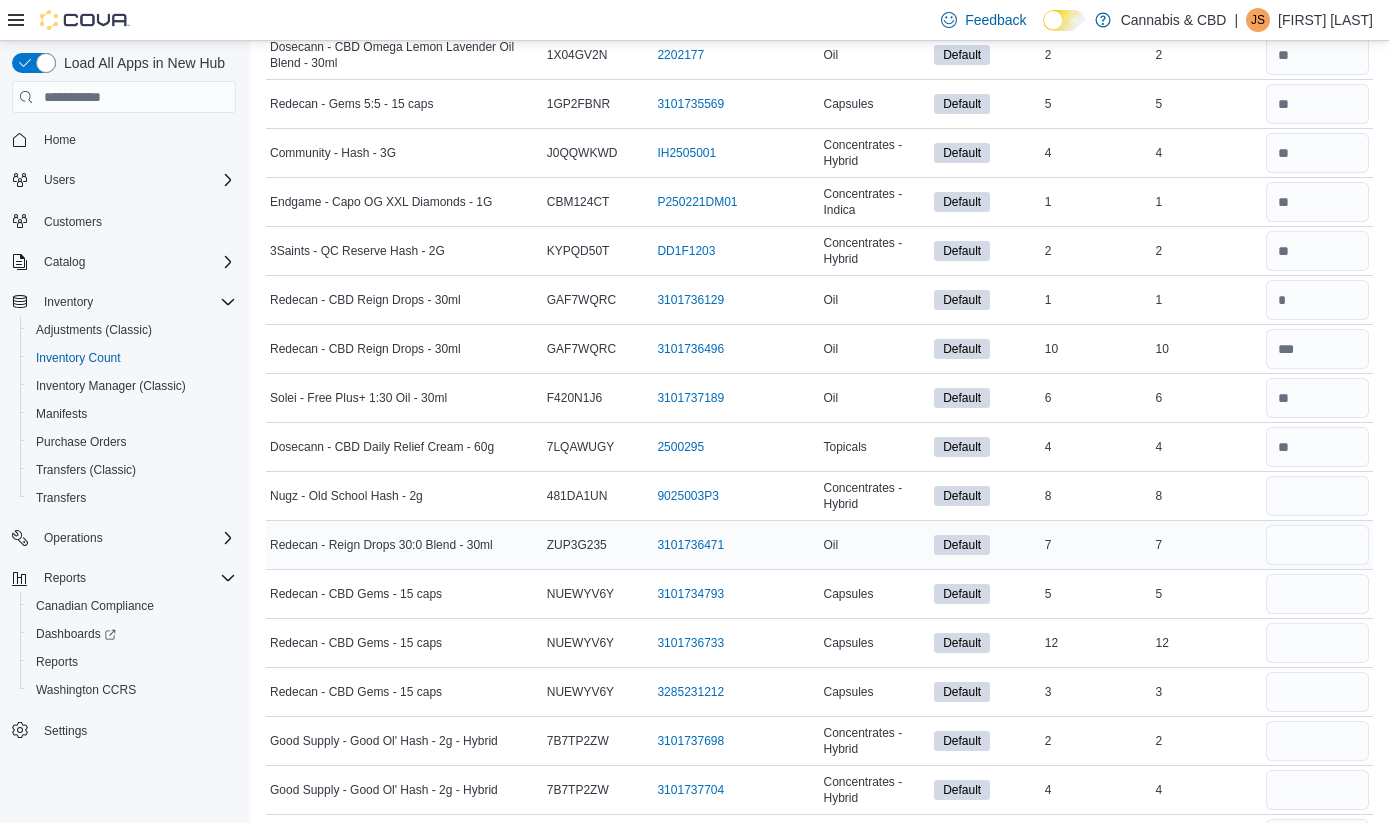 type 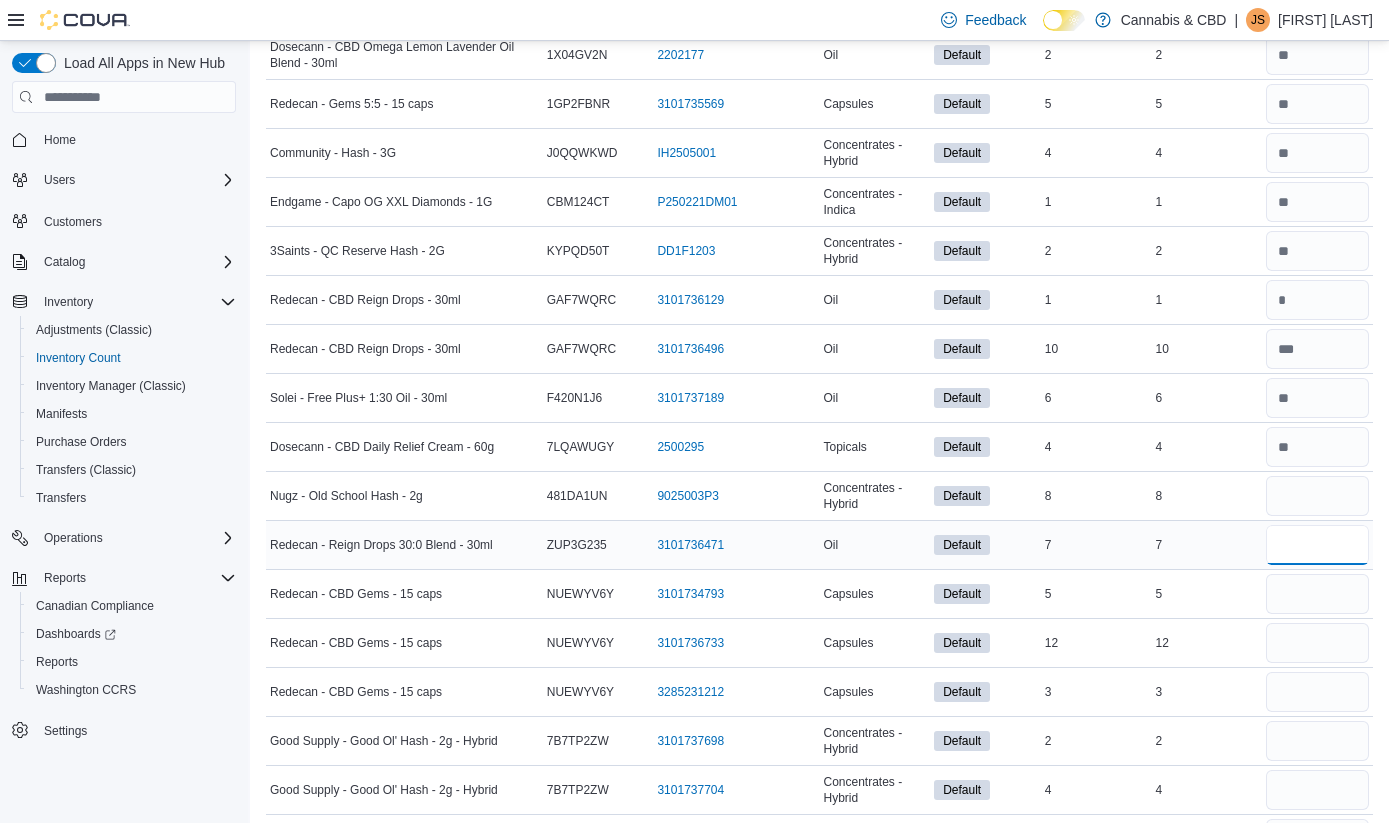 click at bounding box center [1317, 545] 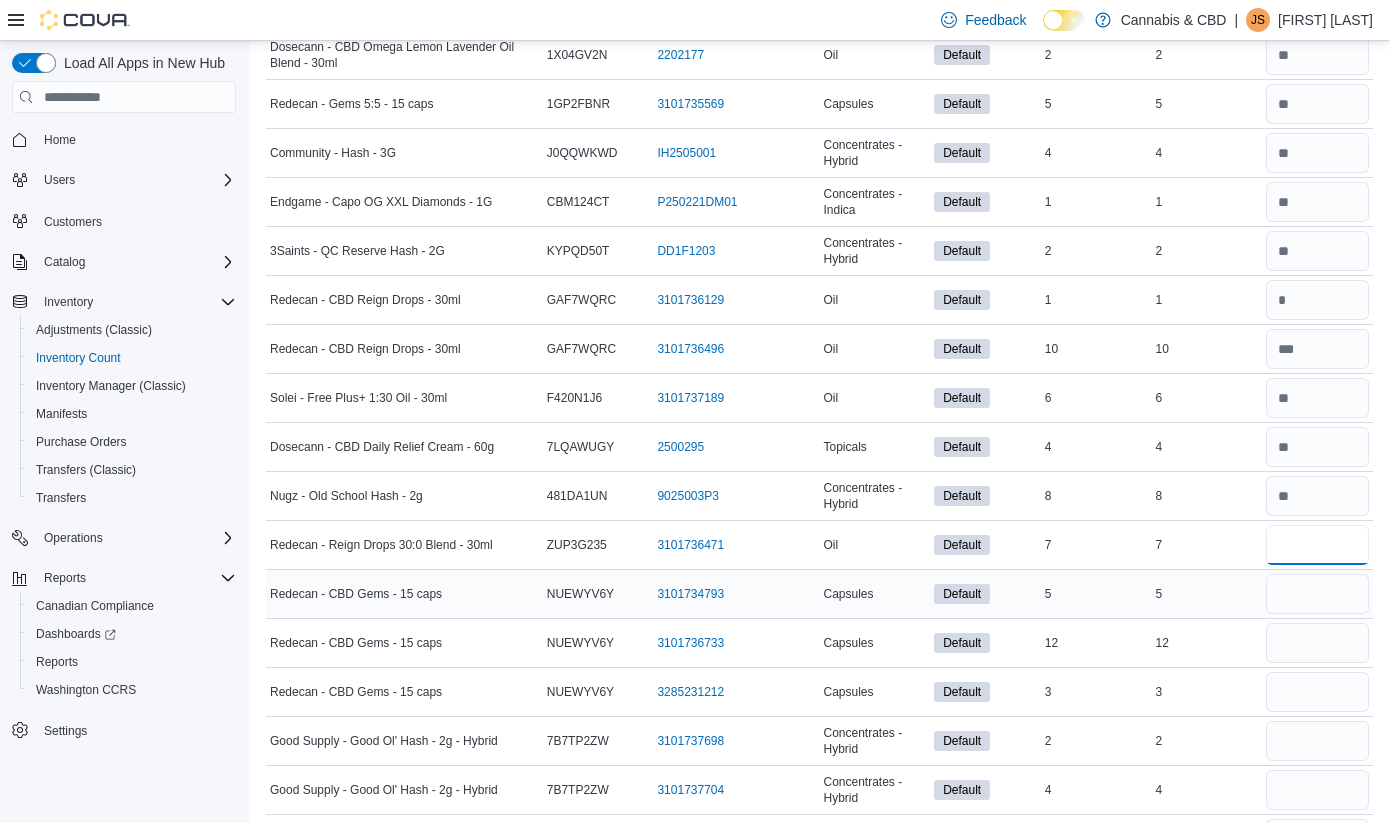 type on "*" 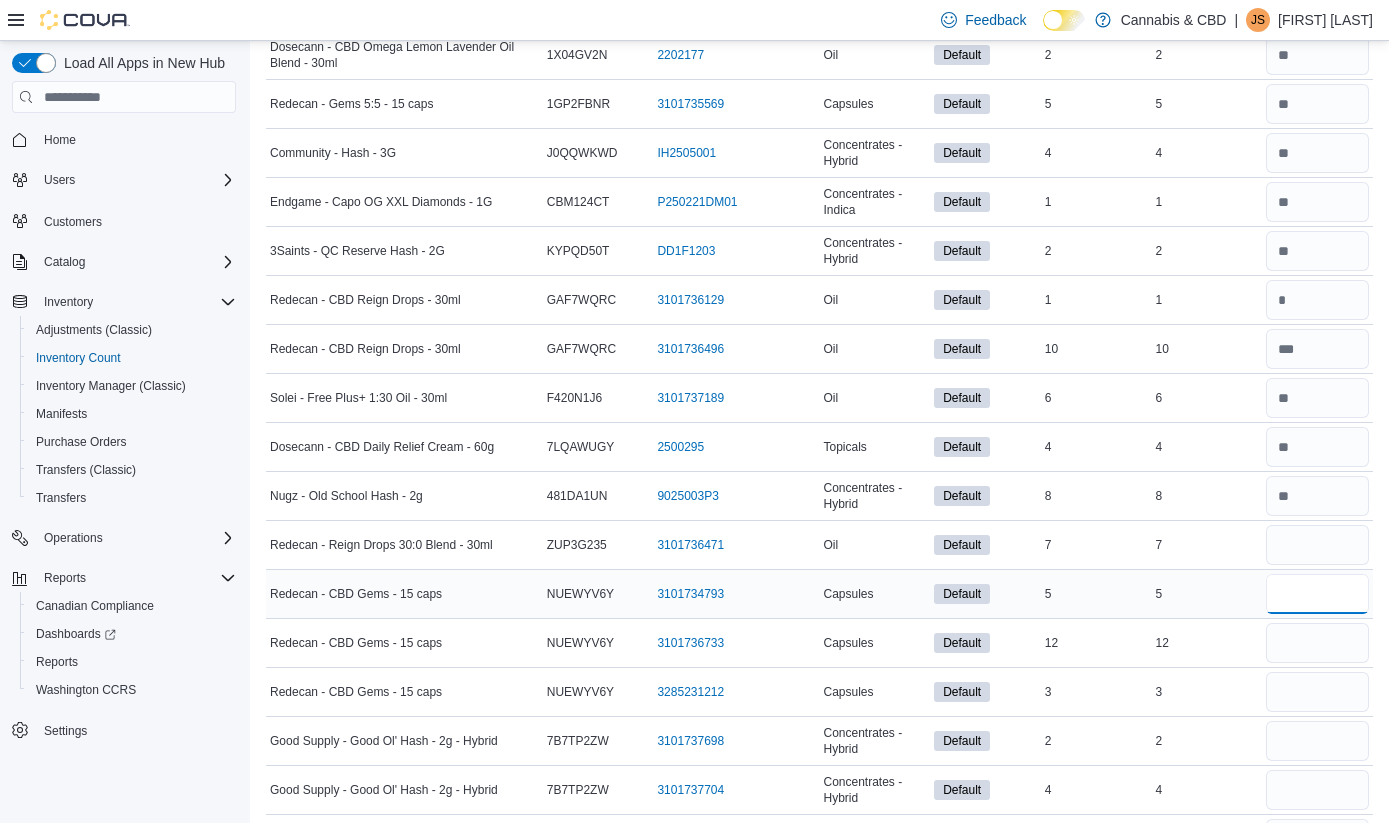 type 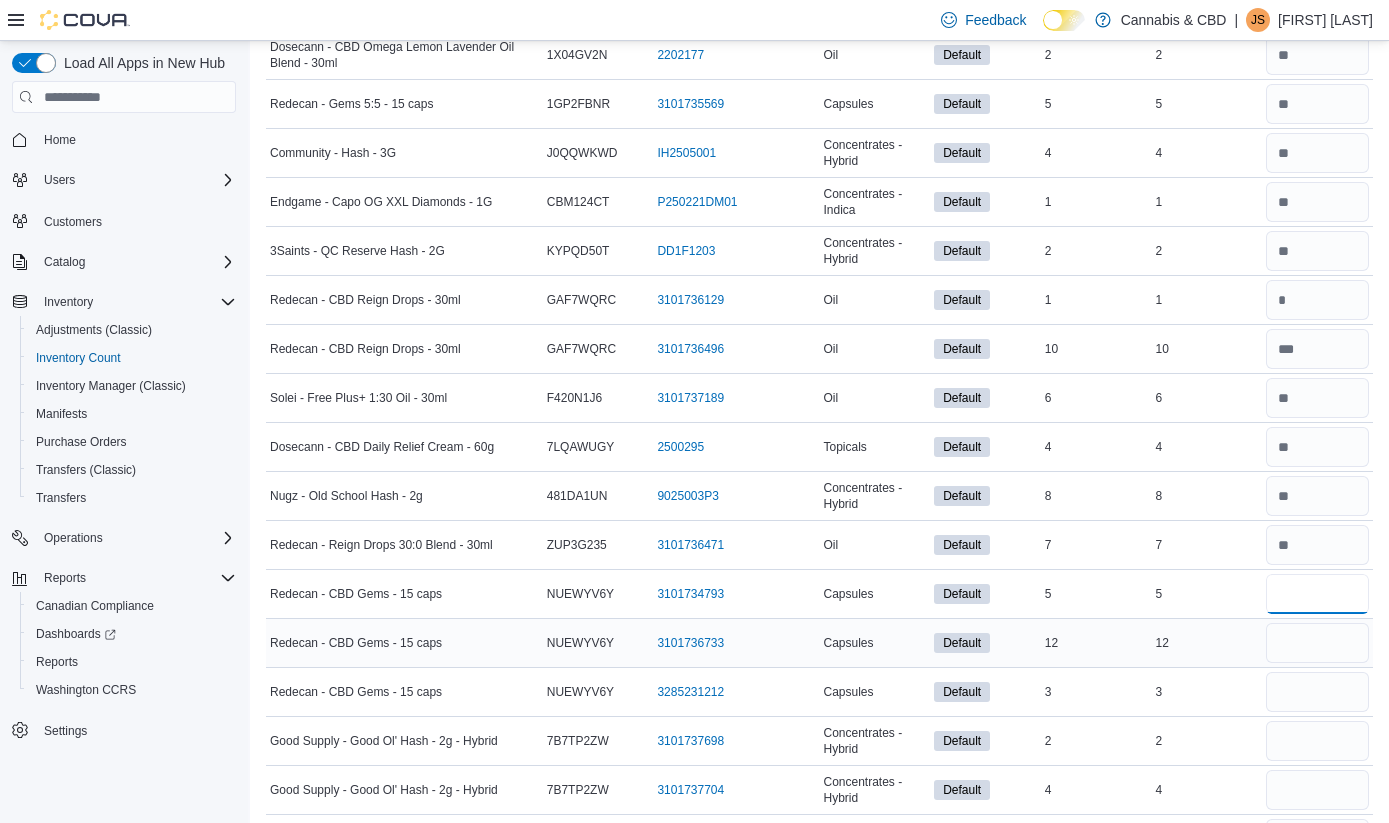 type on "*" 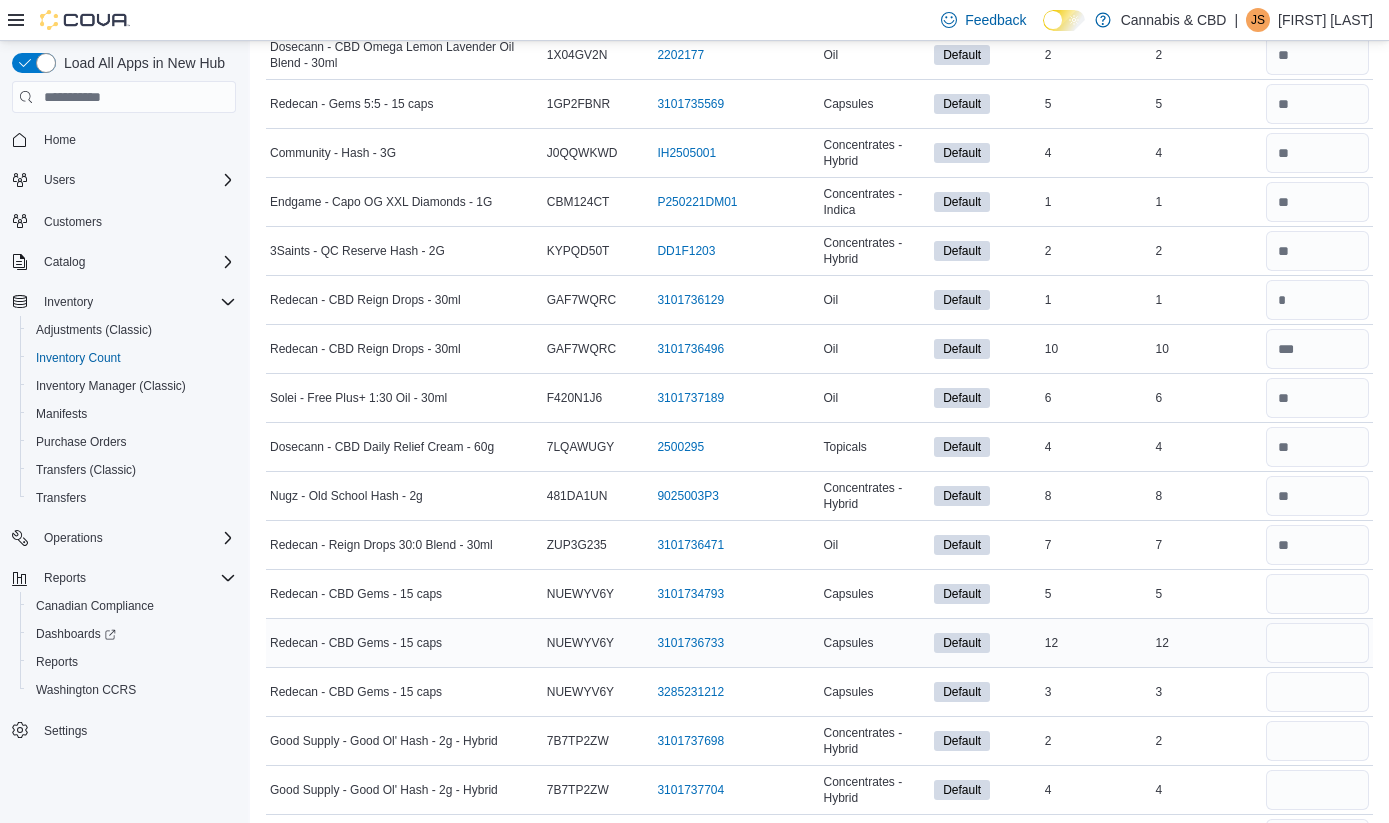 type 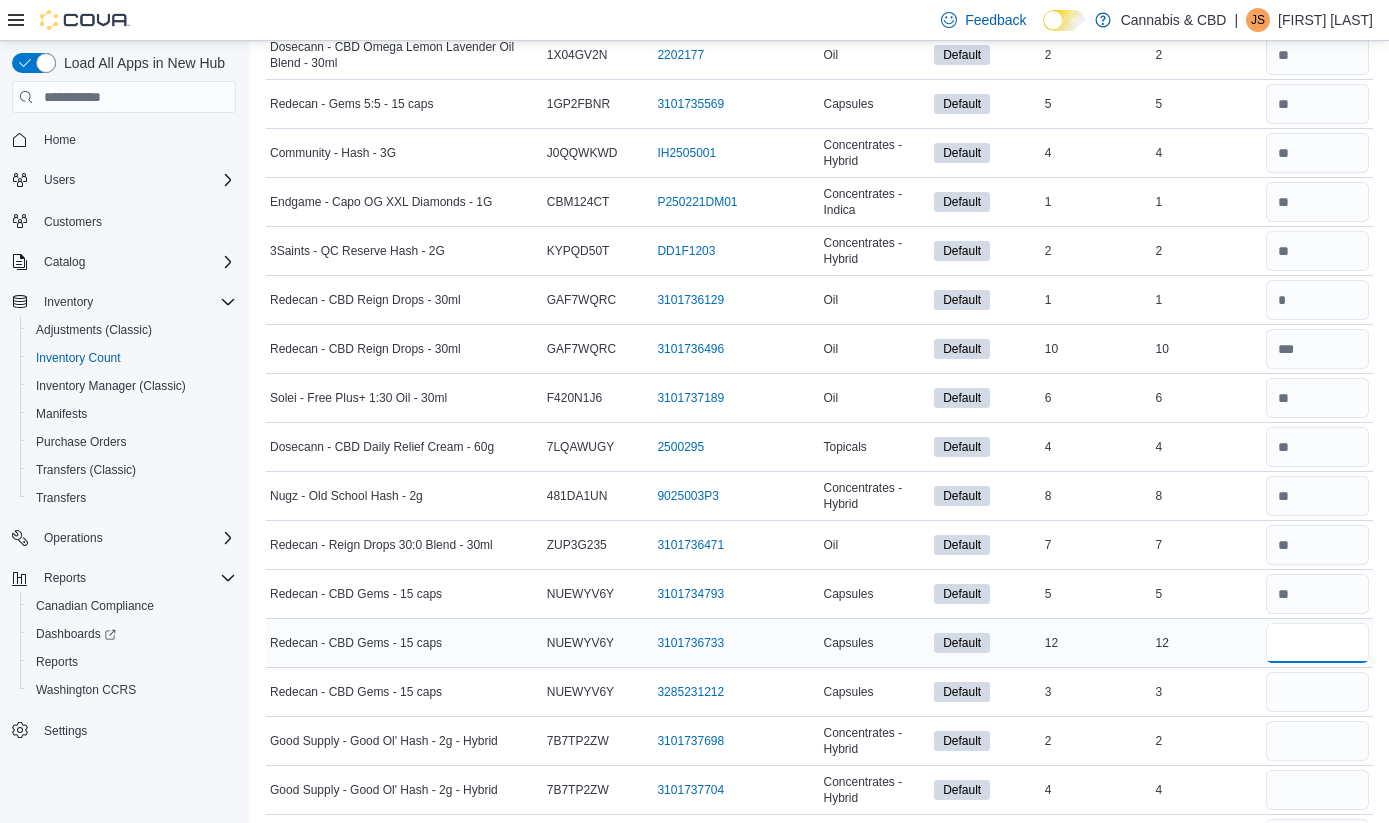 click at bounding box center [1317, 643] 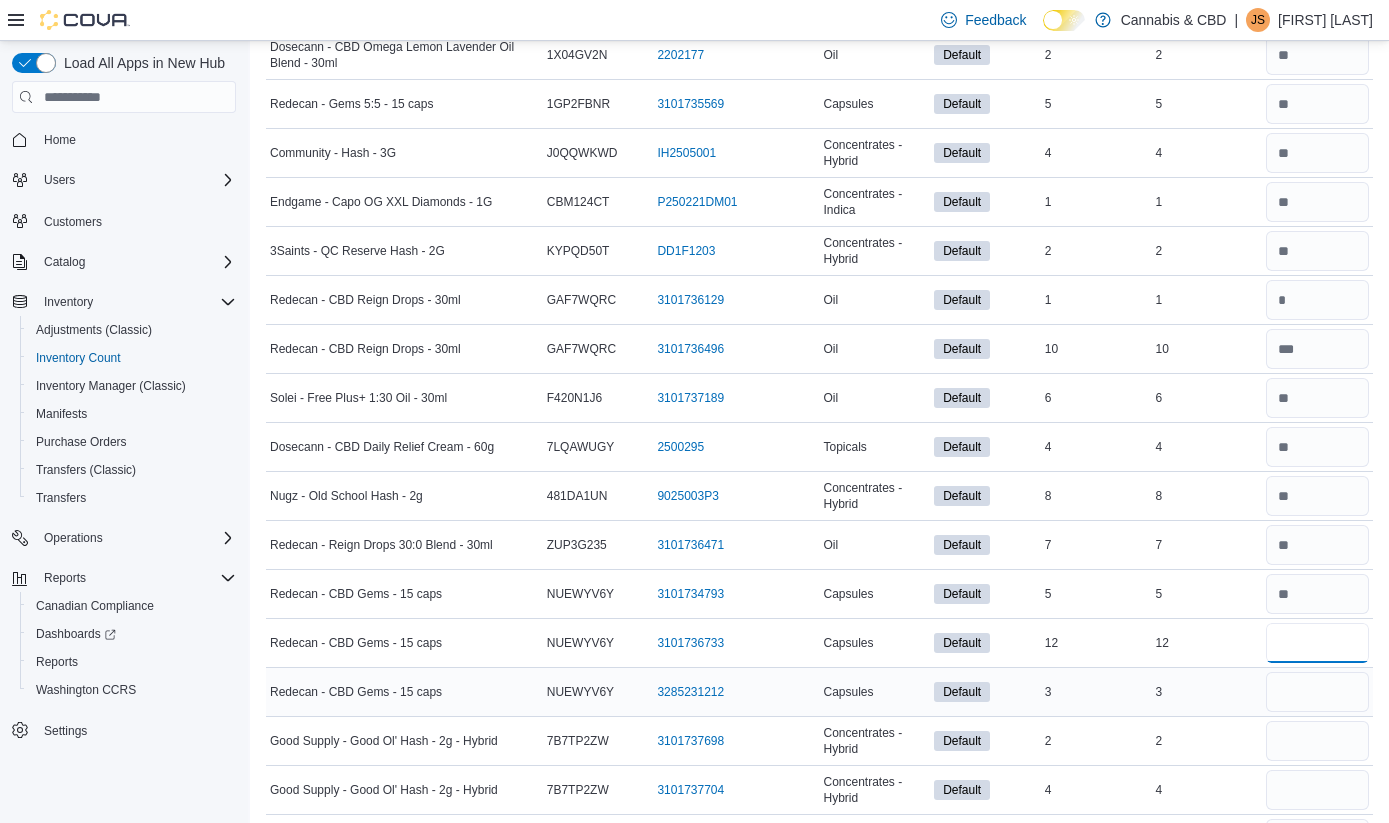 type on "**" 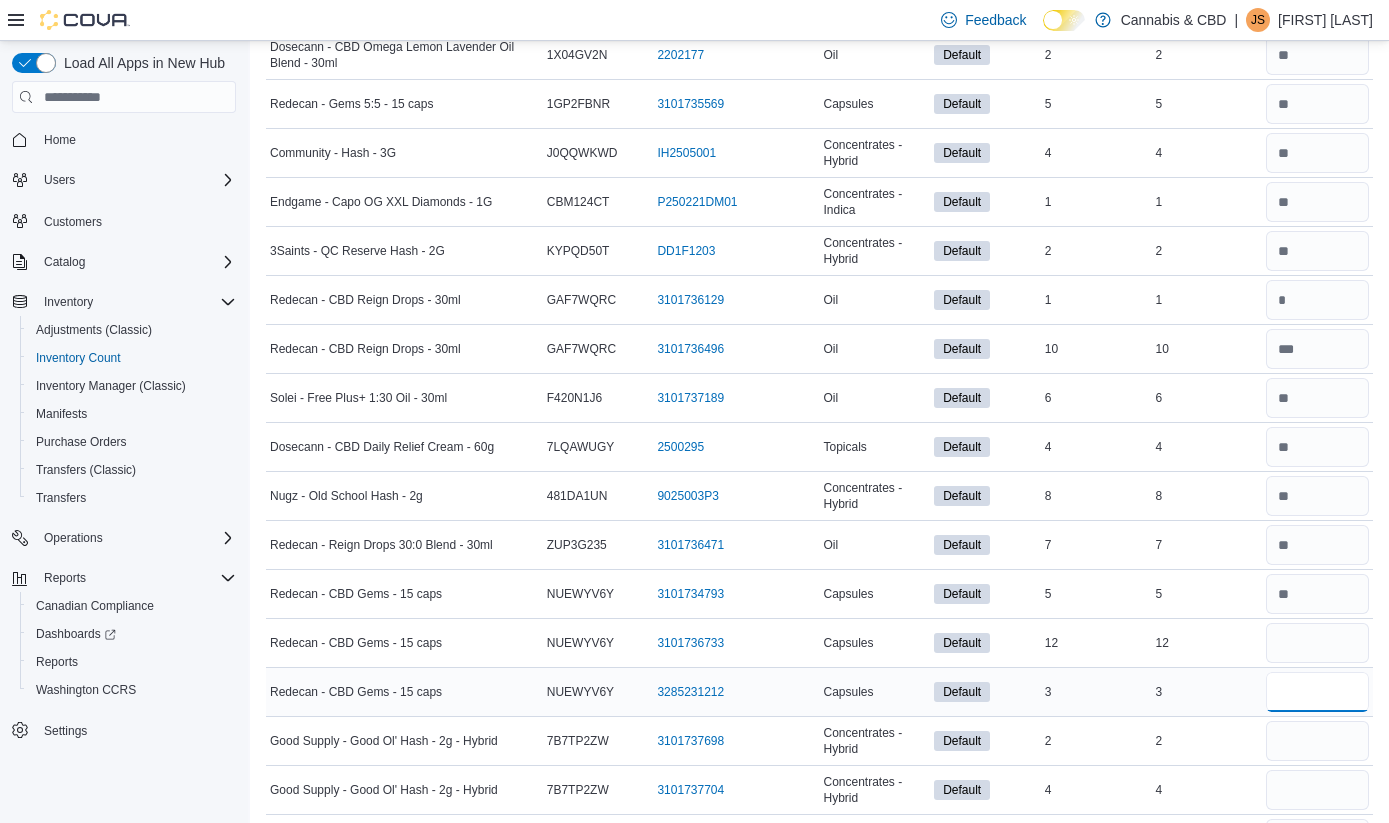type 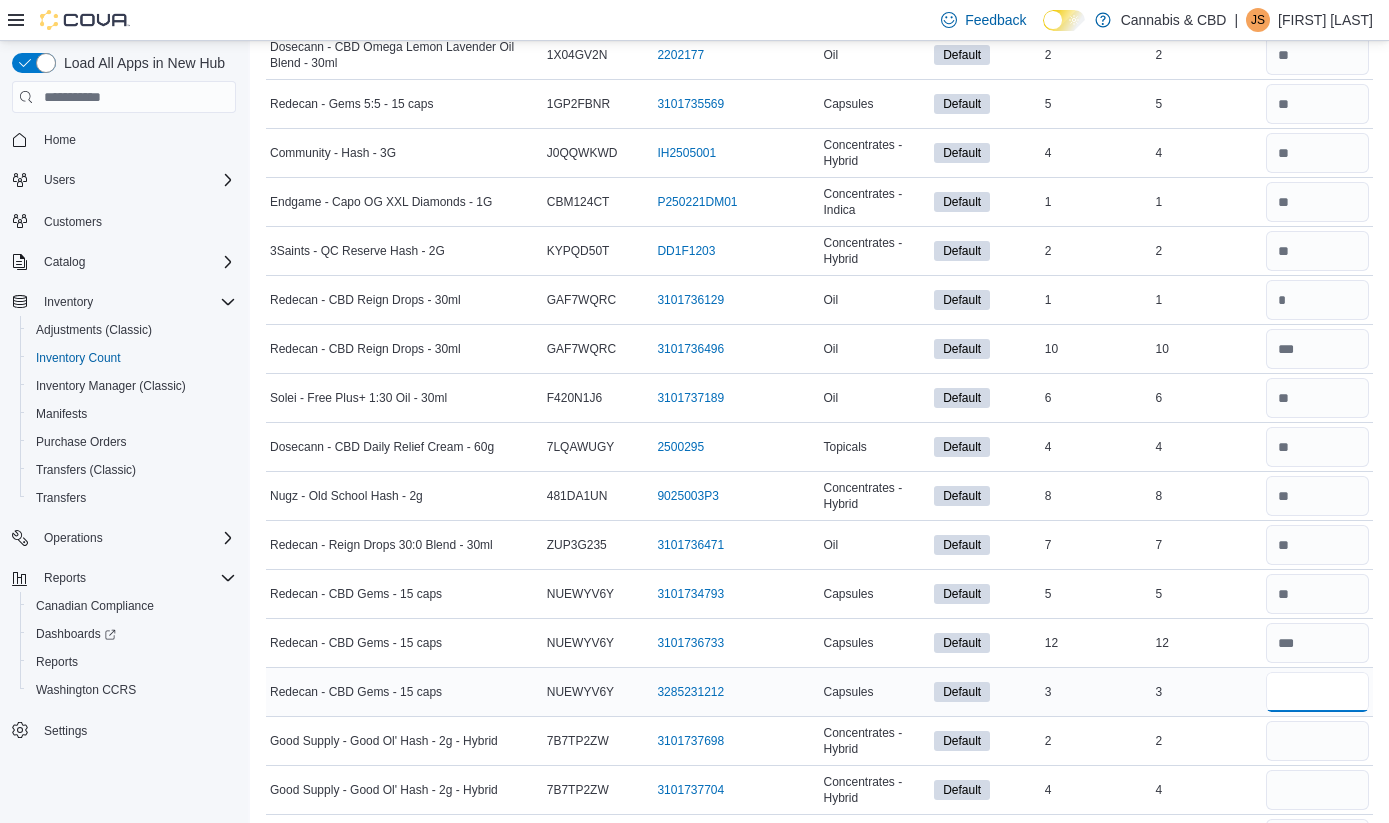 type on "*" 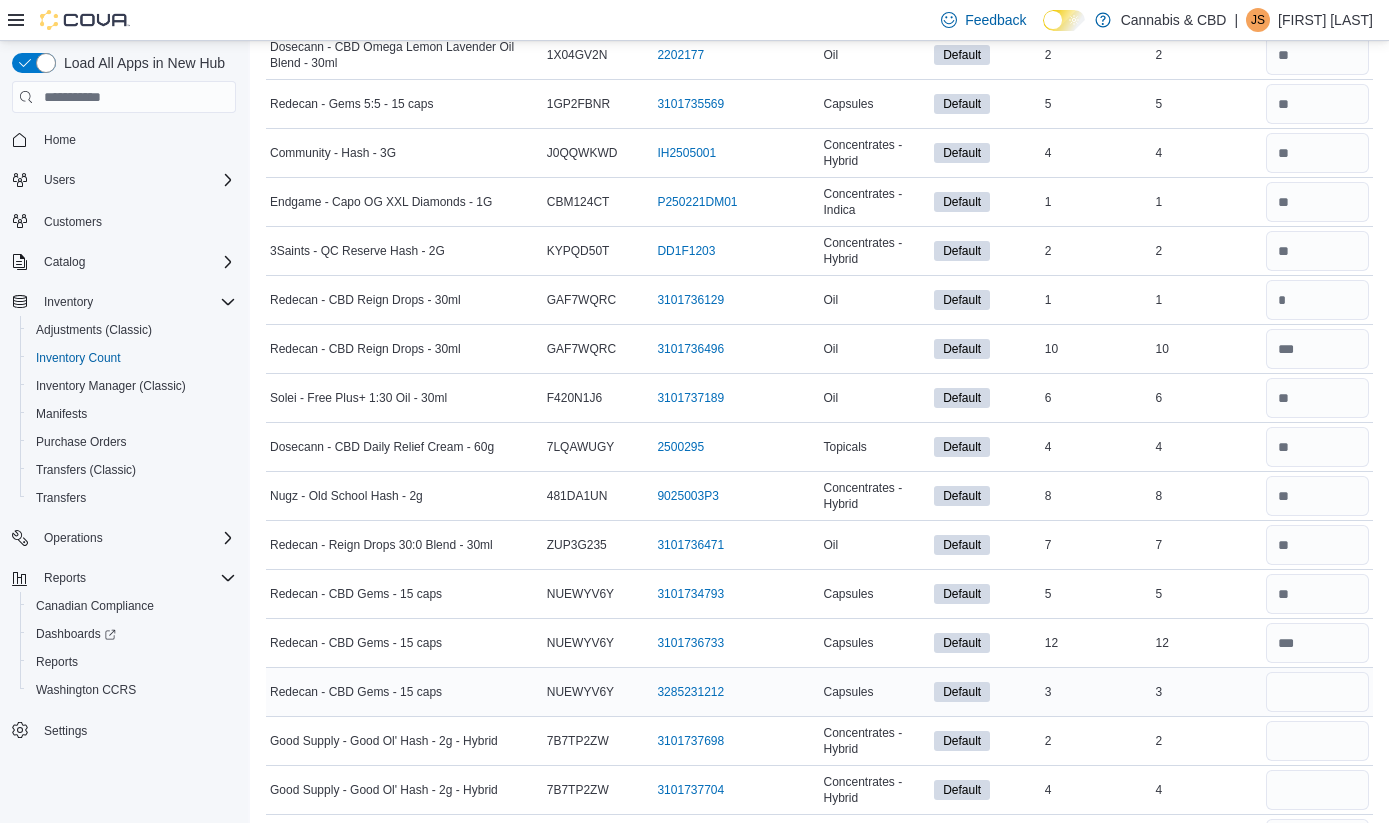 type 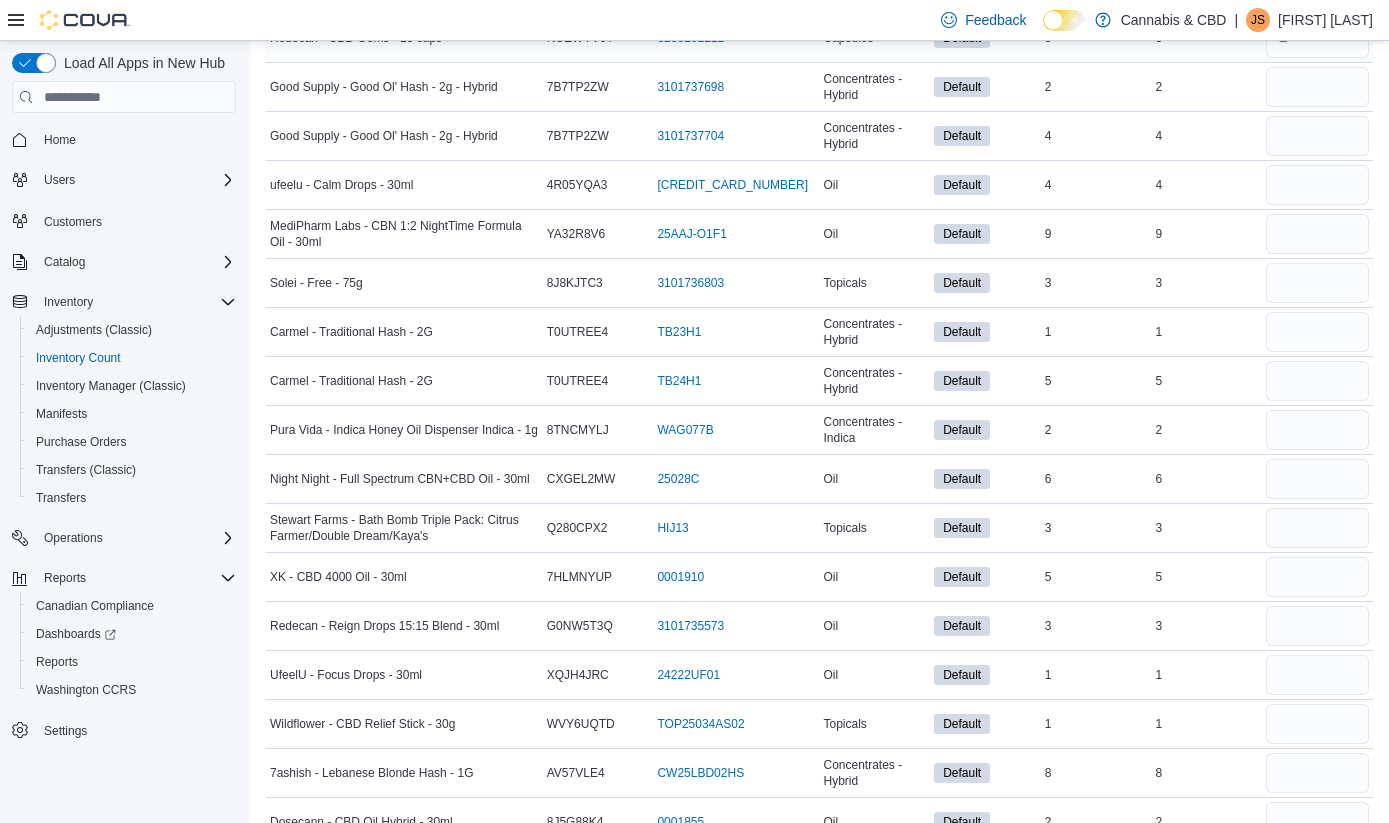 scroll, scrollTop: 845, scrollLeft: 0, axis: vertical 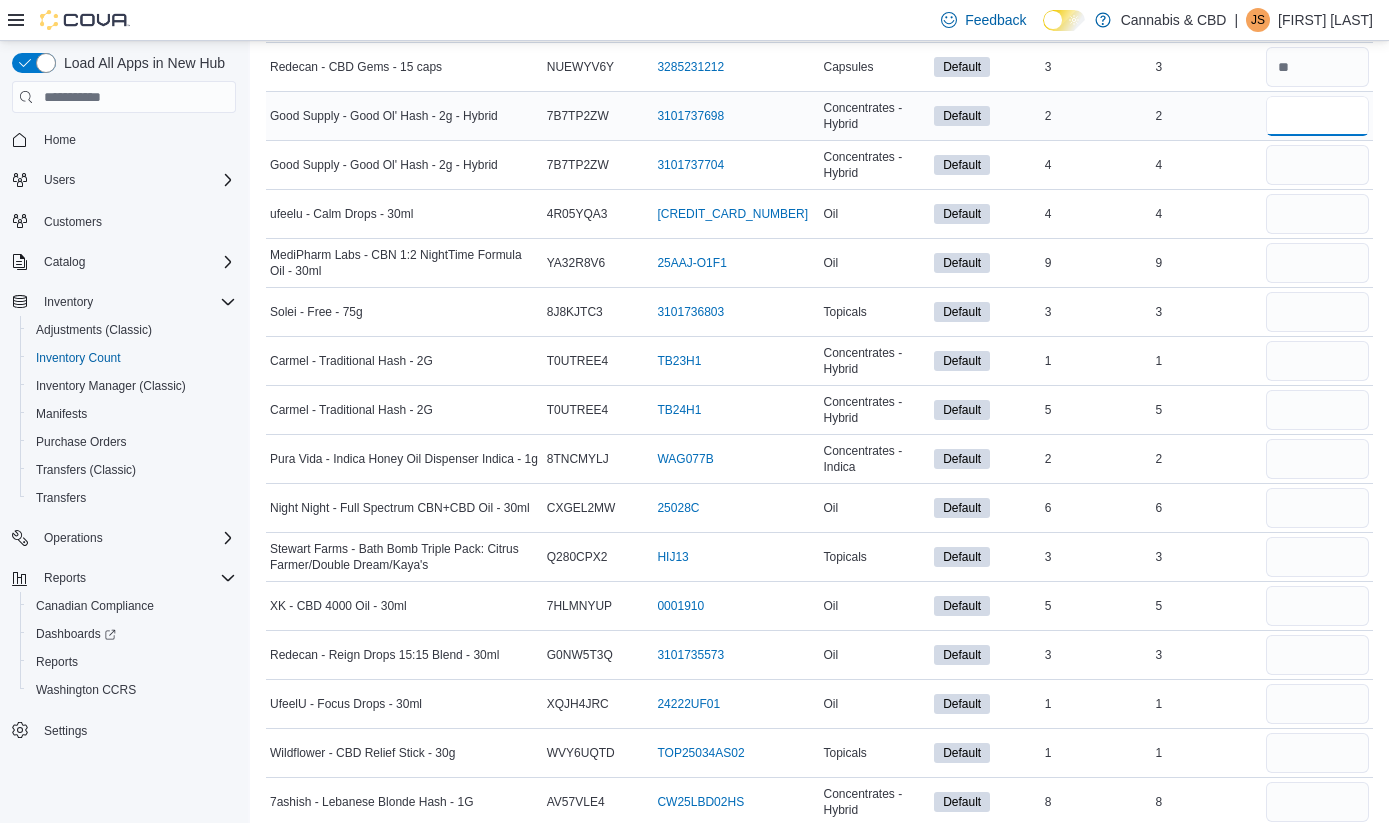 click at bounding box center (1317, 116) 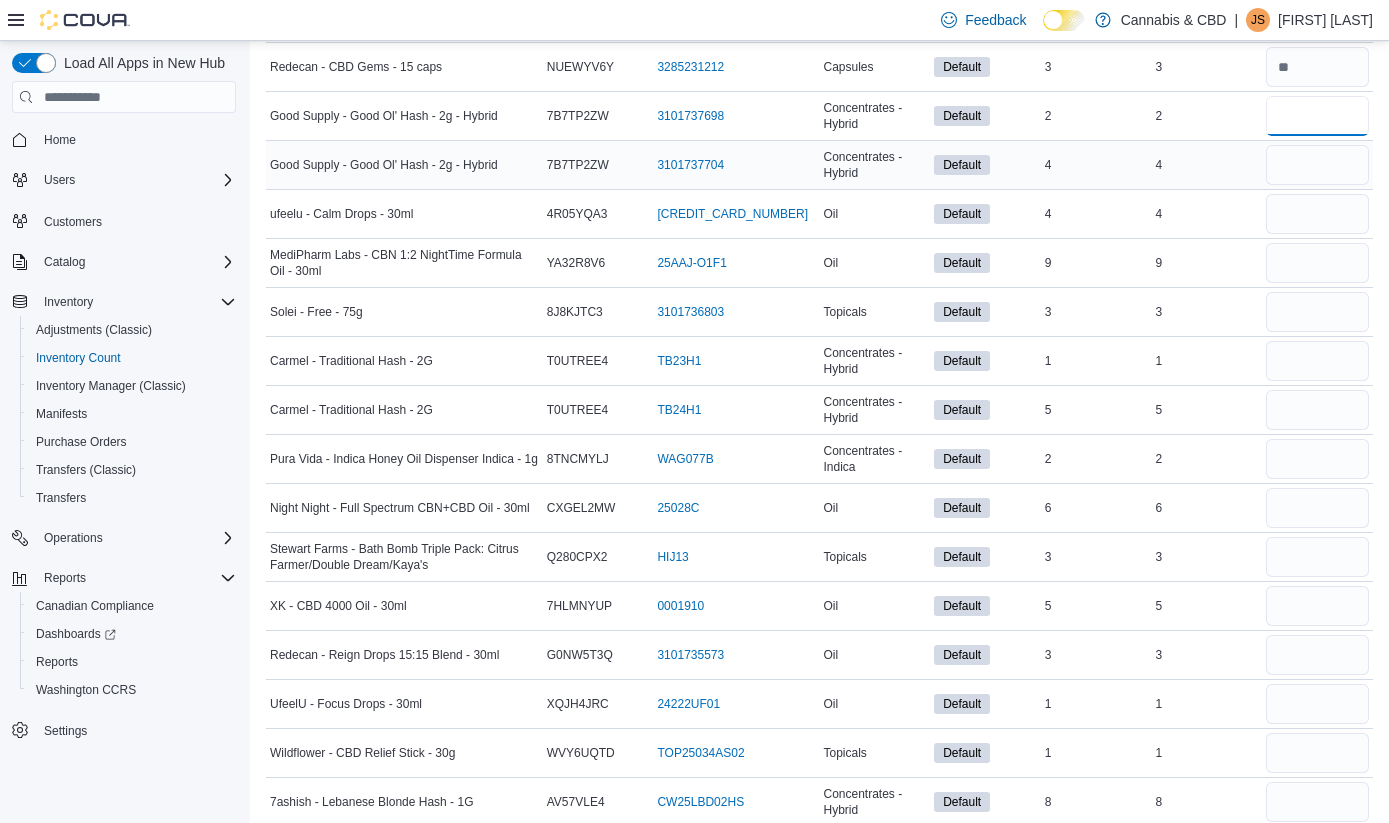 type on "*" 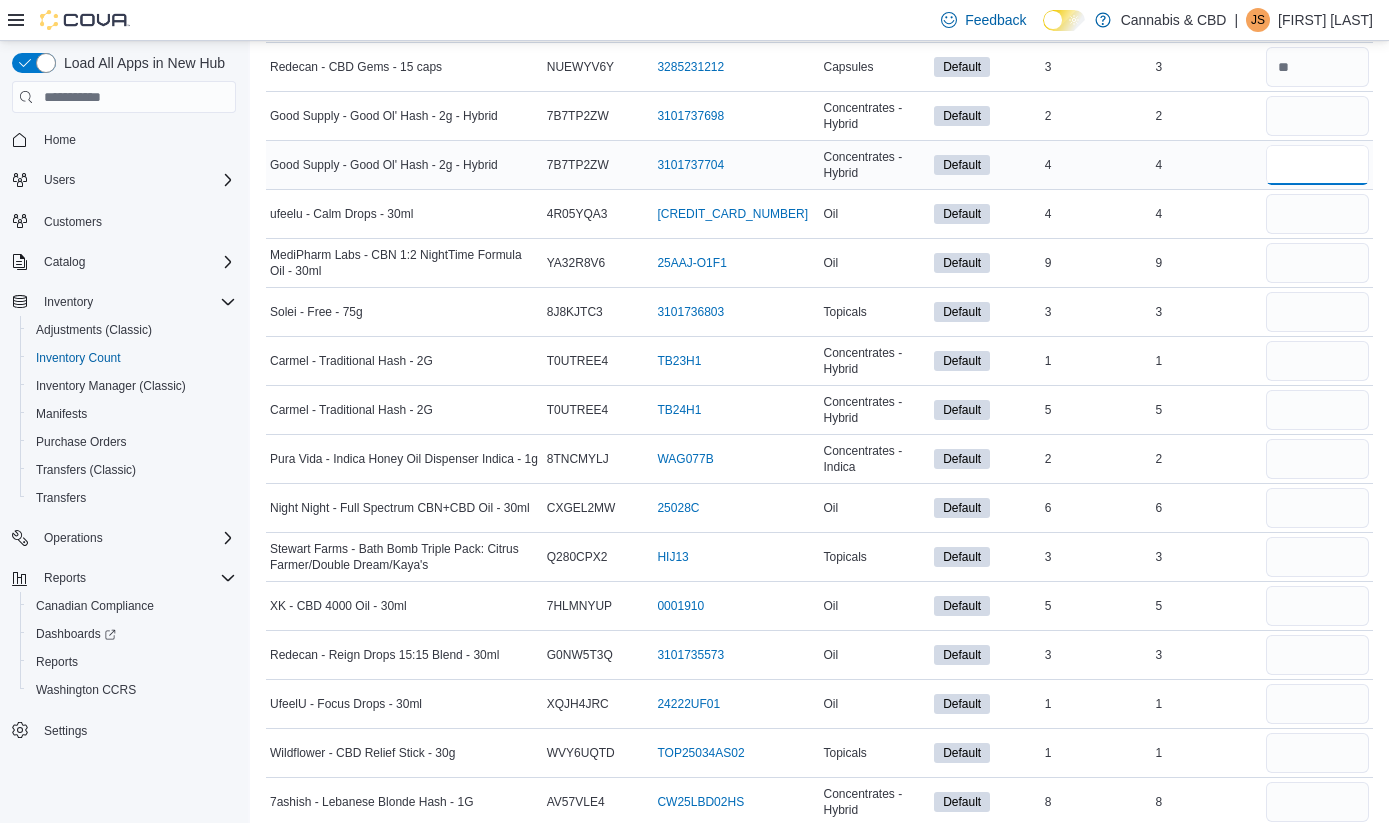type 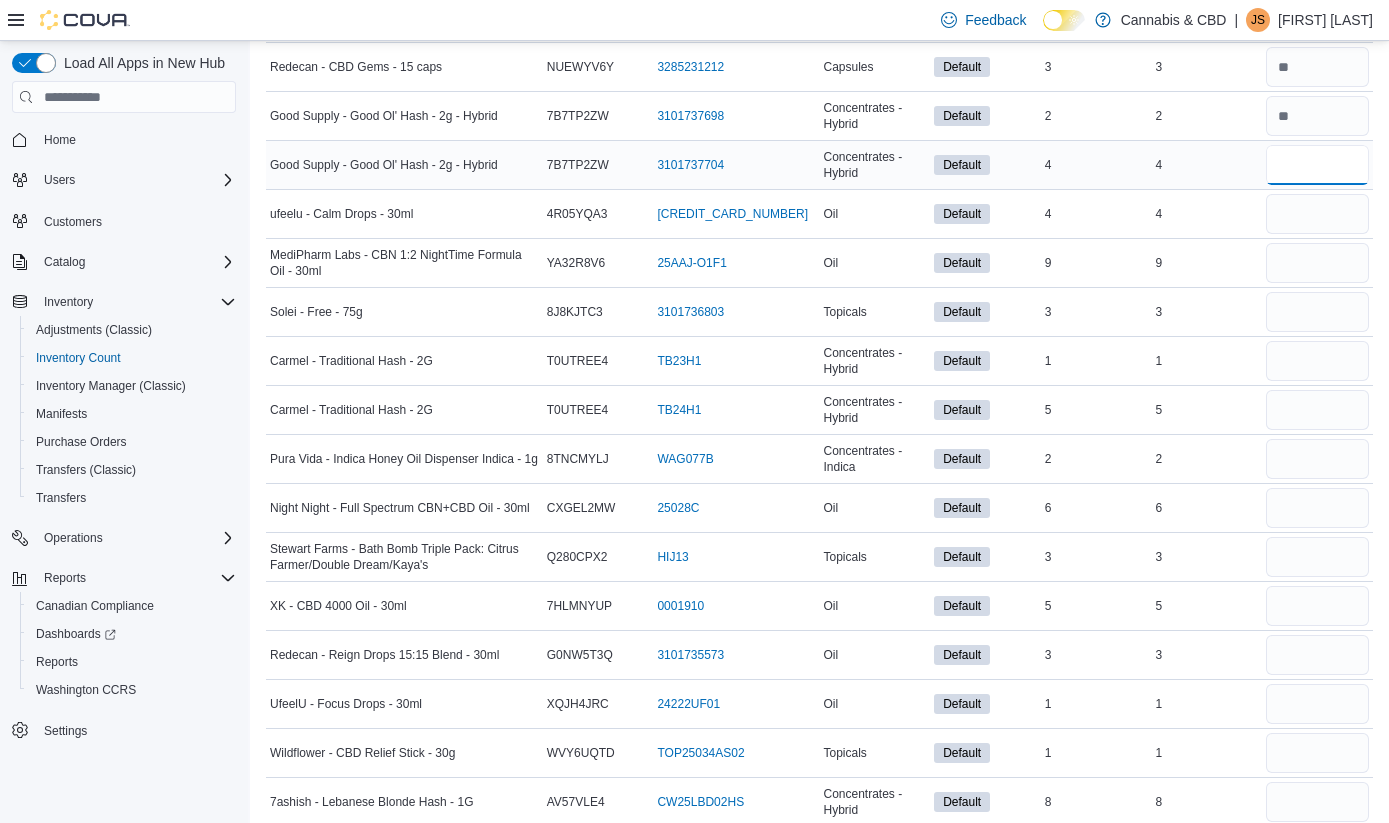 click at bounding box center (1317, 165) 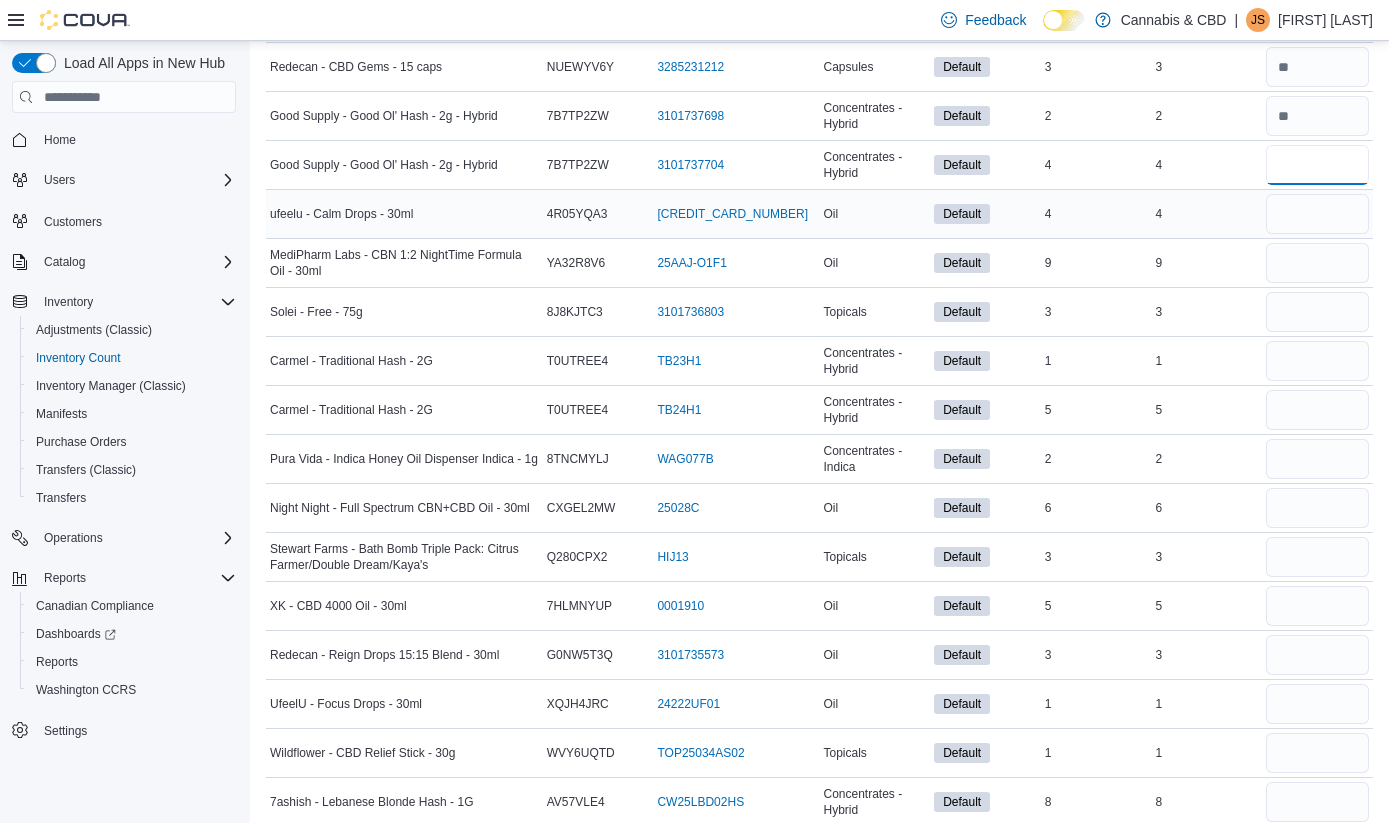 type on "*" 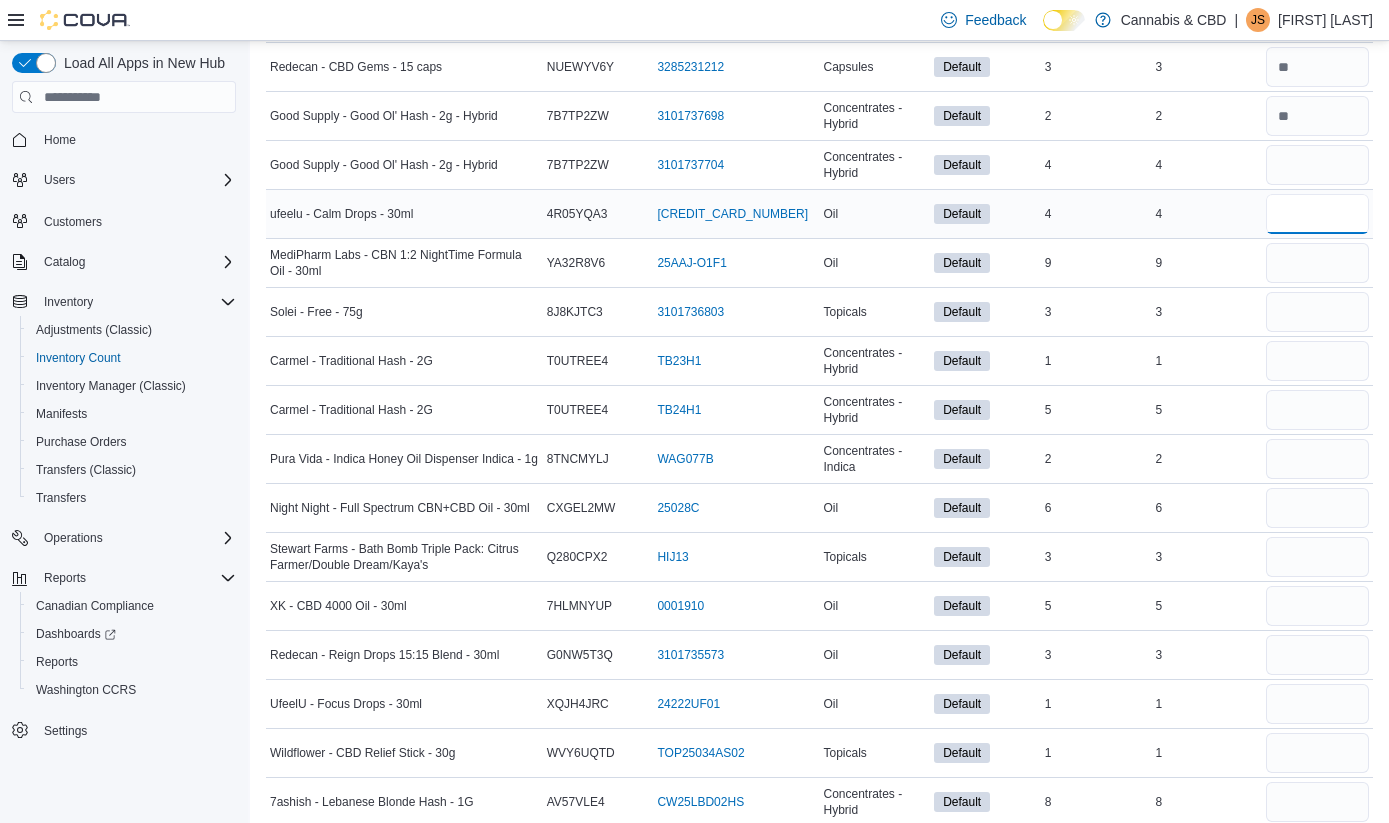 type 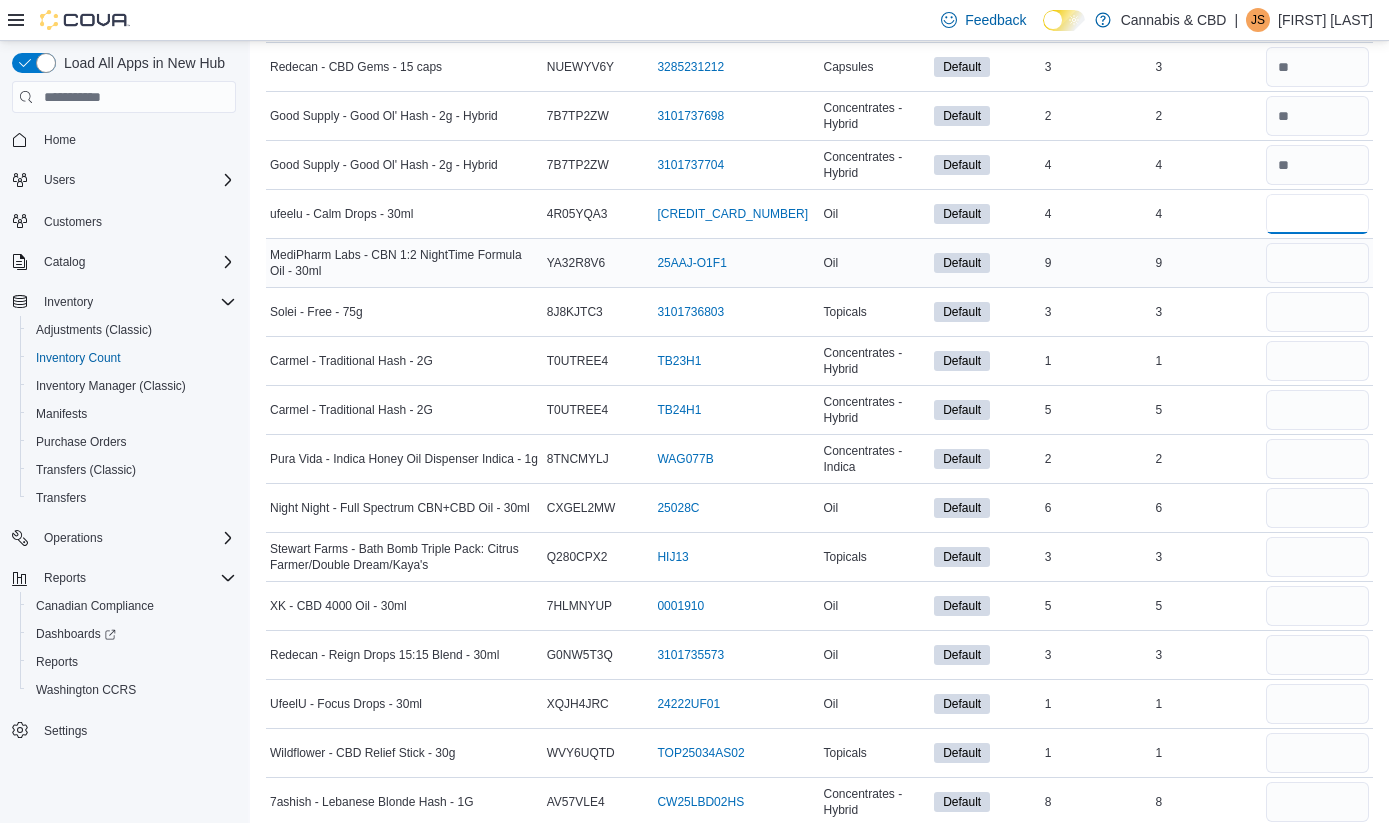 type on "*" 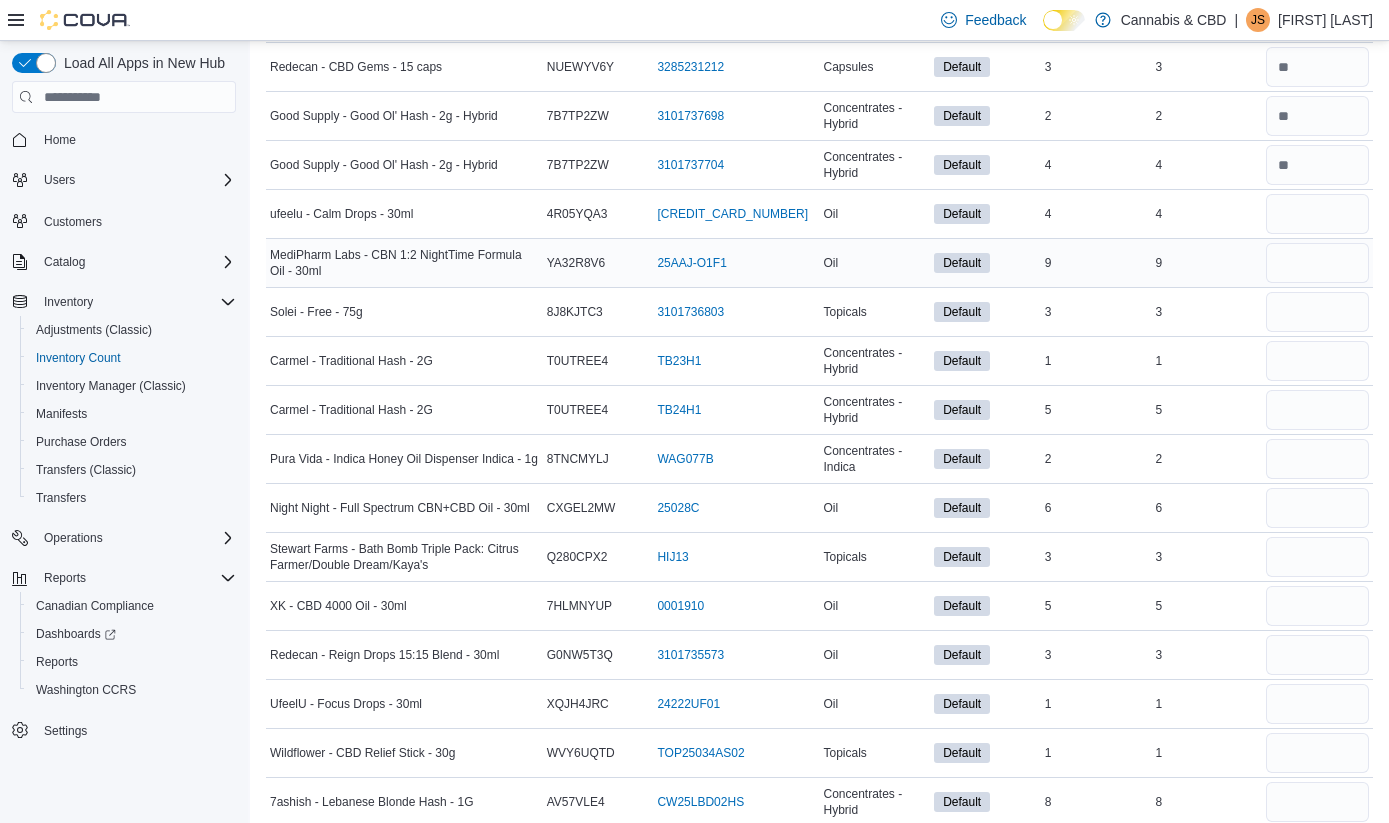 type 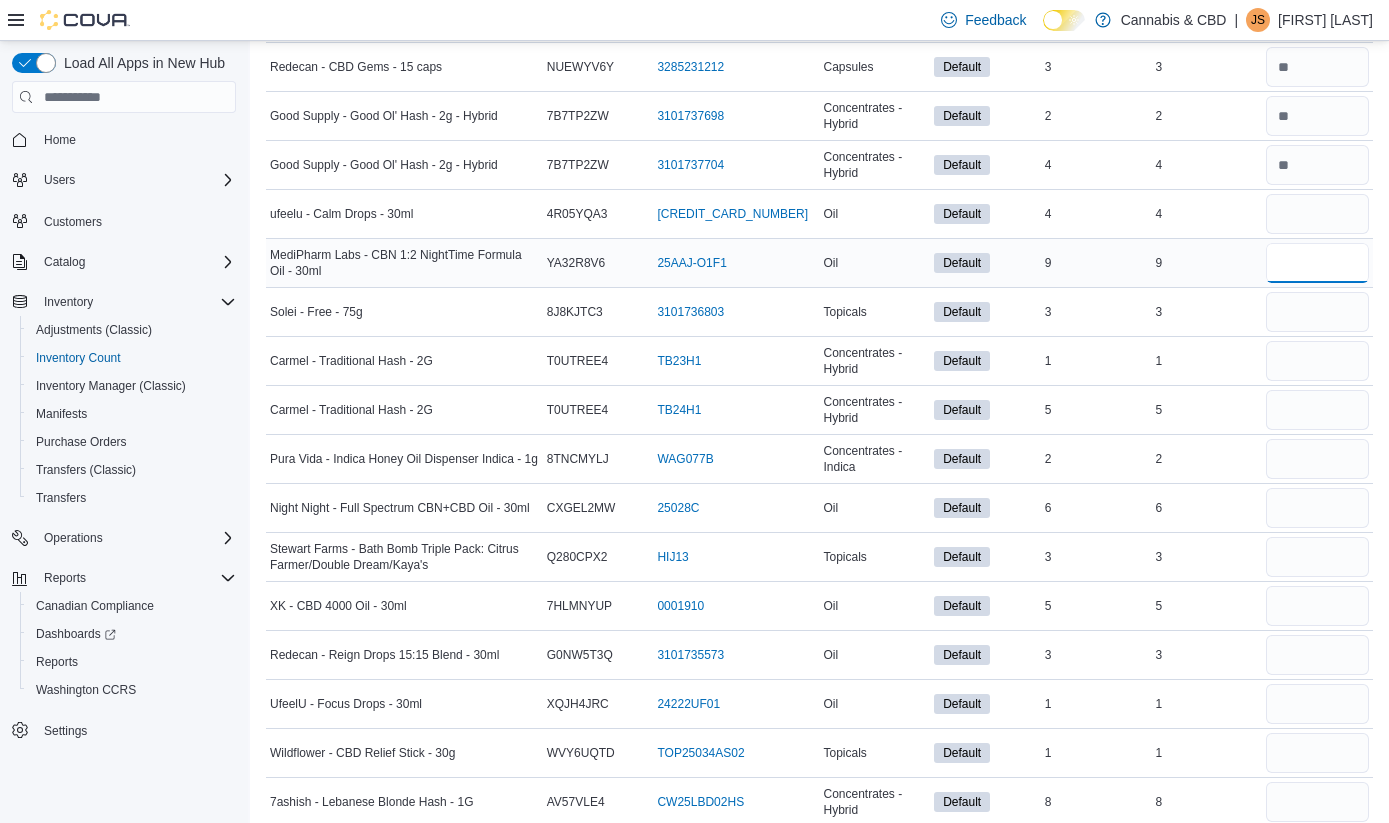 click at bounding box center [1317, 263] 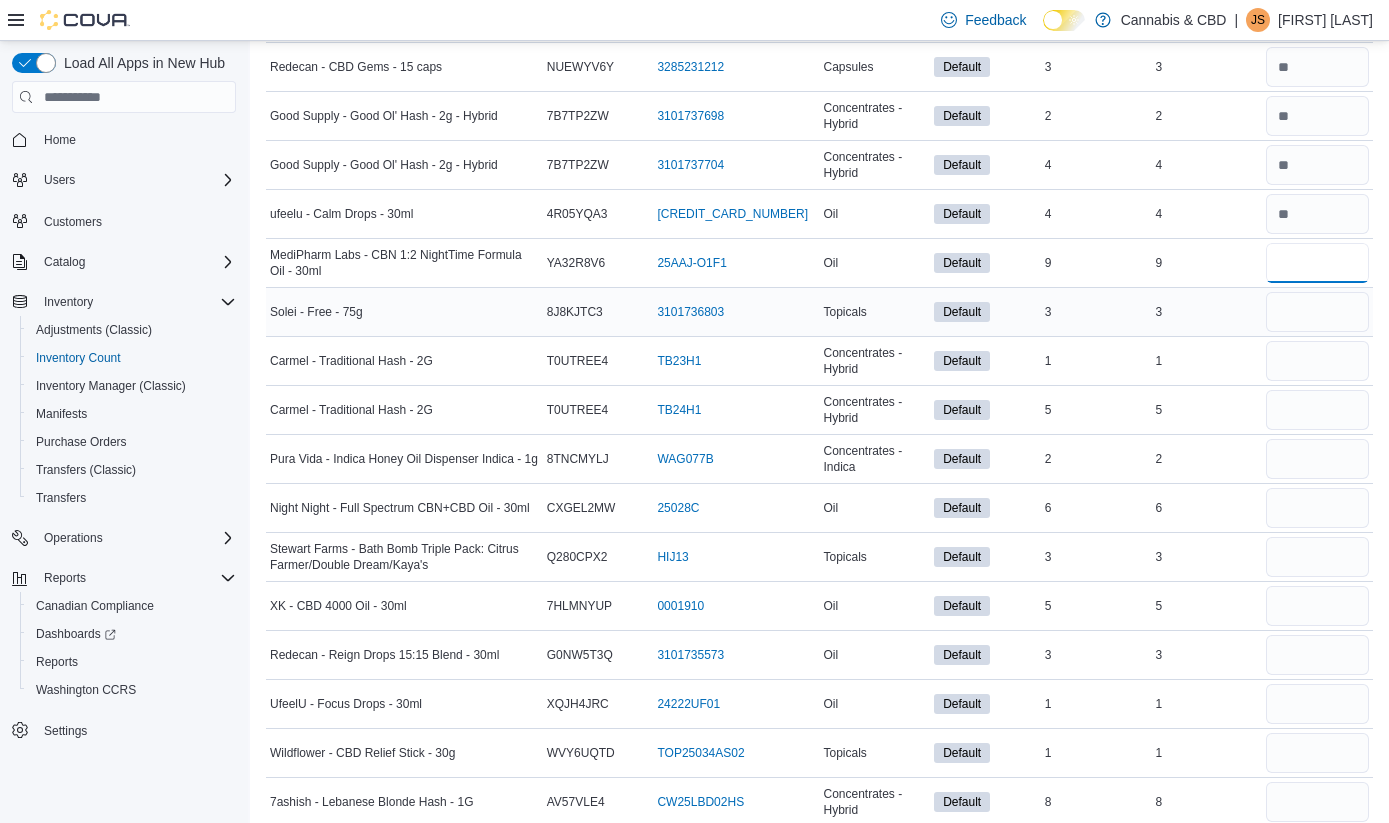 type on "*" 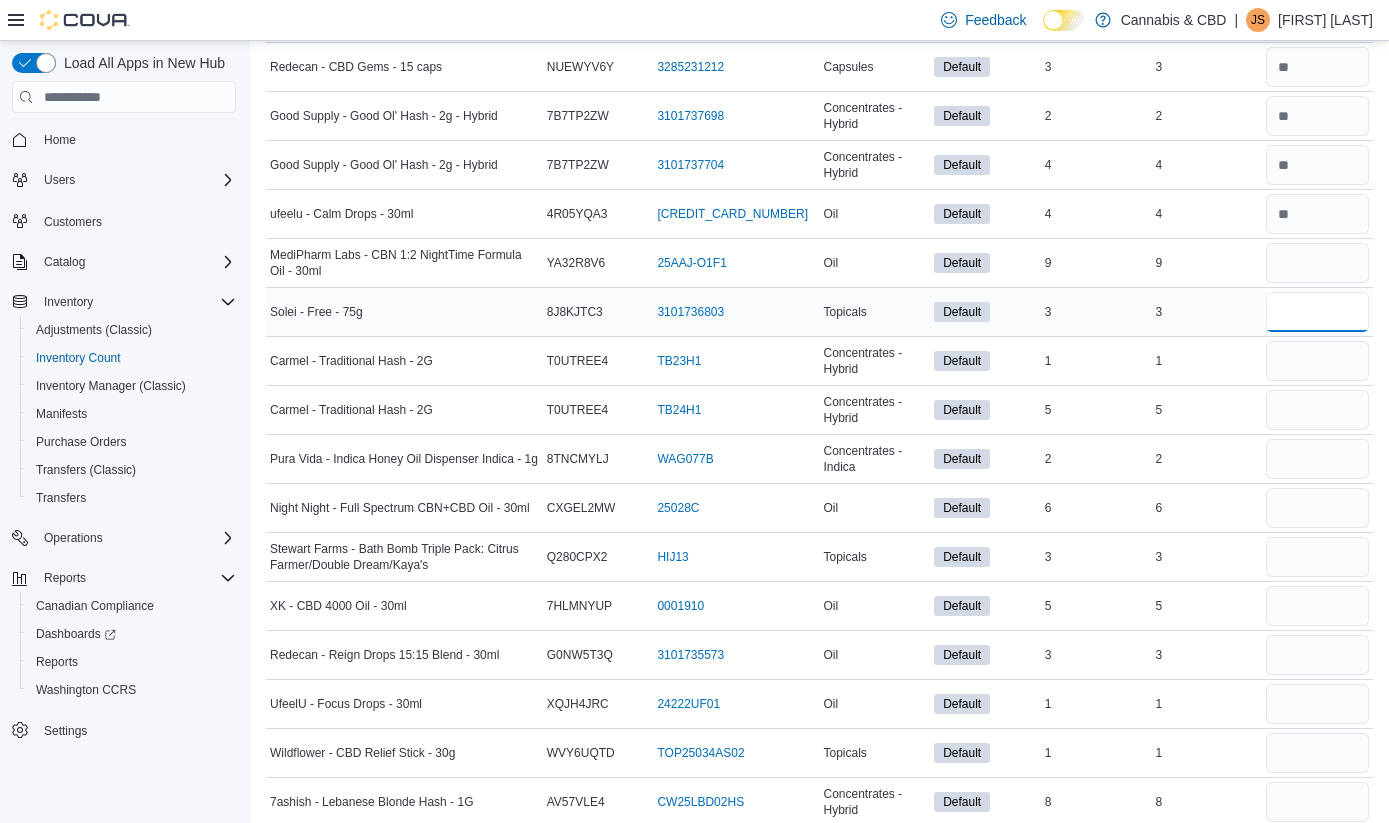 type 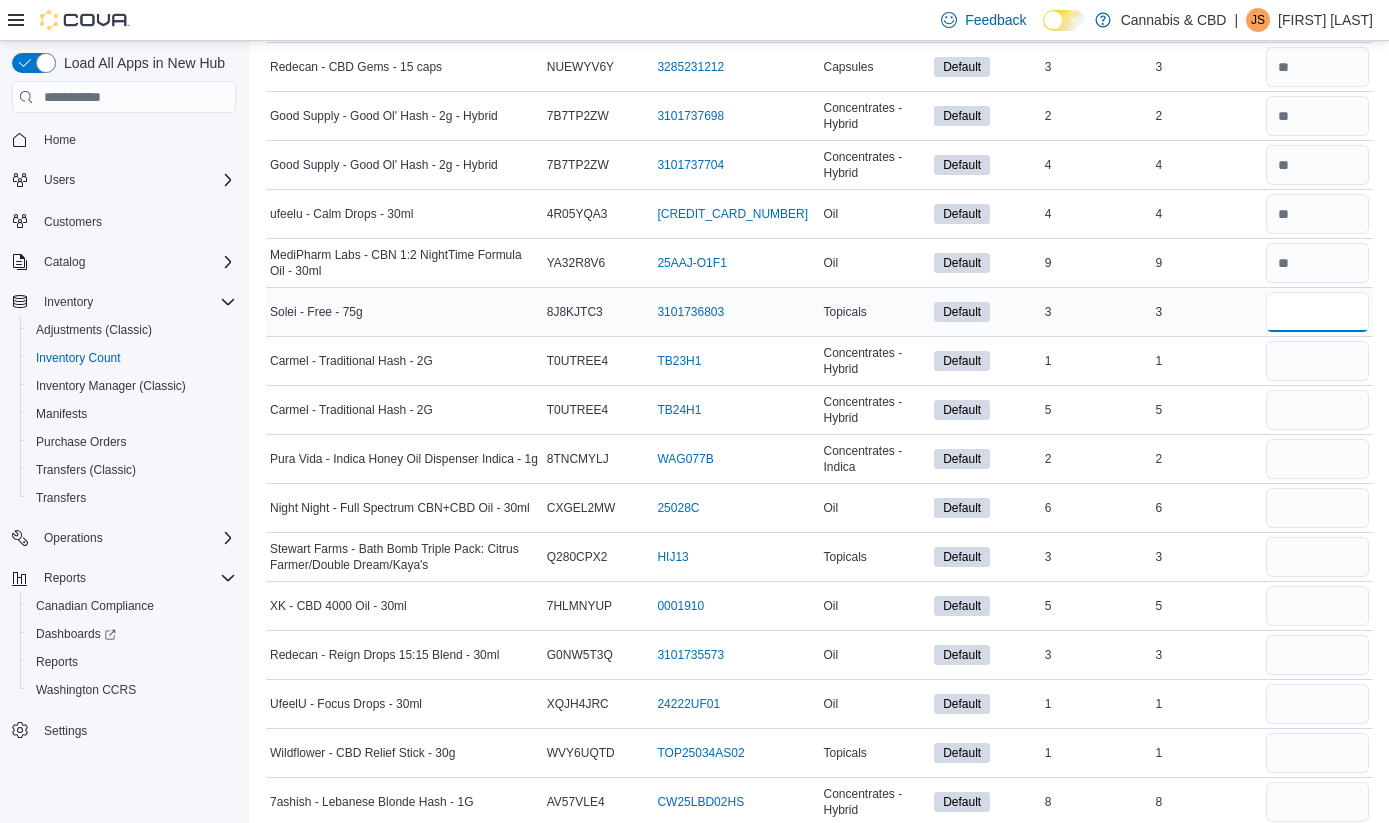 click at bounding box center (1317, 312) 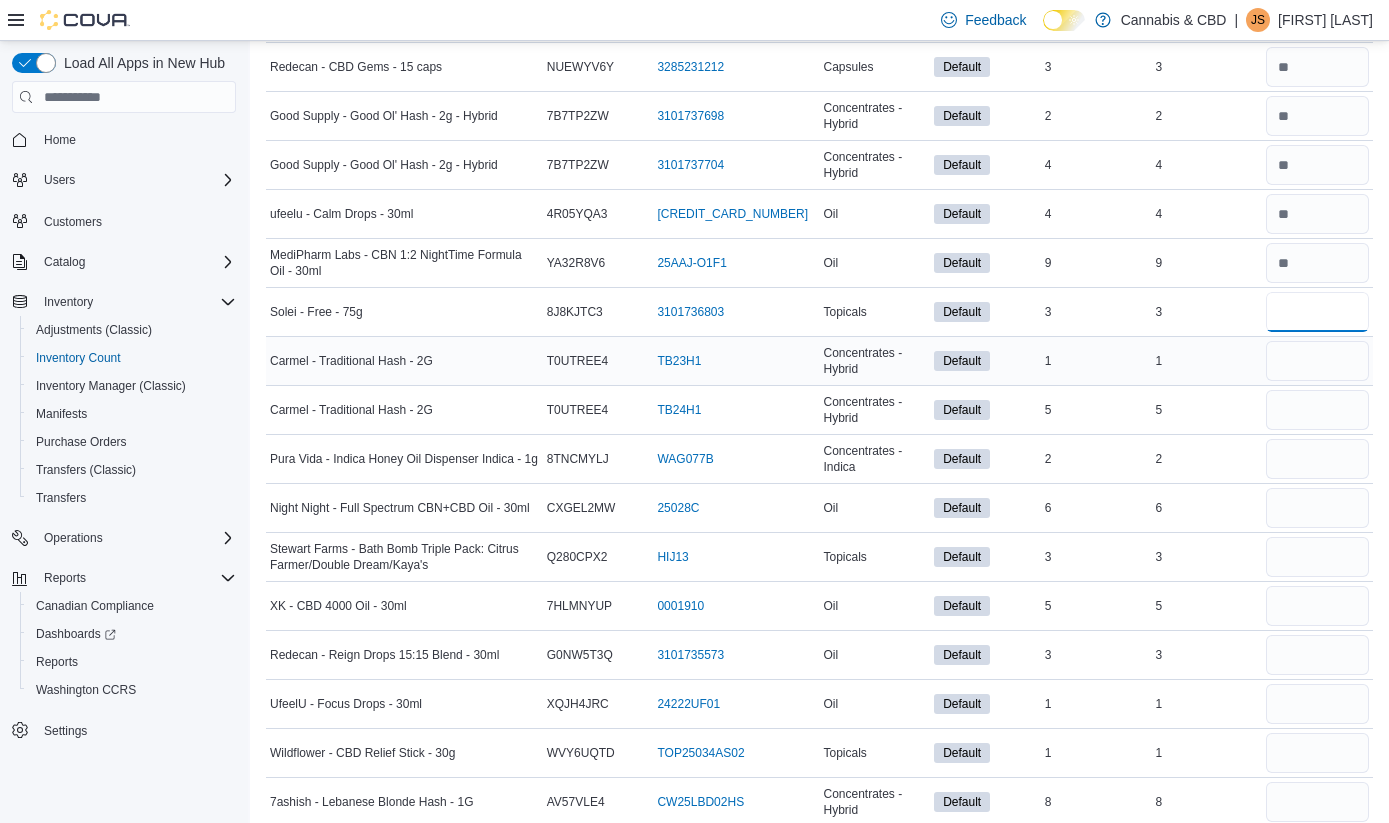 type on "*" 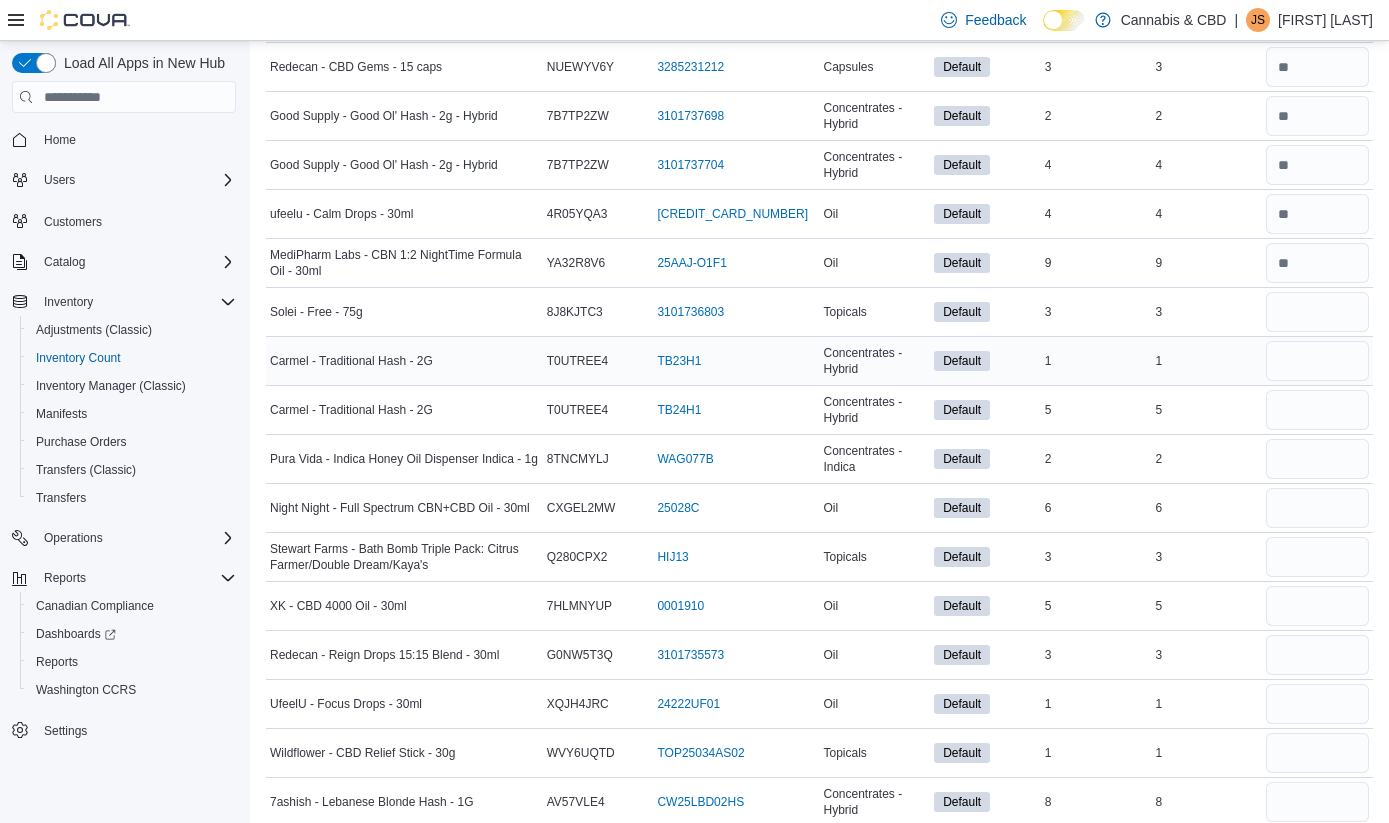 type 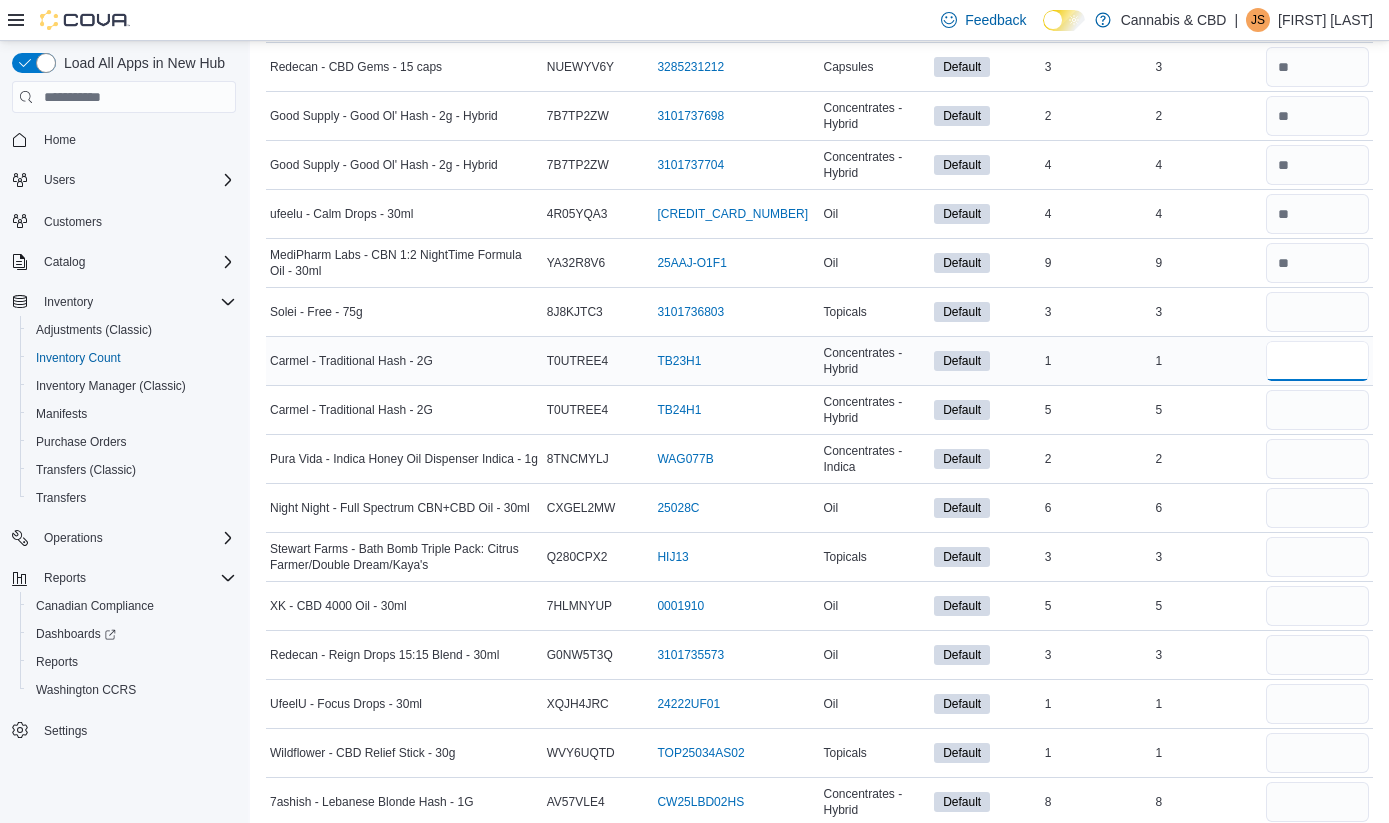 click at bounding box center [1317, 361] 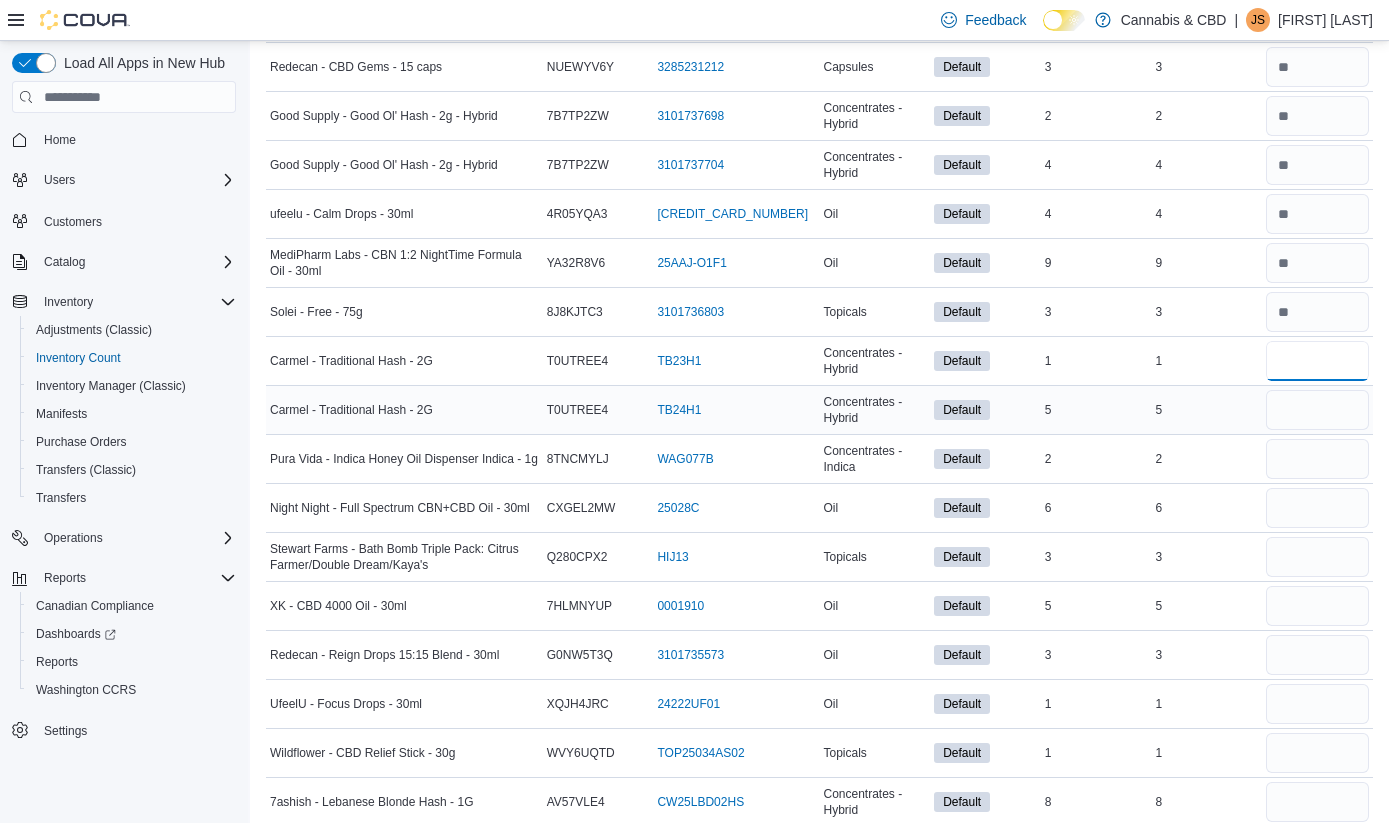 type on "*" 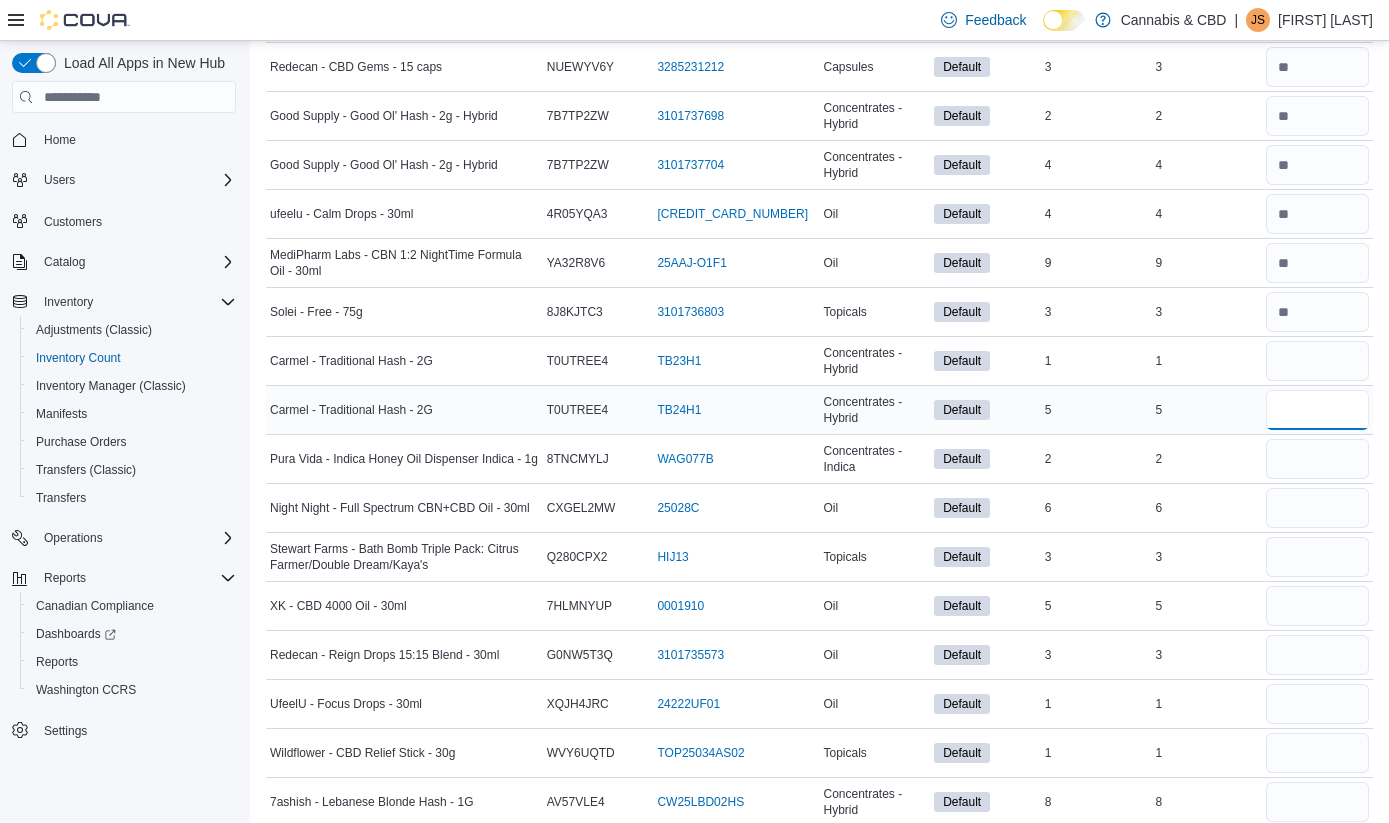 type 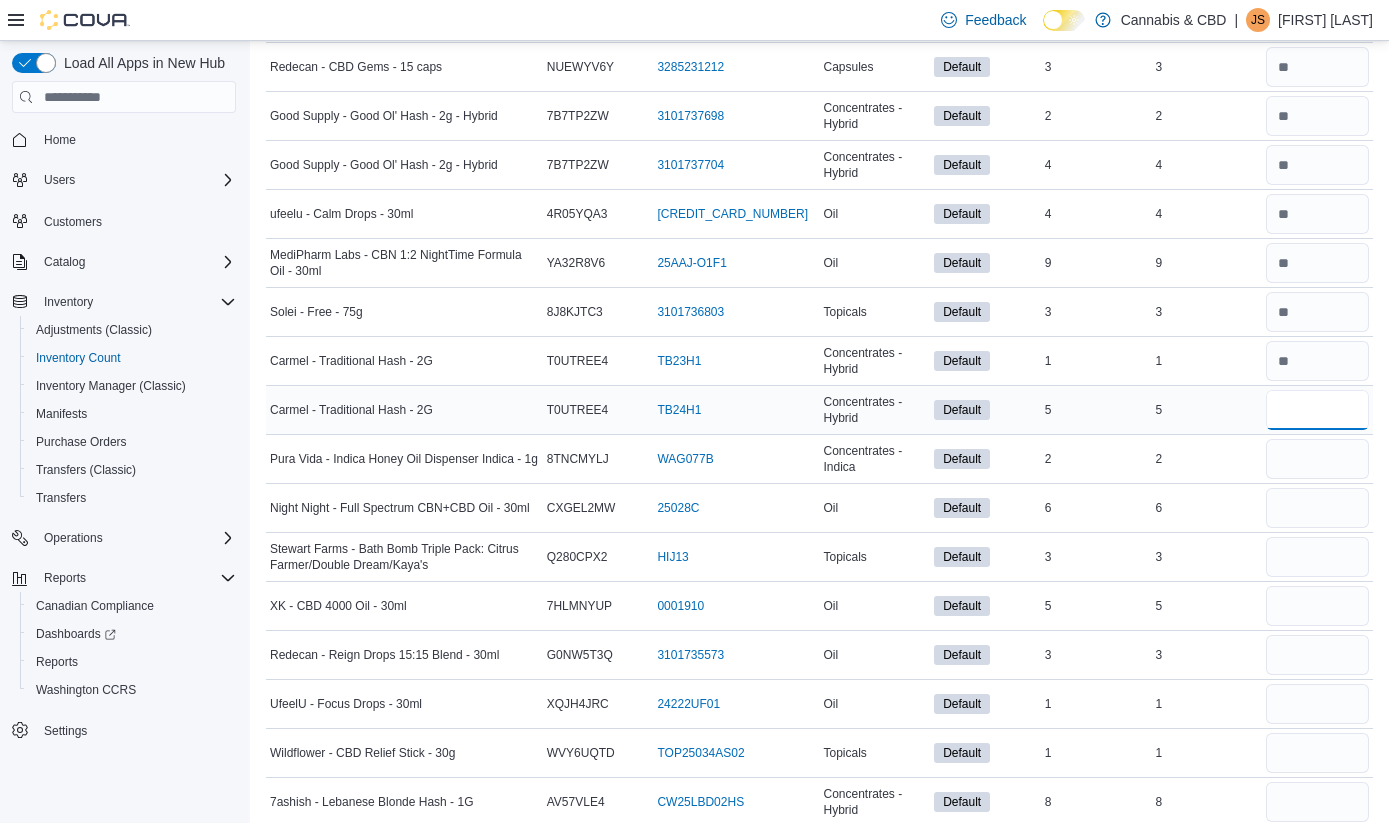 click at bounding box center [1317, 410] 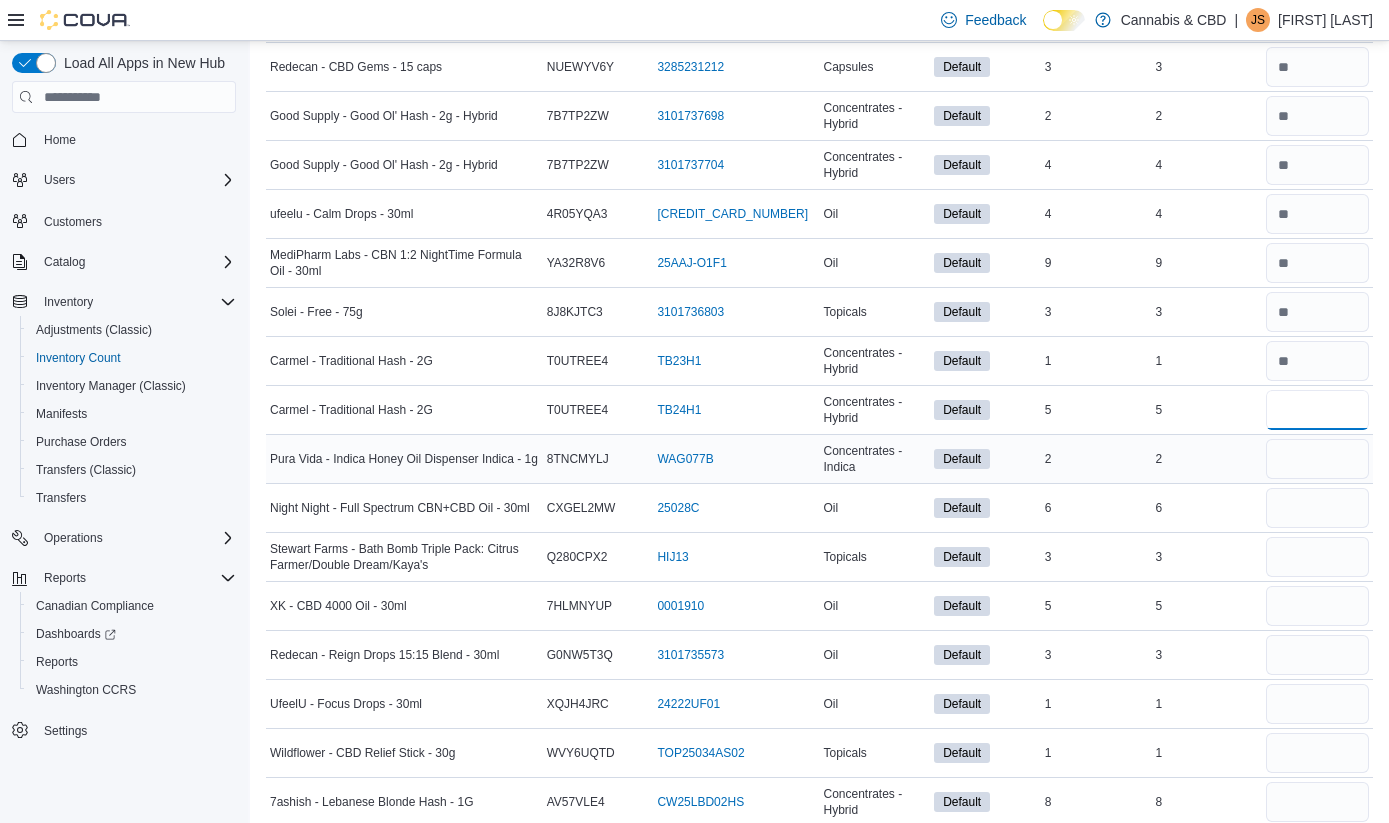 type on "*" 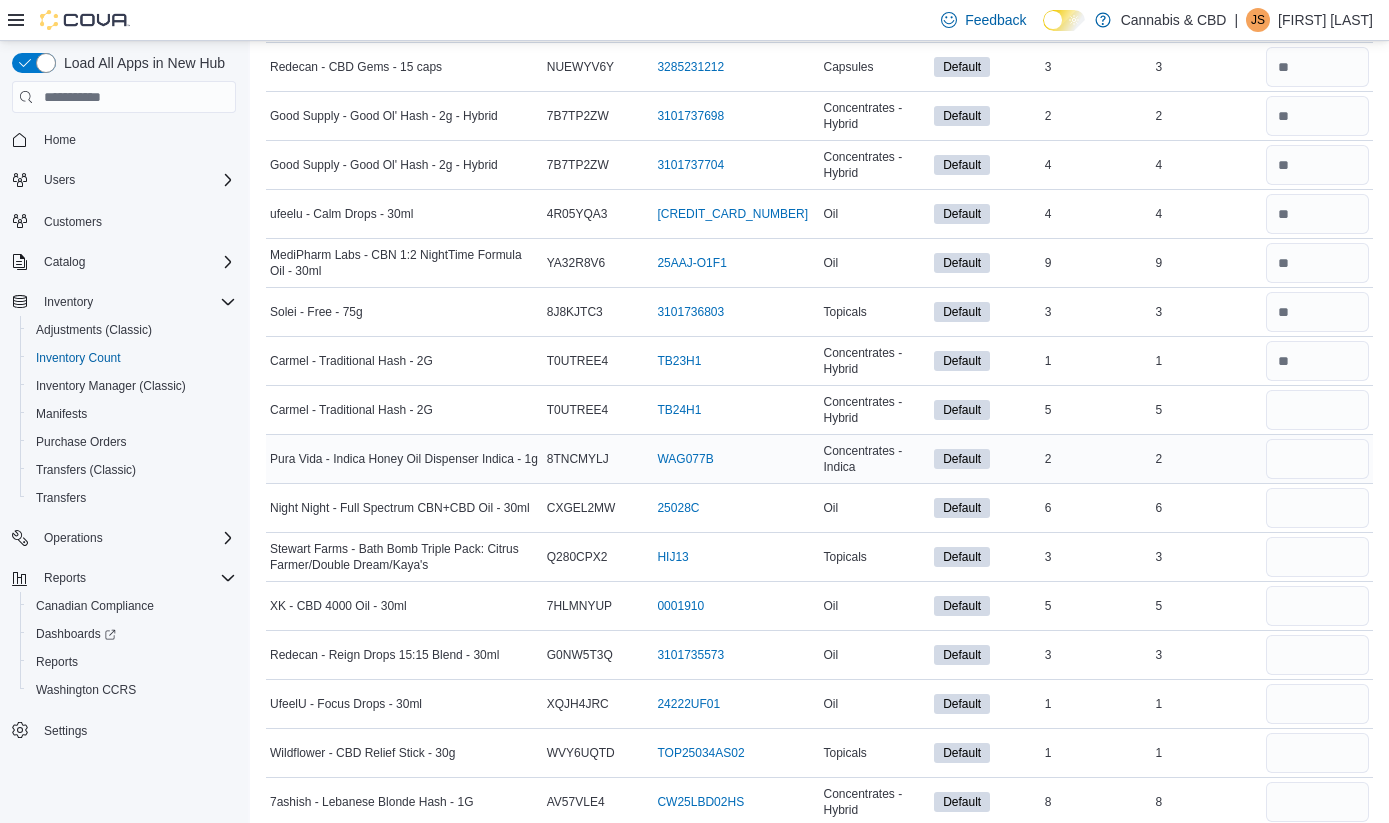 type 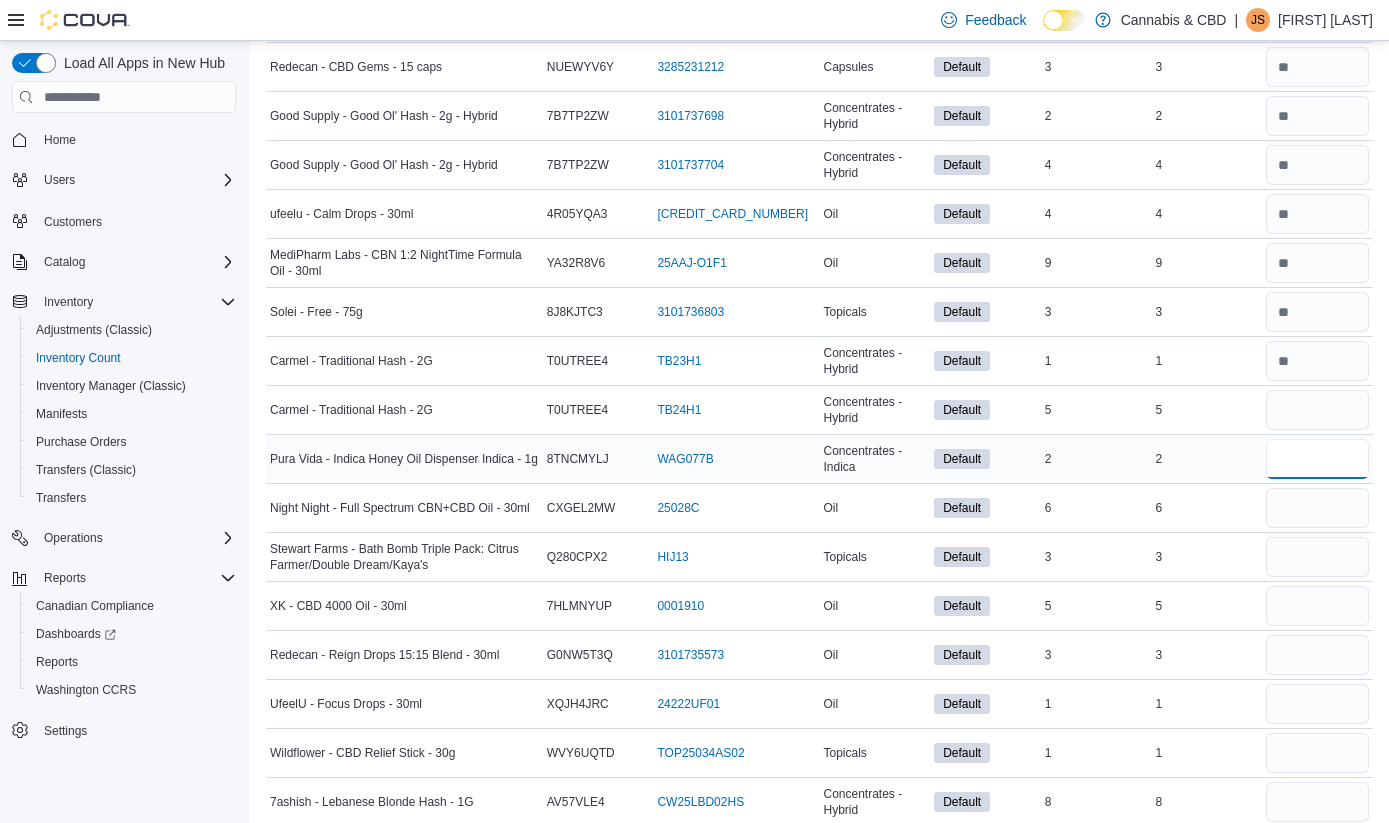 click at bounding box center (1317, 459) 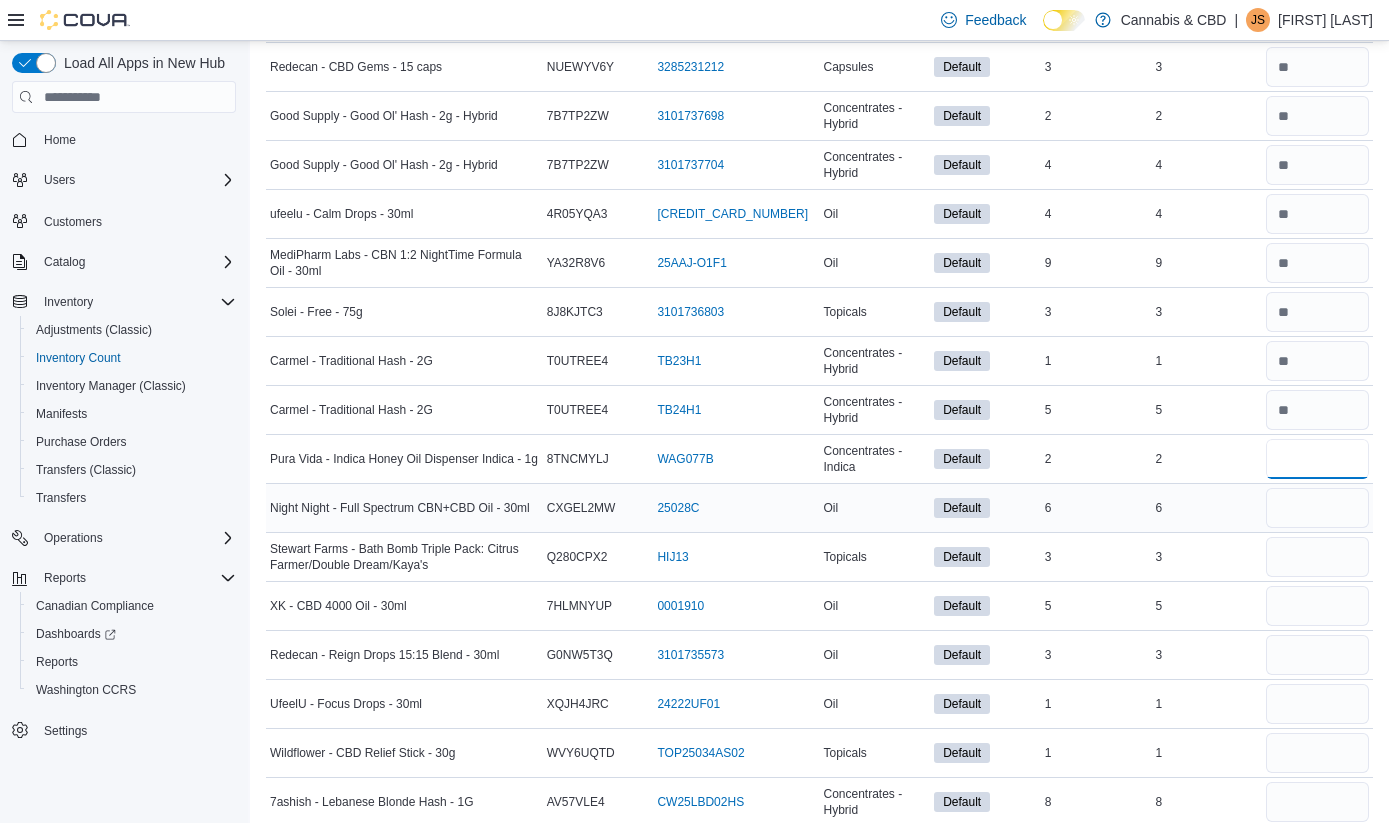 type on "*" 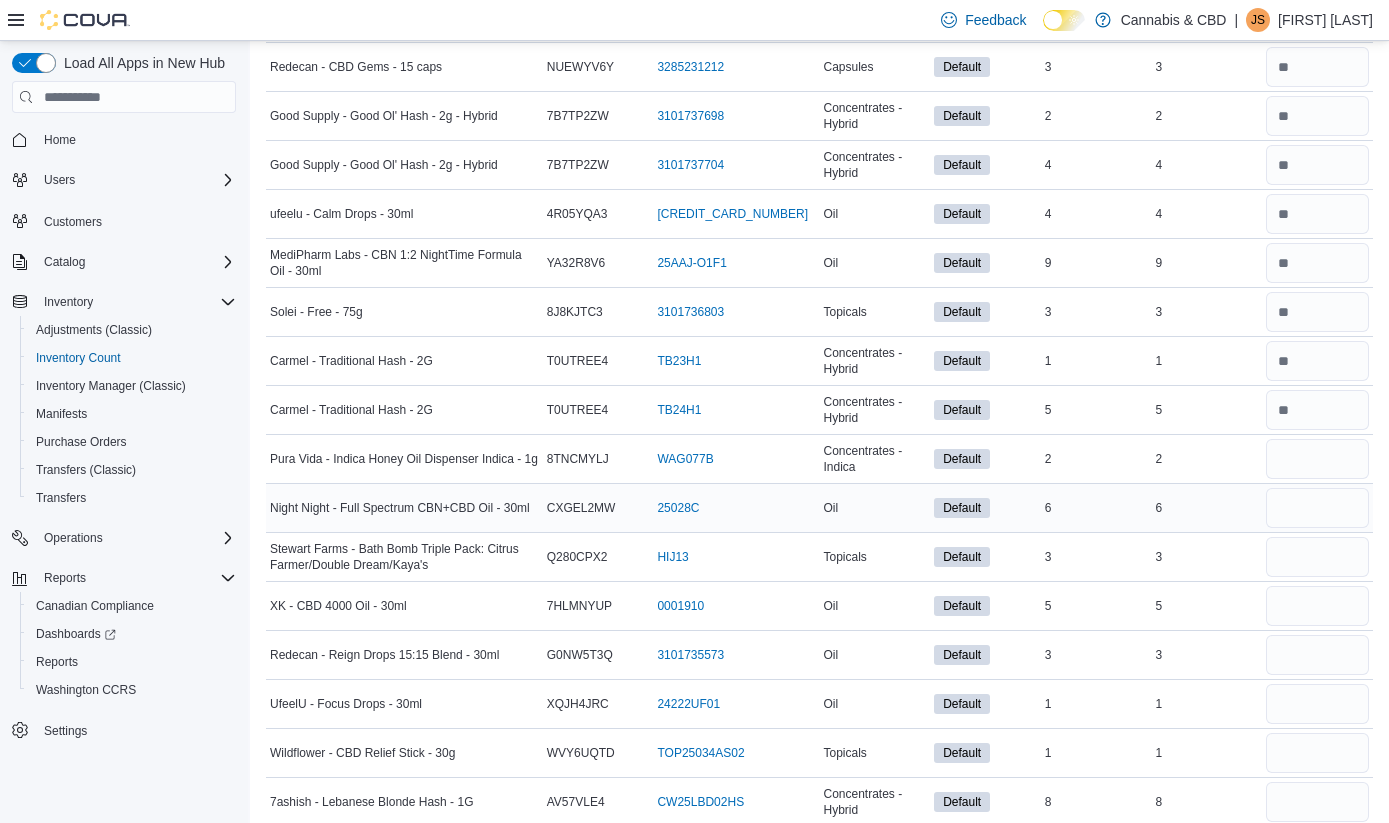 type 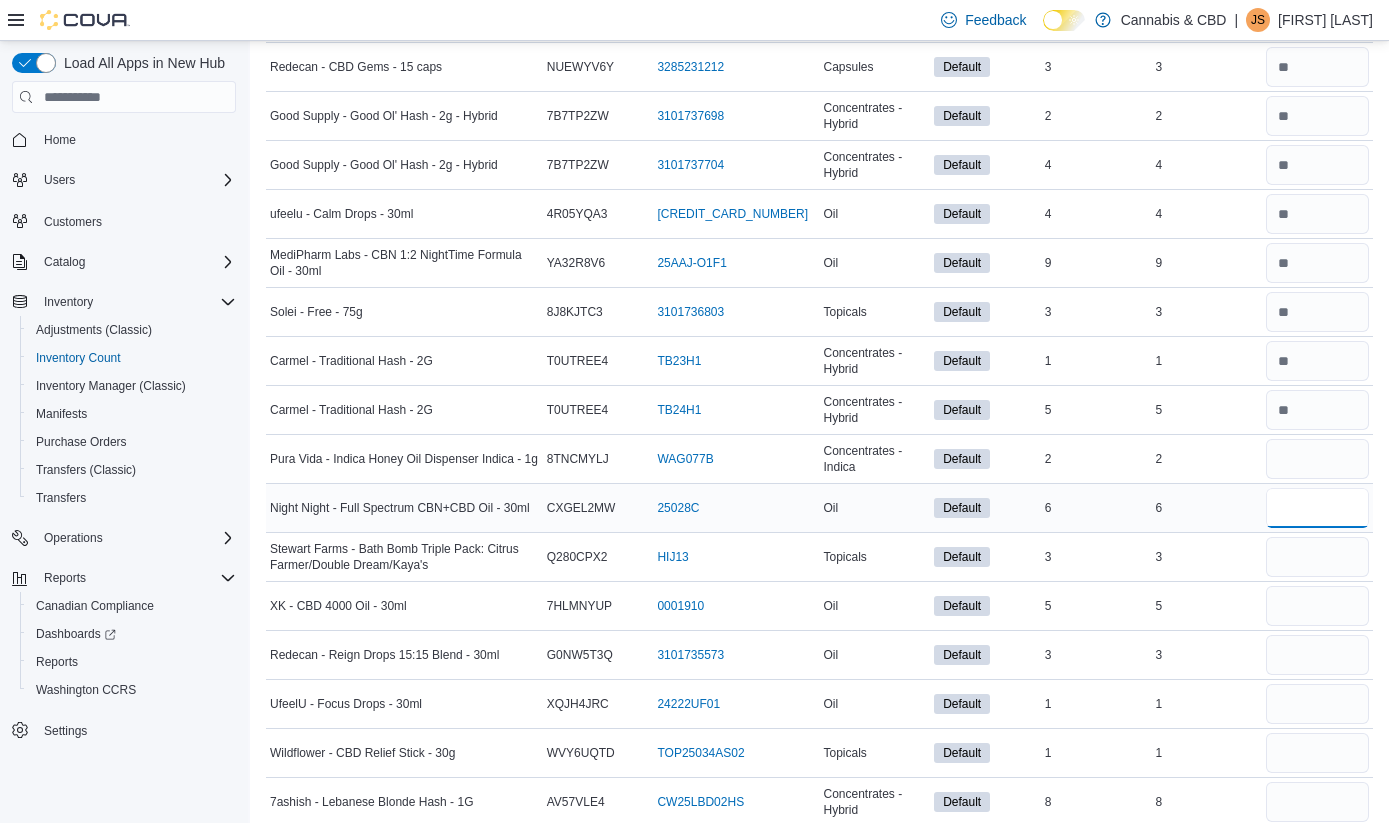 click at bounding box center [1317, 508] 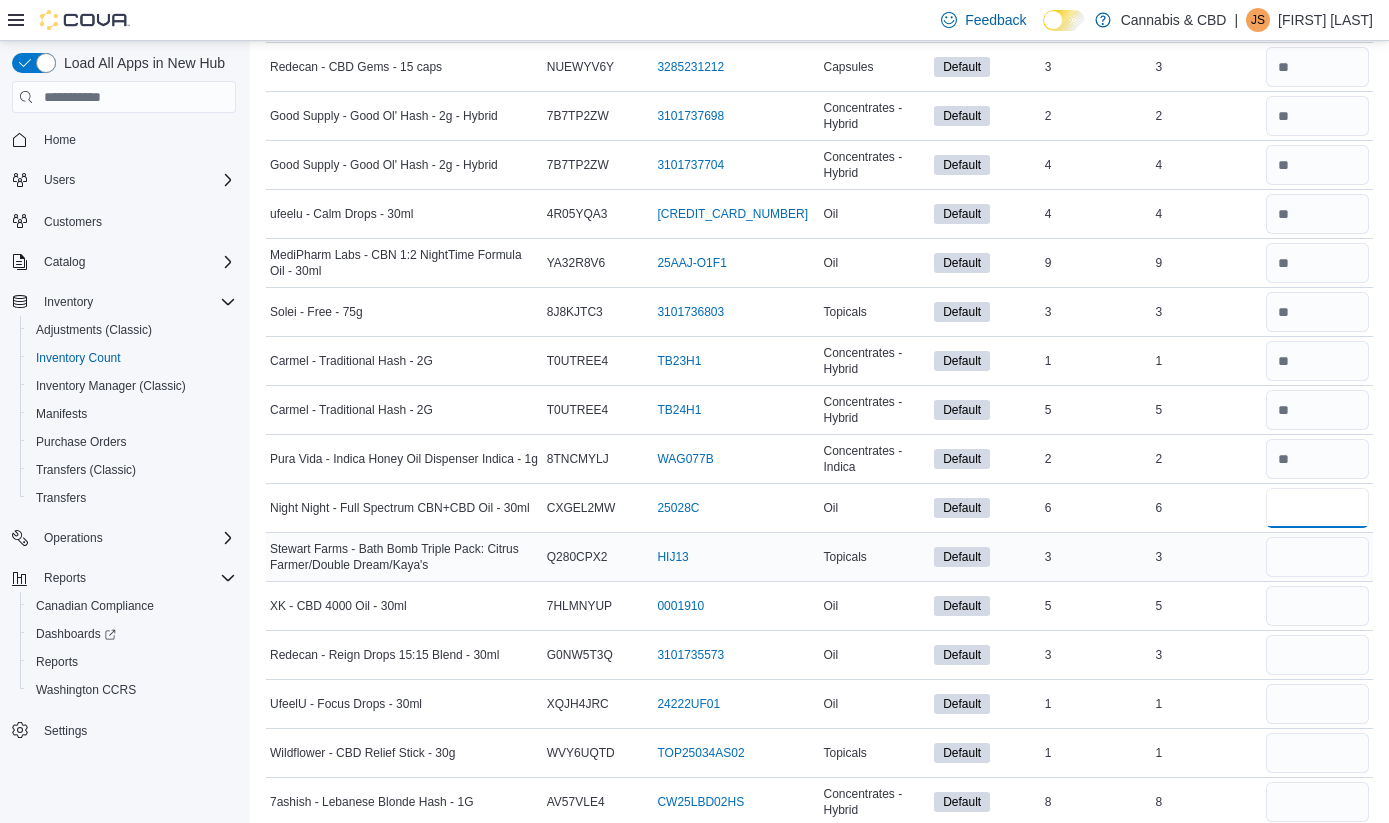 type on "*" 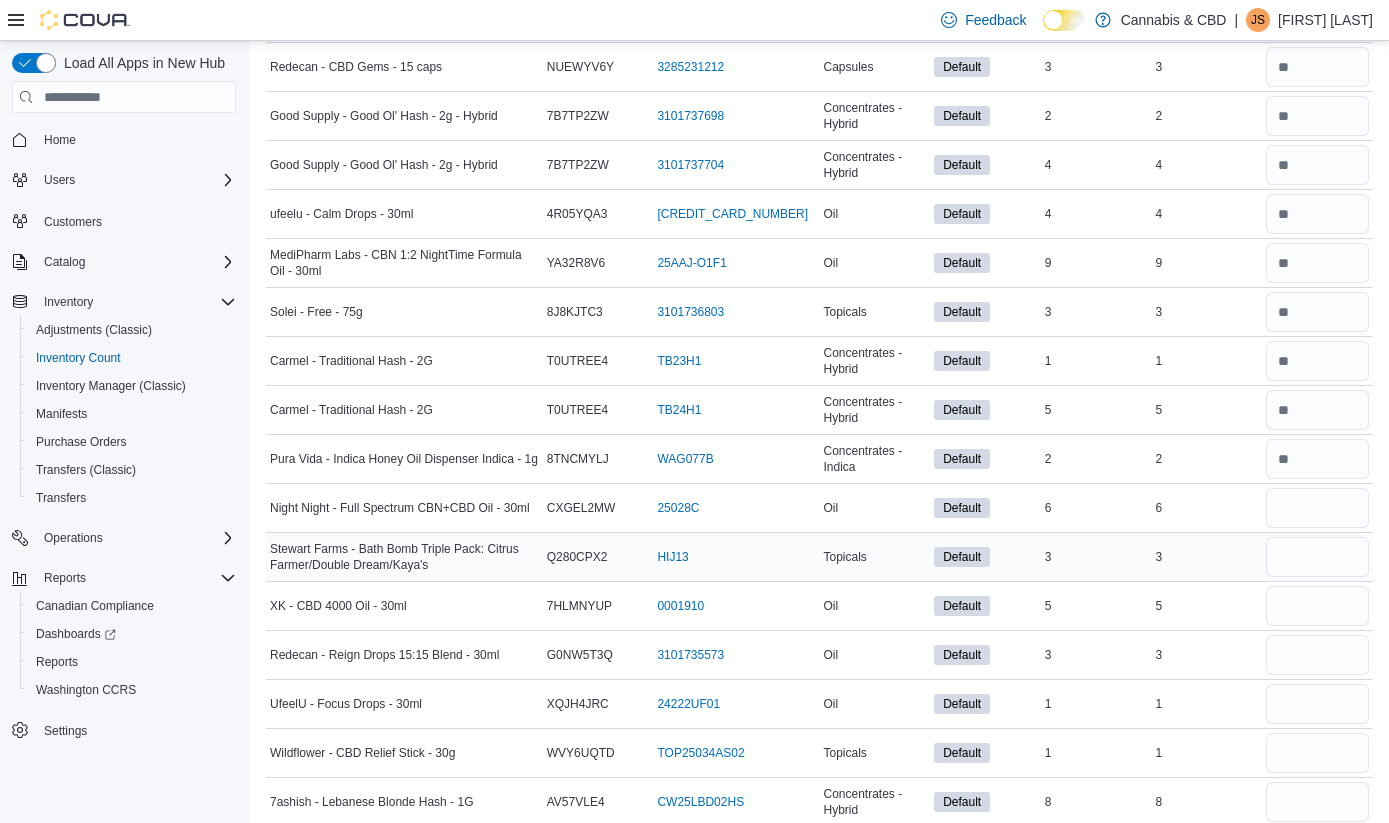 type 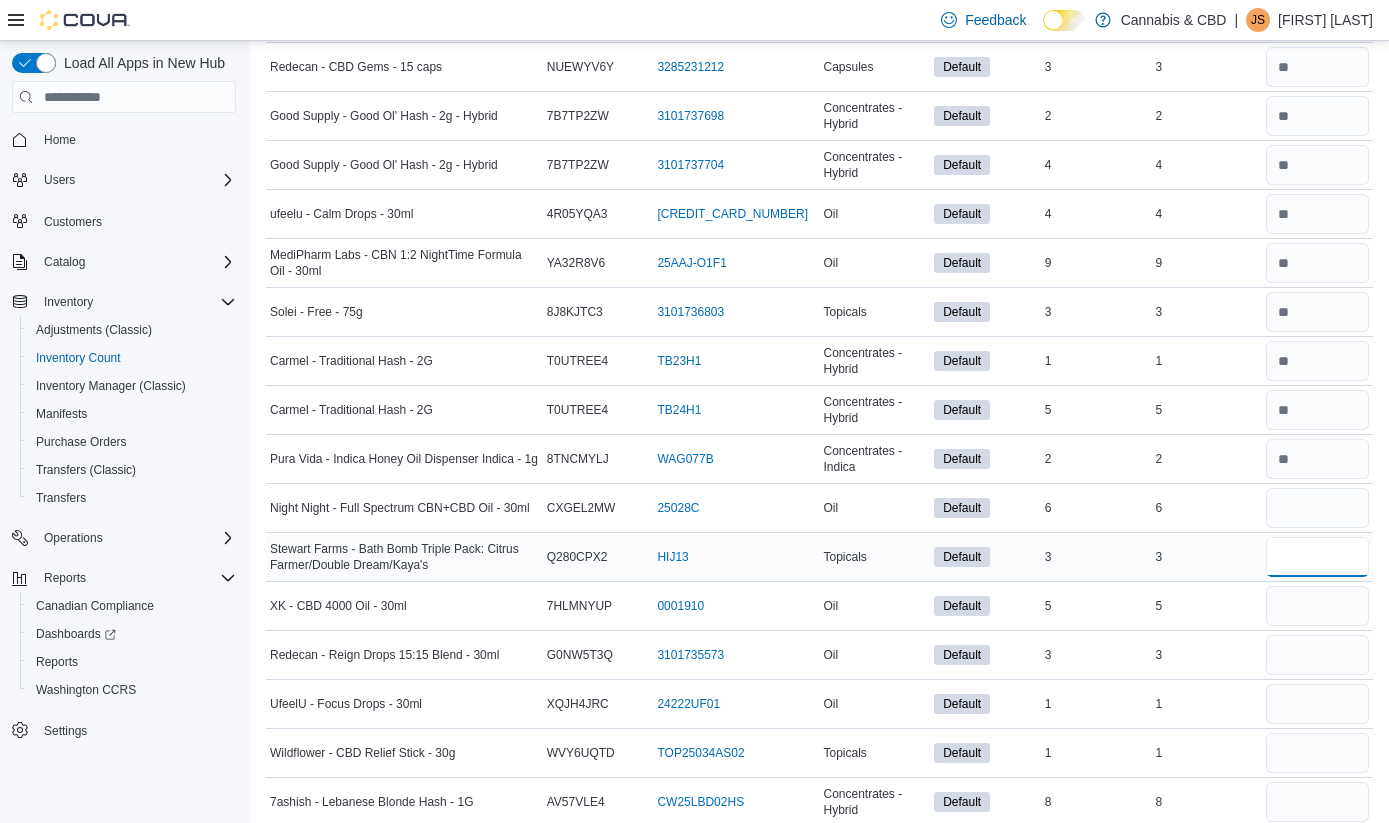 click at bounding box center [1317, 557] 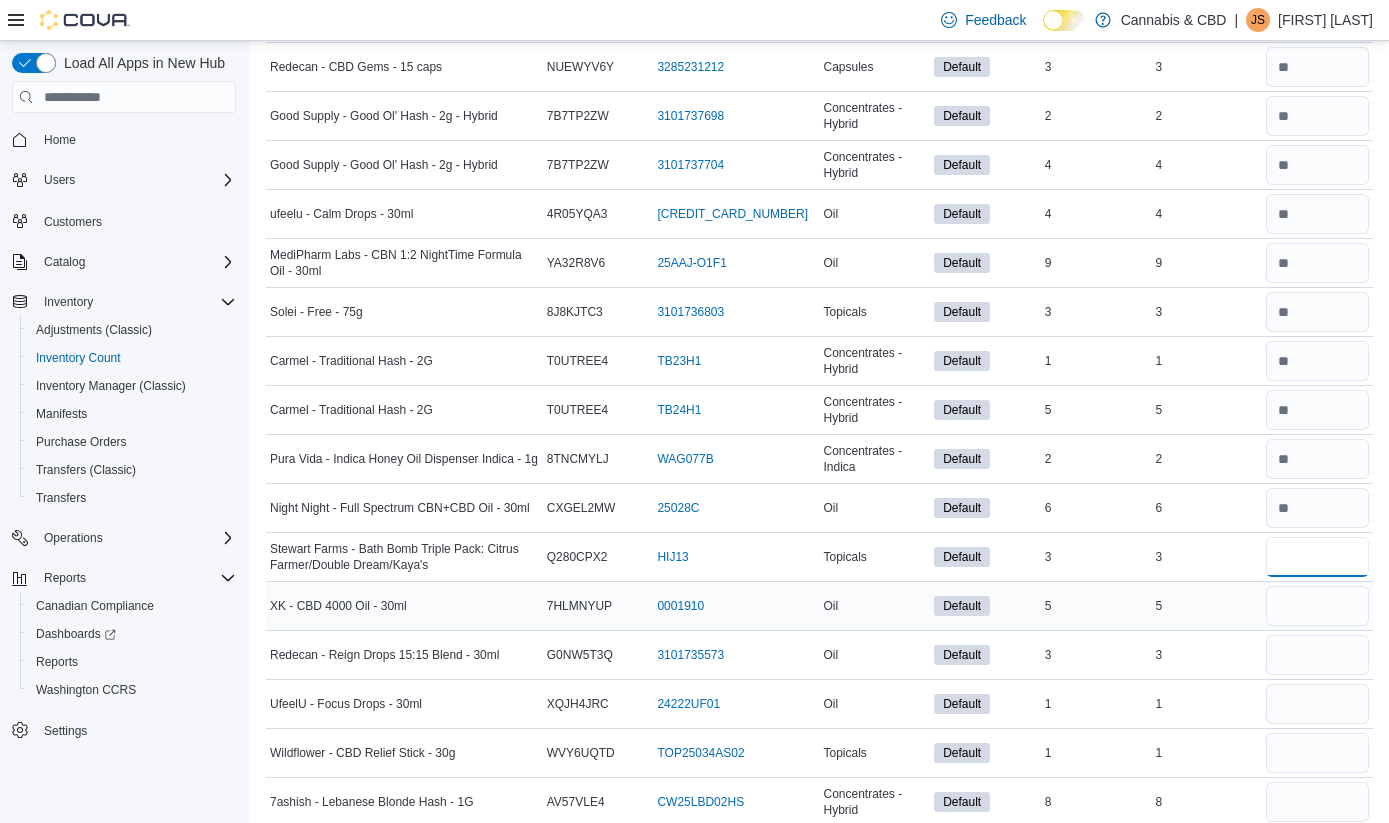 type on "*" 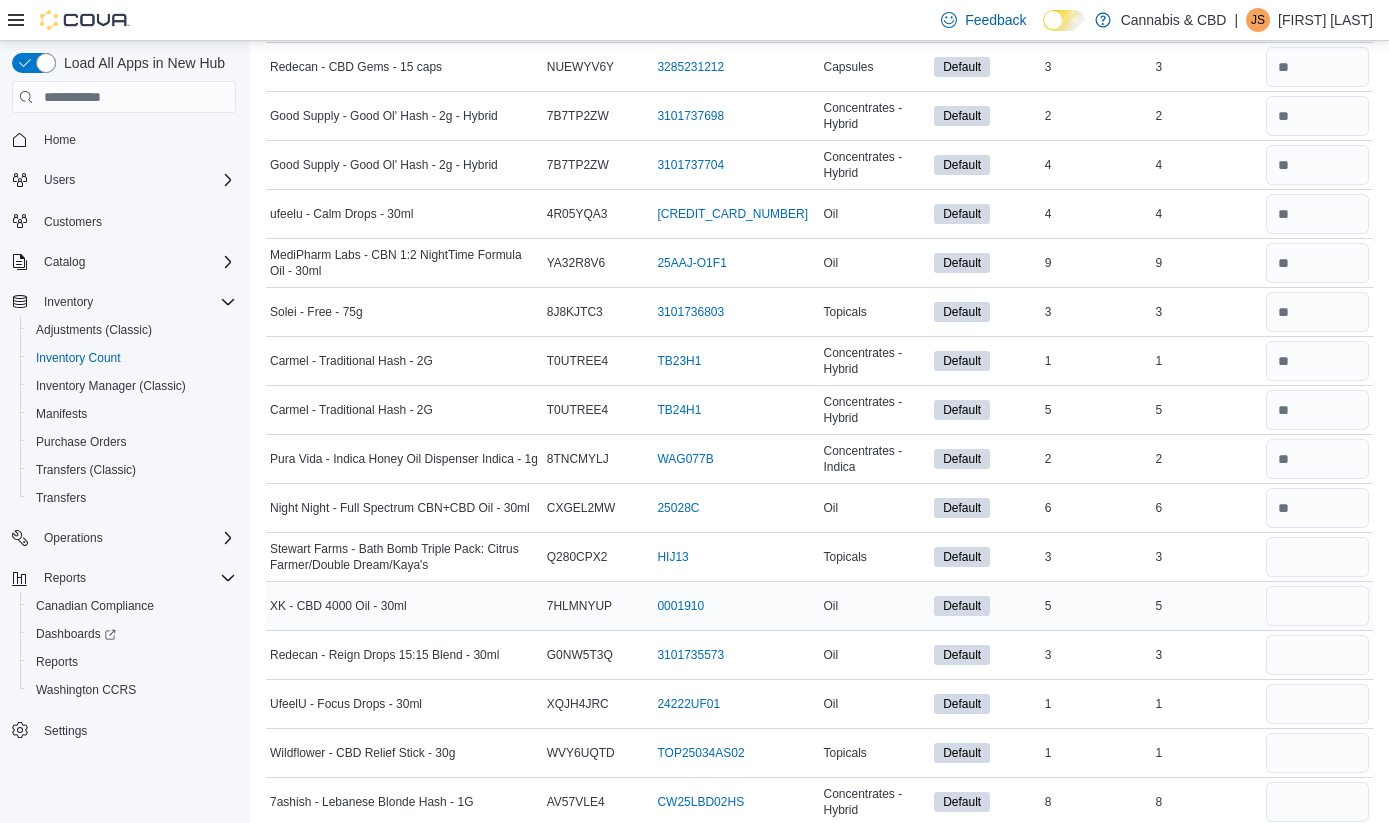 type 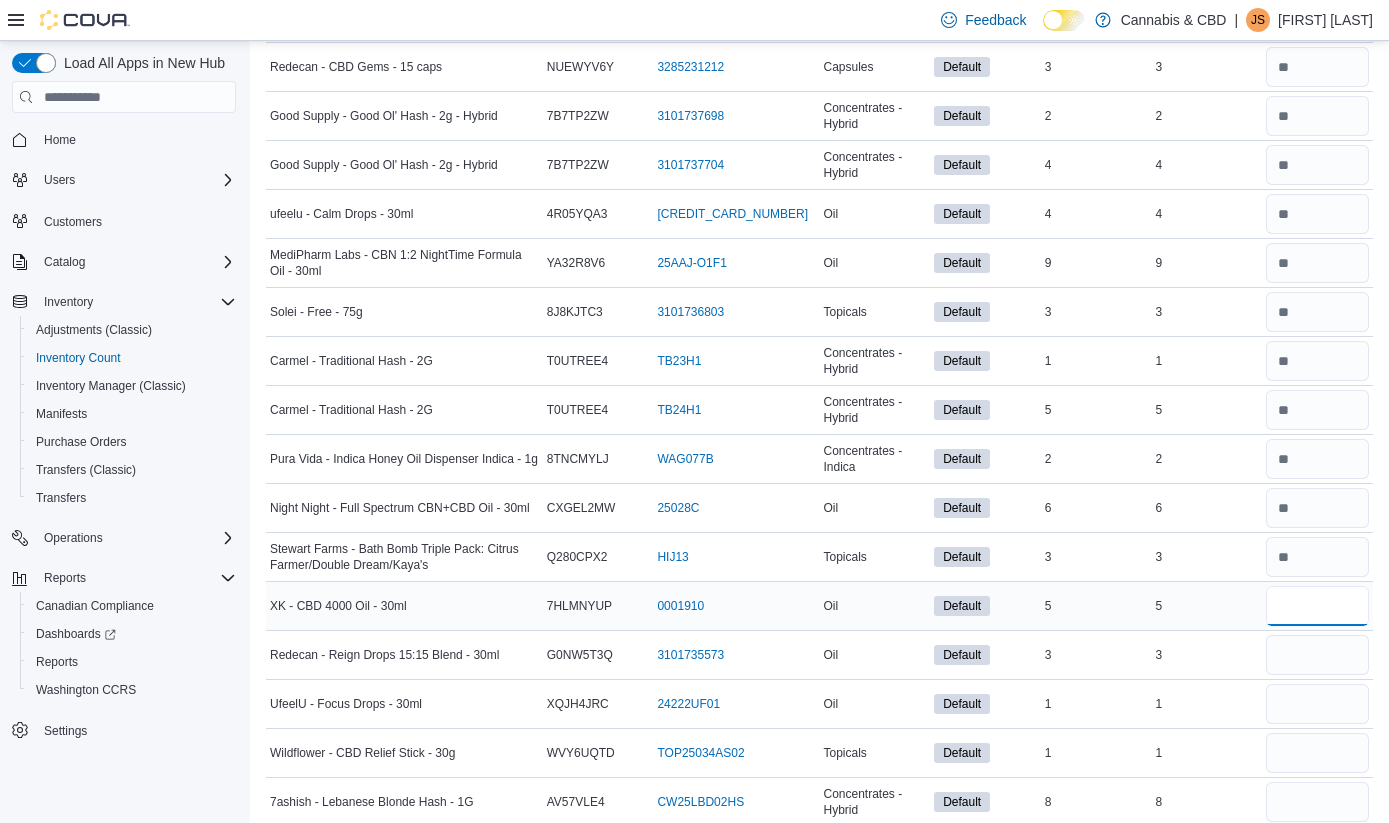 click at bounding box center (1317, 606) 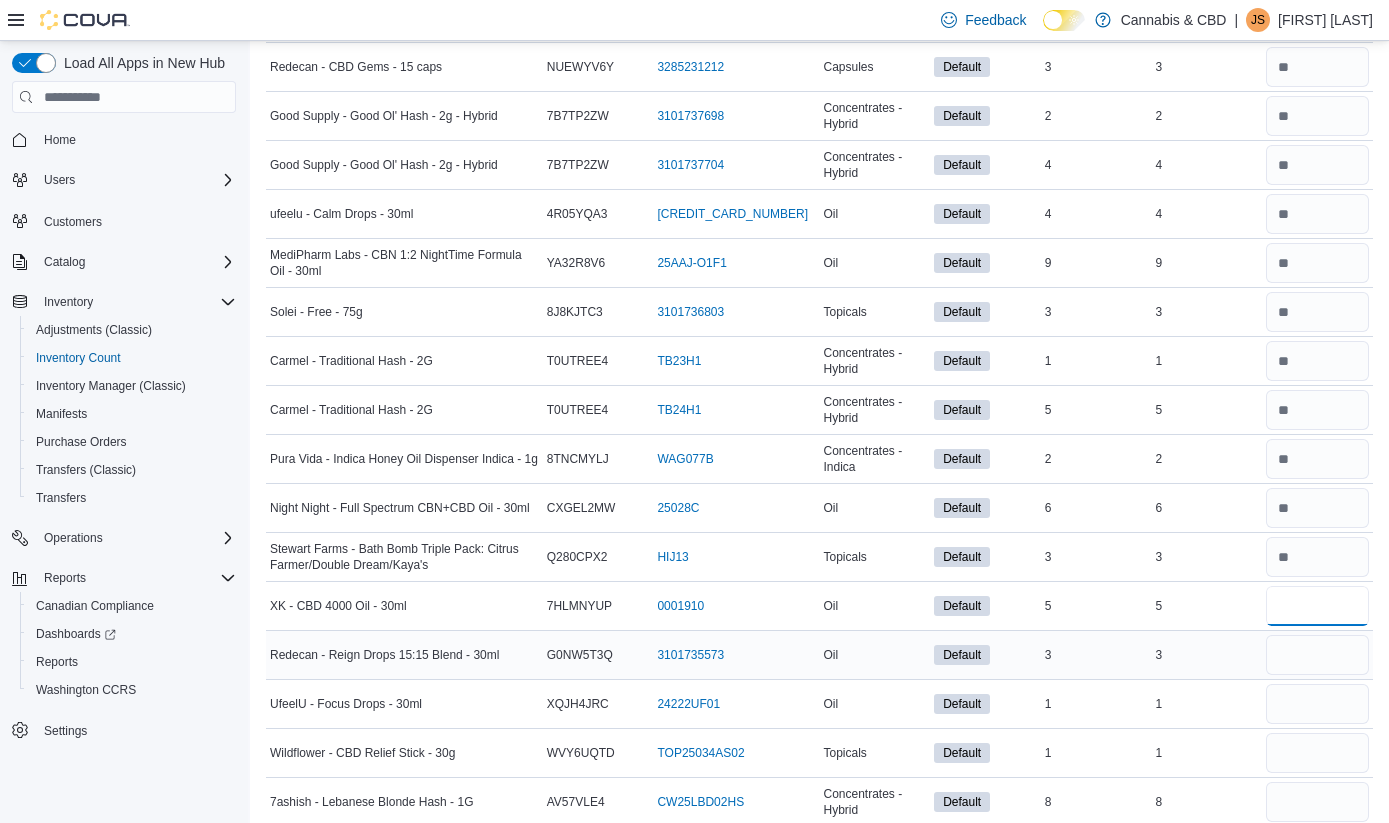 type on "*" 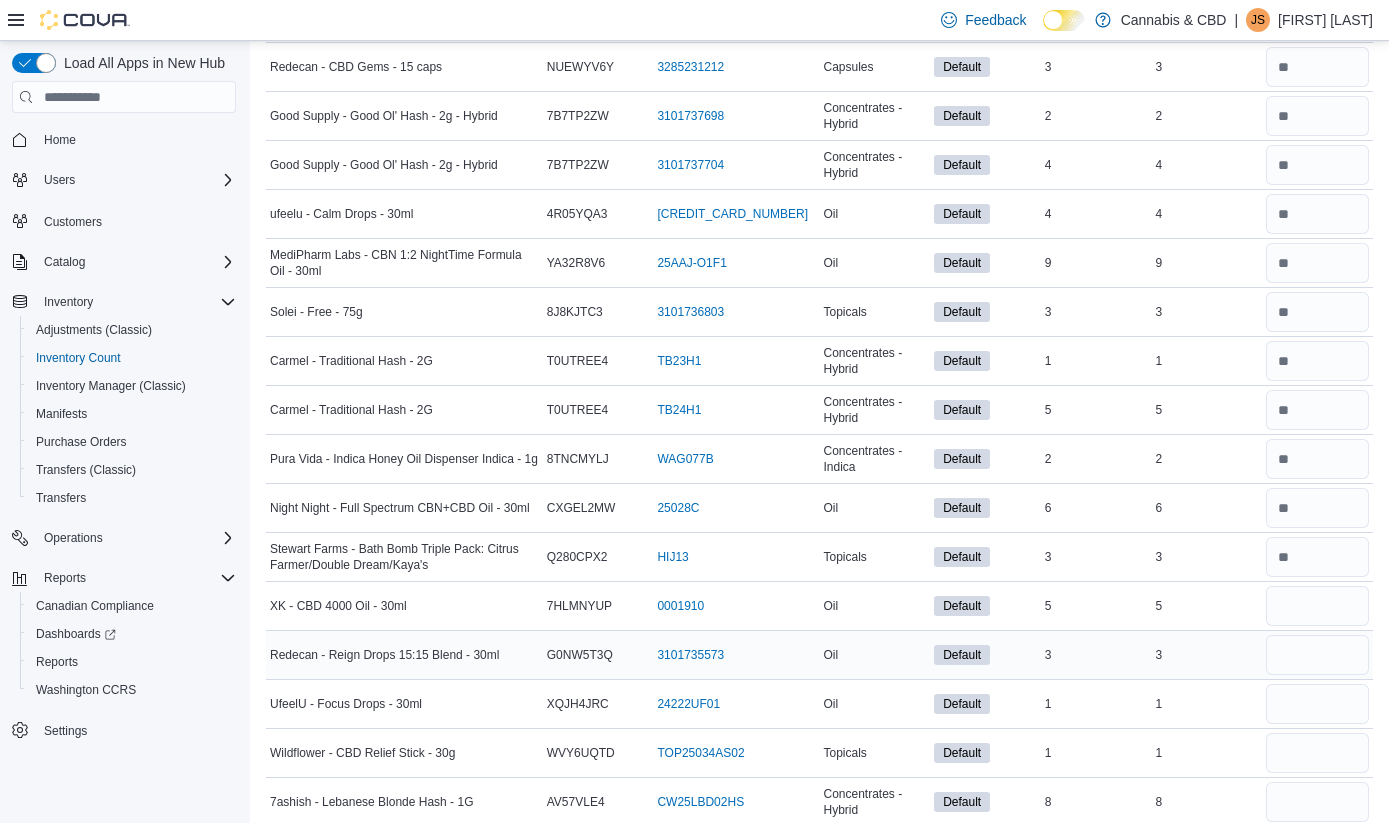 type 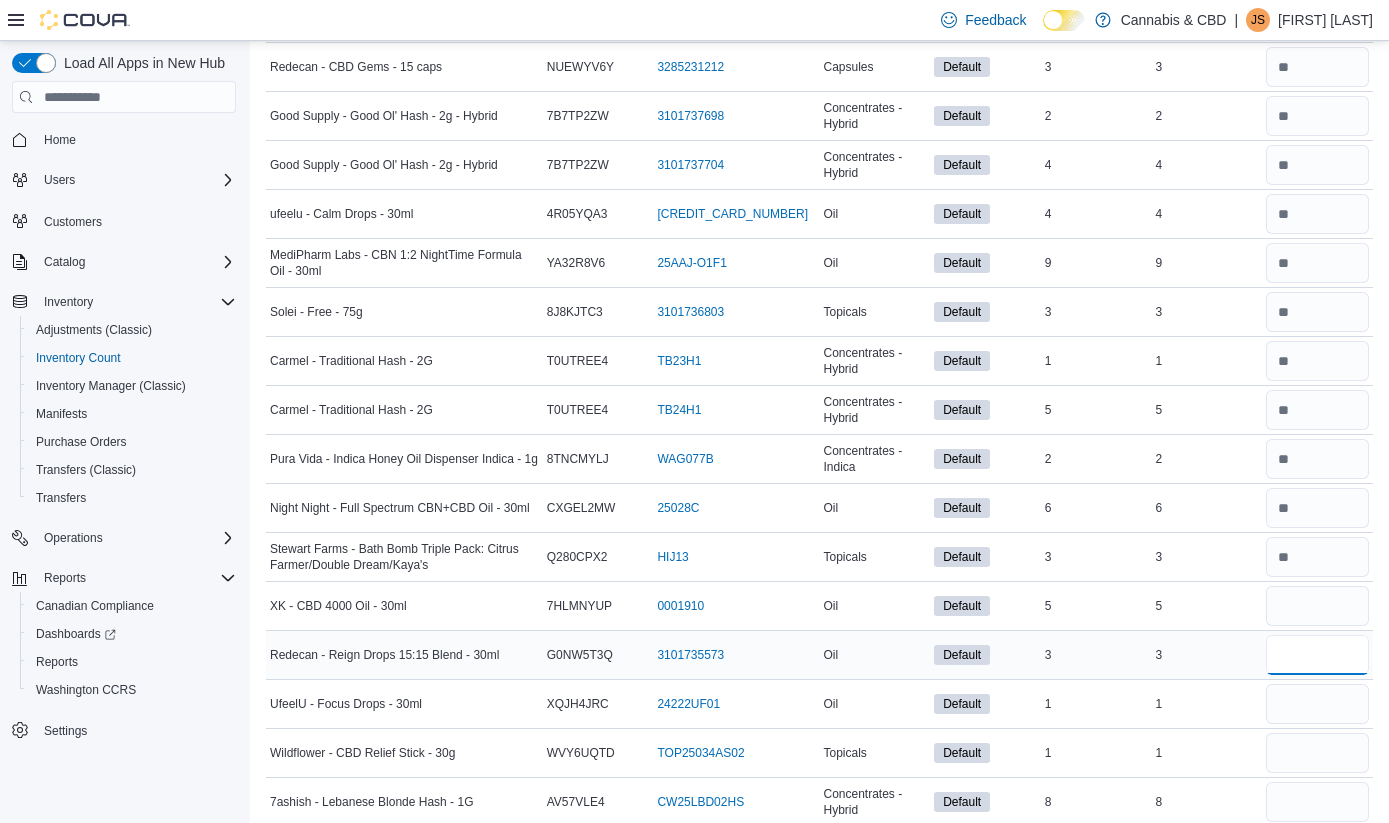 click at bounding box center [1317, 655] 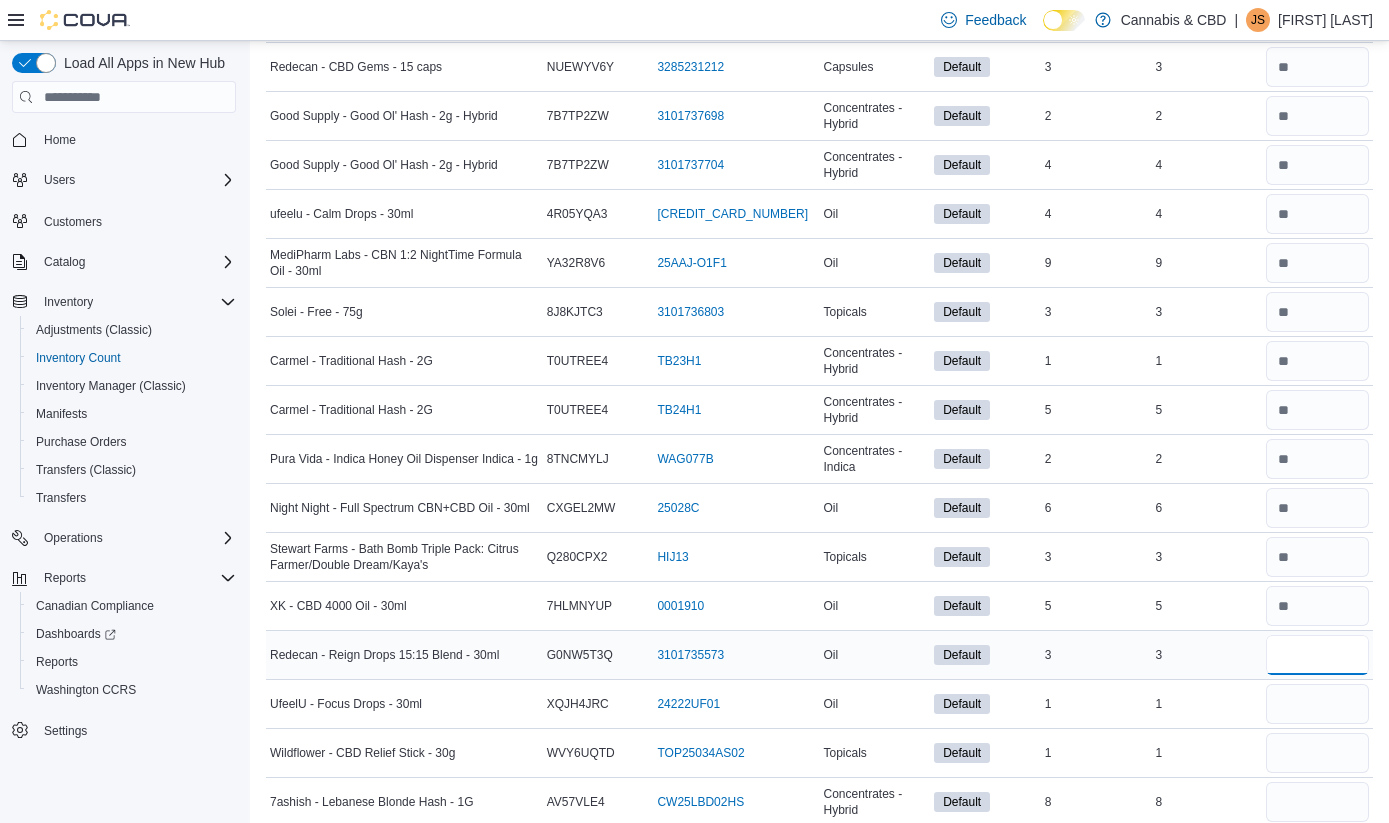 type on "*" 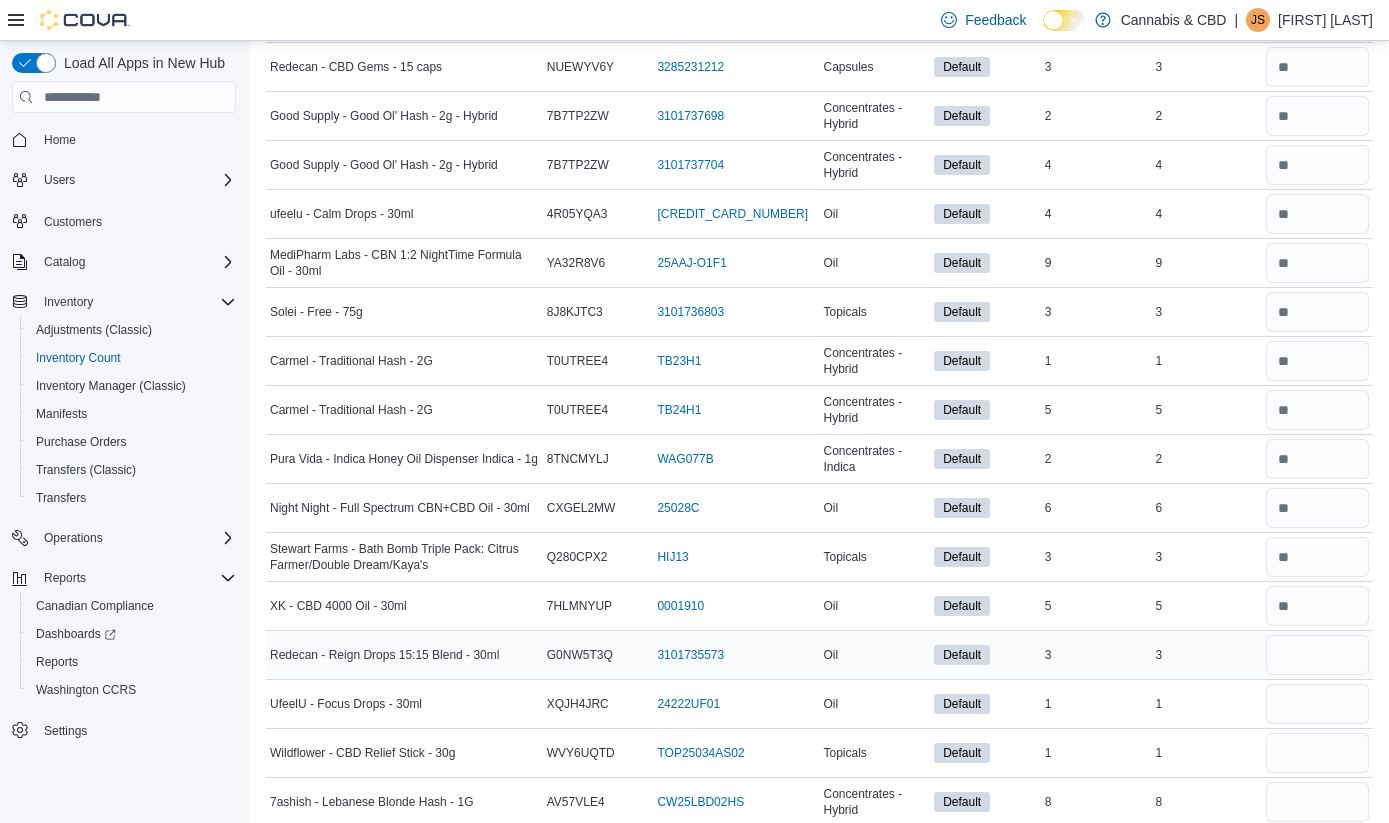 type 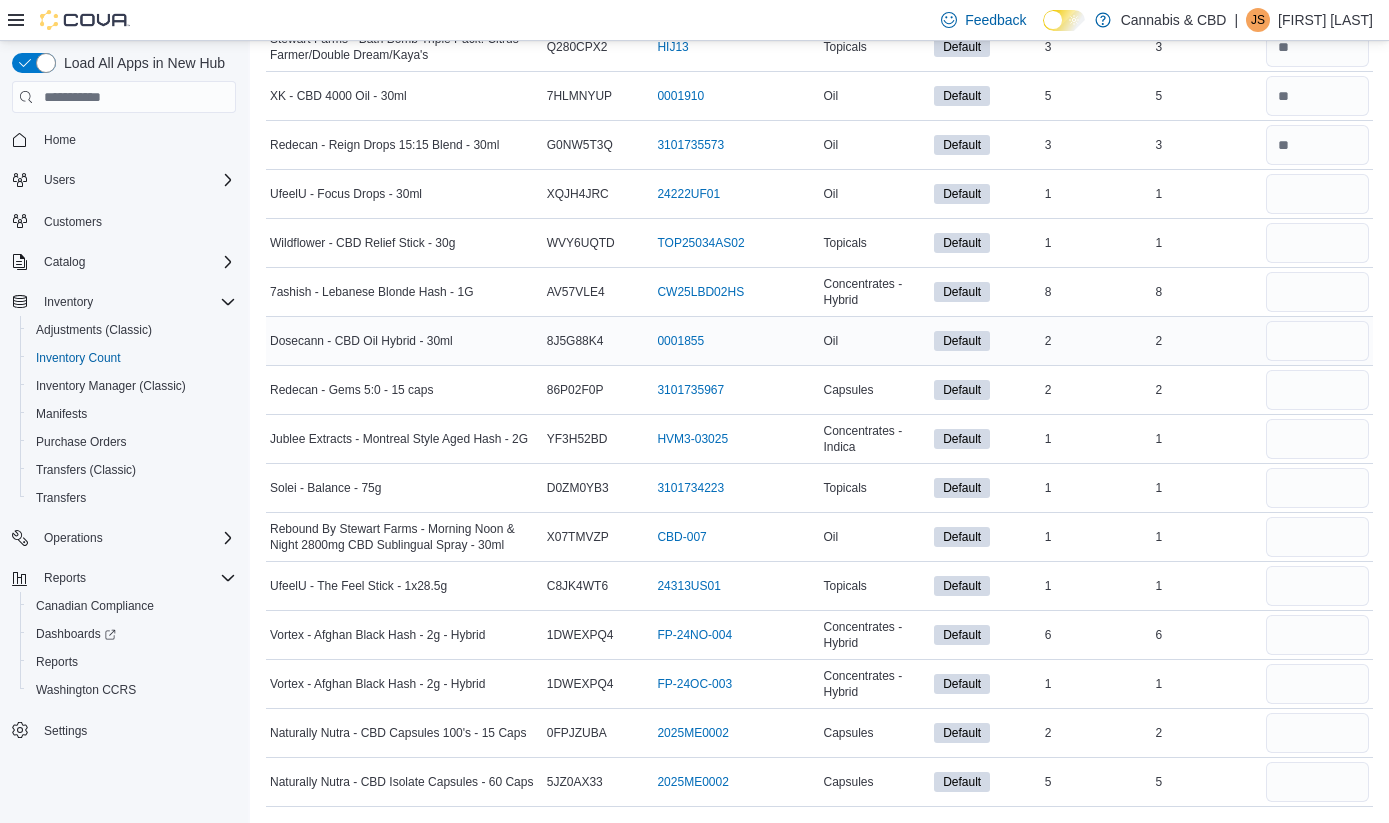 scroll, scrollTop: 1355, scrollLeft: 0, axis: vertical 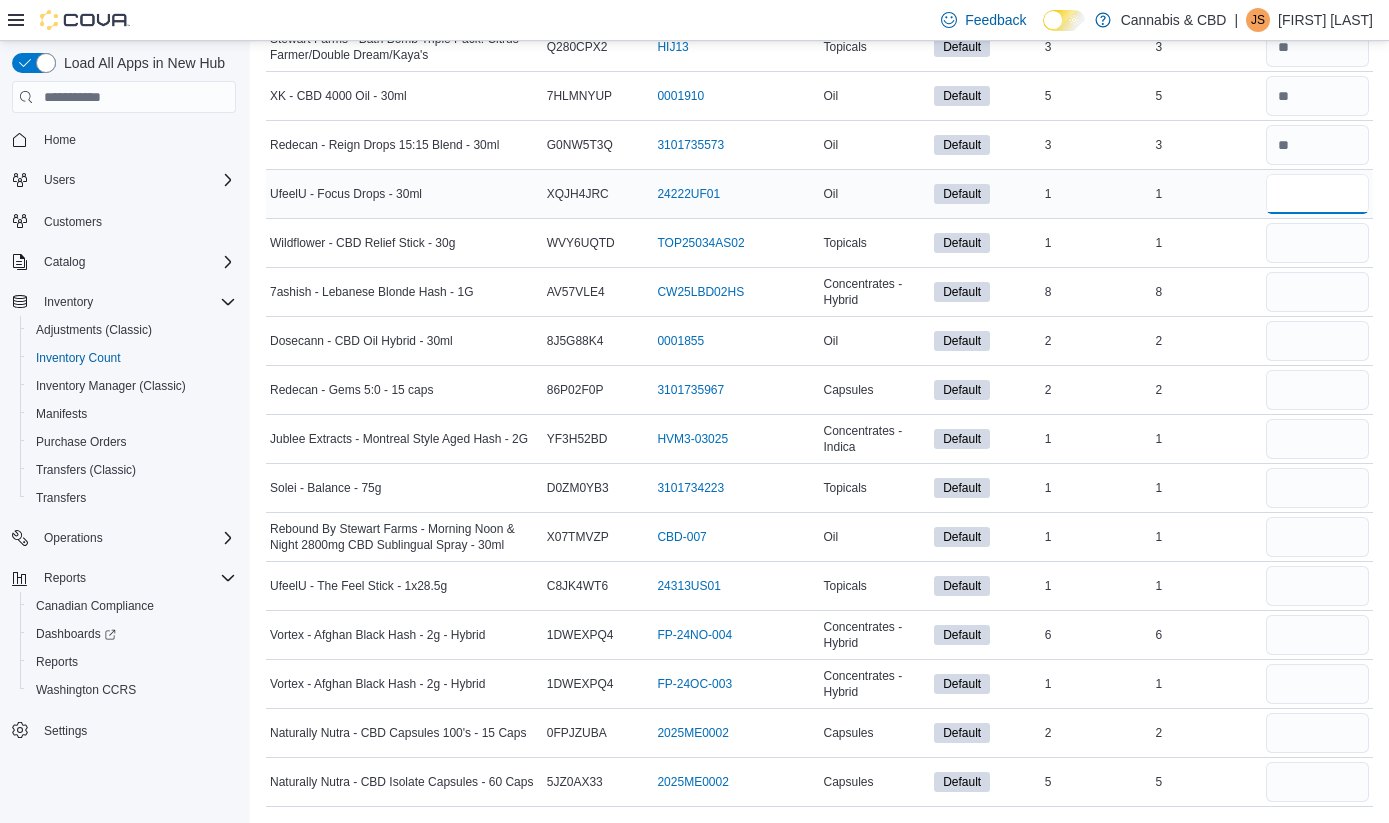 click at bounding box center [1317, 194] 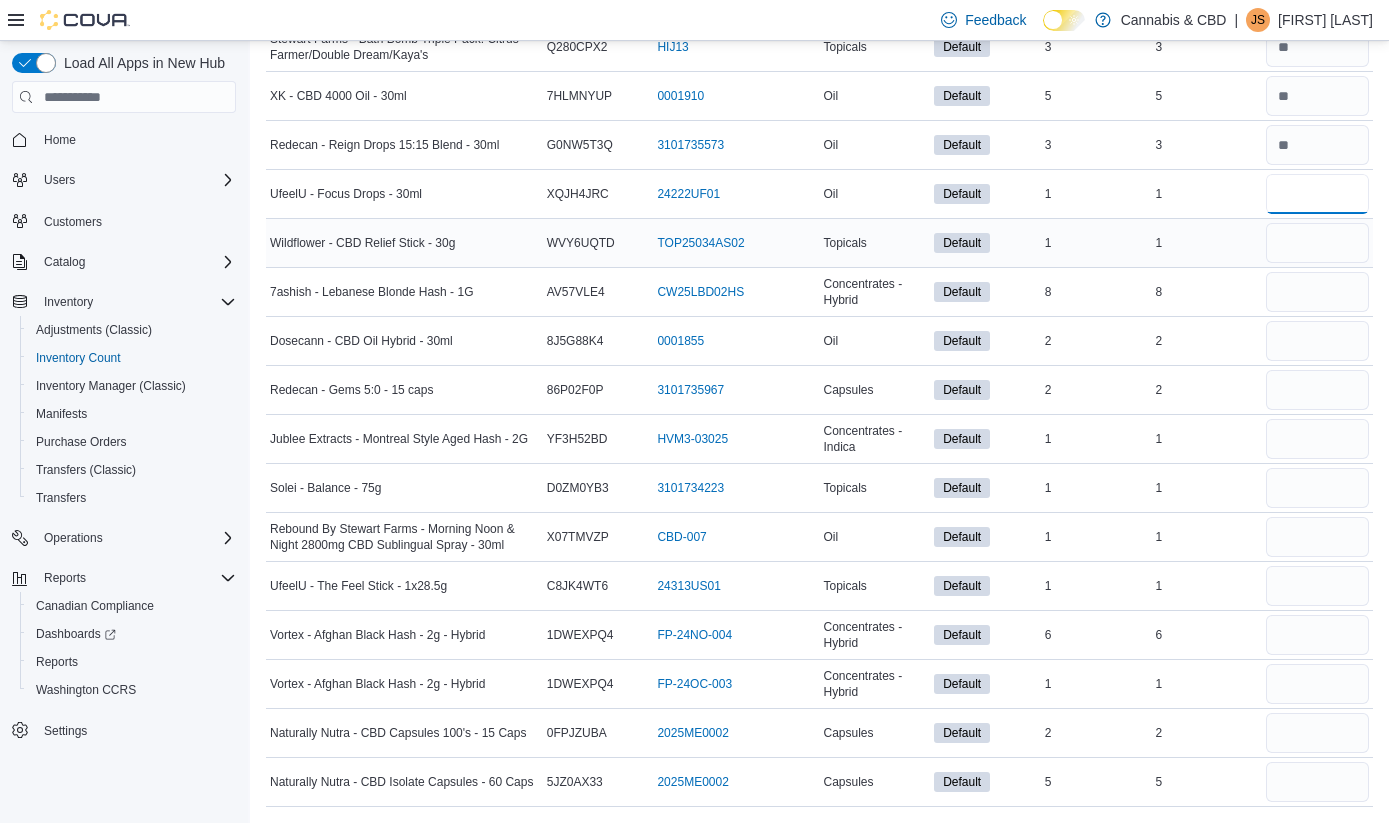 type on "*" 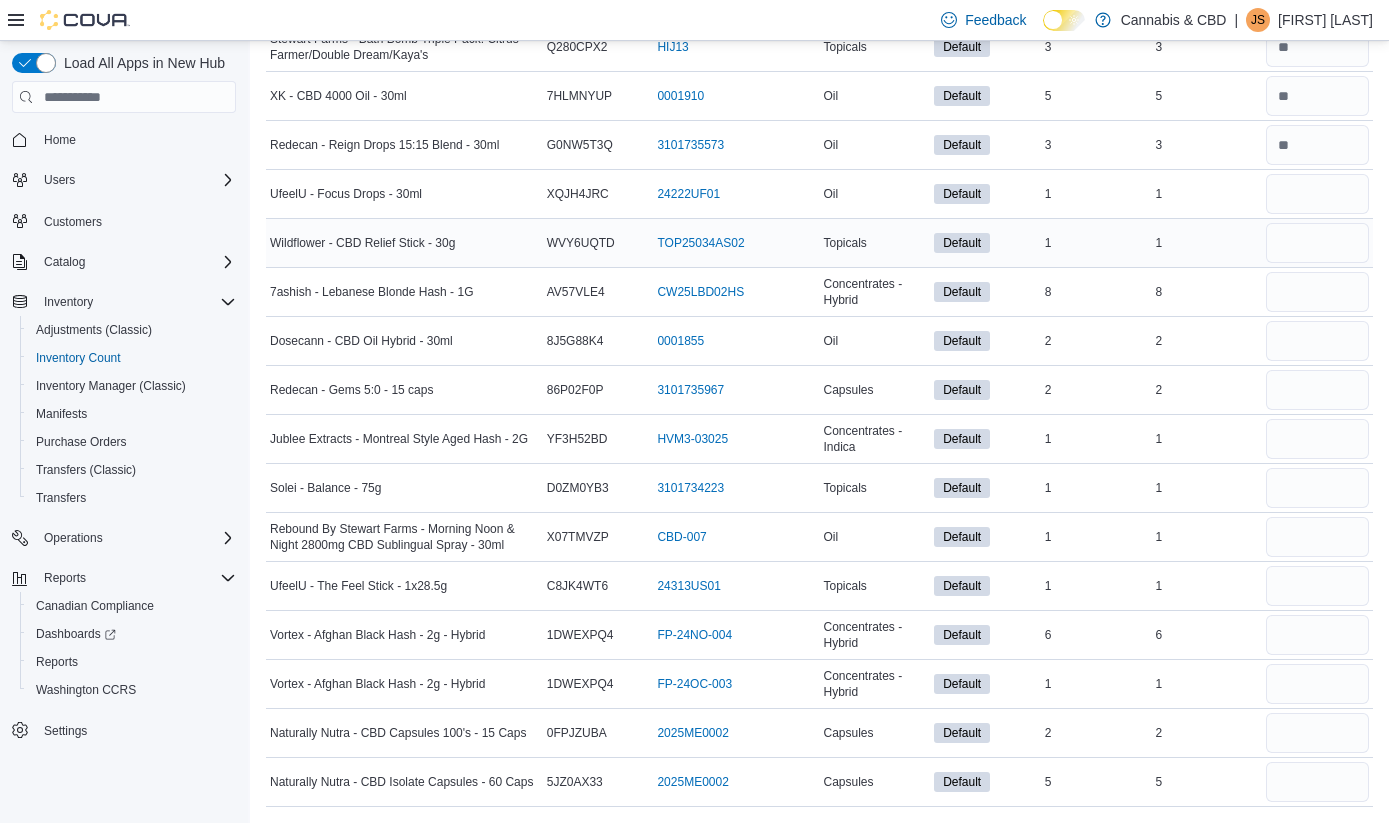 type 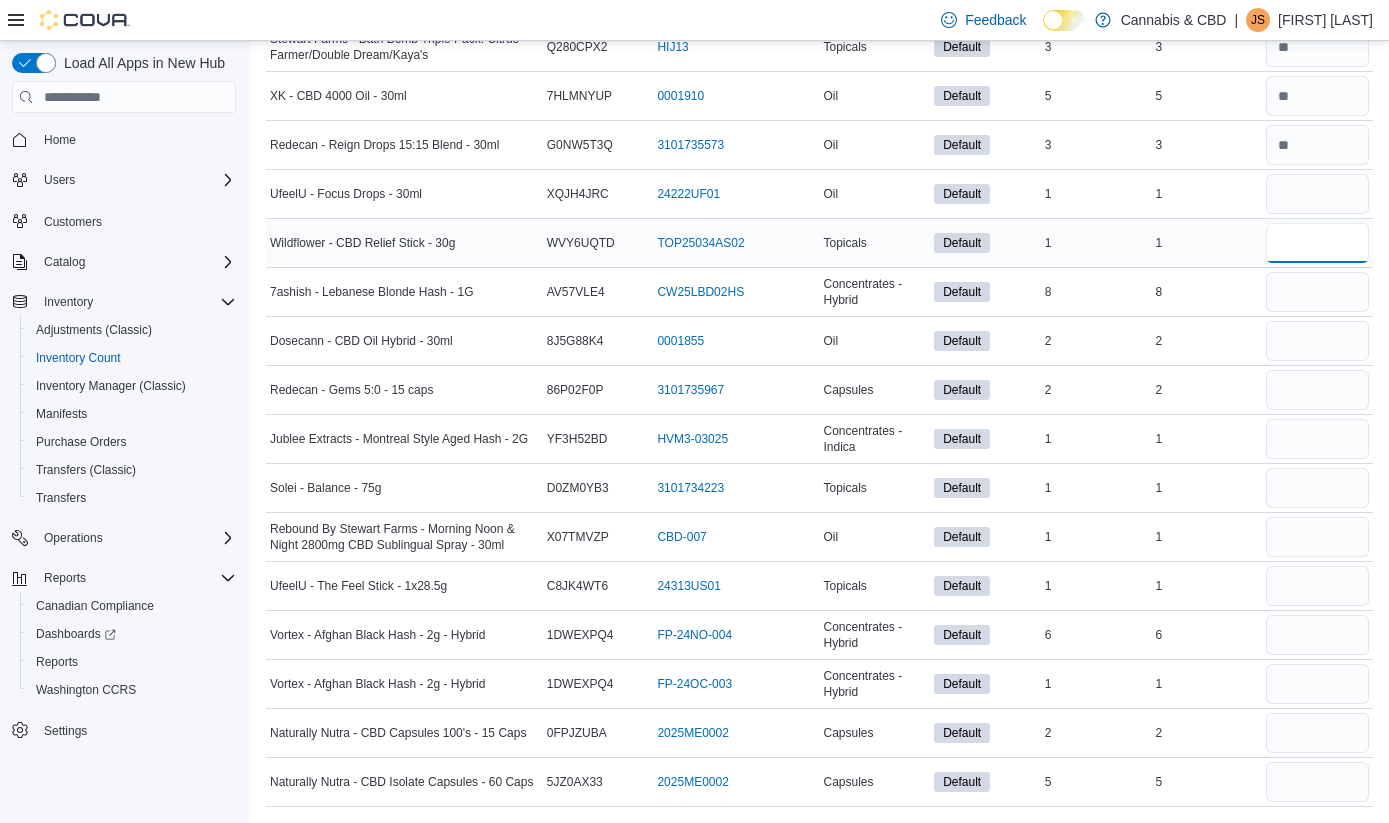 click at bounding box center [1317, 243] 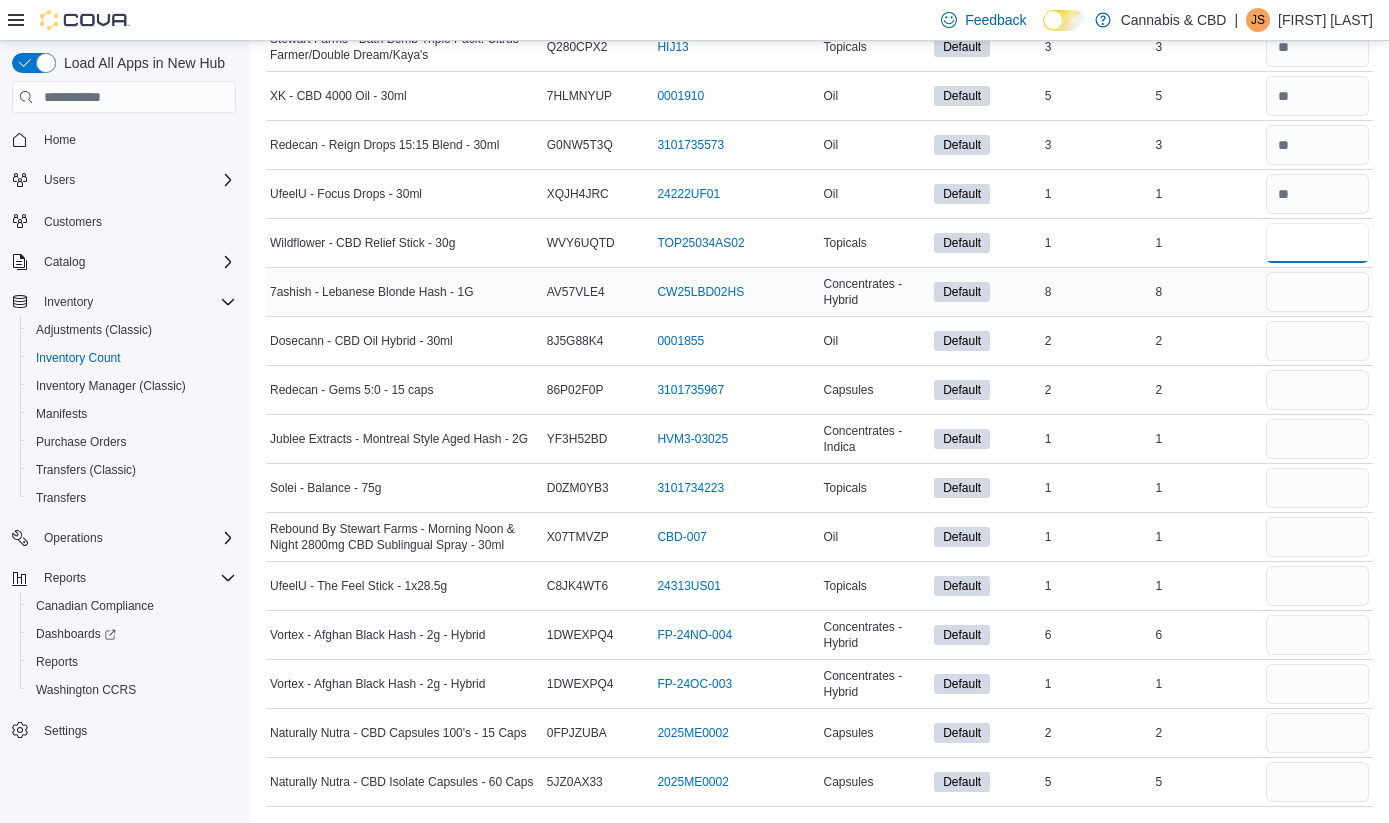 type on "*" 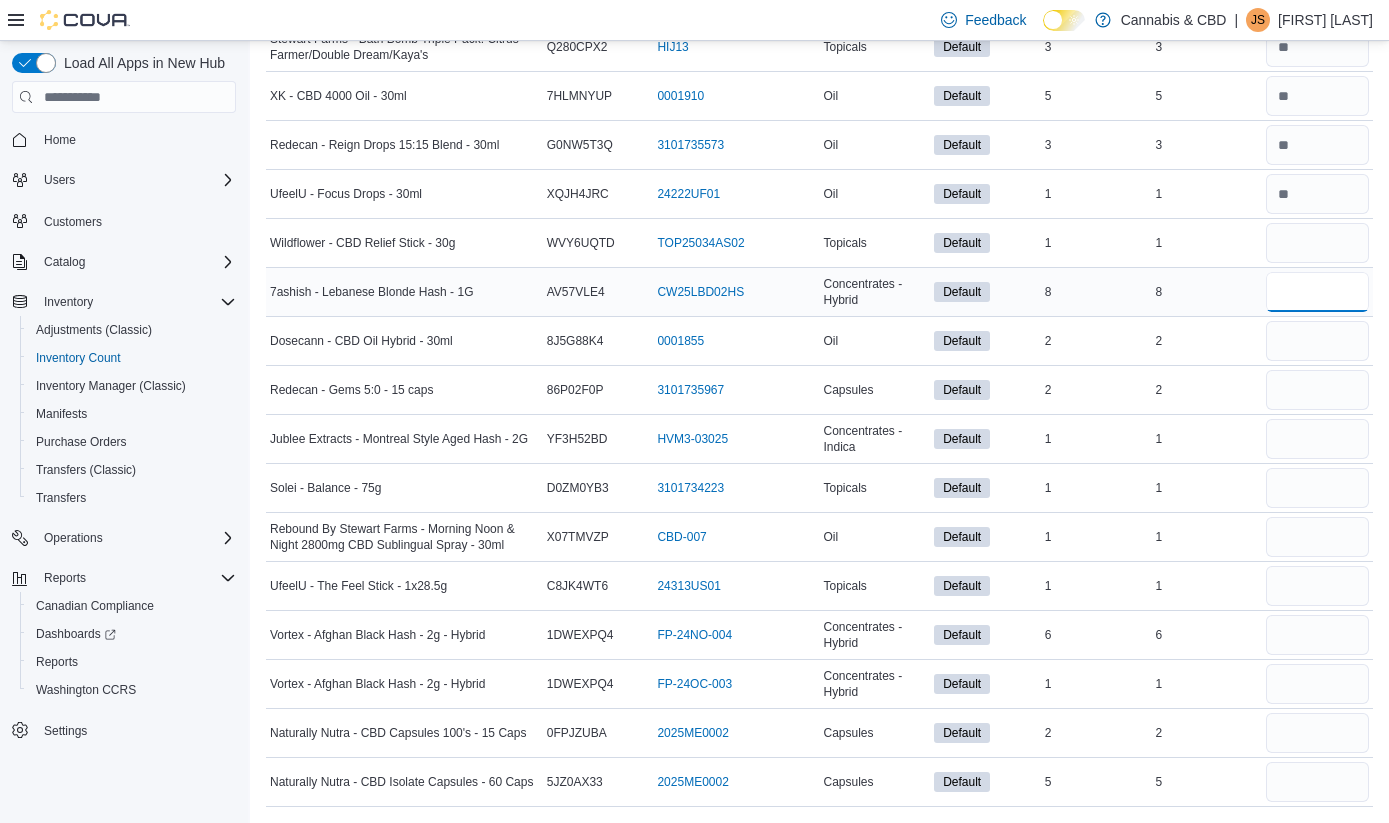 type 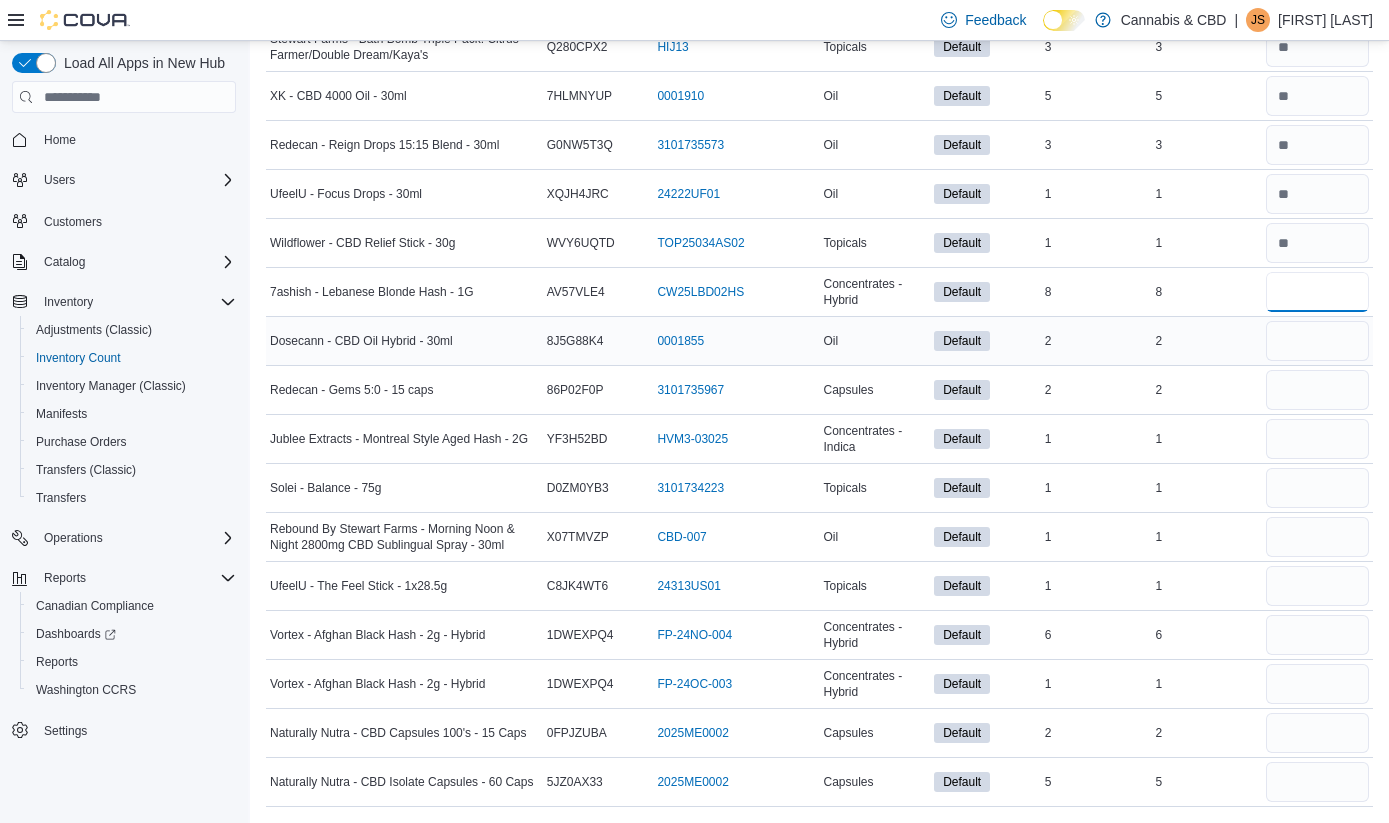 type on "*" 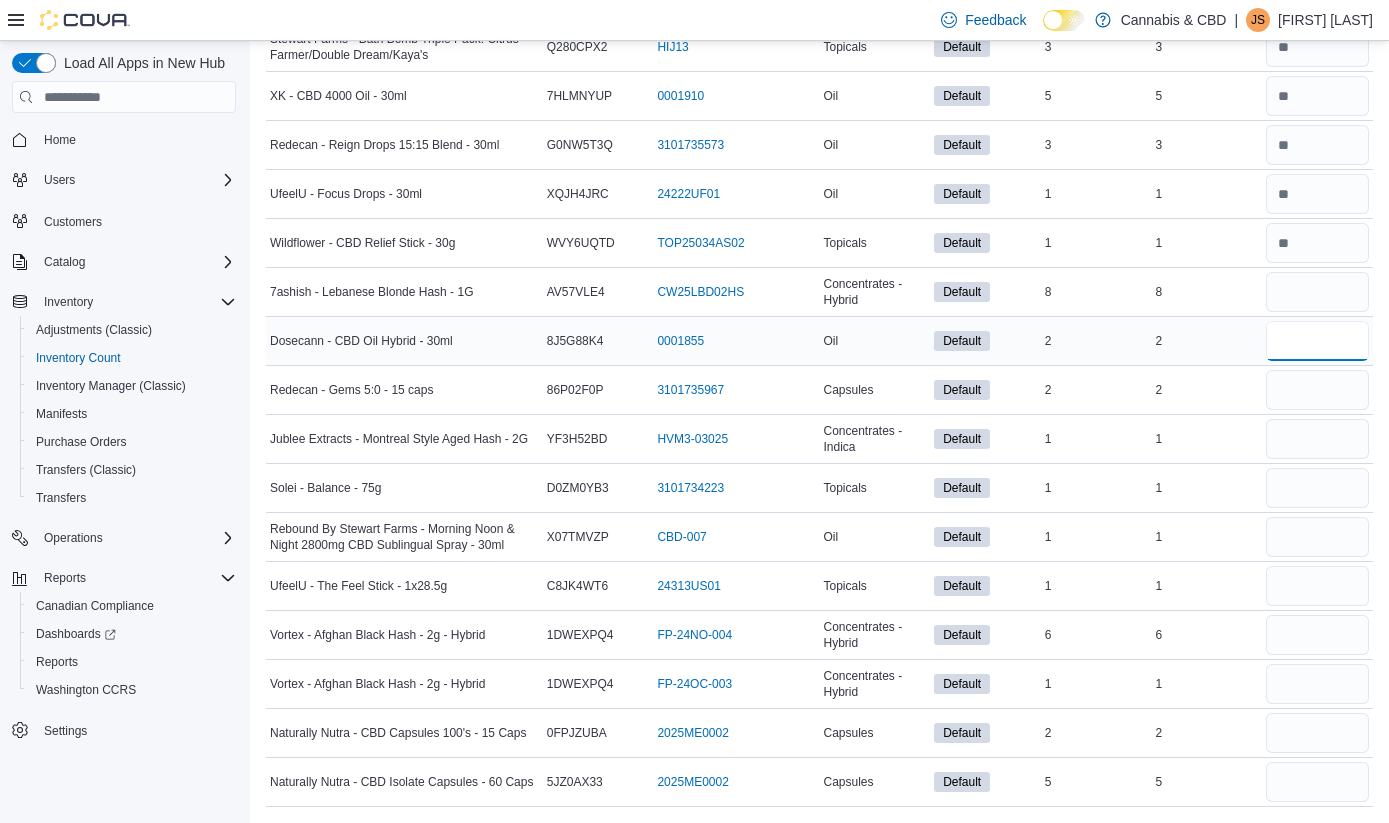 type 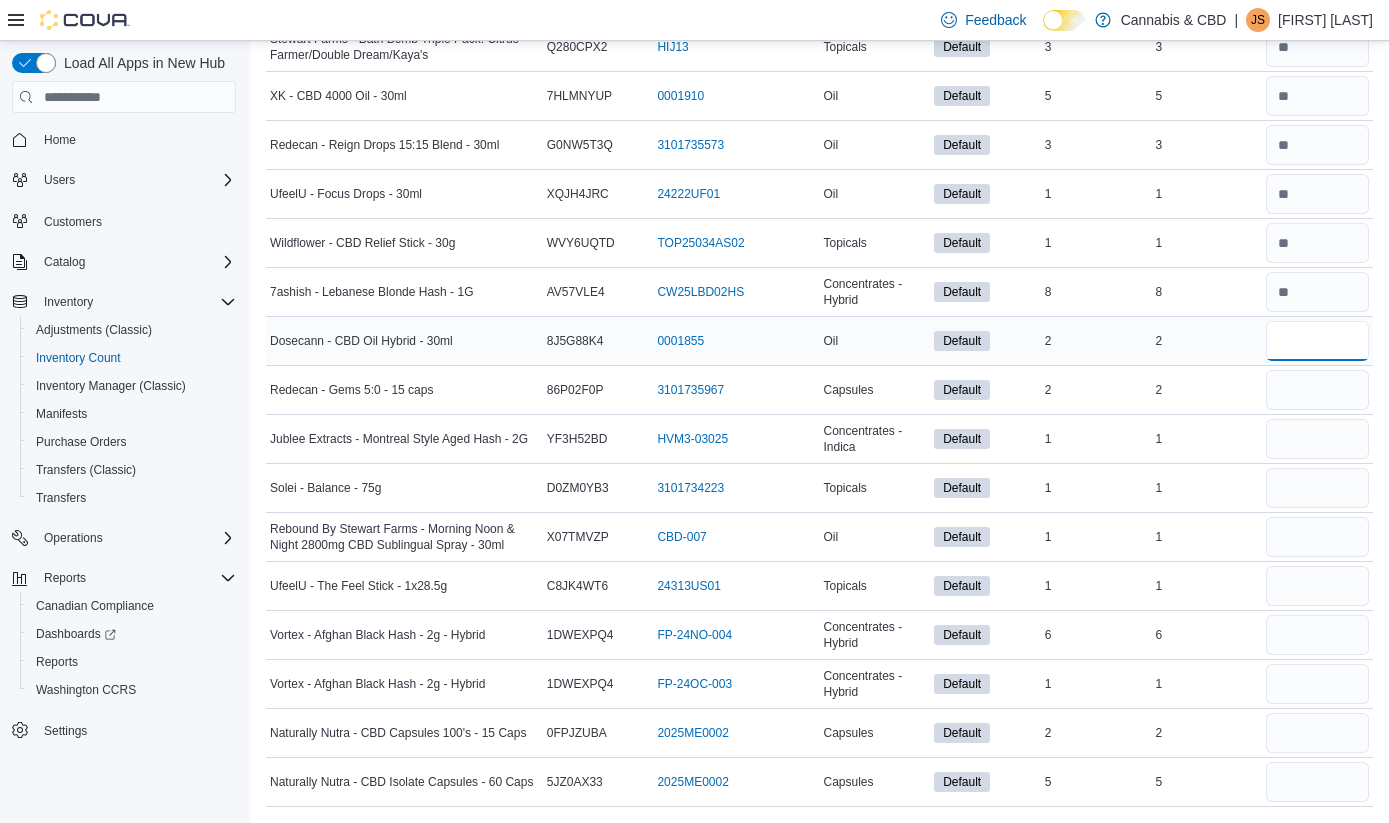click at bounding box center [1317, 341] 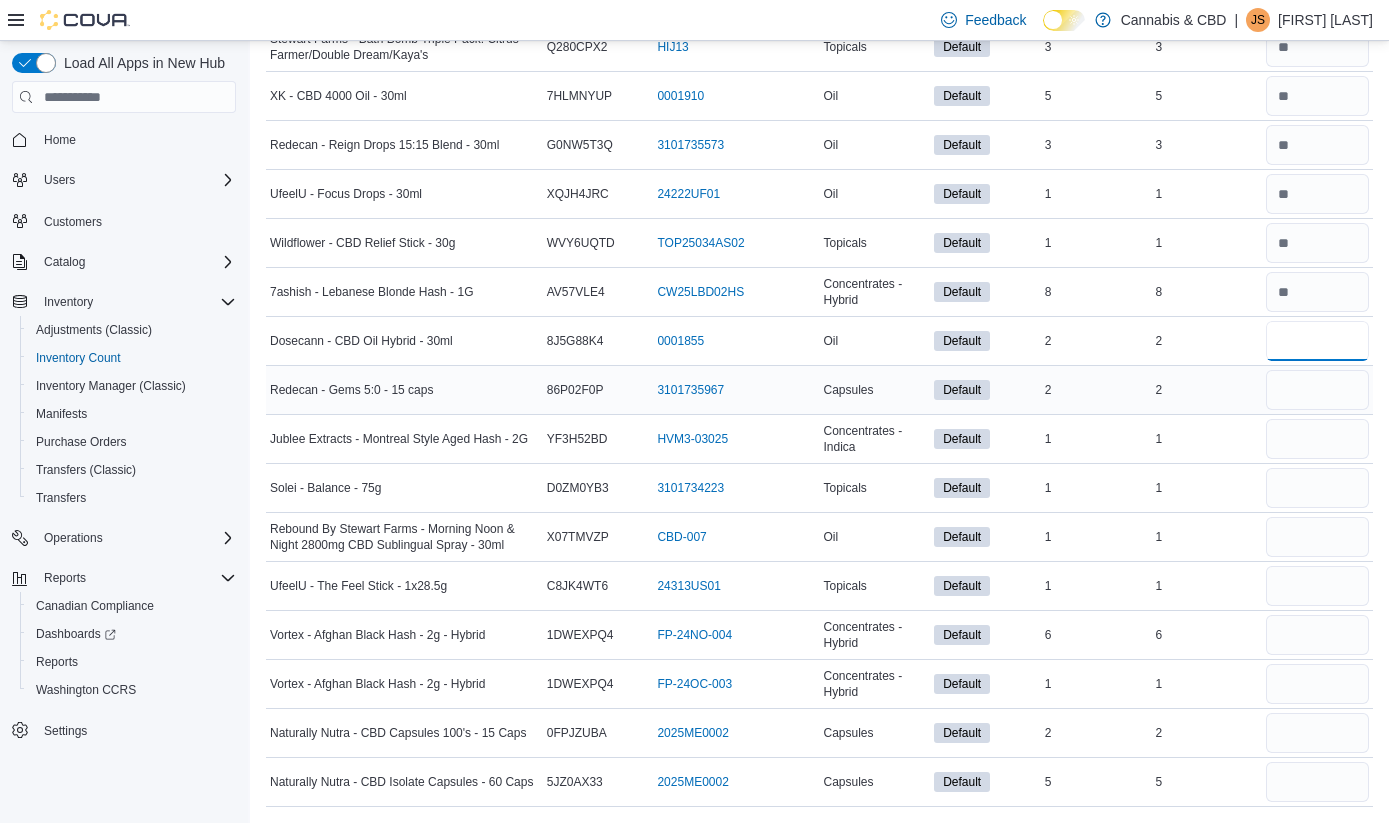 type on "*" 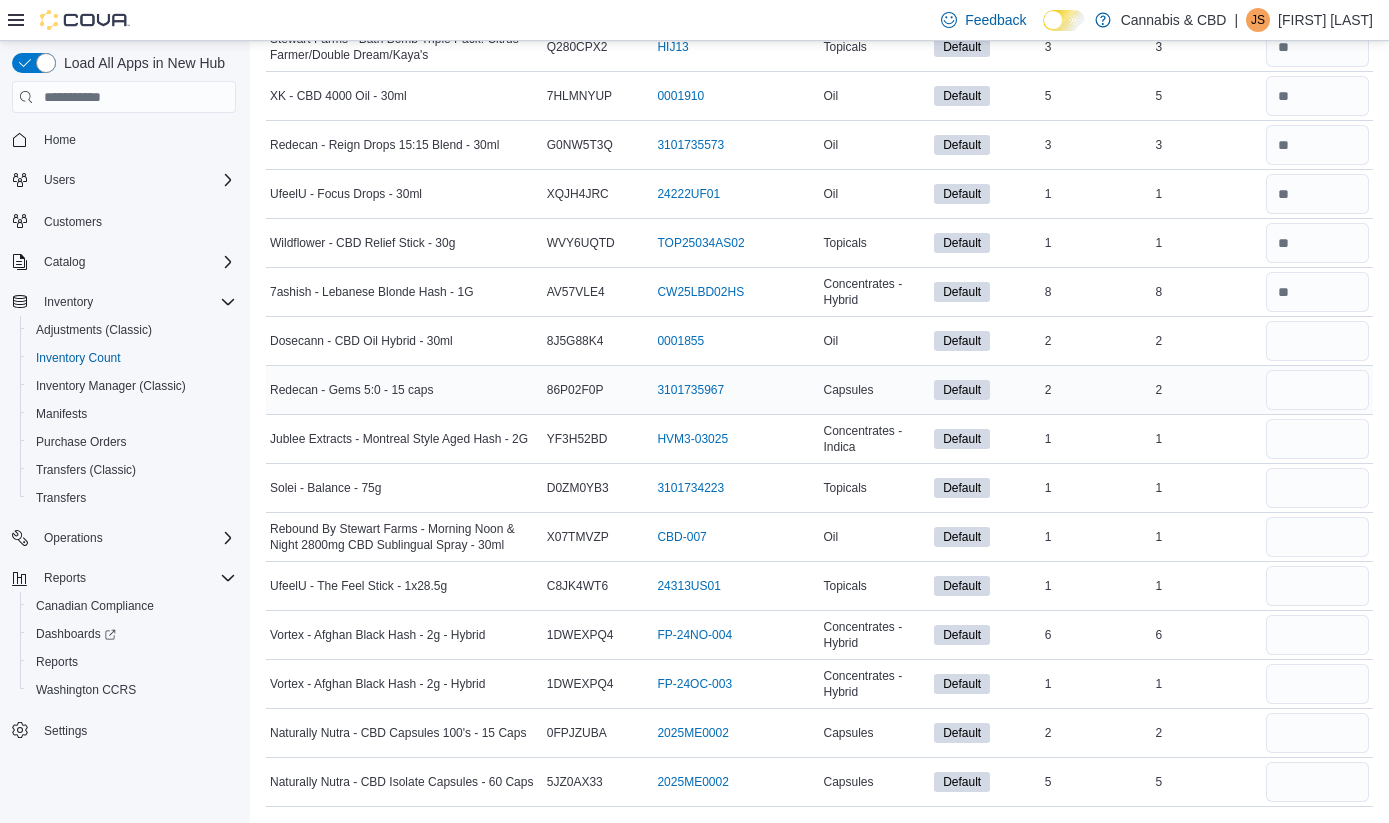 type 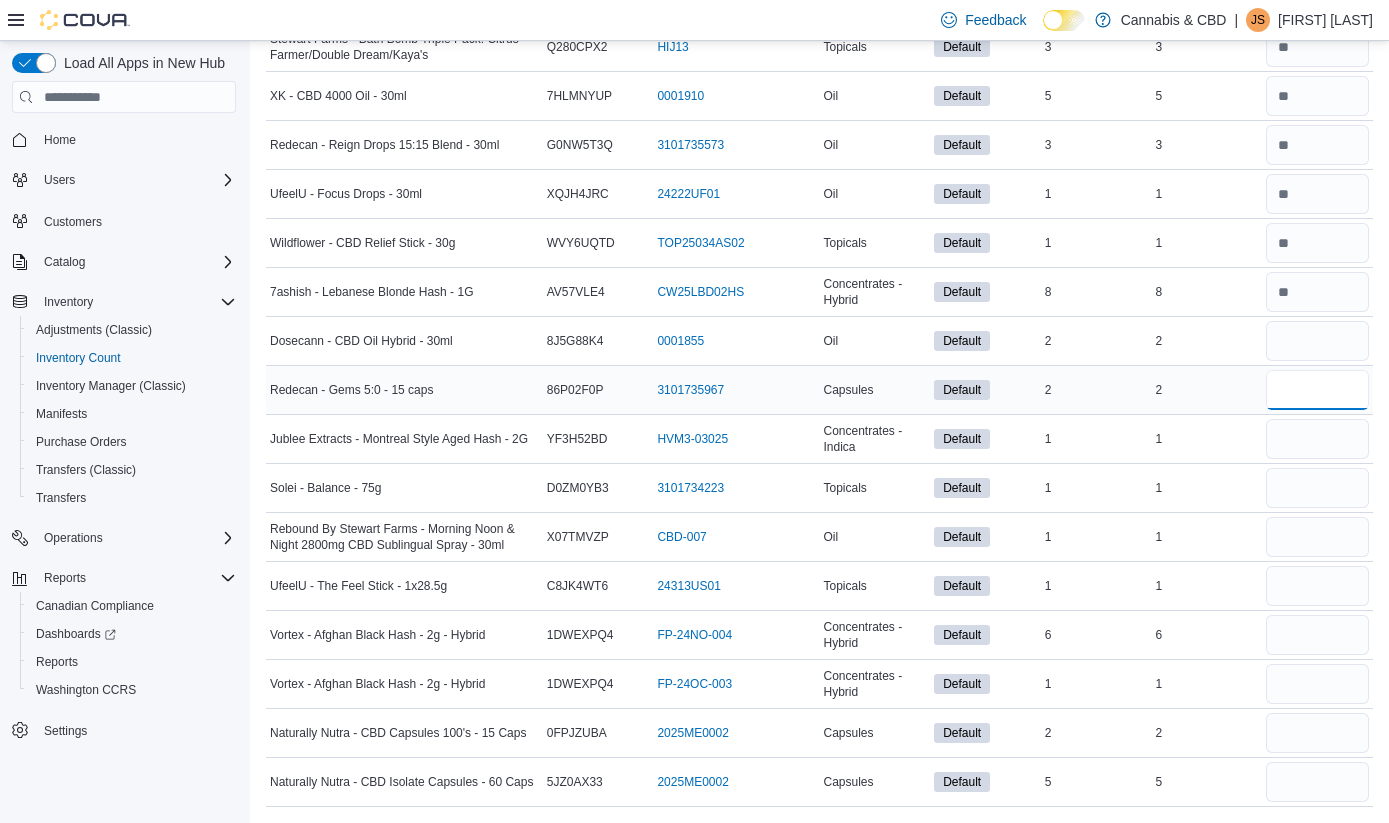 click at bounding box center (1317, 390) 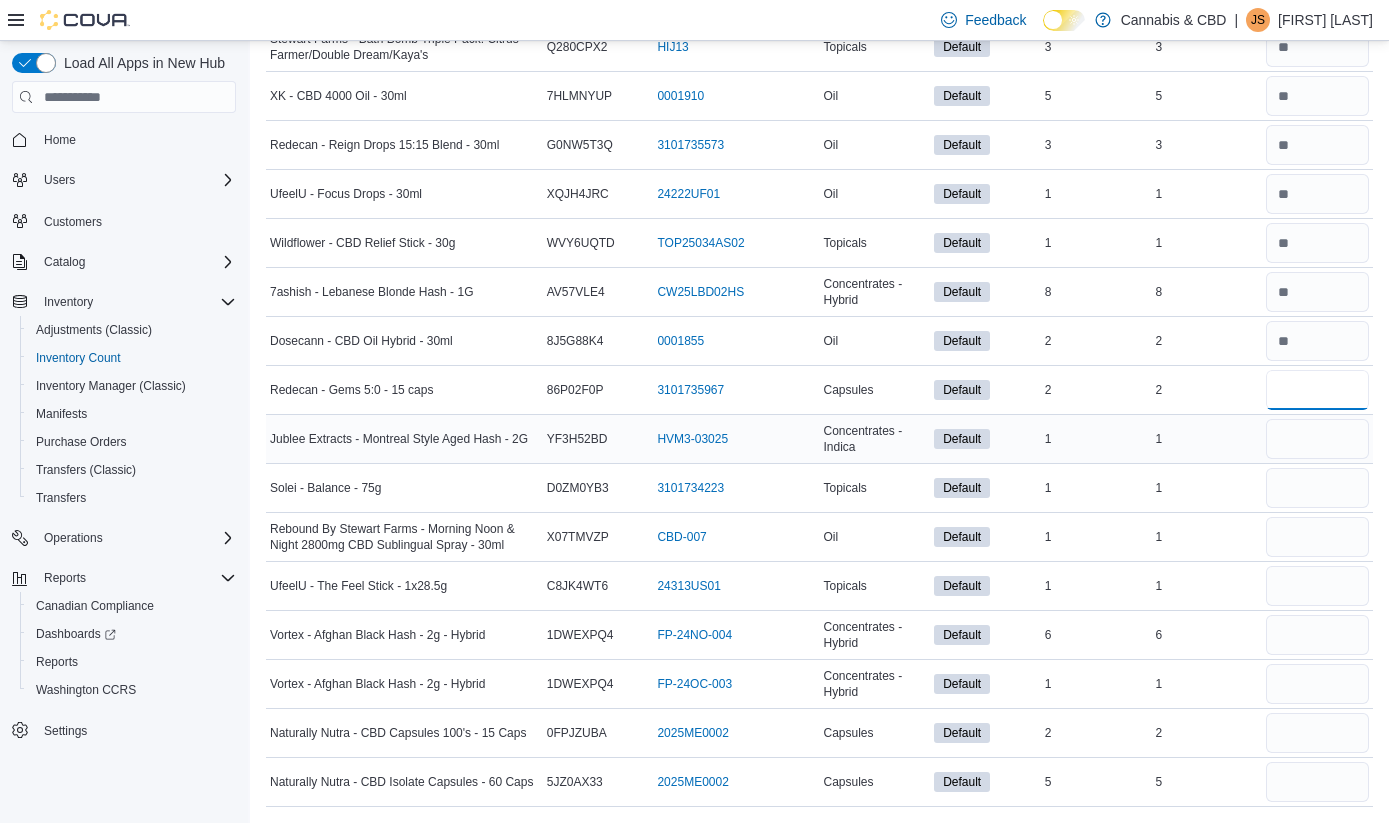 type on "*" 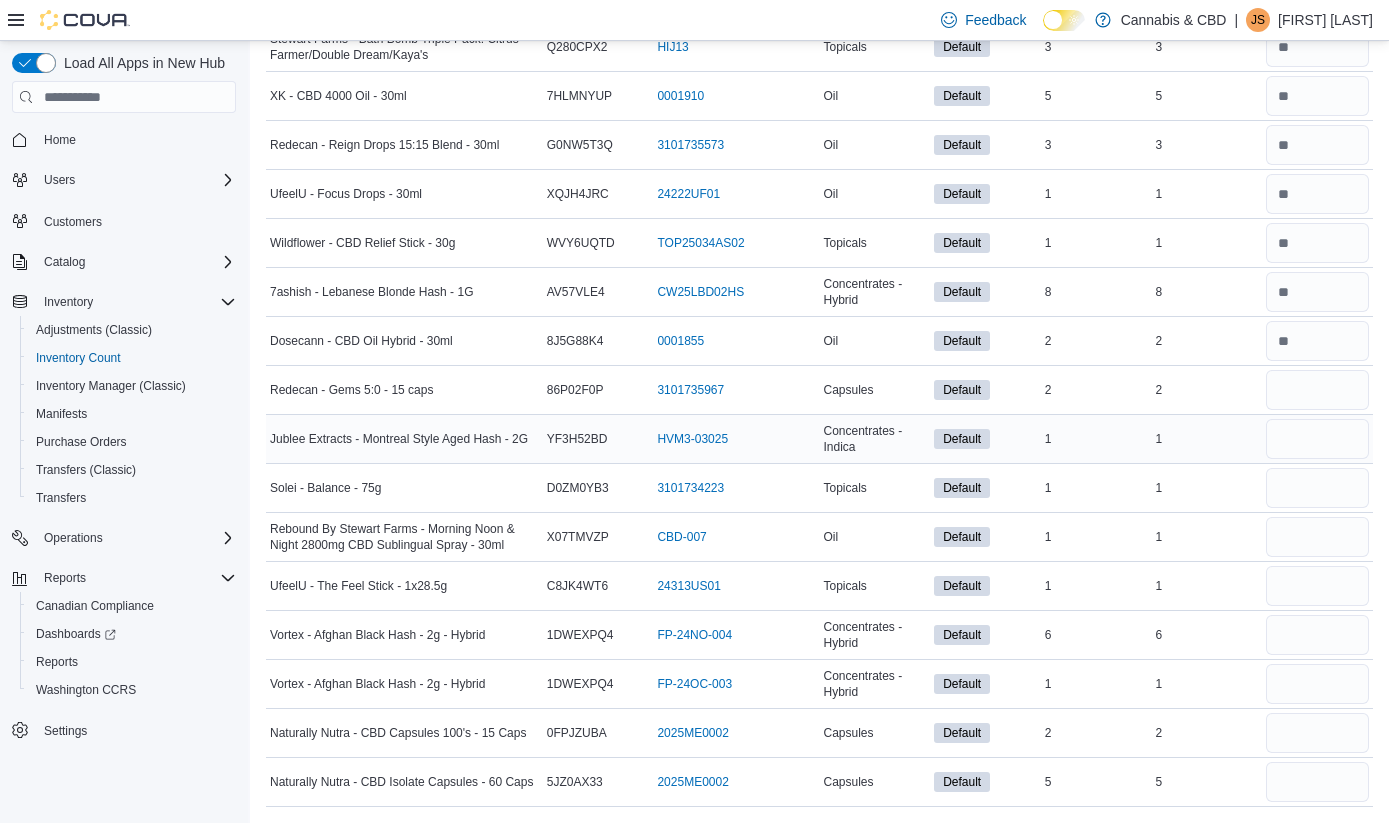type 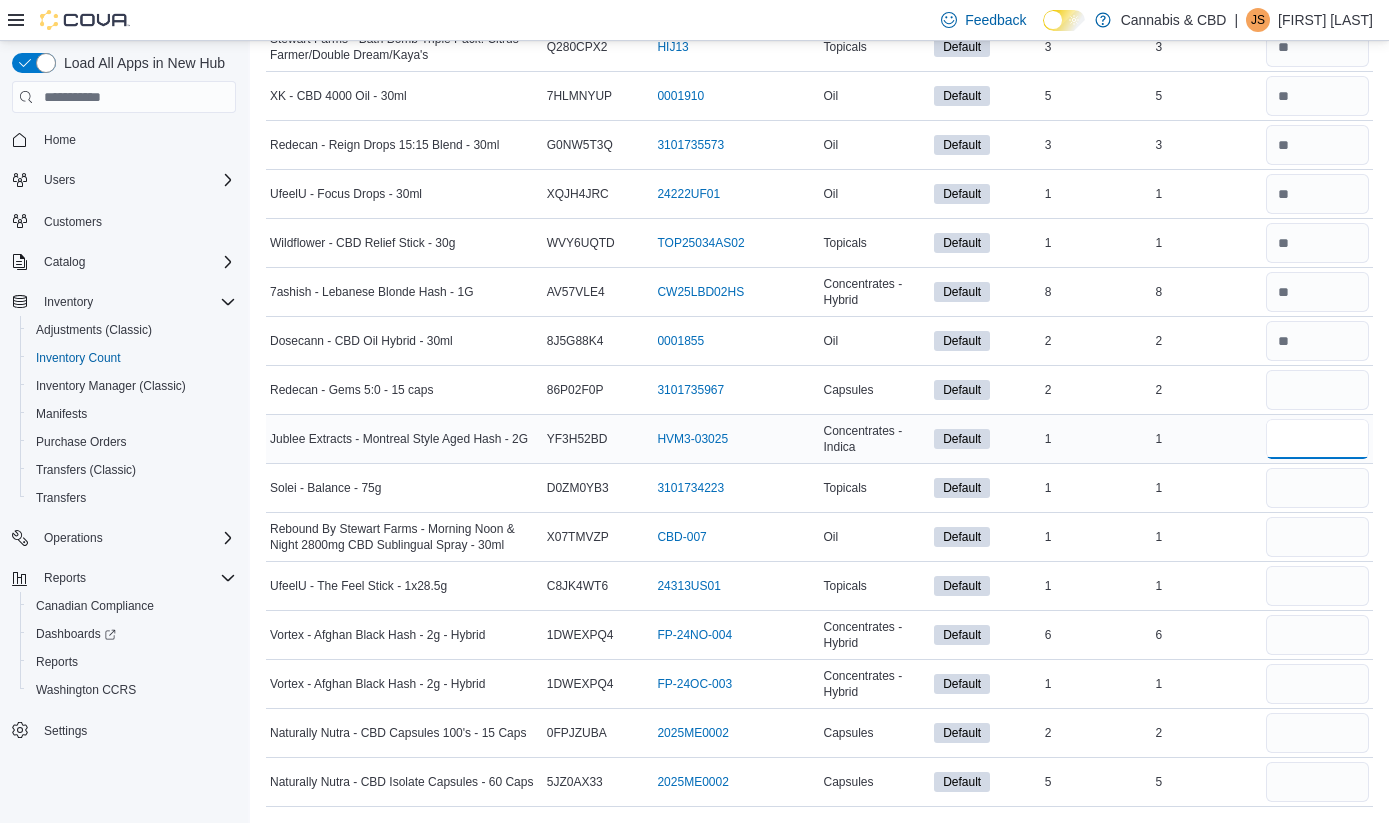 click at bounding box center [1317, 439] 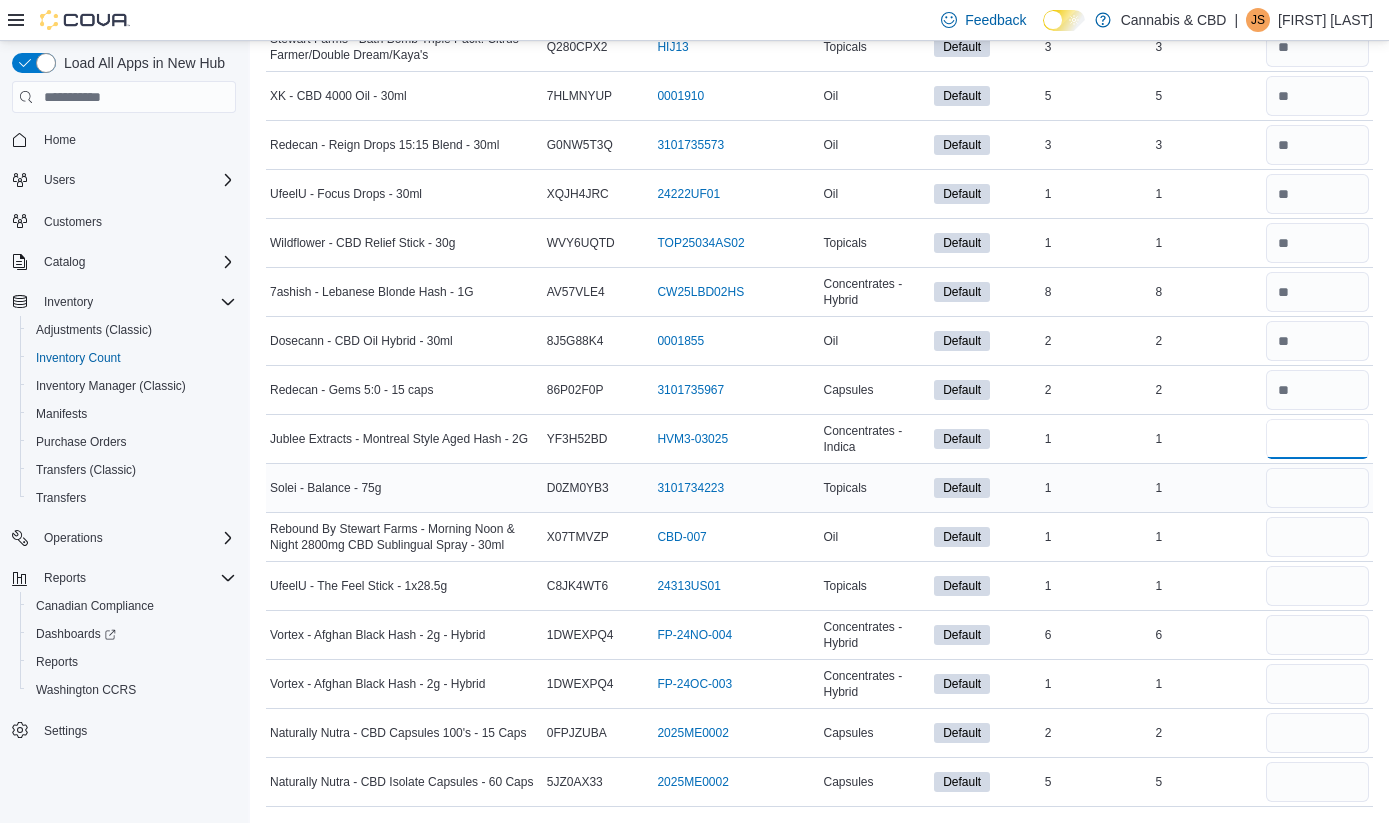 type on "*" 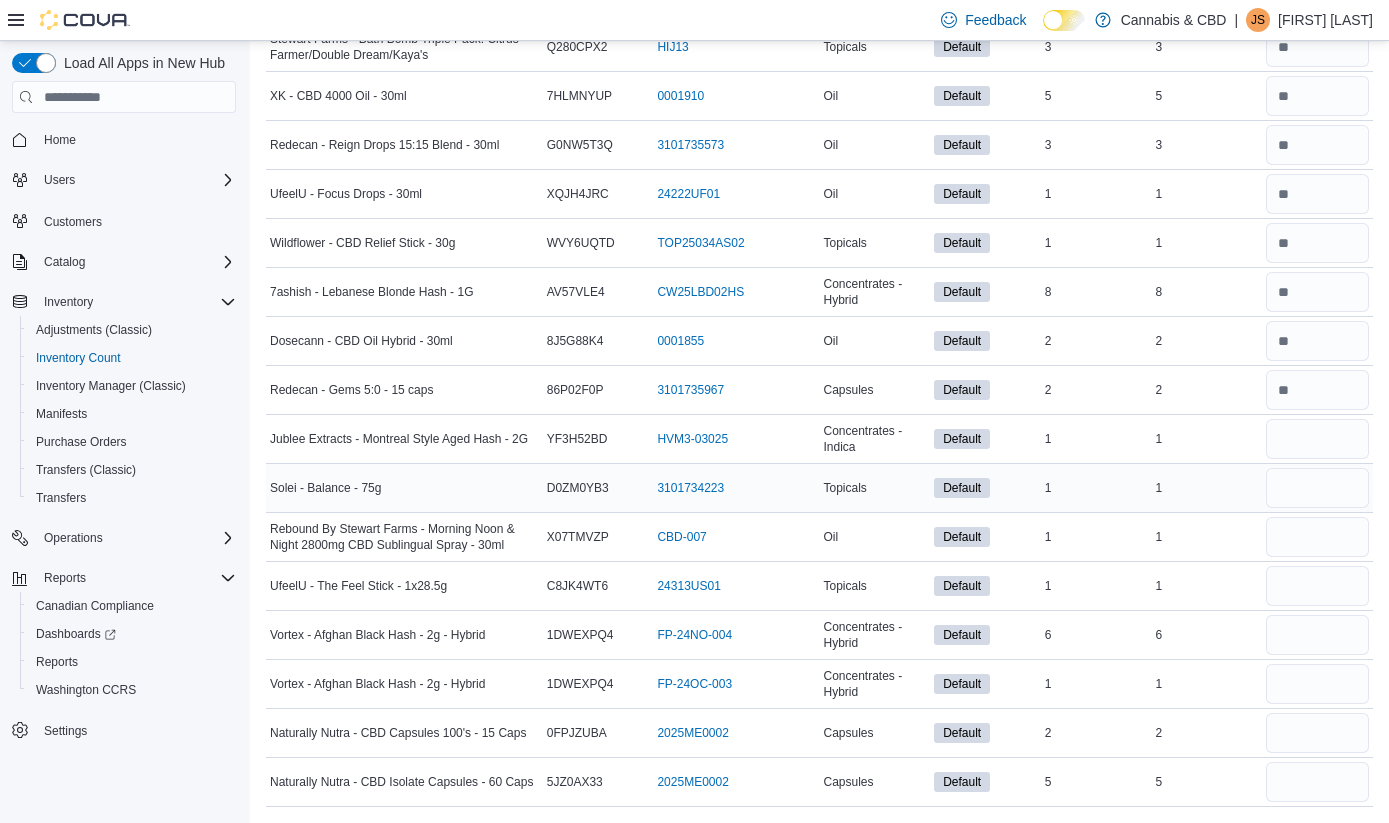 type 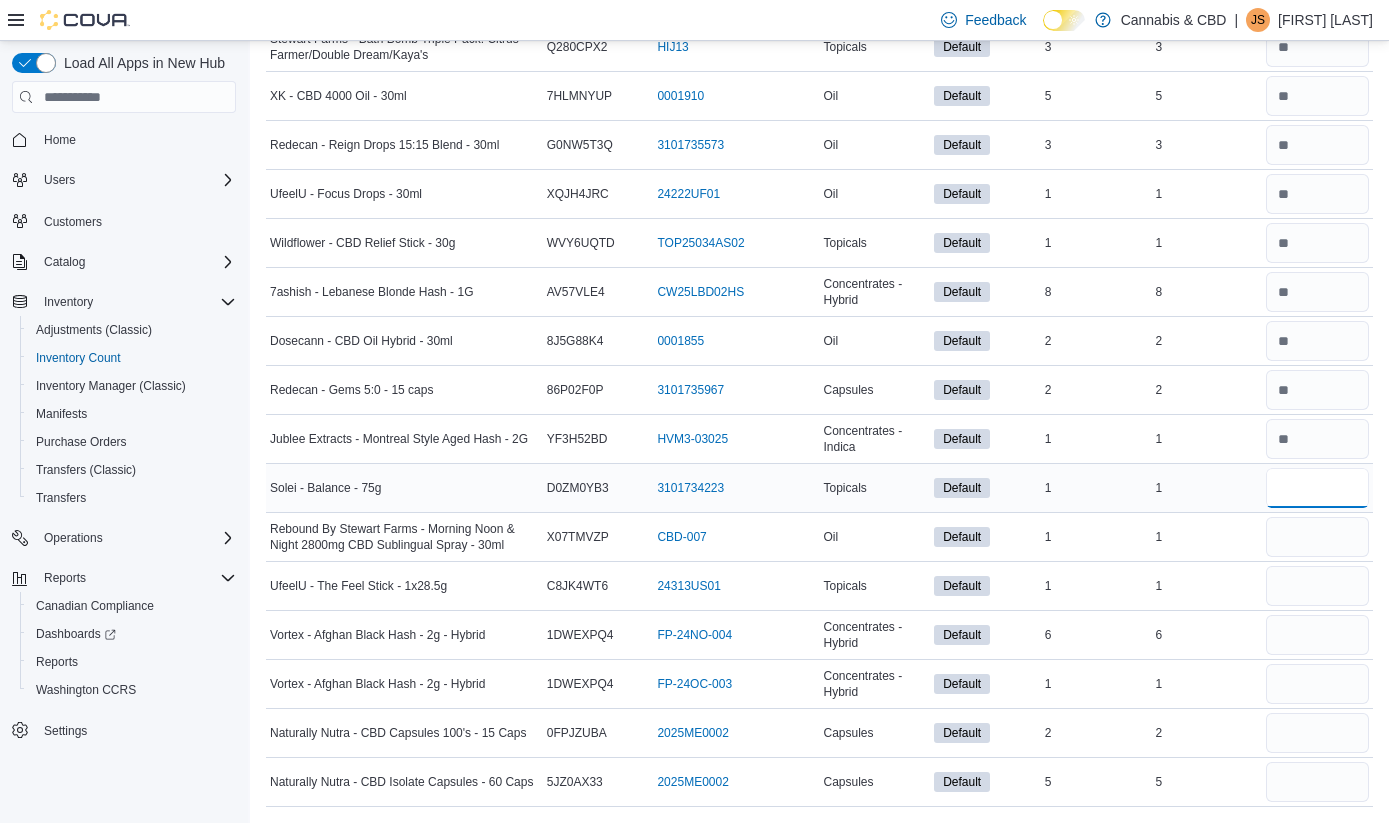 click at bounding box center [1317, 488] 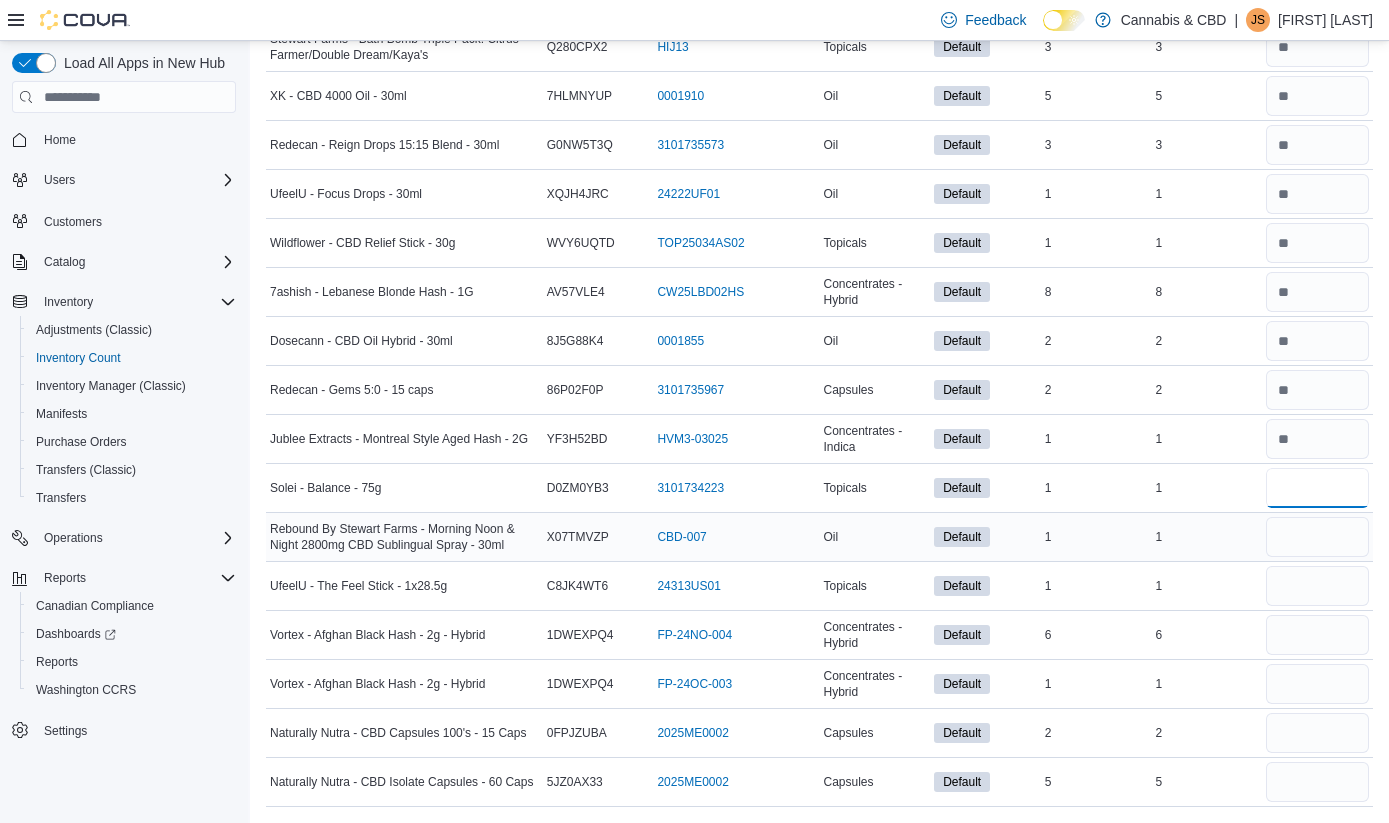 type on "*" 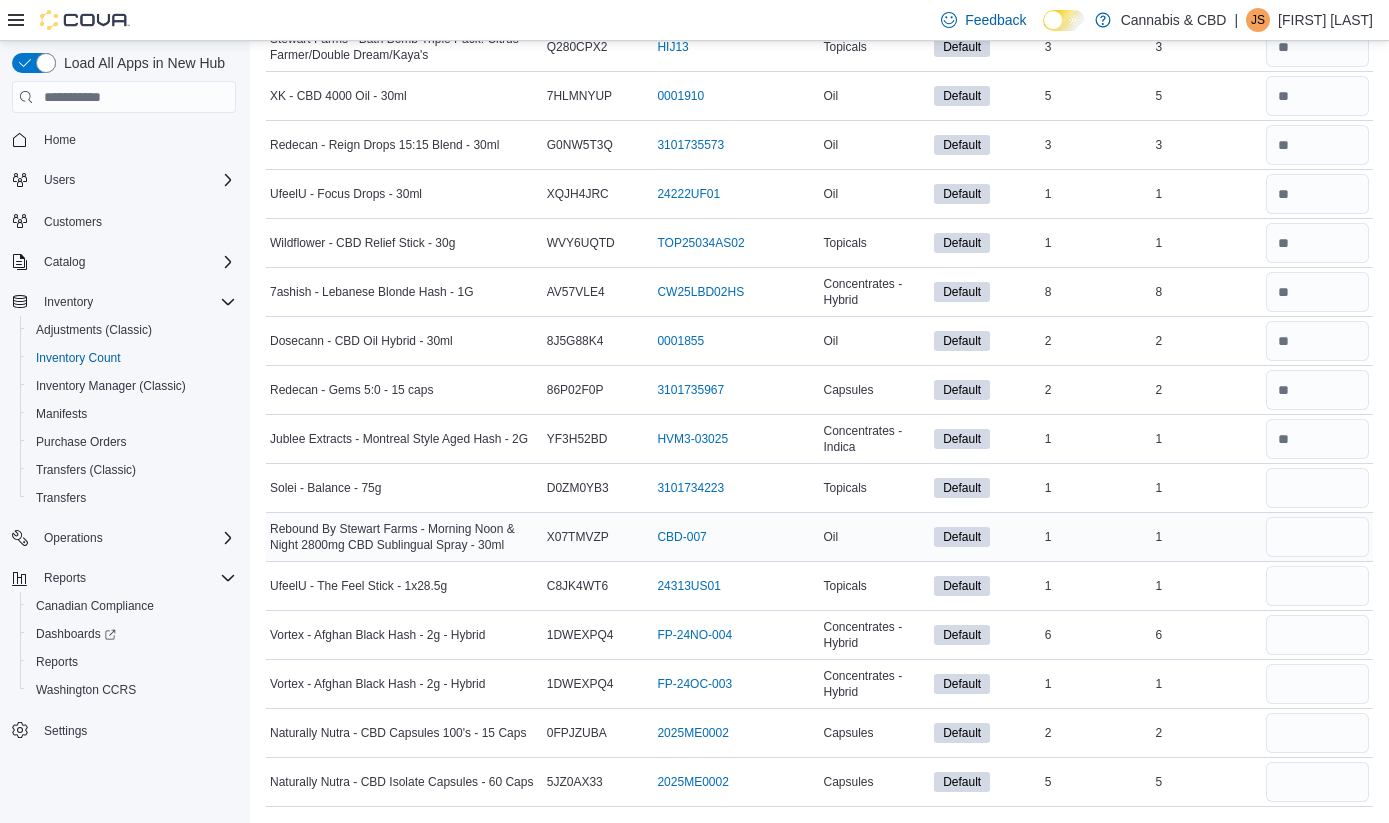 type 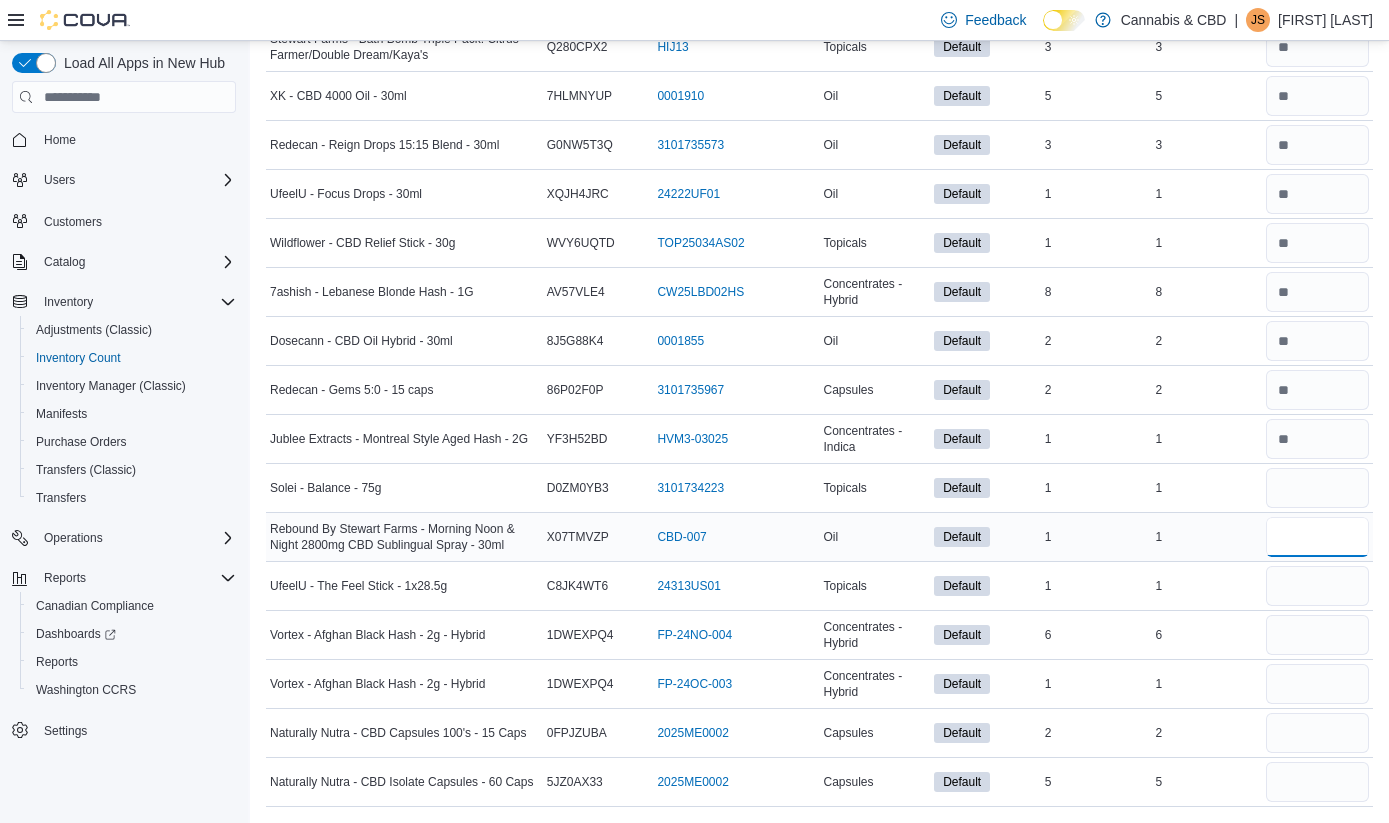 click at bounding box center [1317, 537] 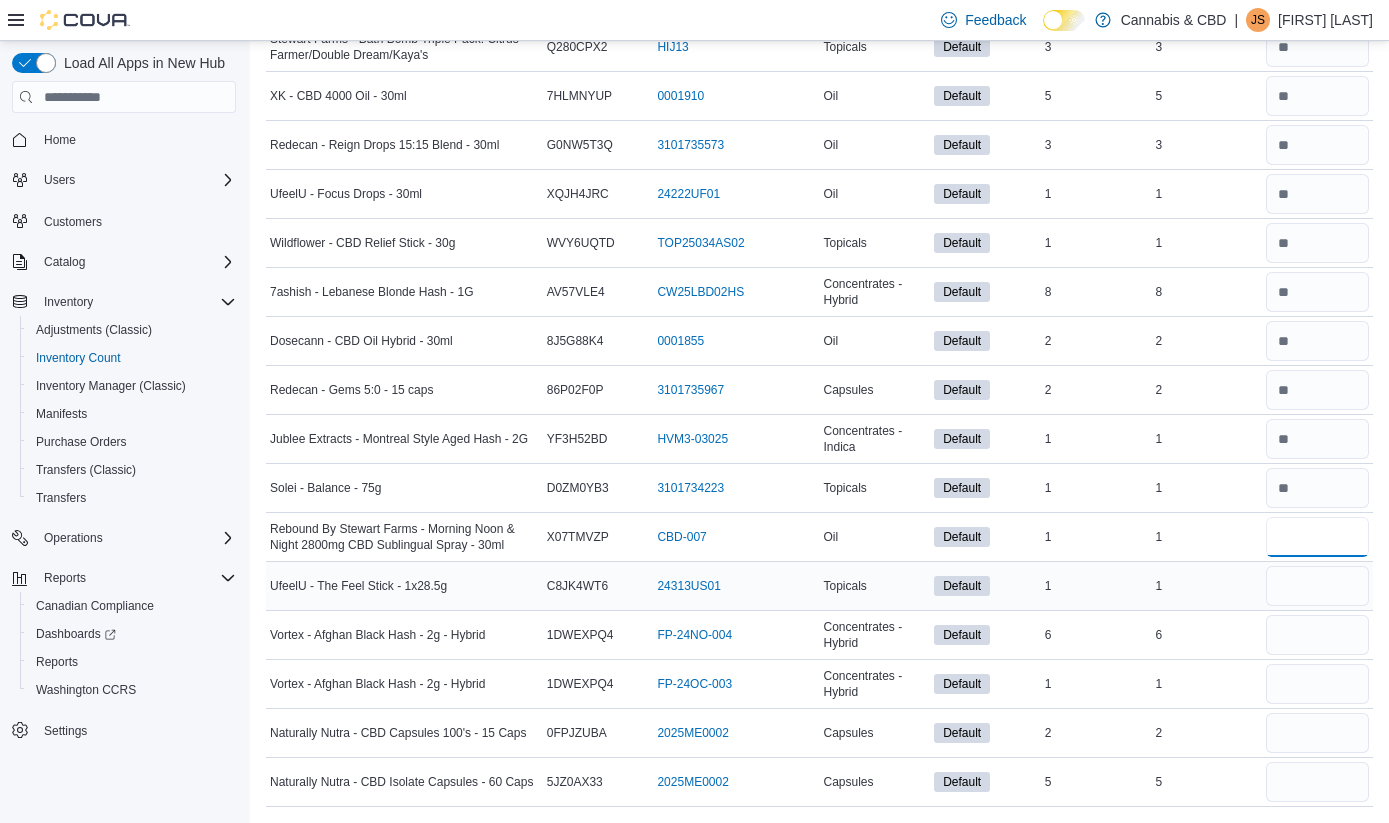 type on "*" 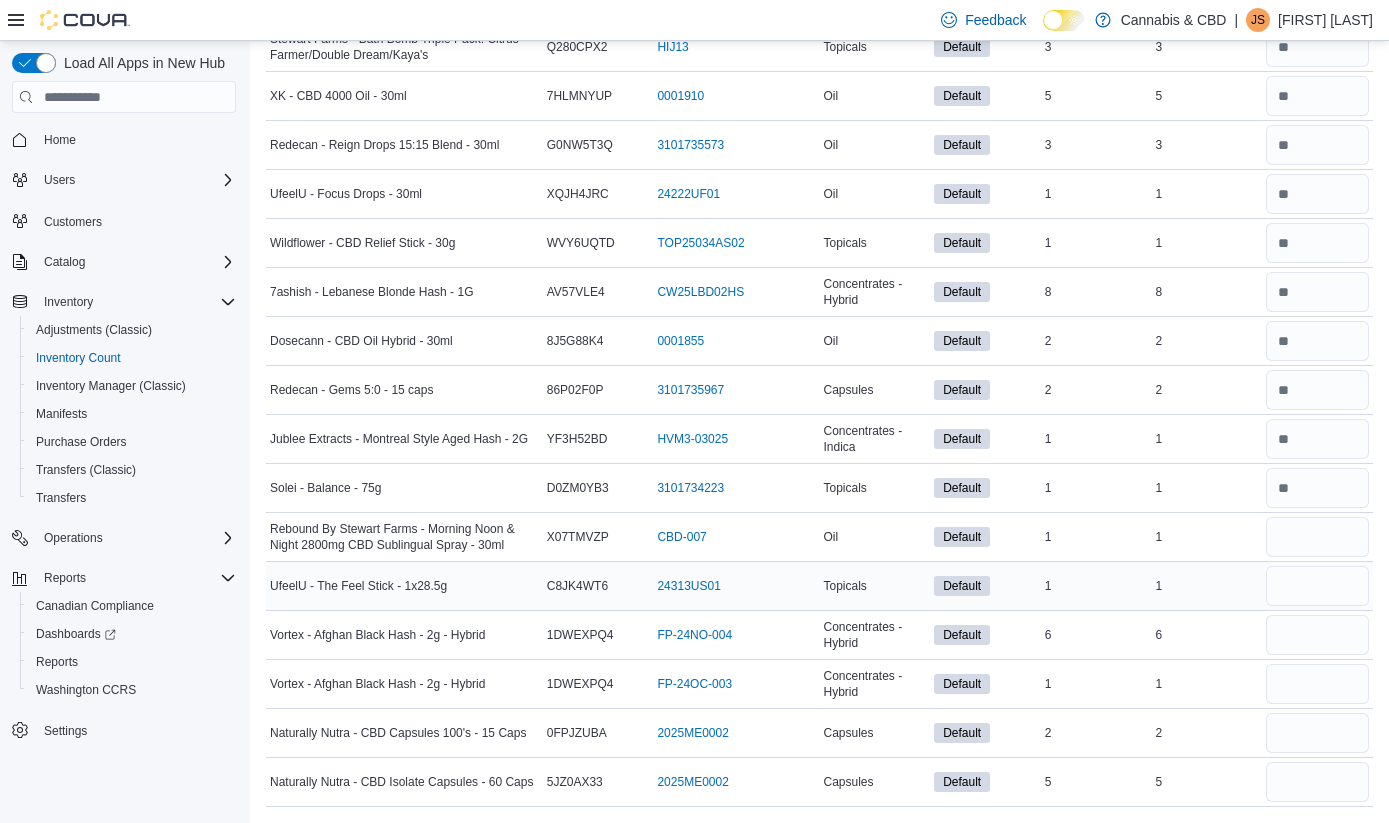 type 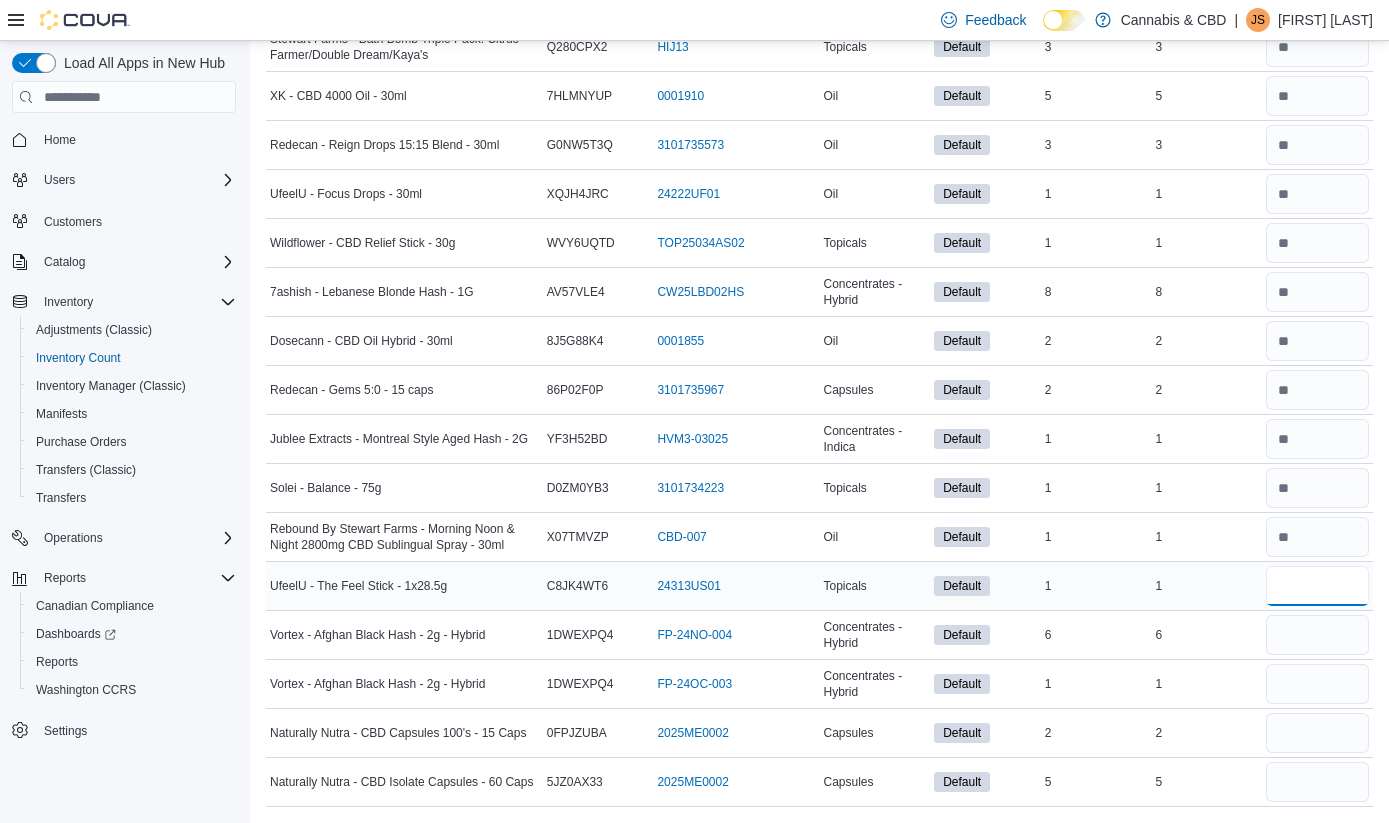 click at bounding box center [1317, 586] 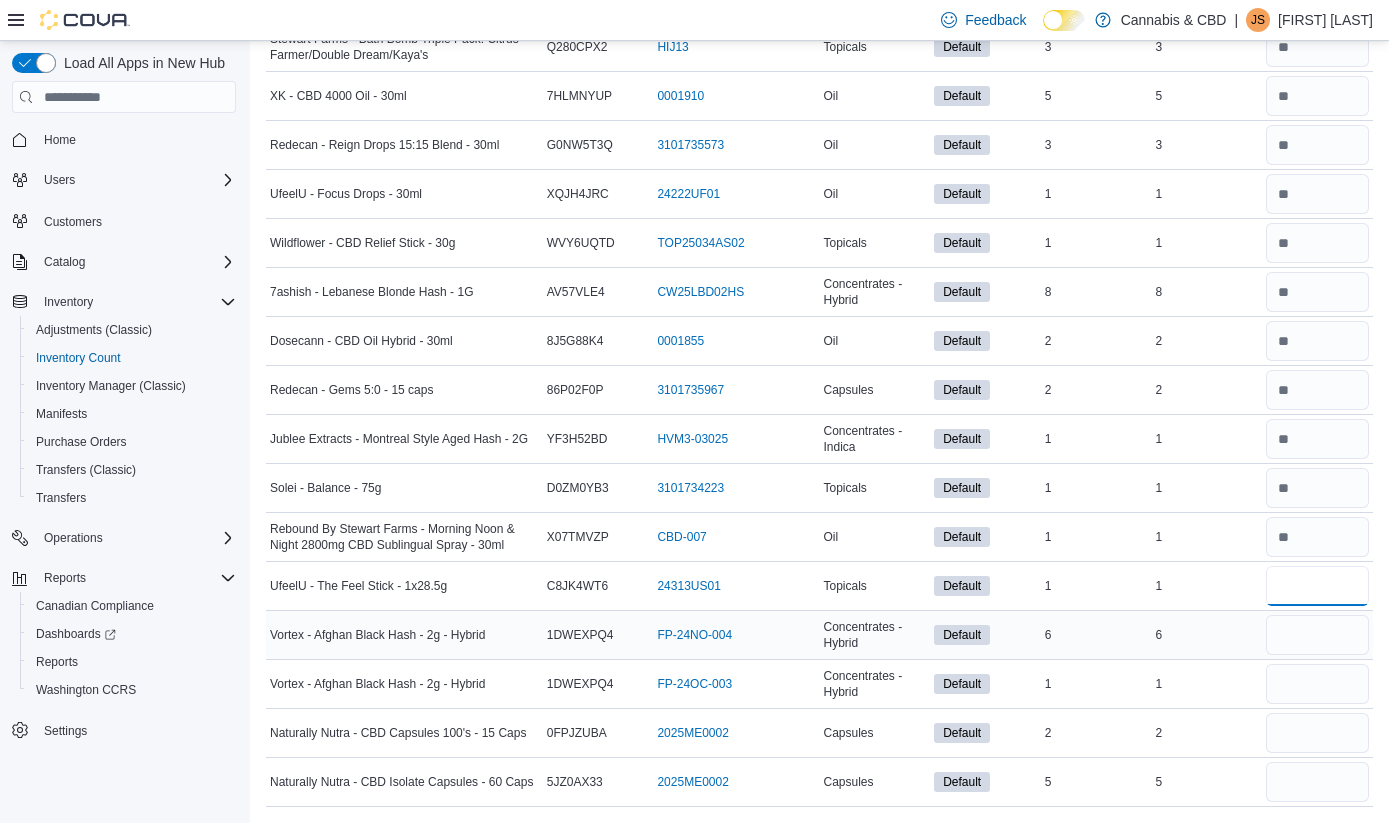type 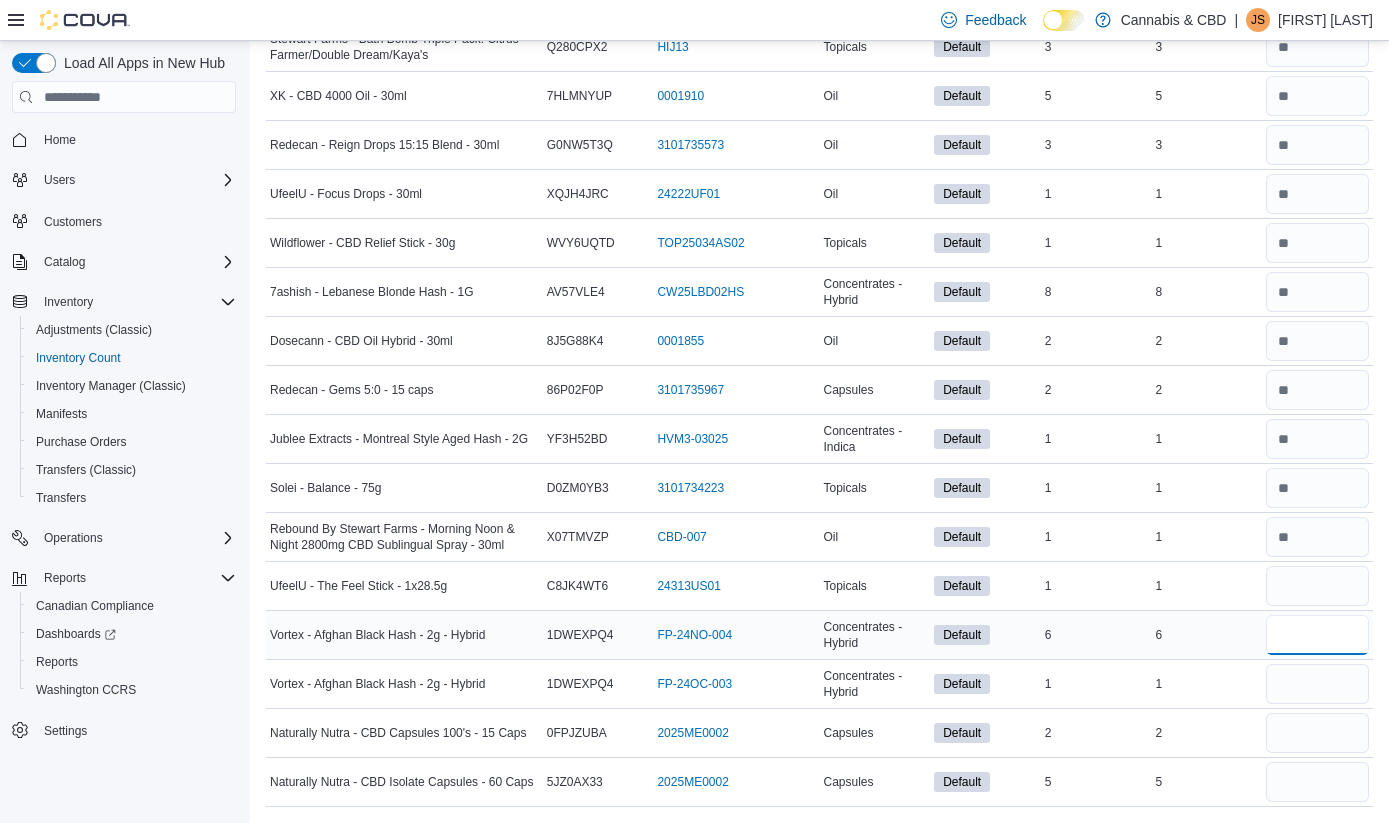 click at bounding box center (1317, 635) 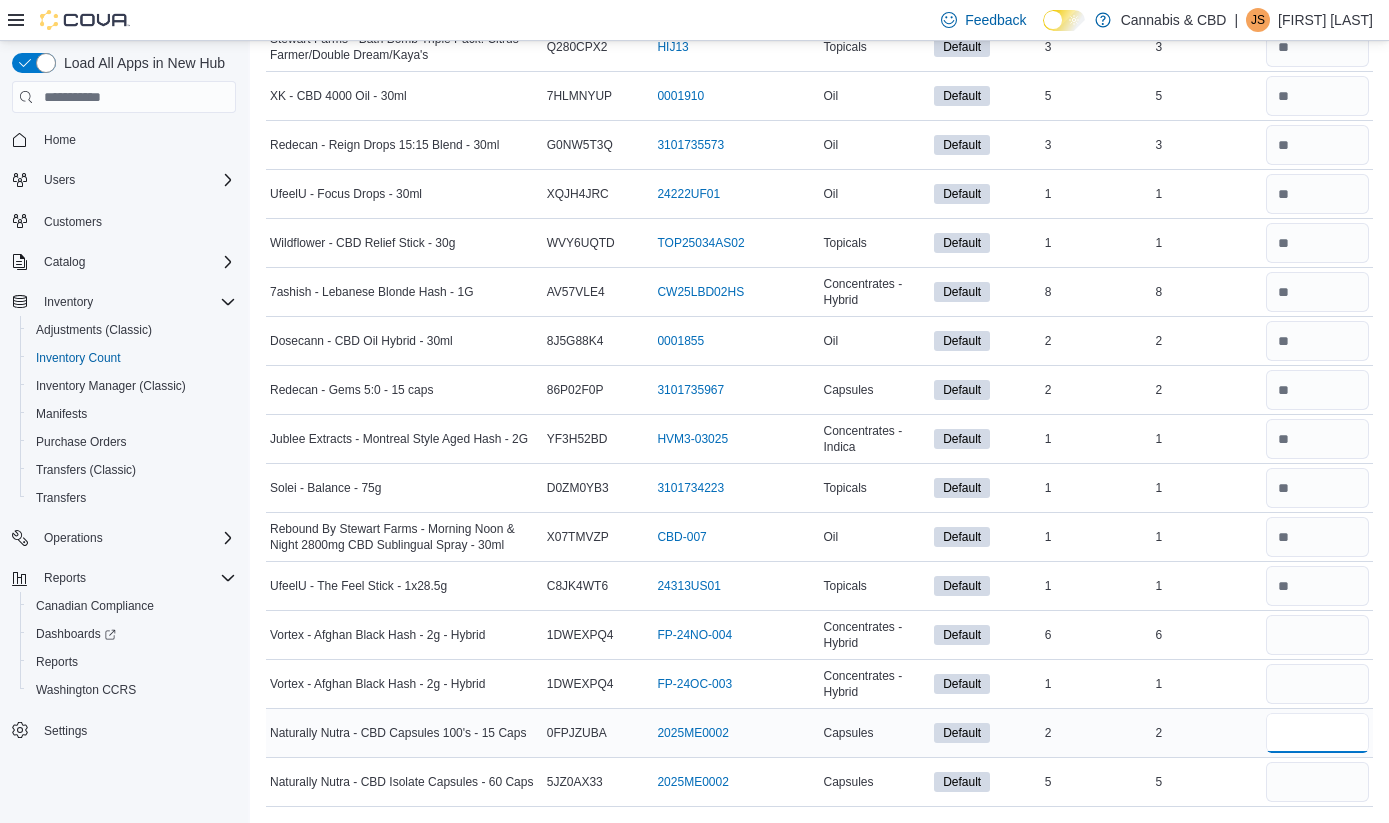 click at bounding box center (1317, 733) 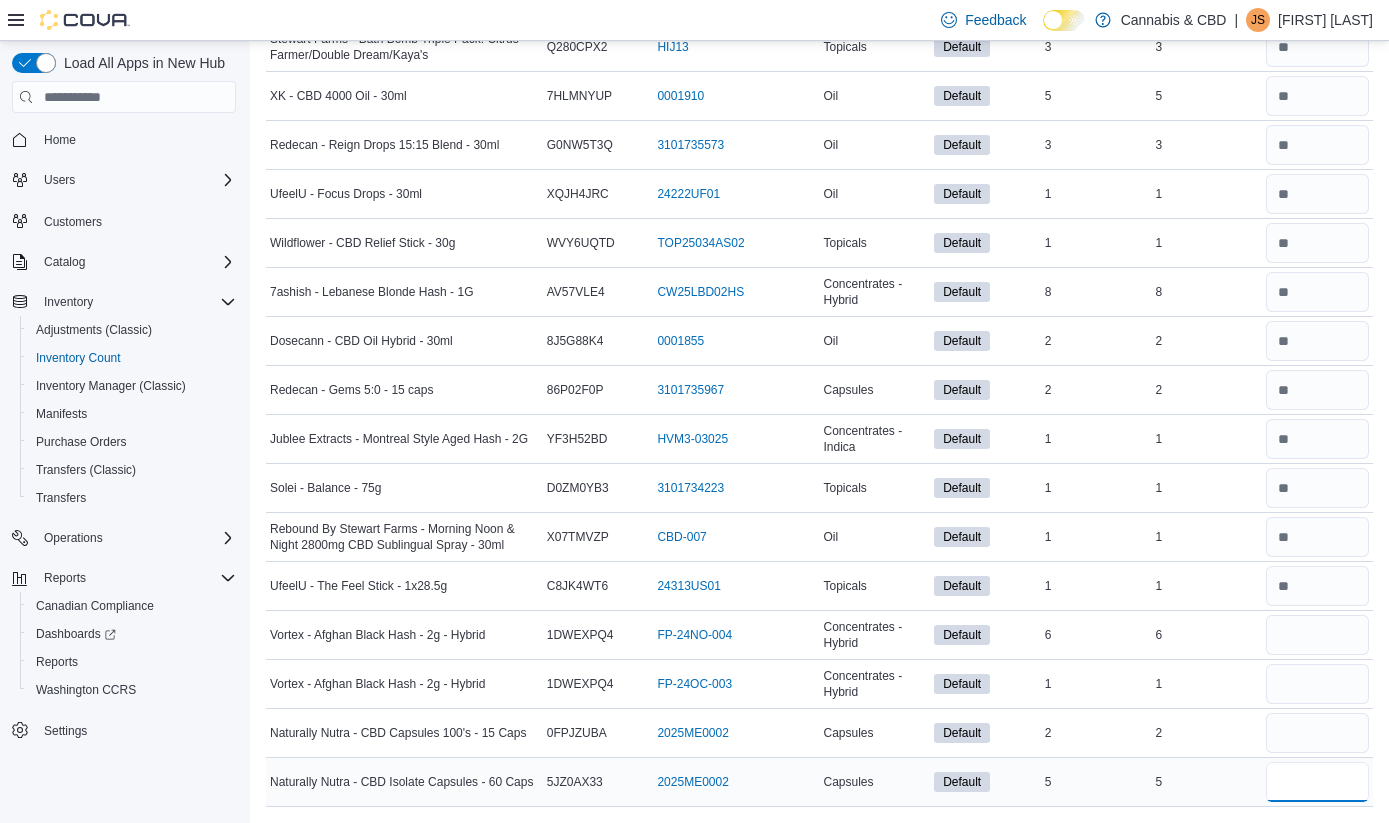 click at bounding box center [1317, 782] 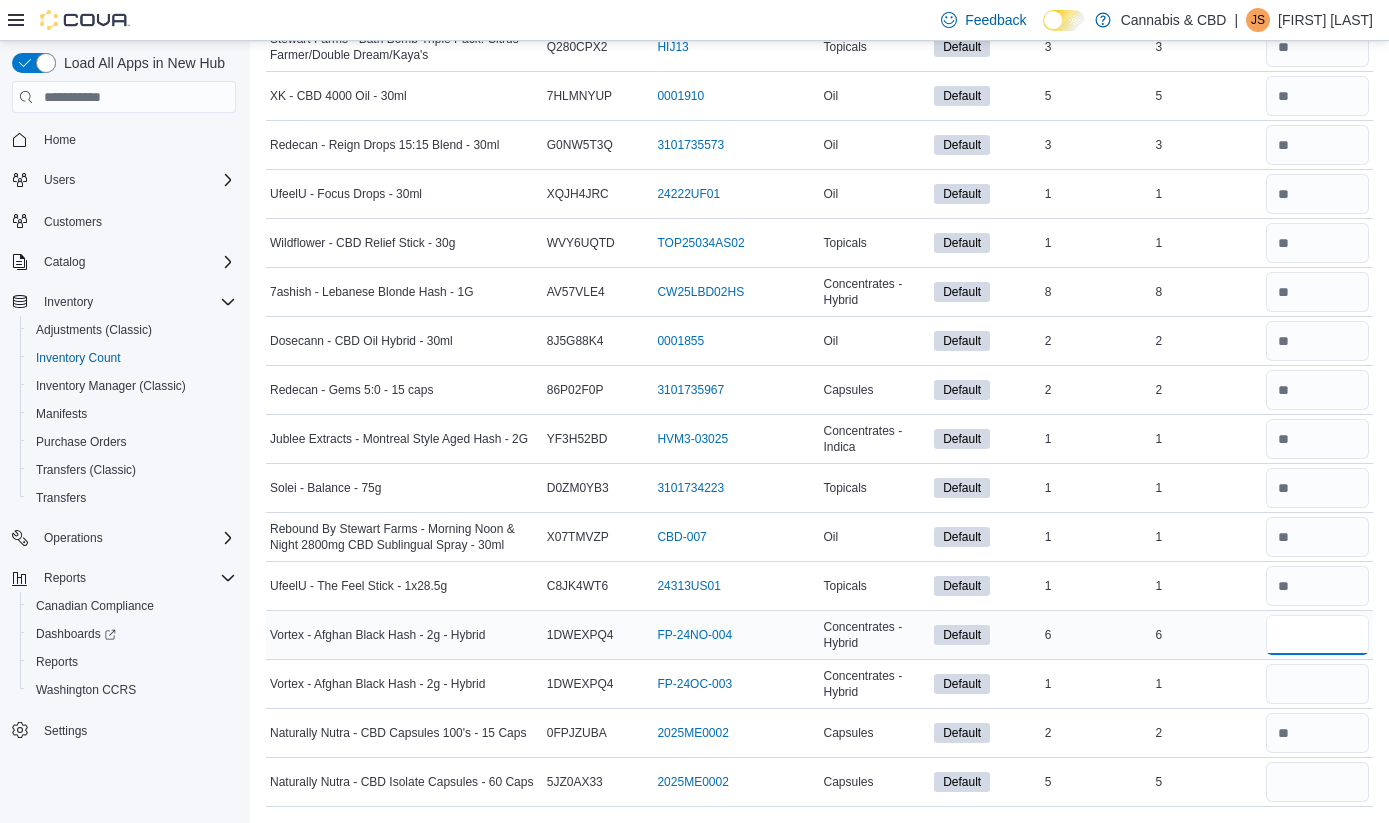 click at bounding box center (1317, 635) 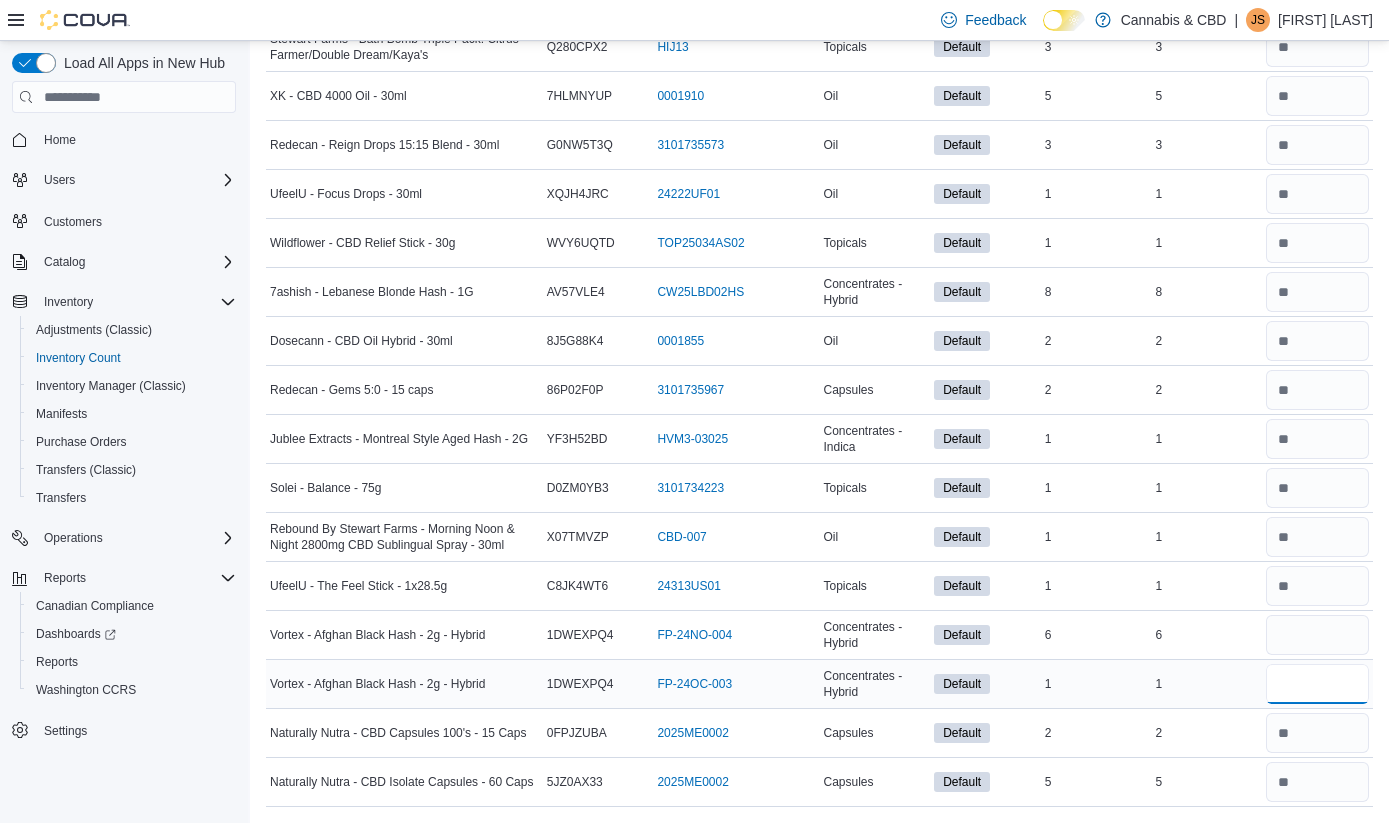 click at bounding box center [1317, 684] 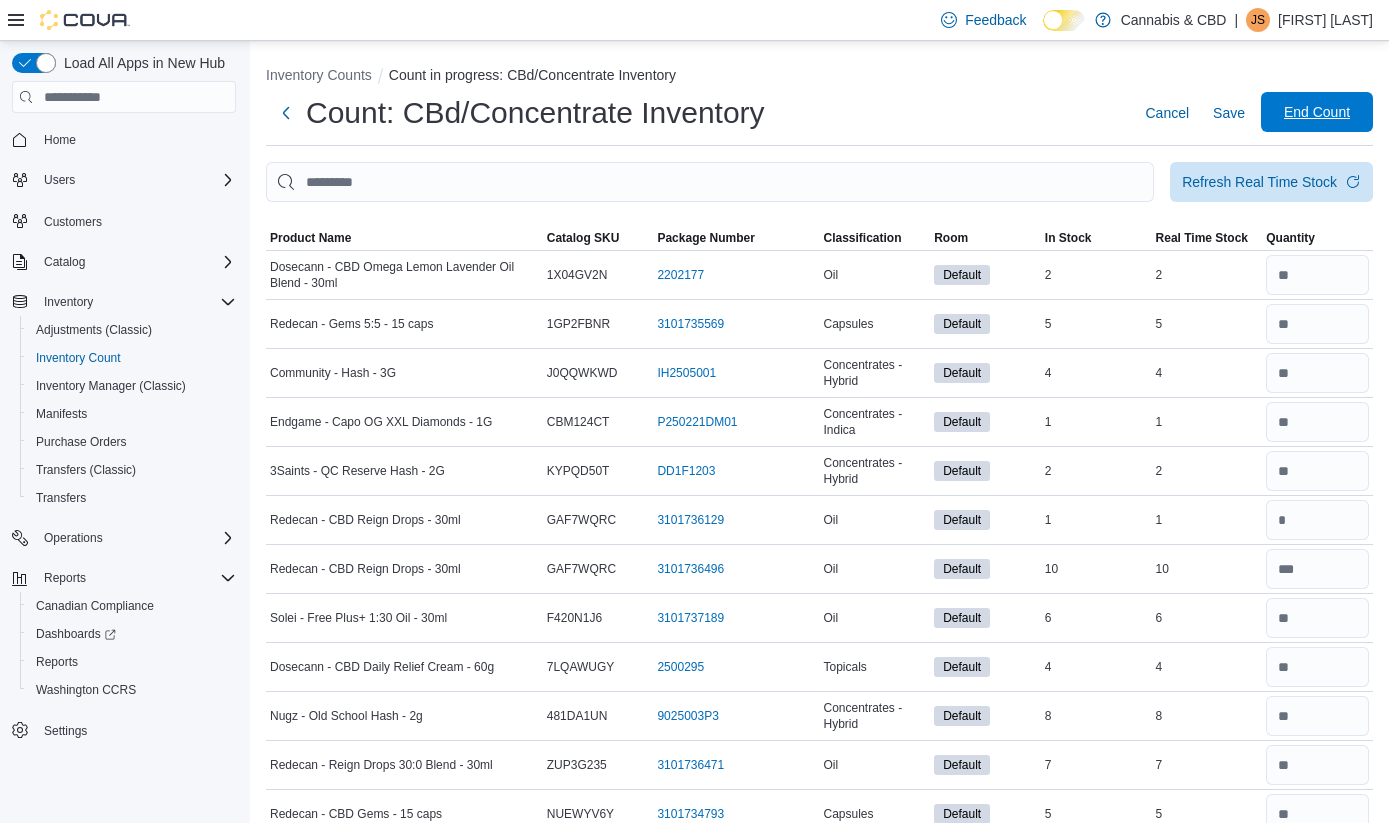 scroll, scrollTop: 0, scrollLeft: 0, axis: both 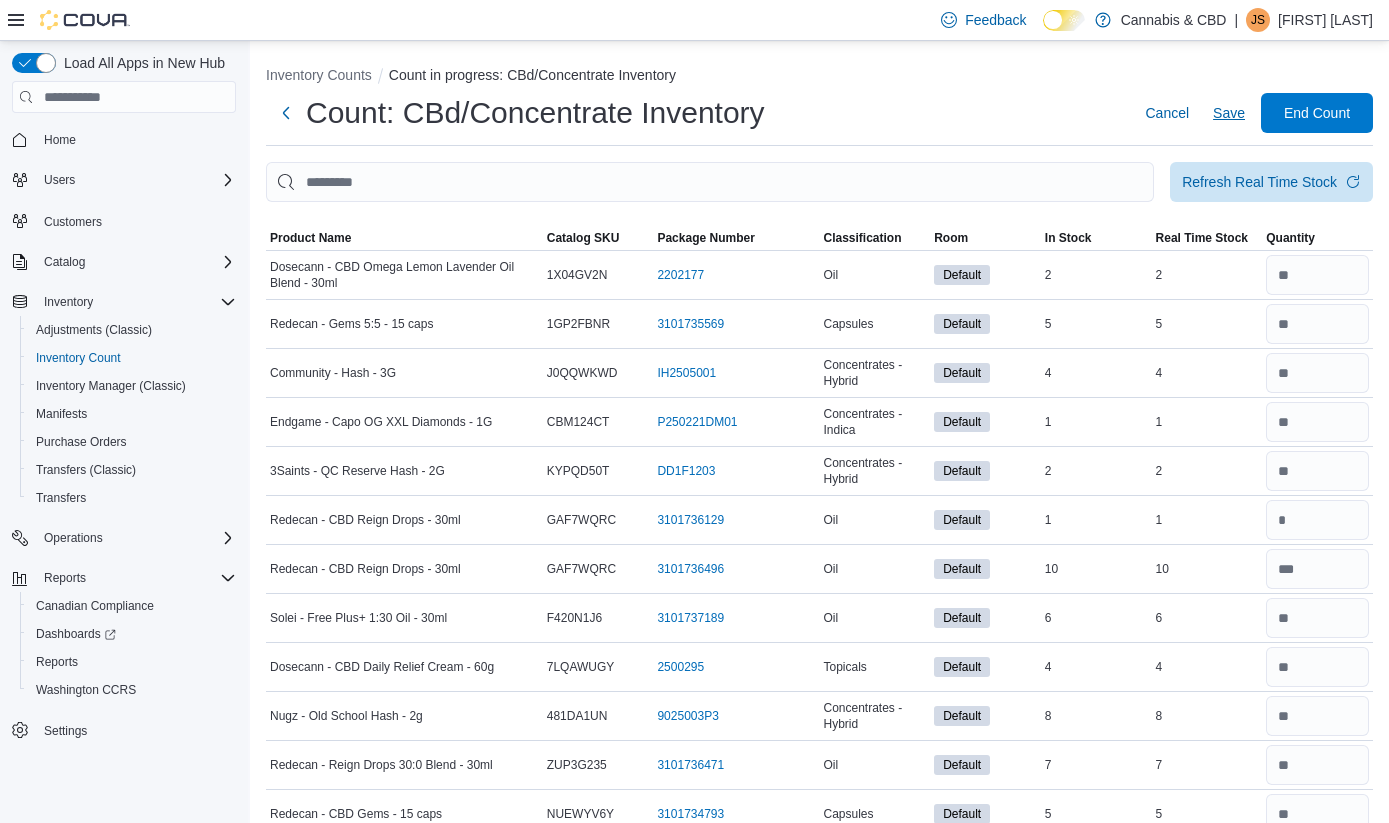 click on "Save" at bounding box center (1229, 113) 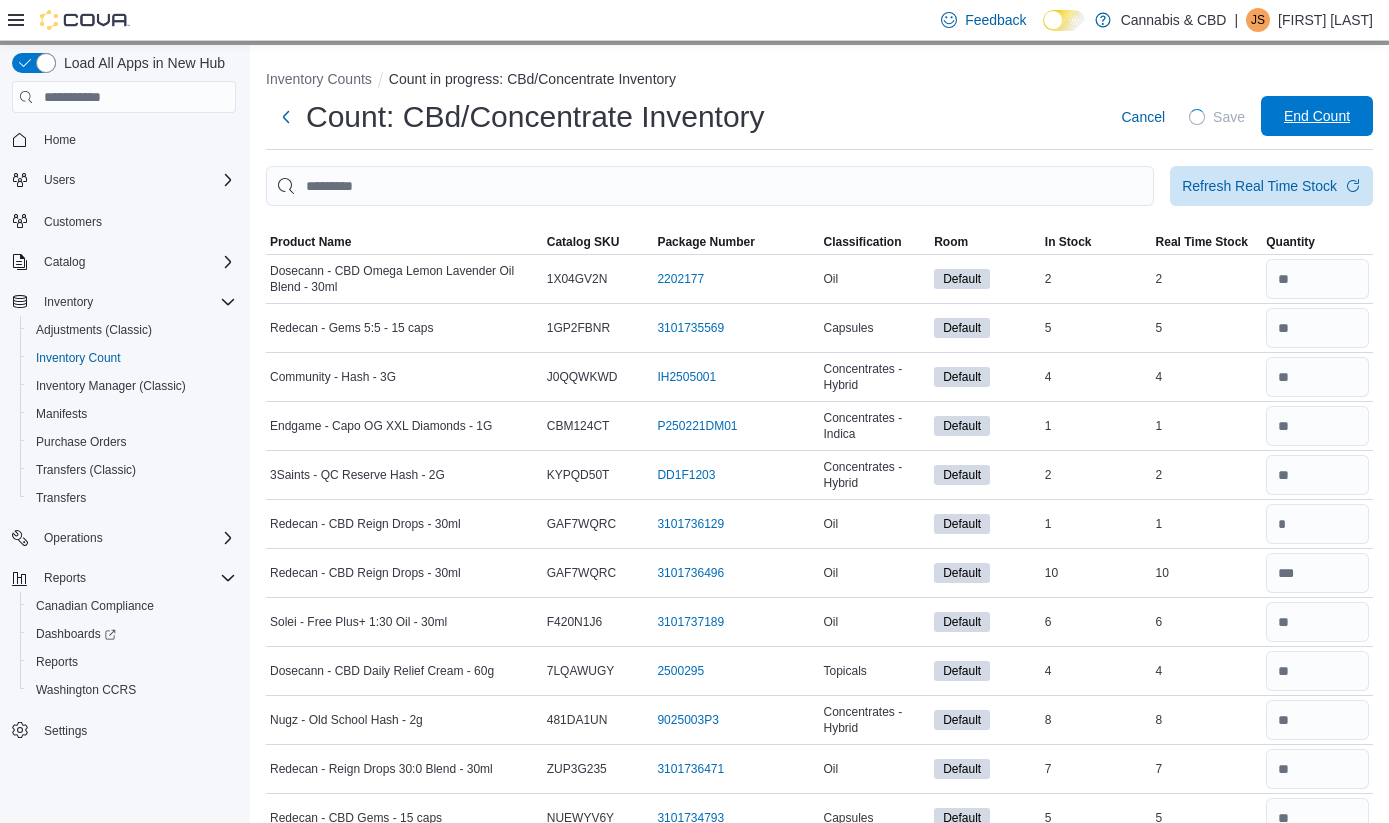 click on "End Count" at bounding box center [1317, 116] 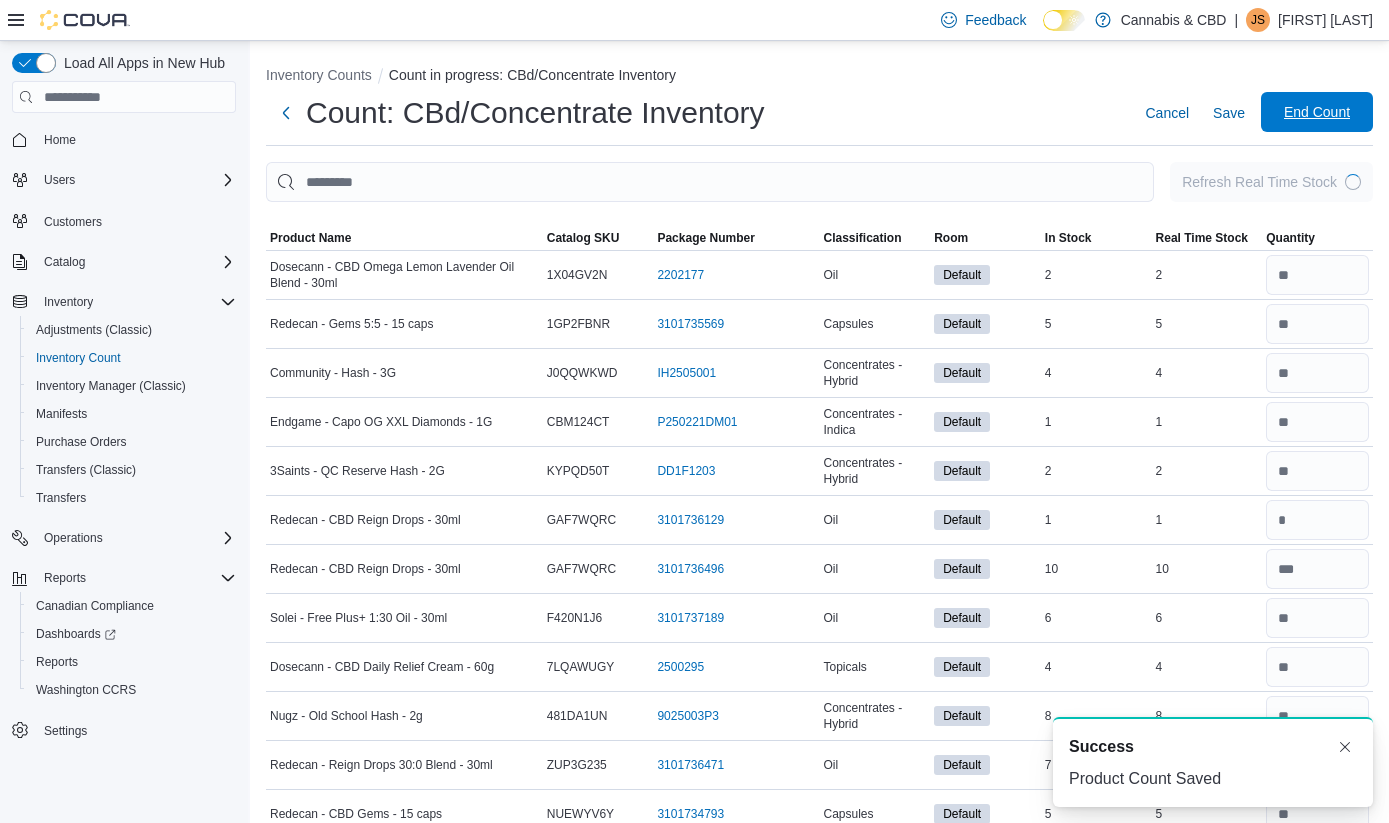 scroll, scrollTop: 0, scrollLeft: 0, axis: both 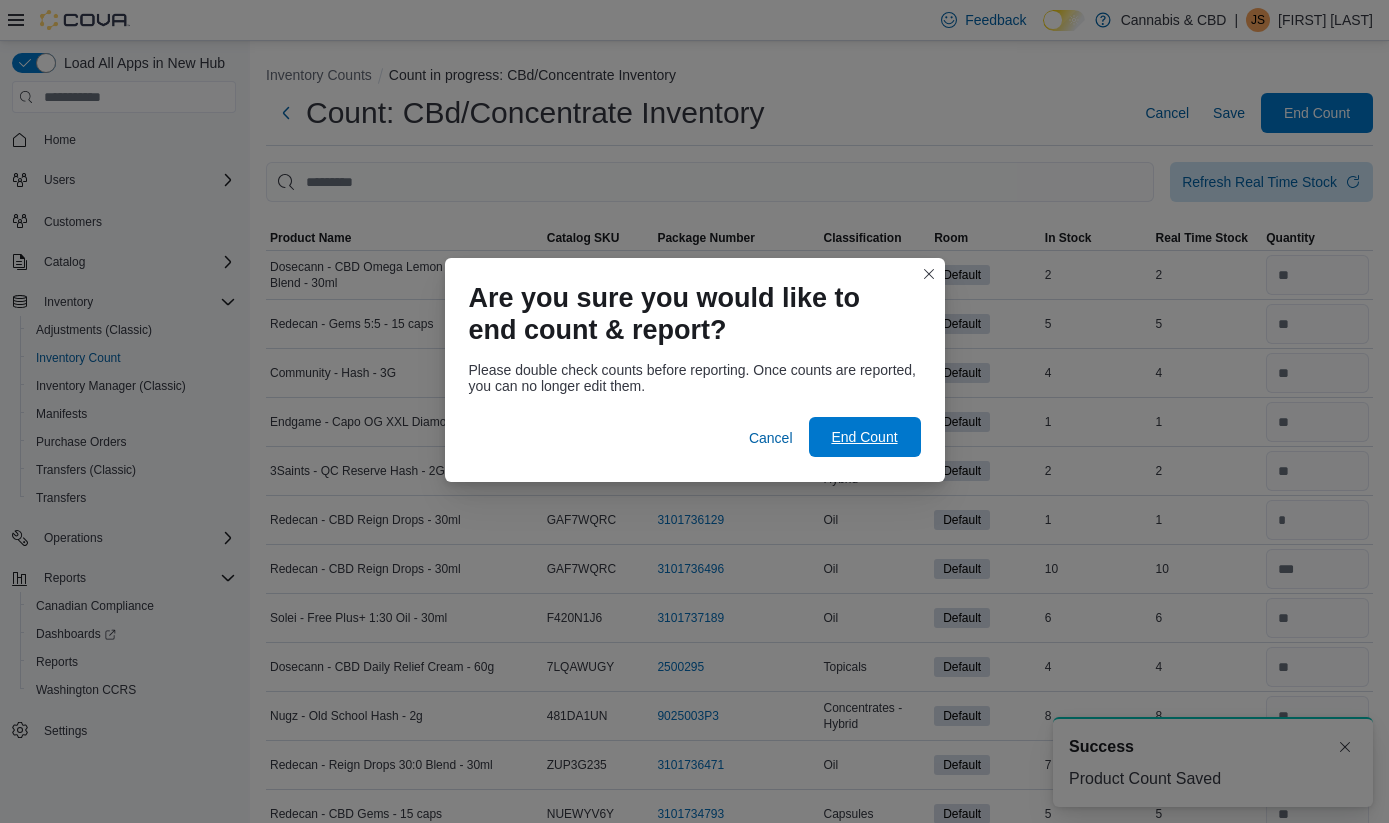 click on "End Count" at bounding box center (864, 437) 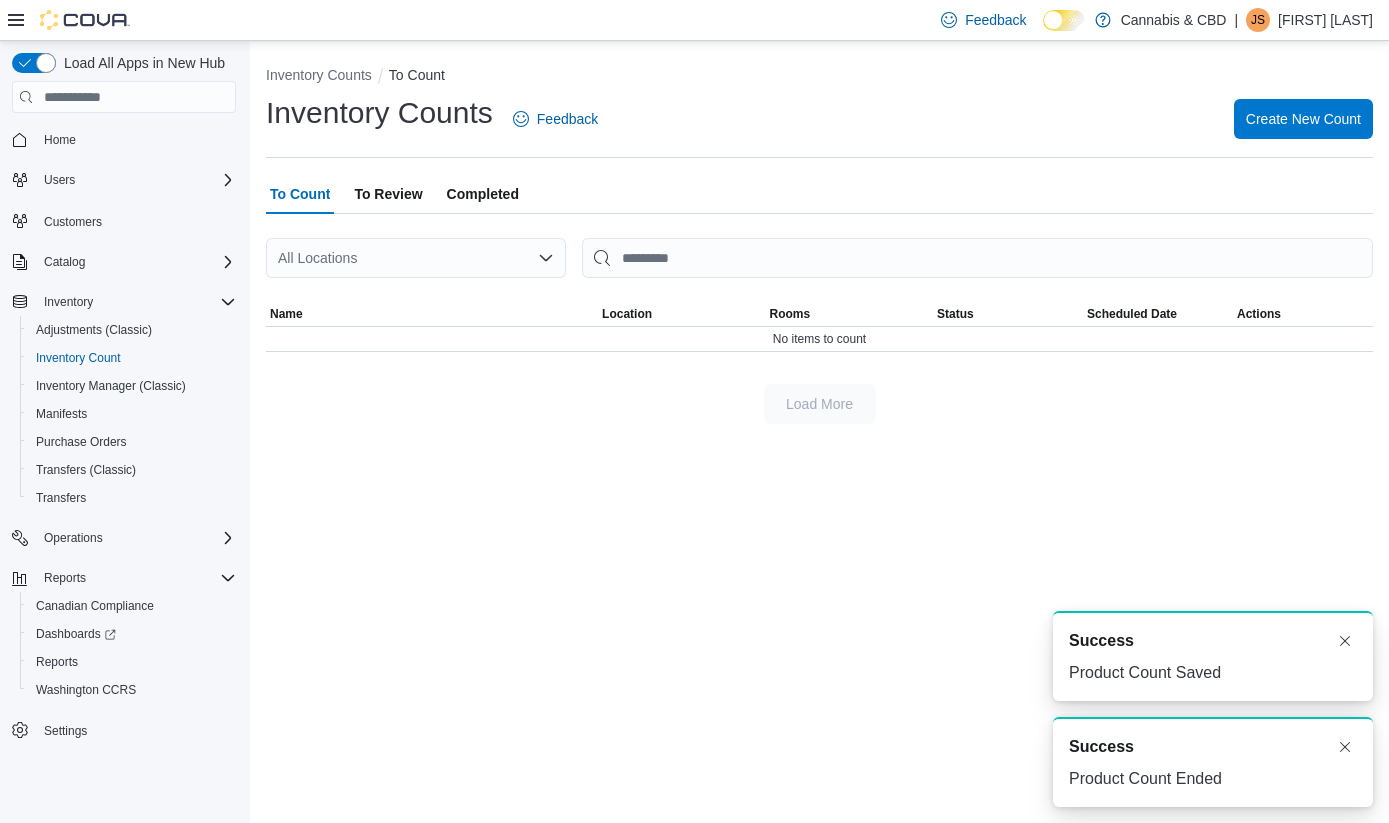 scroll, scrollTop: 0, scrollLeft: 0, axis: both 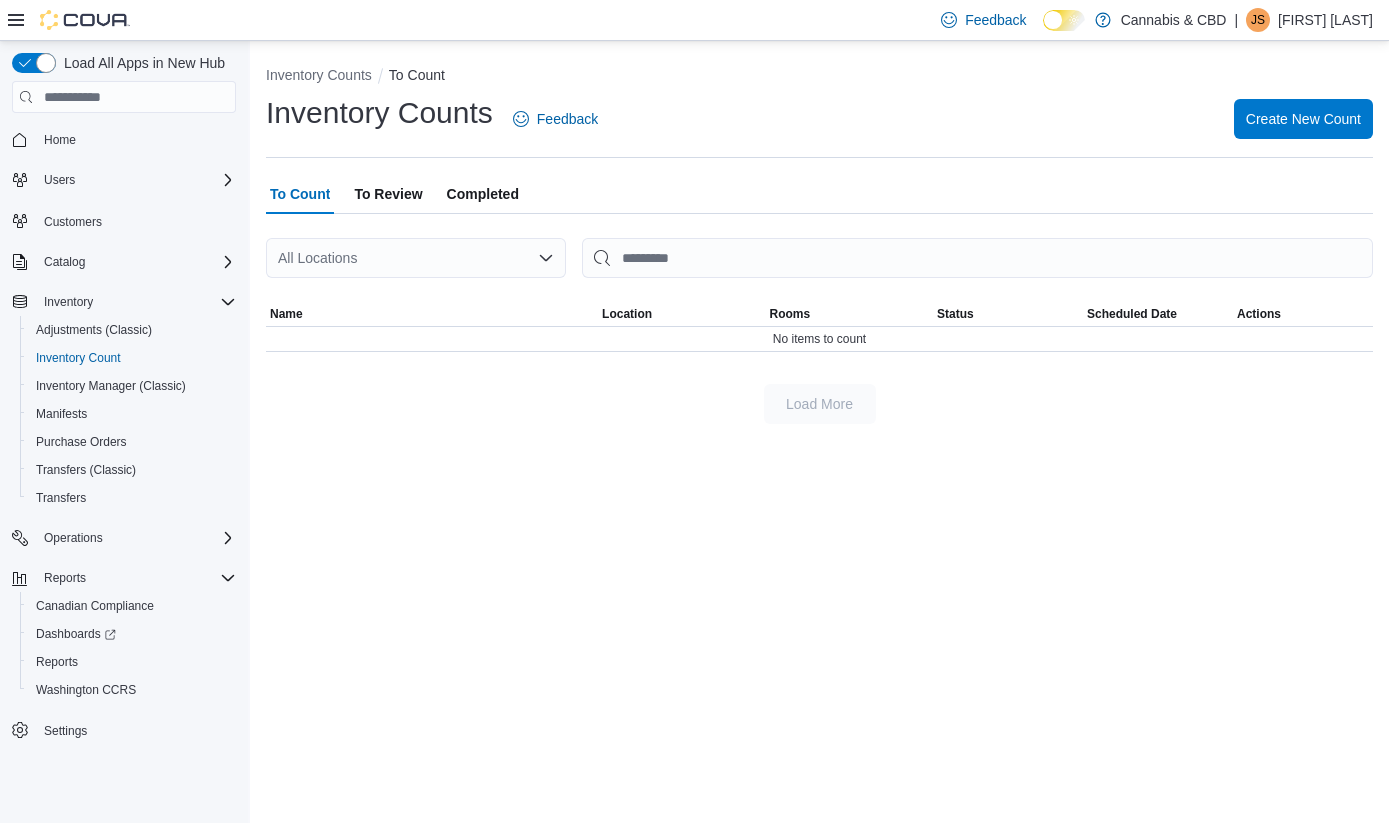 click on "To Review" at bounding box center (388, 194) 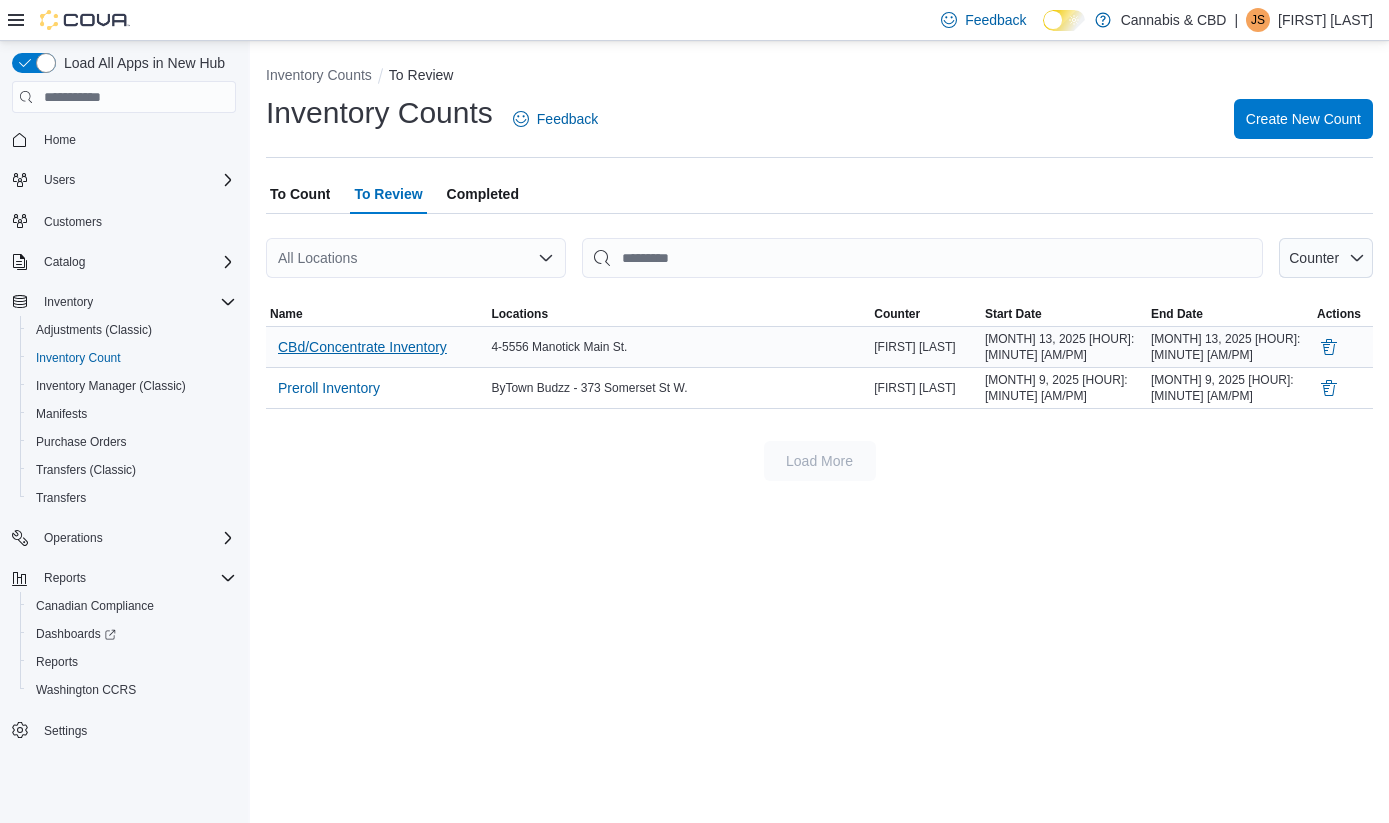 click on "CBd/Concentrate Inventory" at bounding box center (362, 347) 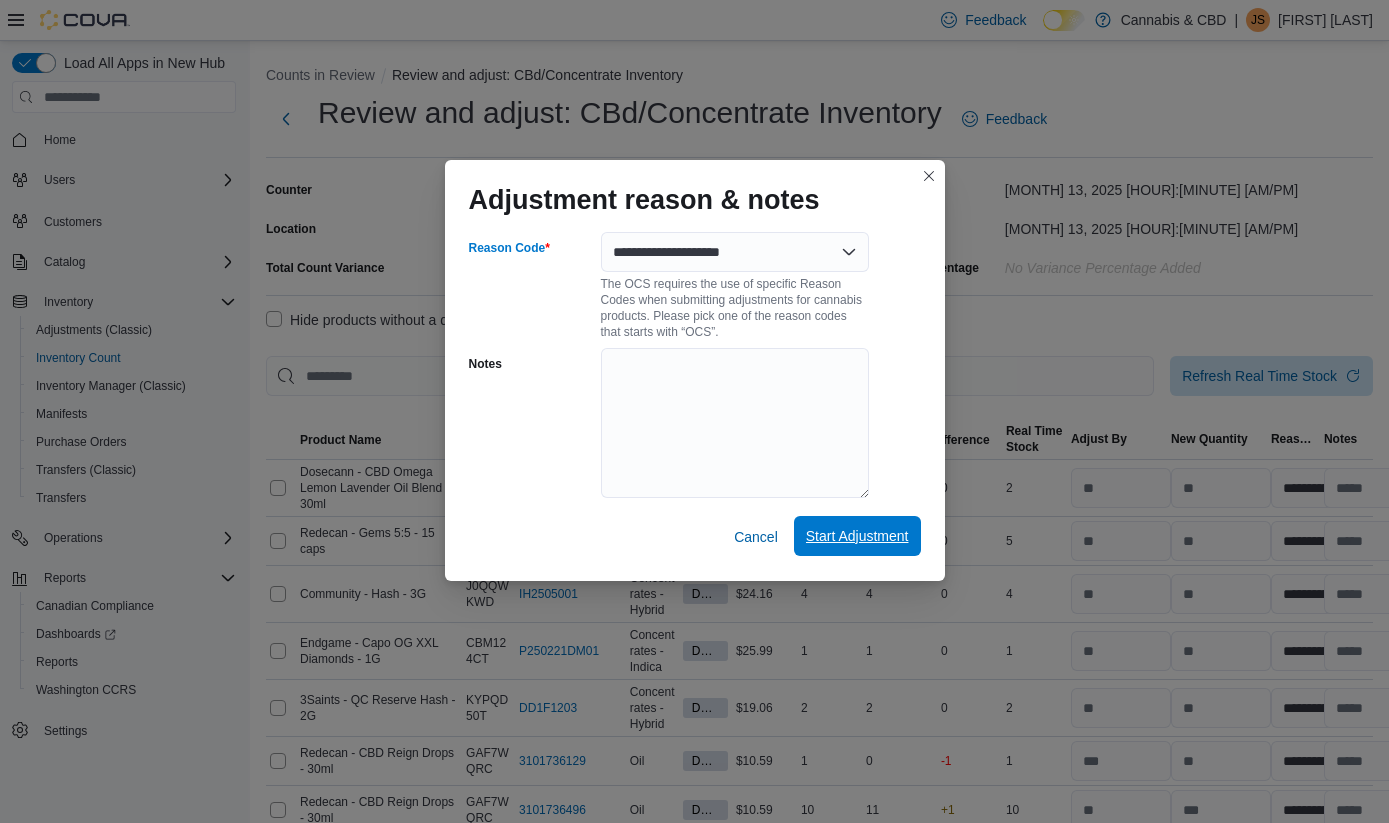 click on "Start Adjustment" at bounding box center (857, 536) 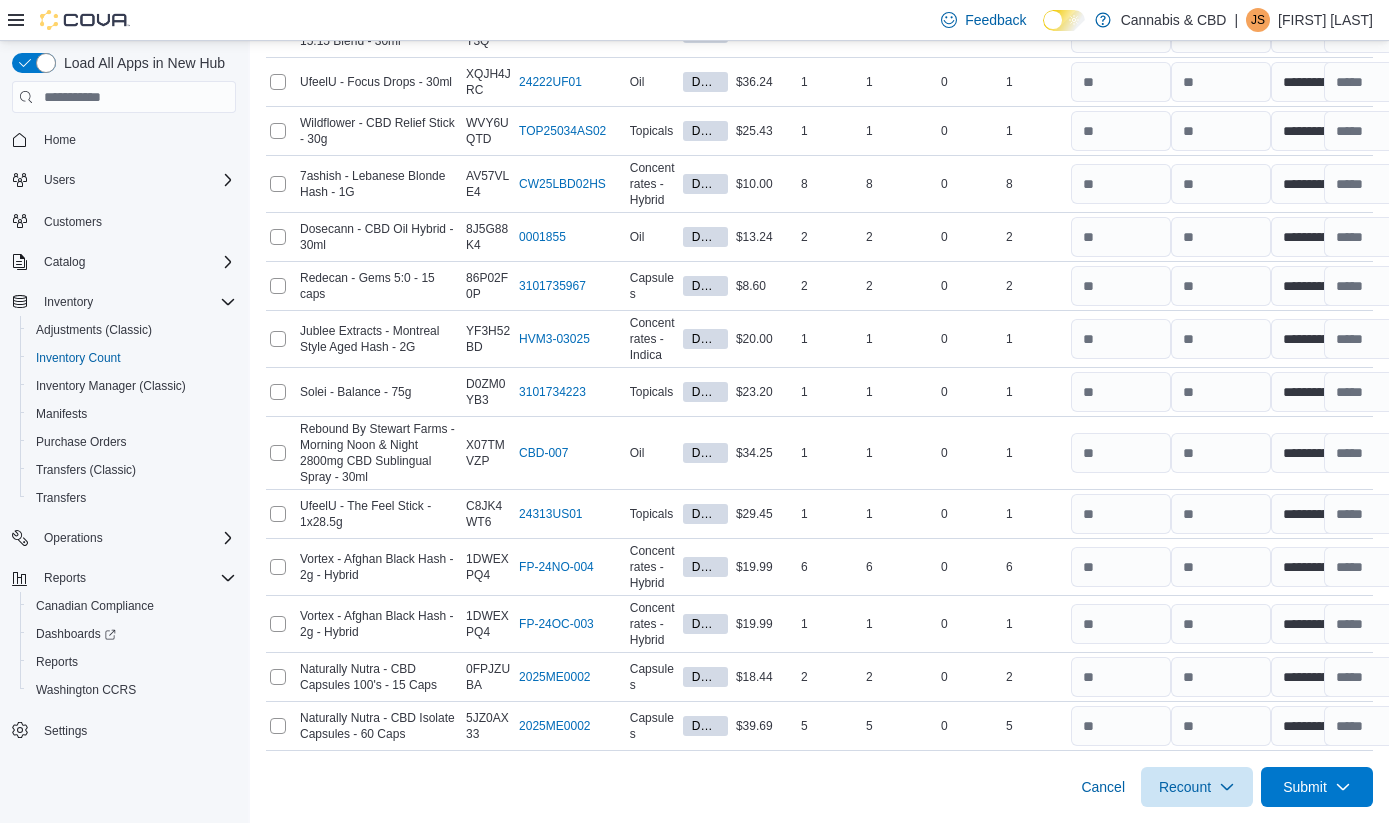 scroll, scrollTop: 1779, scrollLeft: 0, axis: vertical 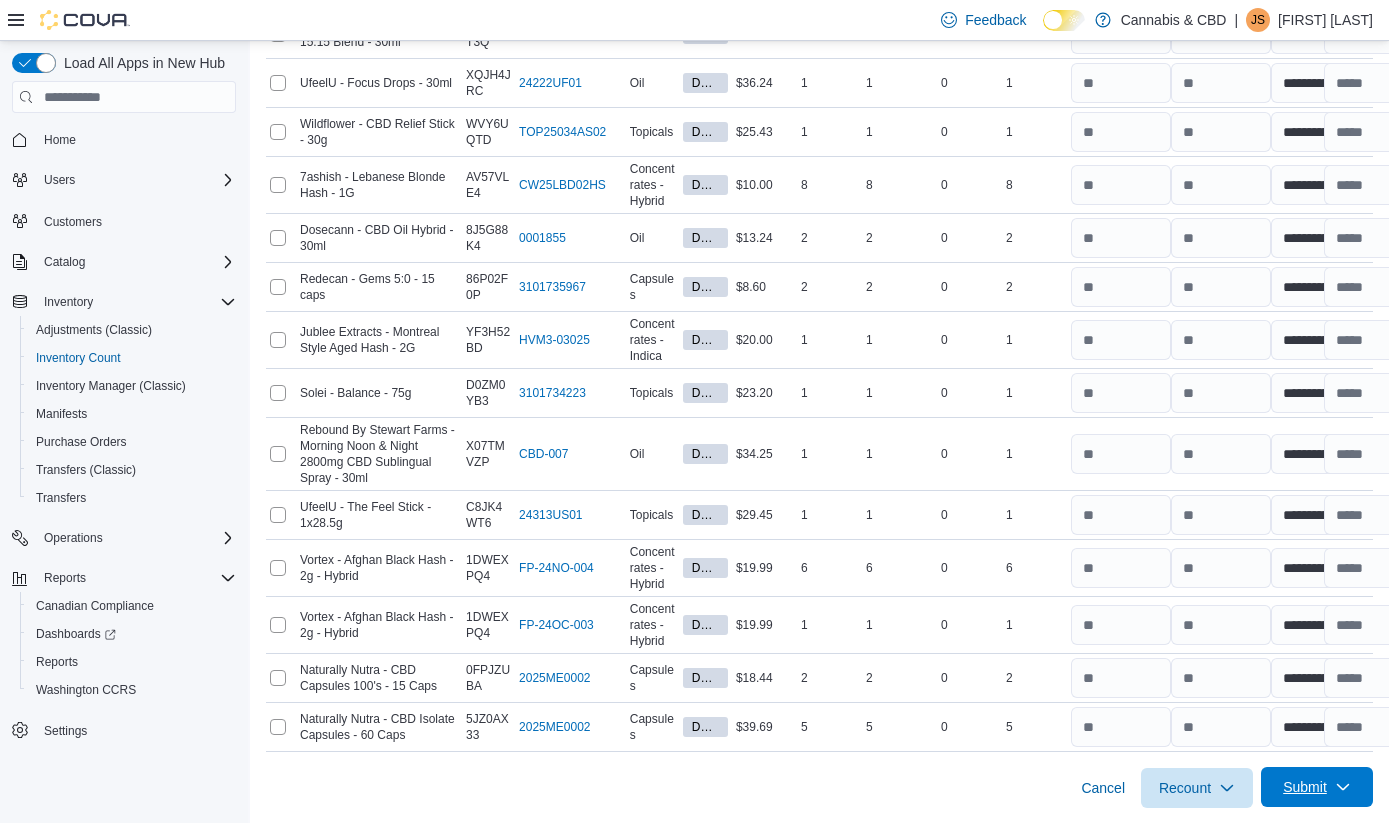 click 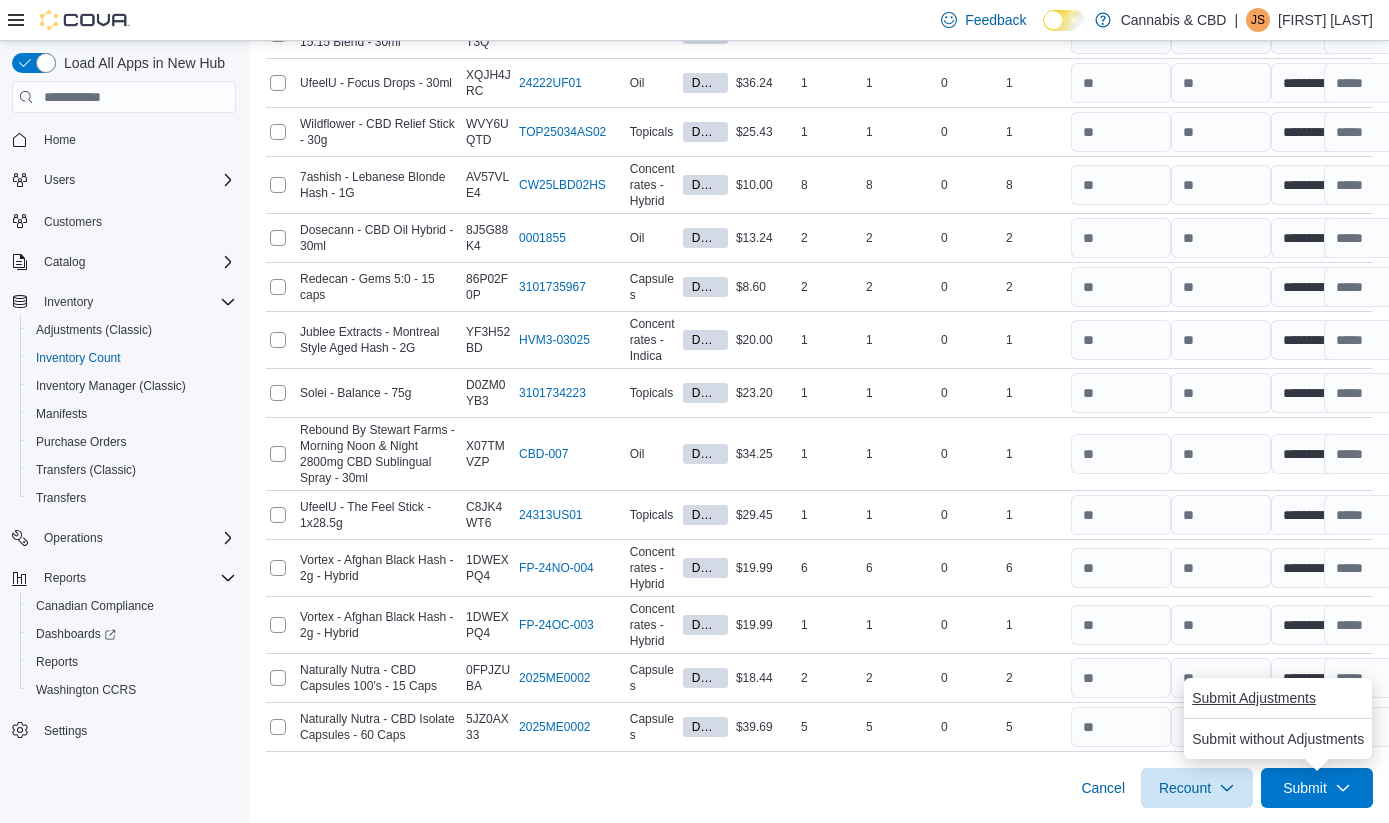 click on "Submit Adjustments" at bounding box center [1254, 698] 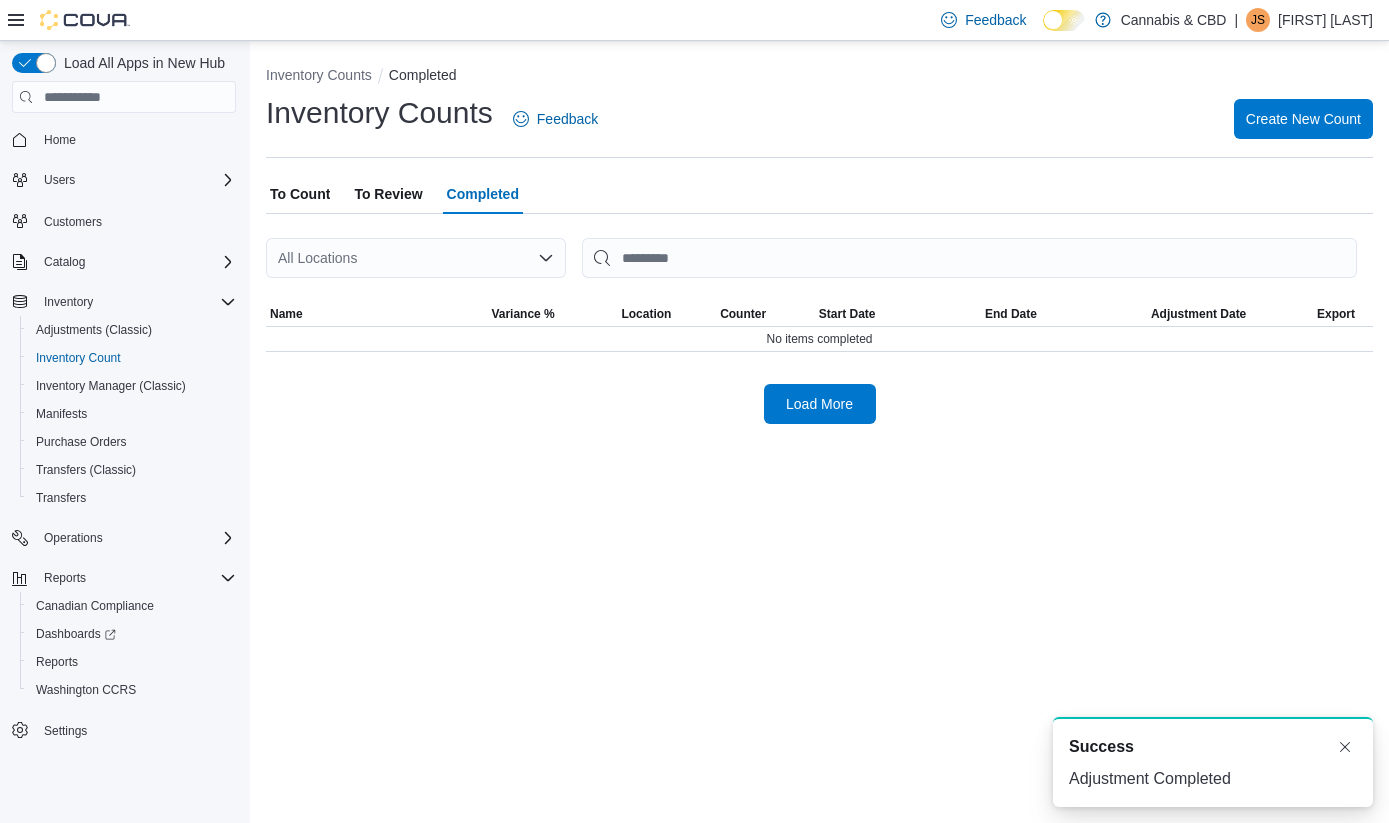 scroll, scrollTop: 0, scrollLeft: 0, axis: both 